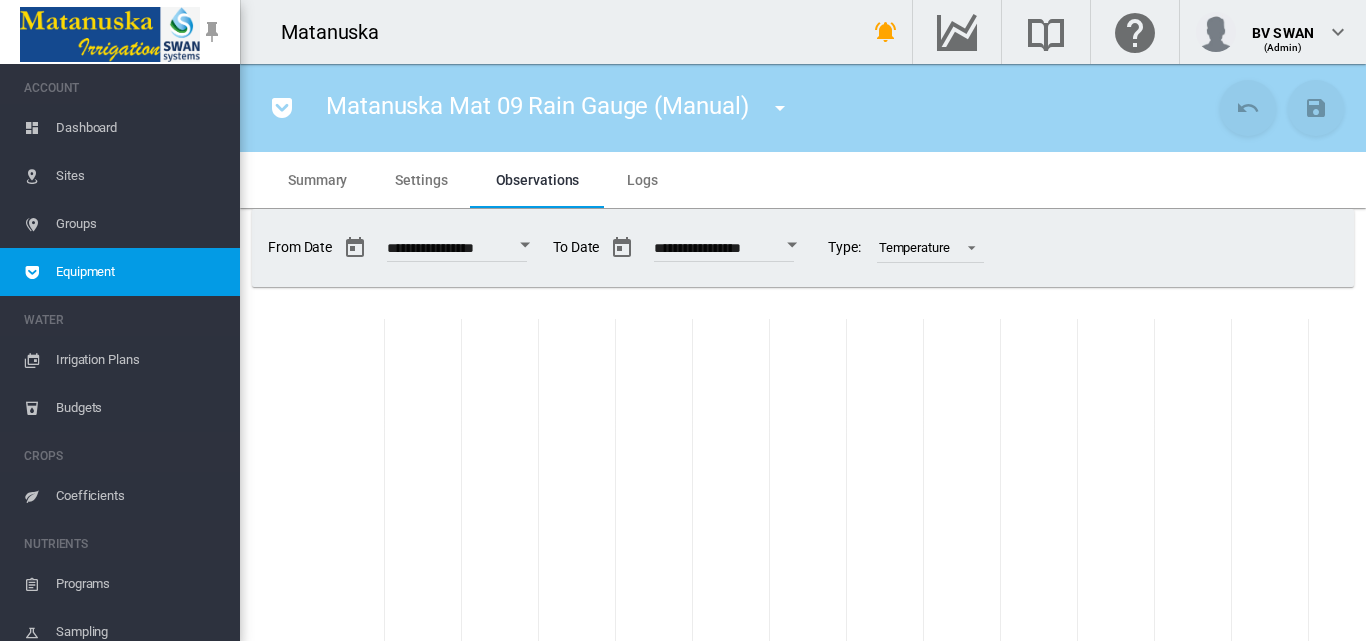 scroll, scrollTop: 0, scrollLeft: 0, axis: both 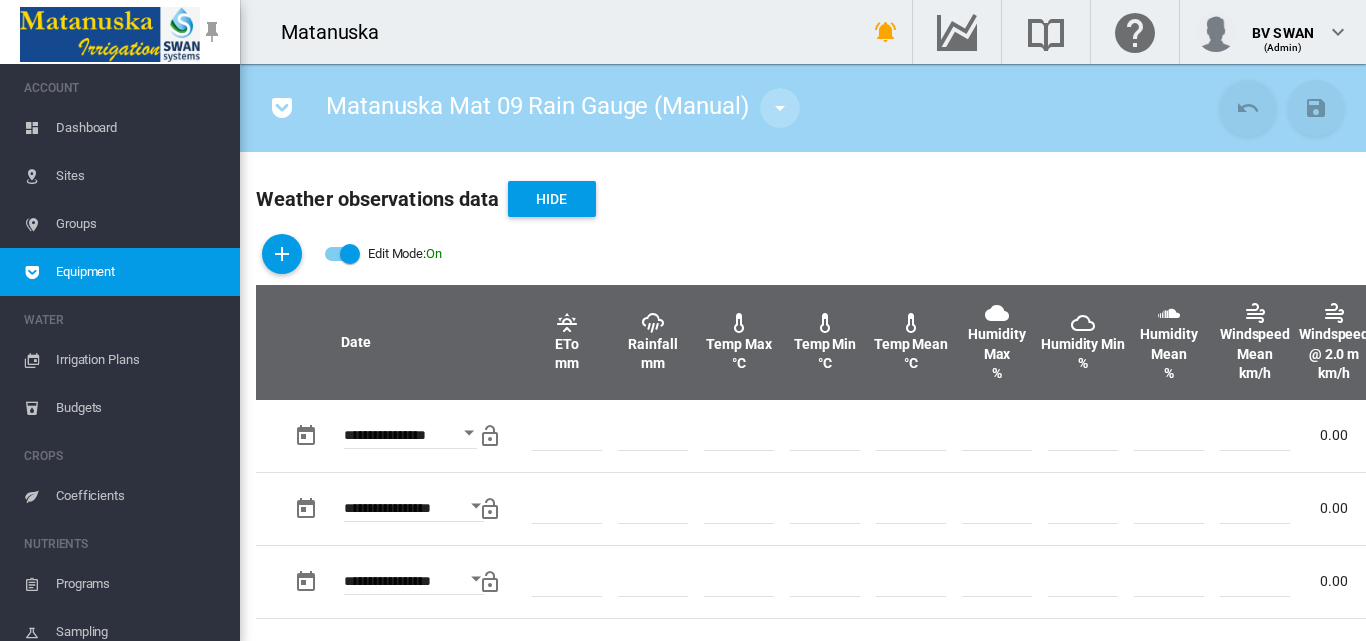 click at bounding box center (780, 108) 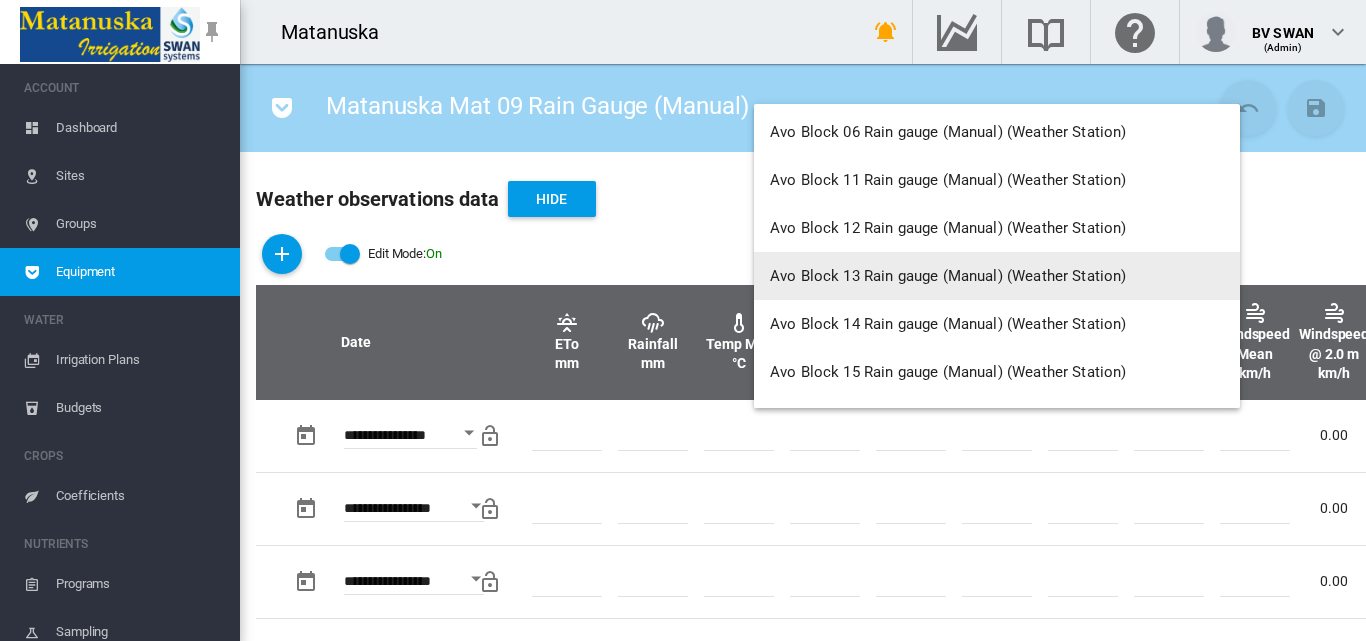 scroll, scrollTop: 0, scrollLeft: 0, axis: both 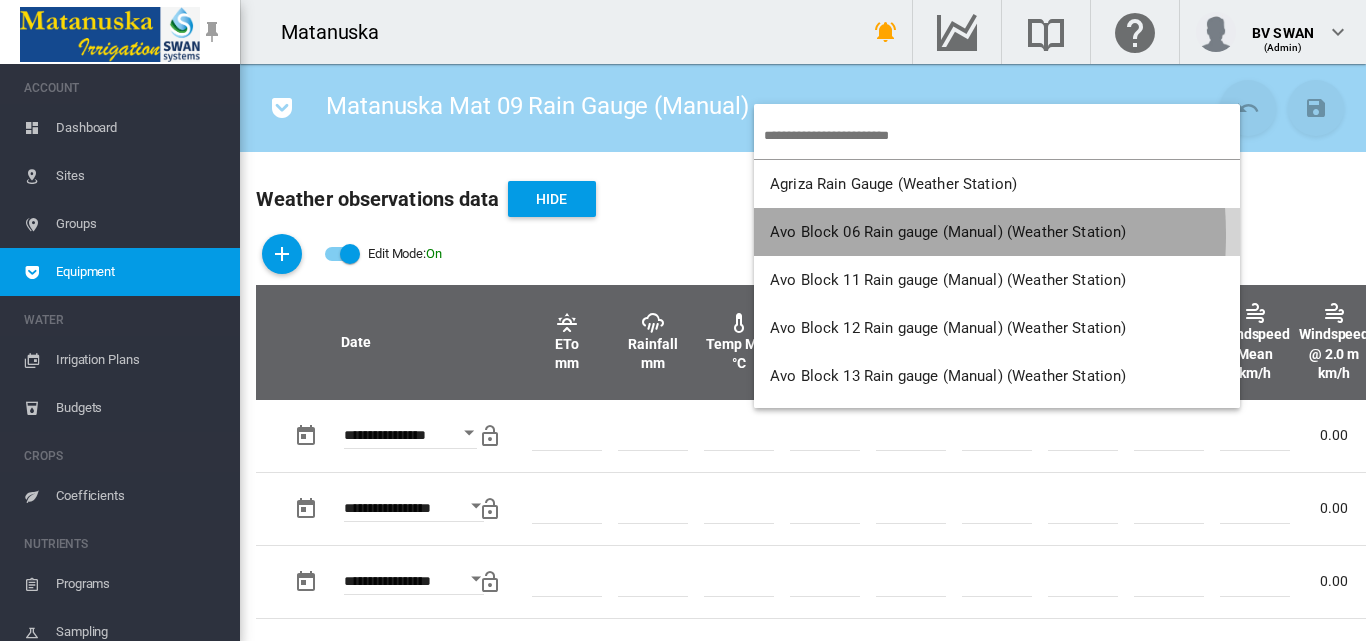 click on "Avo Block 06 Rain gauge (Manual) (Weather Station)" at bounding box center (948, 232) 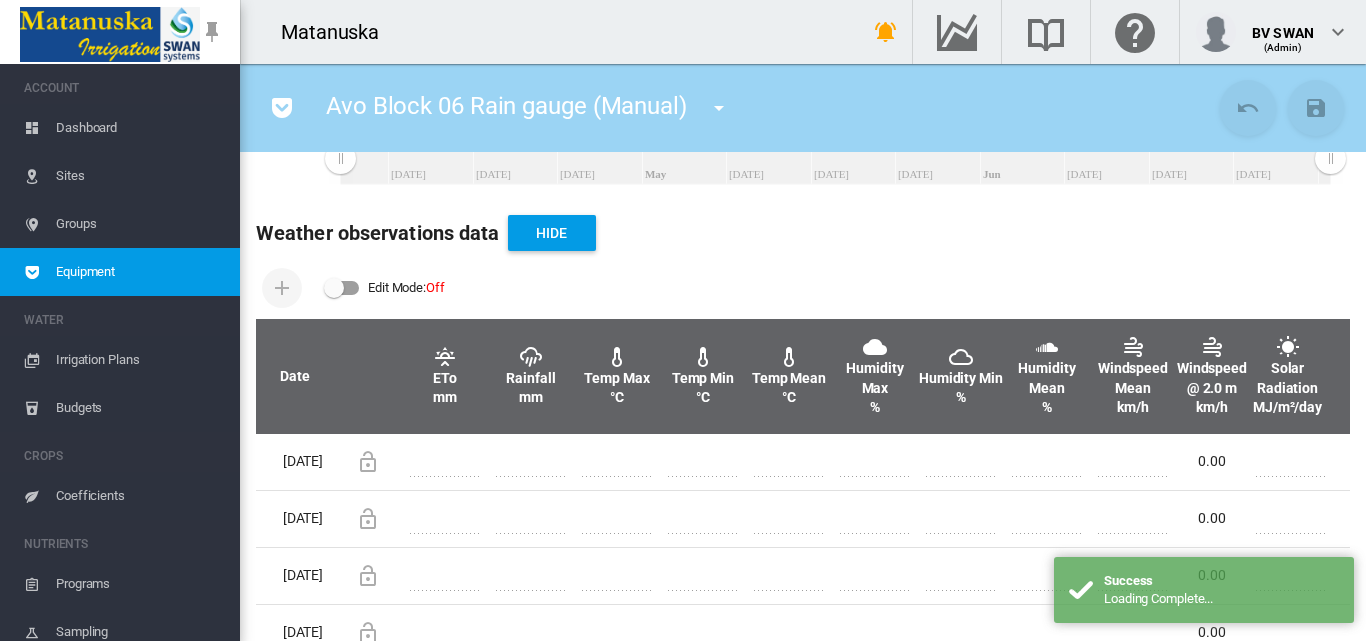 scroll, scrollTop: 600, scrollLeft: 0, axis: vertical 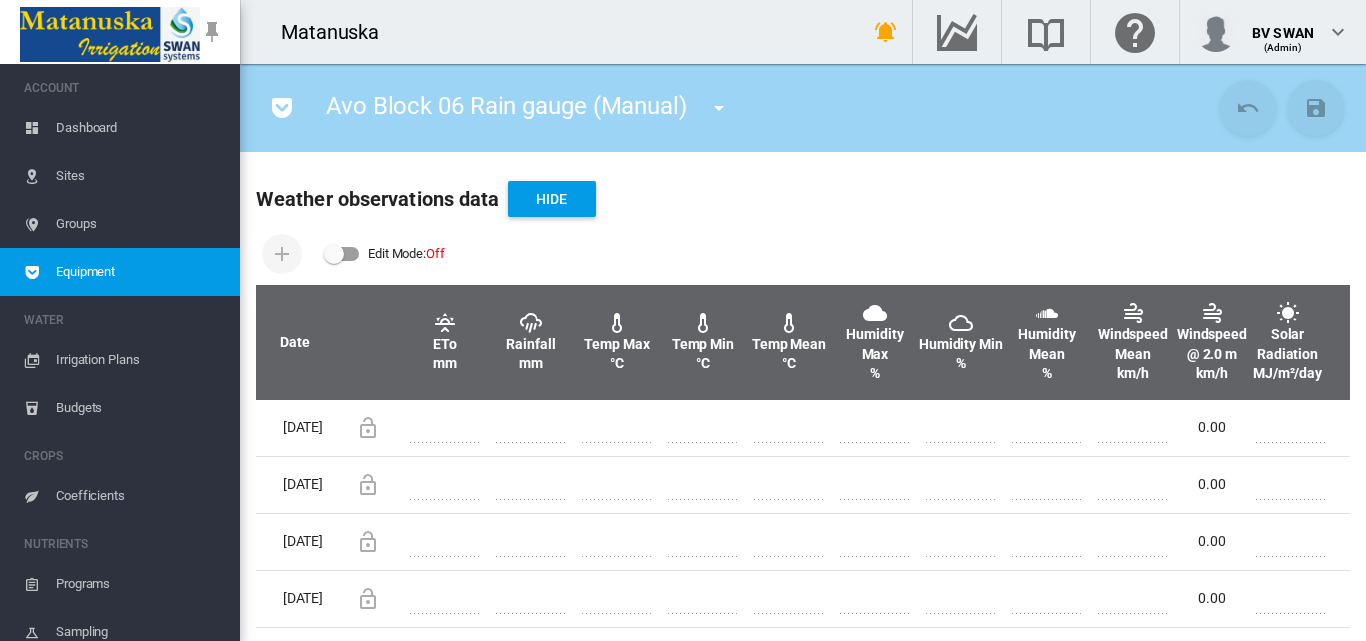 click at bounding box center [334, 254] 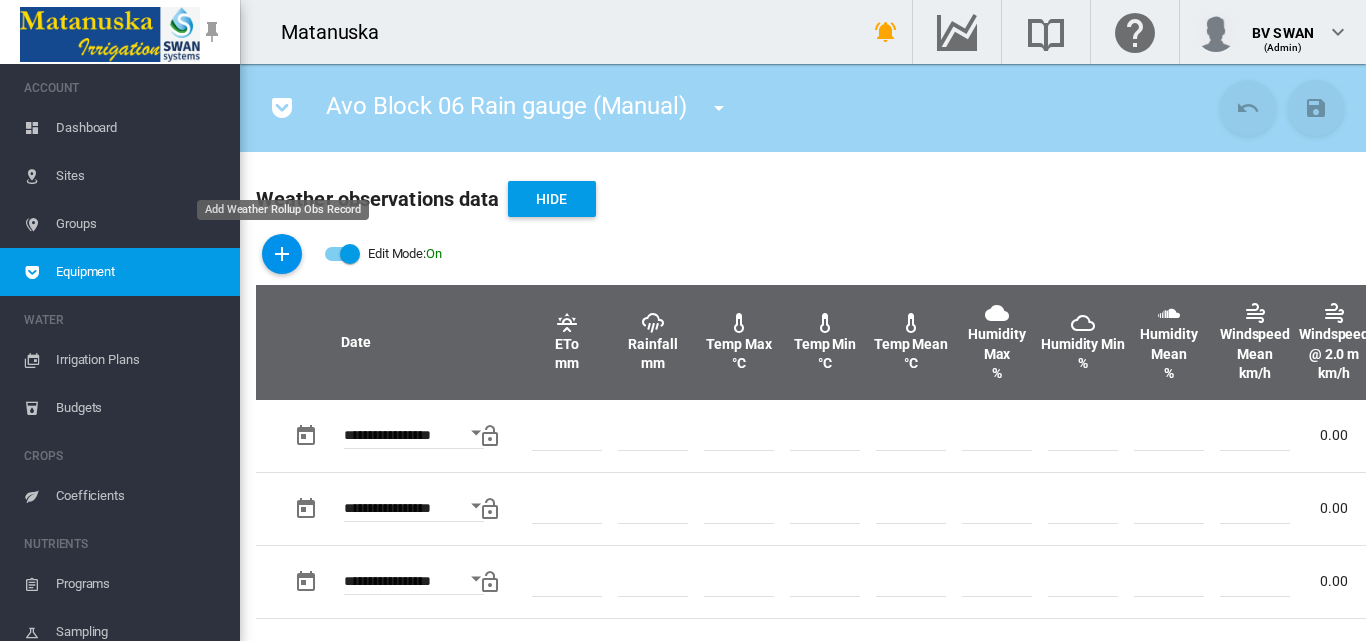 click at bounding box center [282, 254] 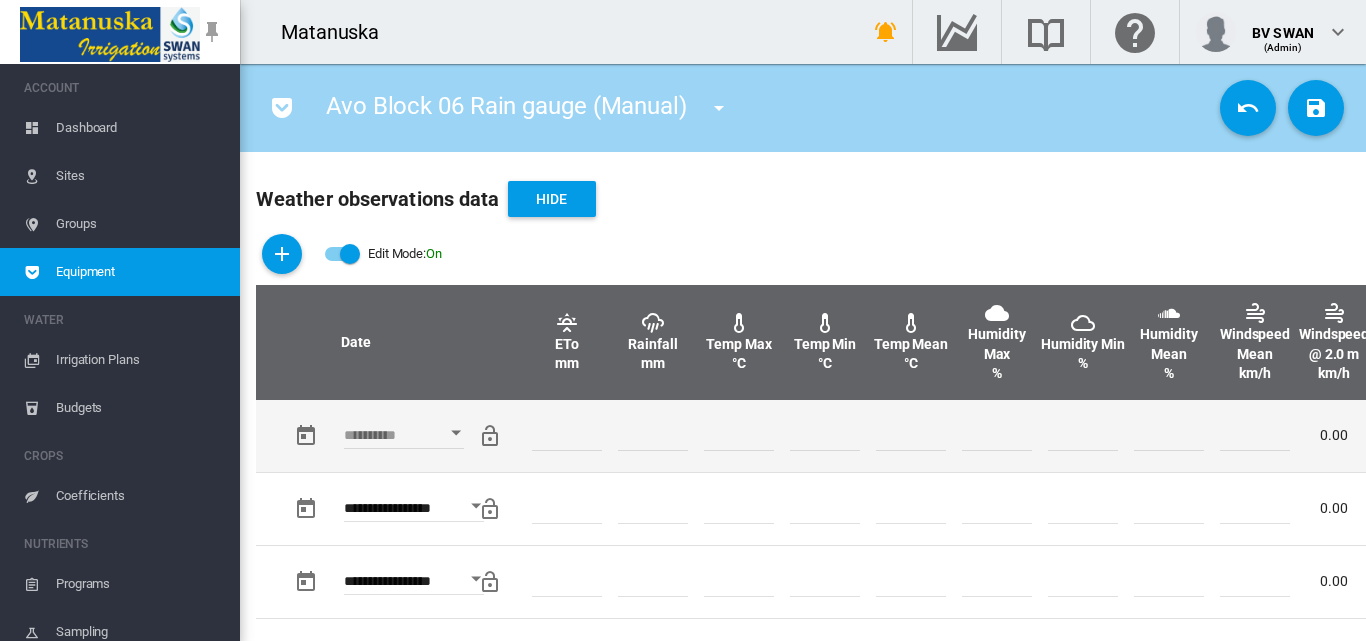 click at bounding box center [456, 432] 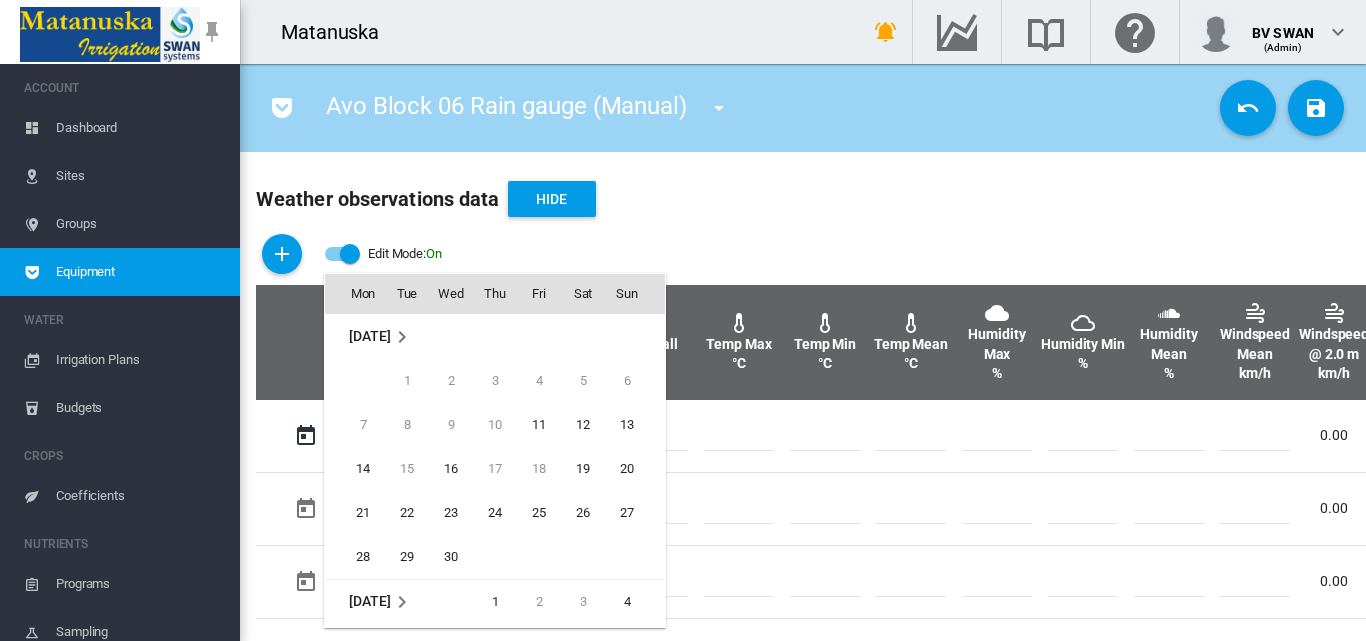scroll, scrollTop: 795, scrollLeft: 0, axis: vertical 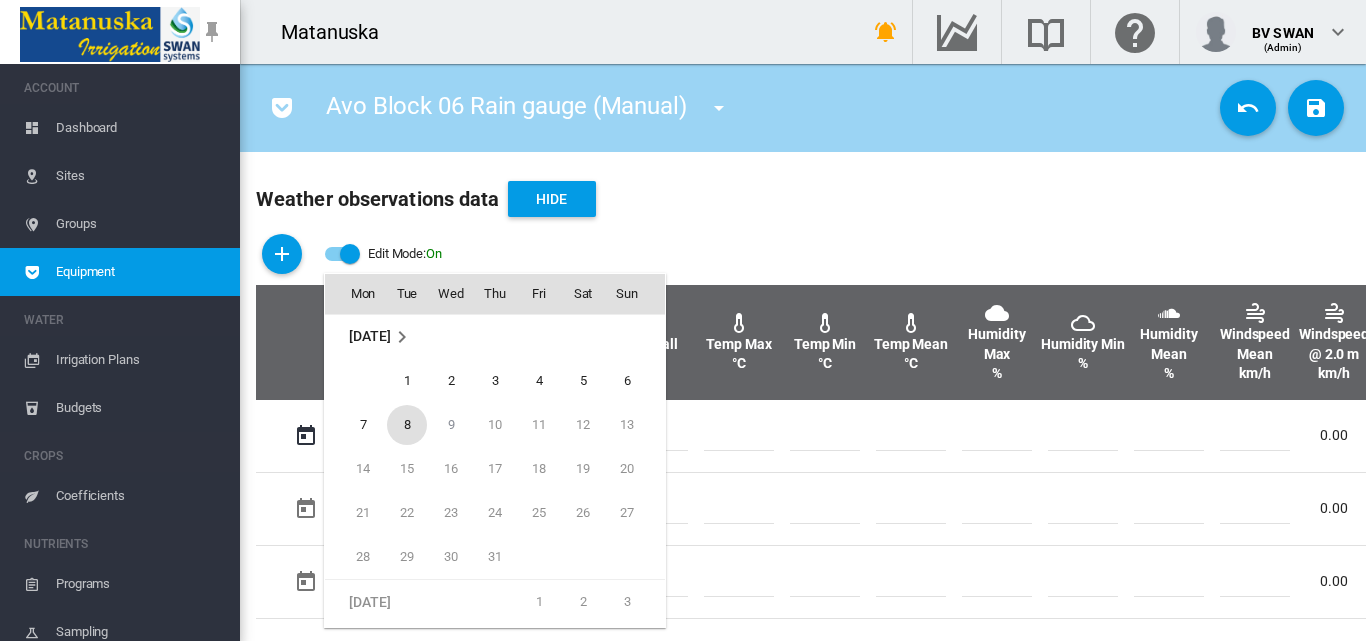 click on "8" at bounding box center (407, 425) 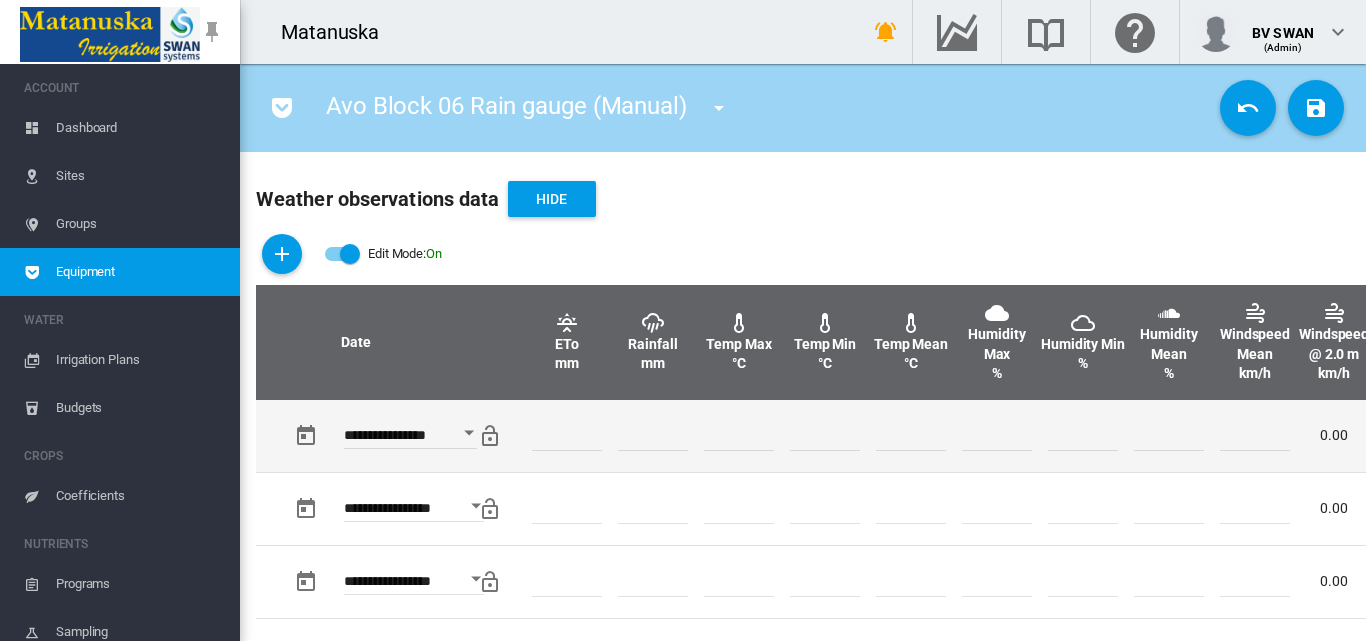 click at bounding box center [653, 436] 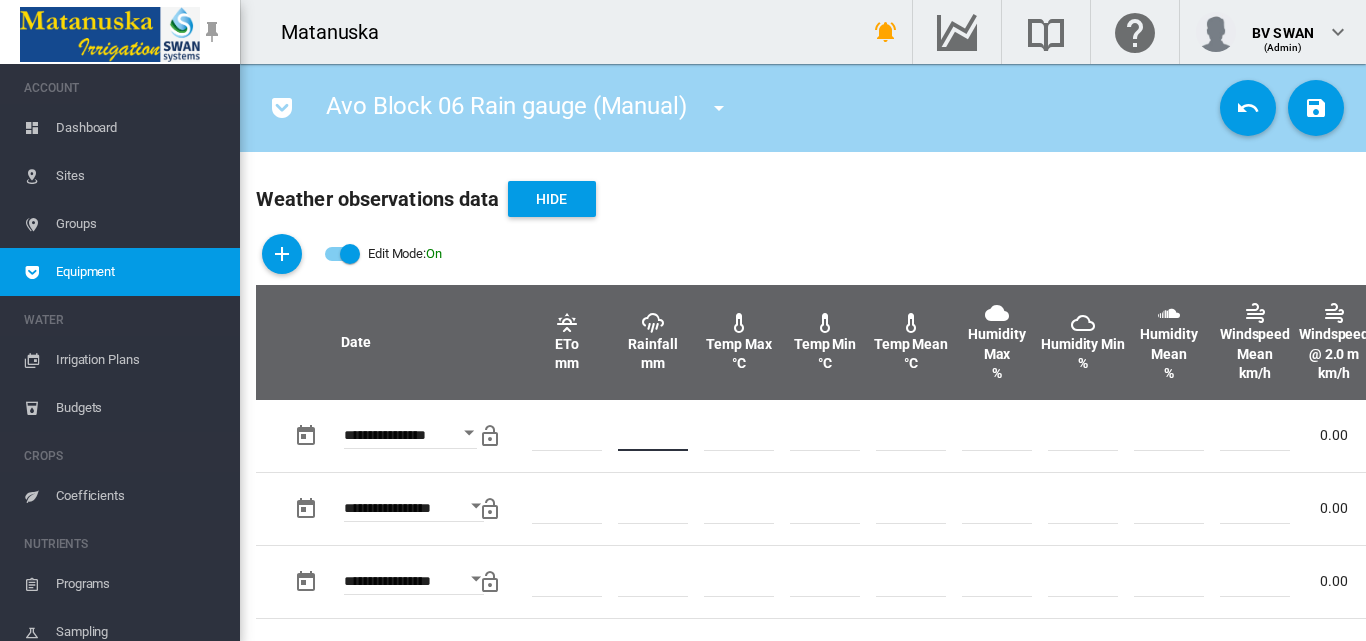 click on "Sites" at bounding box center (140, 176) 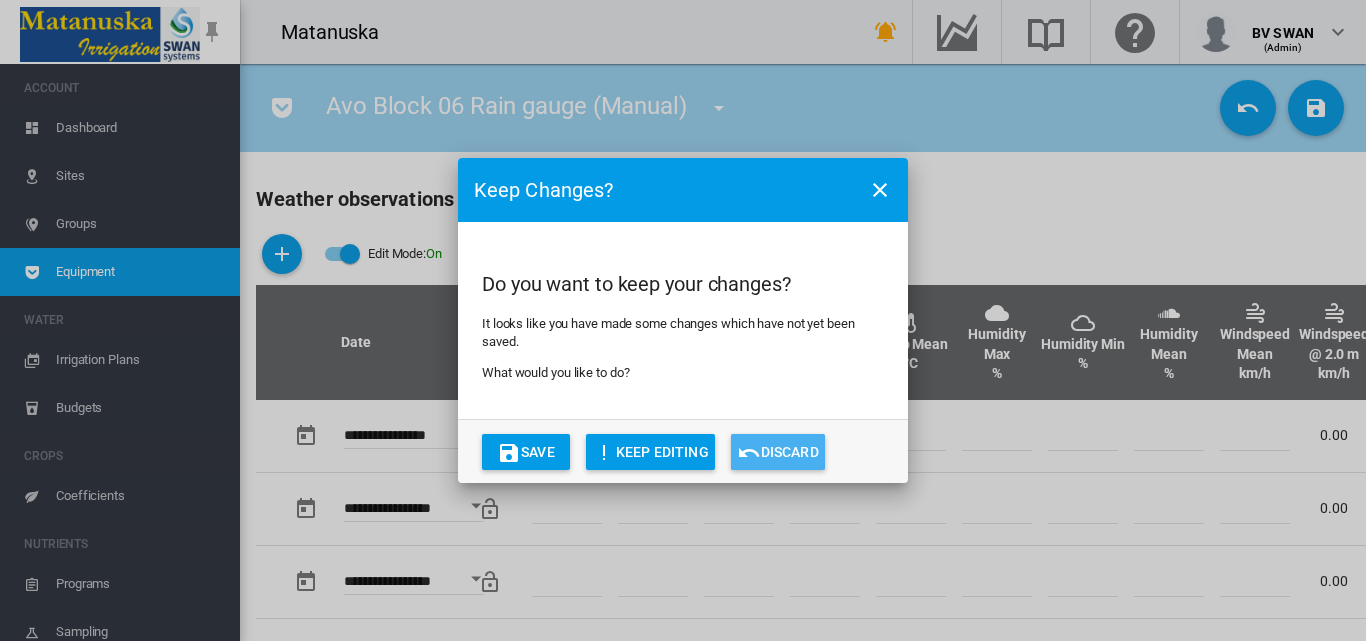 click on "Discard" 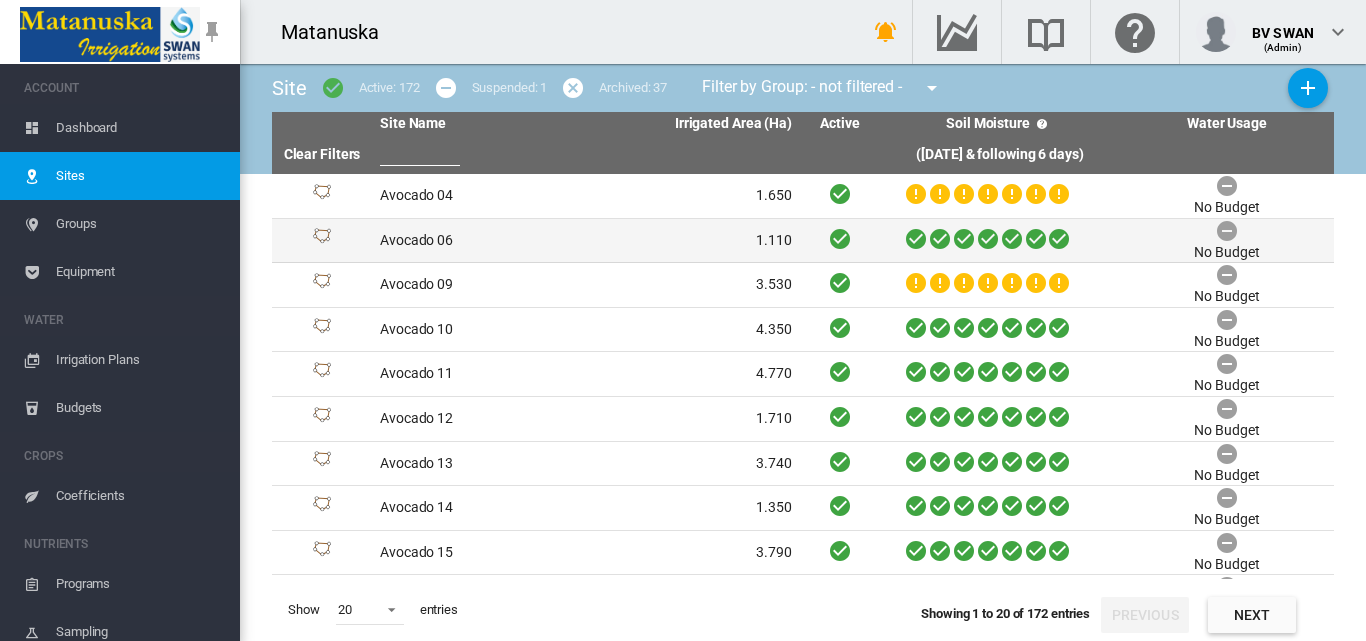 click on "1.110" at bounding box center [693, 241] 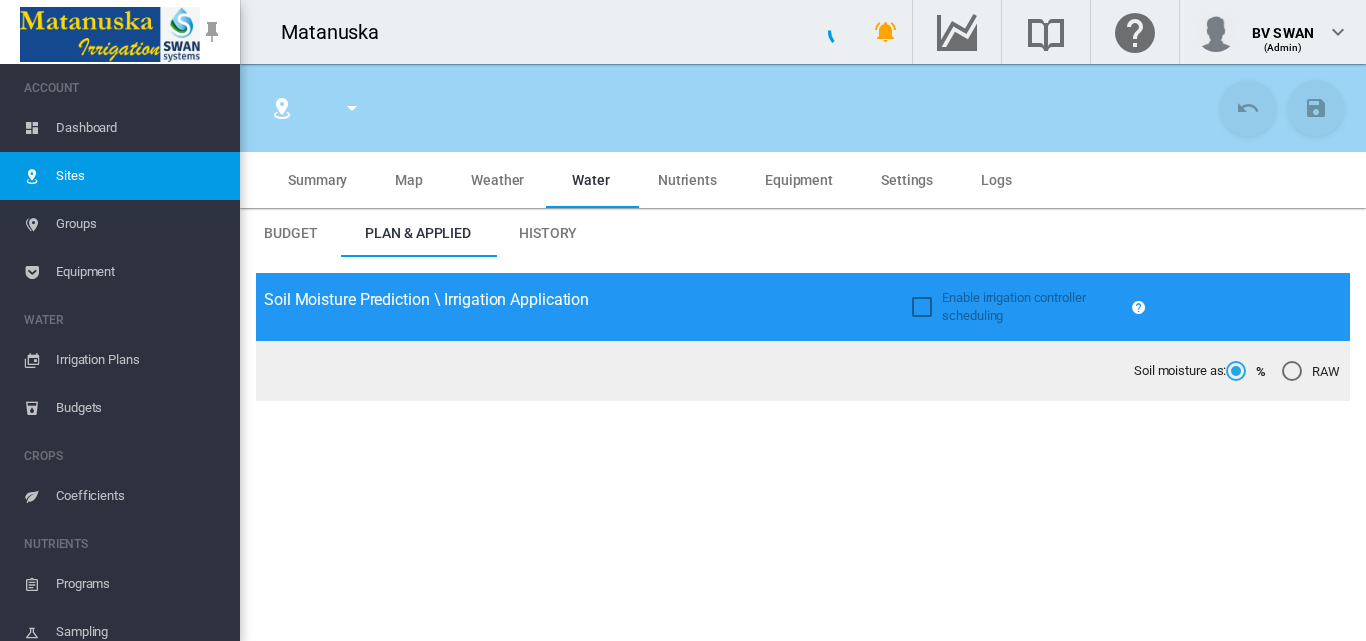 type on "**********" 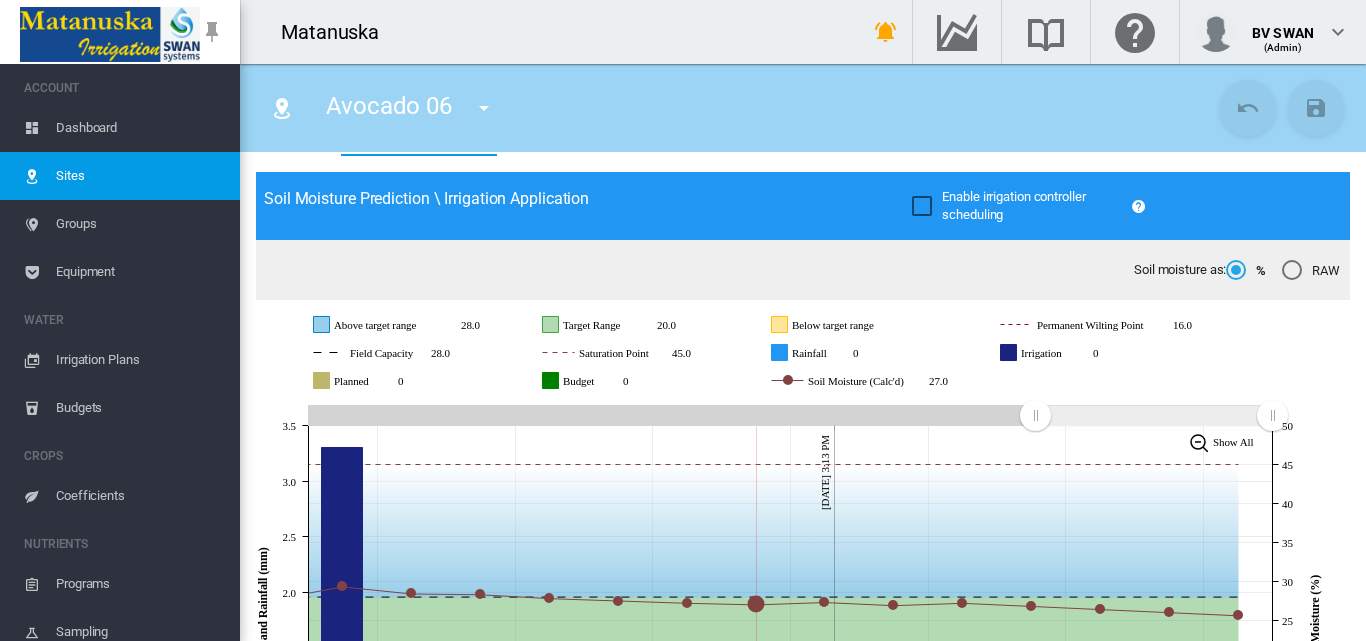 scroll, scrollTop: 100, scrollLeft: 0, axis: vertical 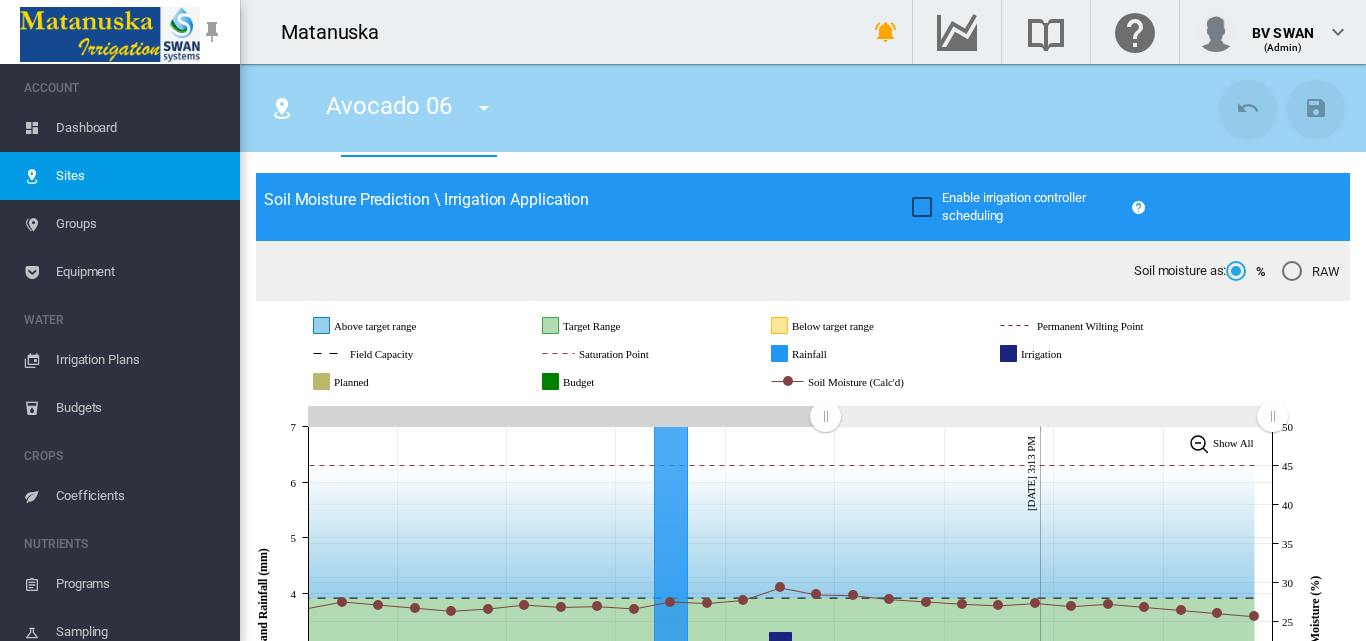 drag, startPoint x: 1028, startPoint y: 418, endPoint x: 825, endPoint y: 429, distance: 203.2978 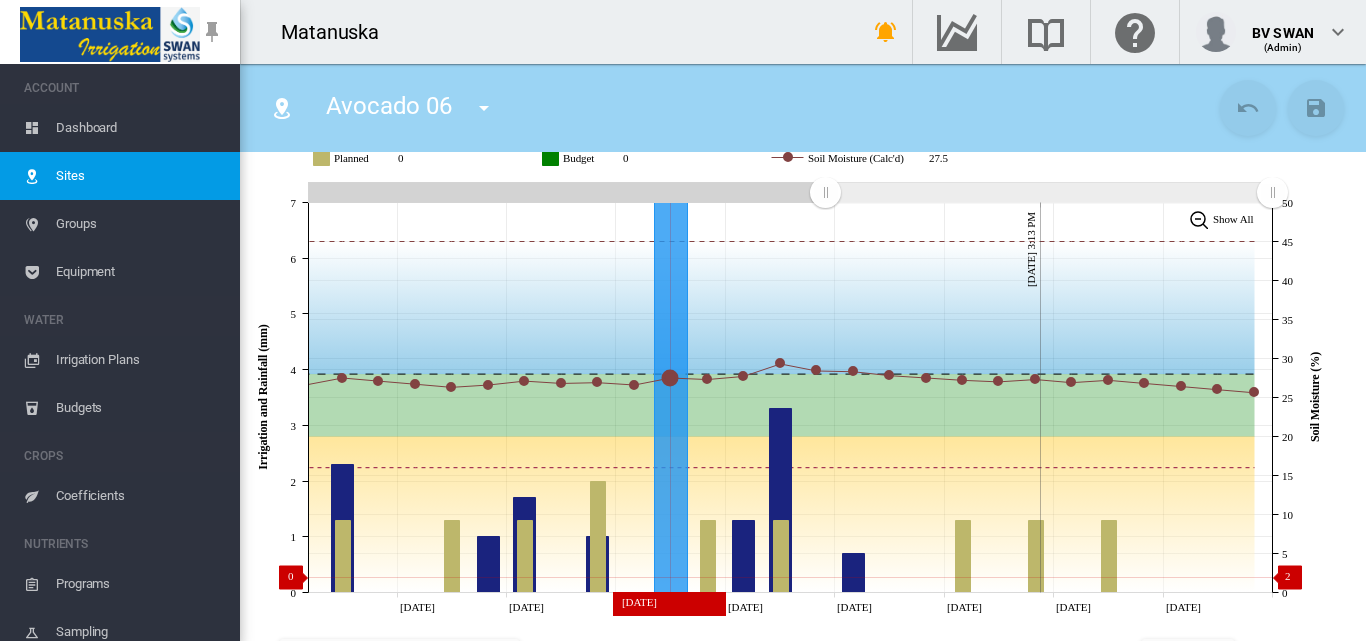 scroll, scrollTop: 300, scrollLeft: 0, axis: vertical 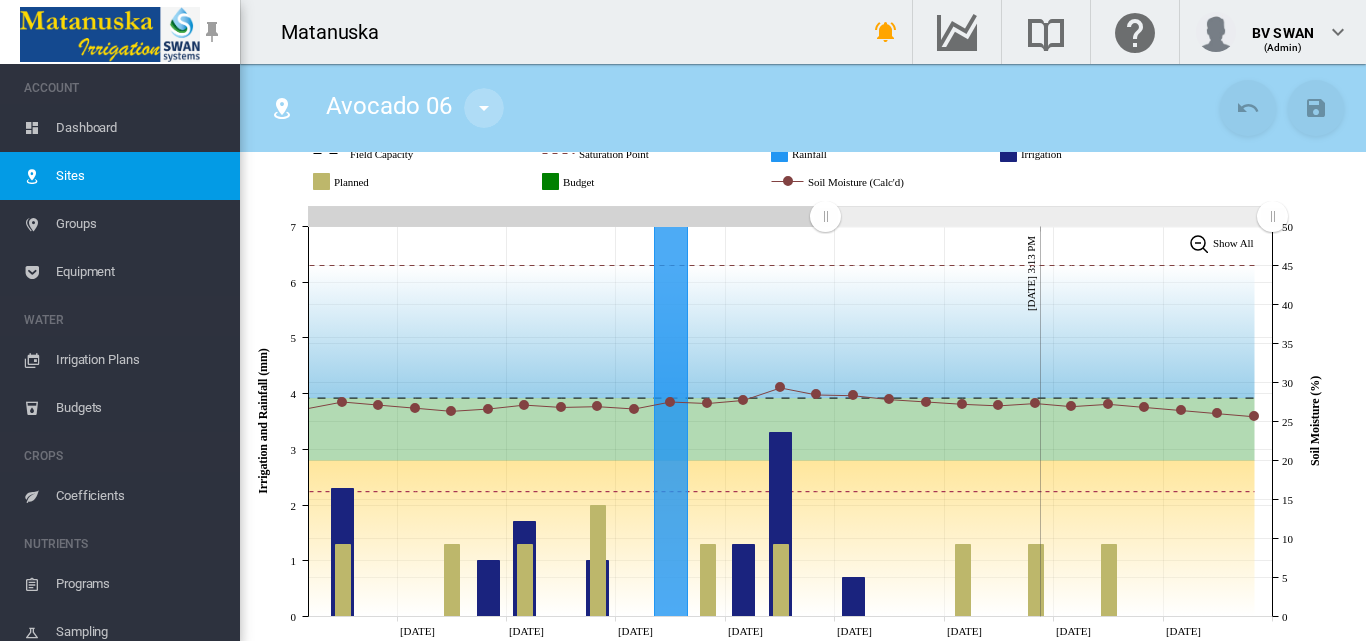 click at bounding box center (484, 108) 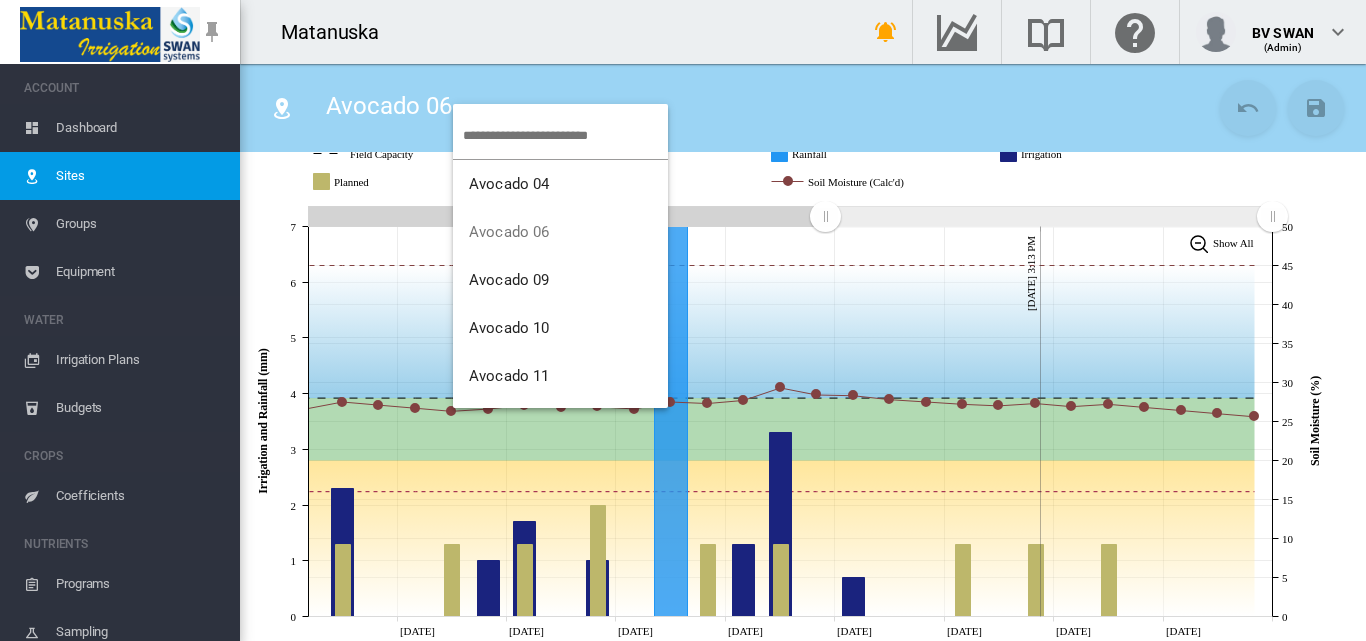 click at bounding box center (683, 320) 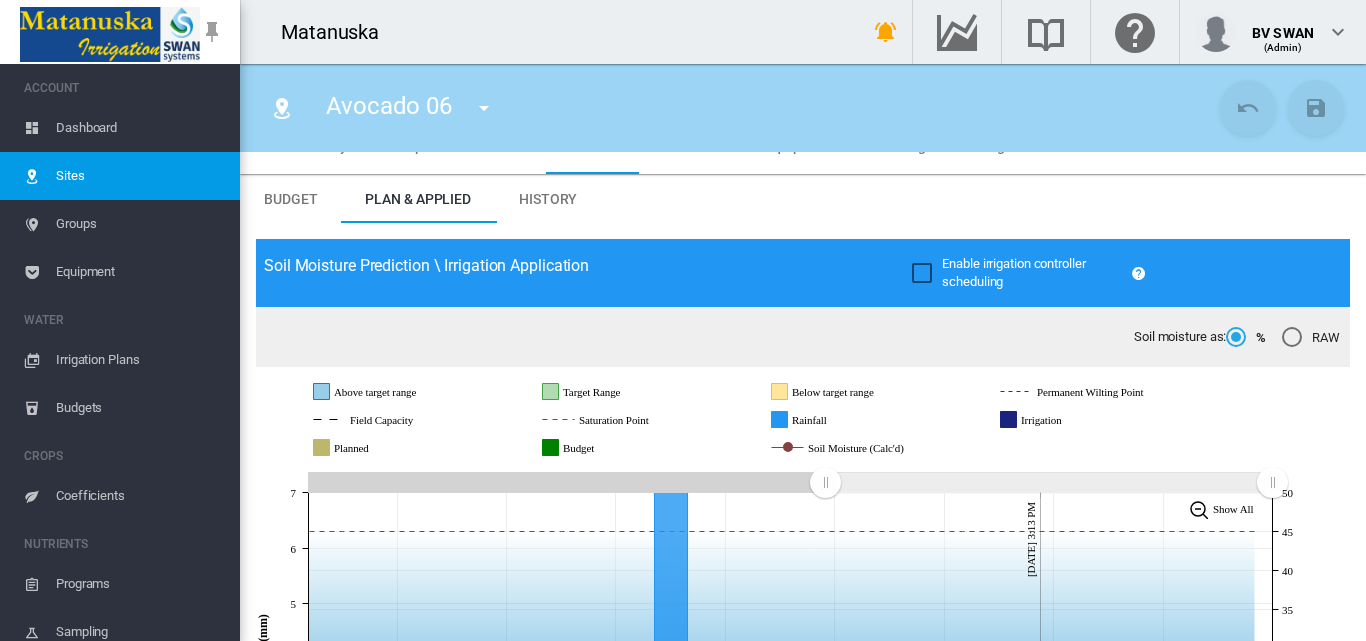 scroll, scrollTop: 0, scrollLeft: 0, axis: both 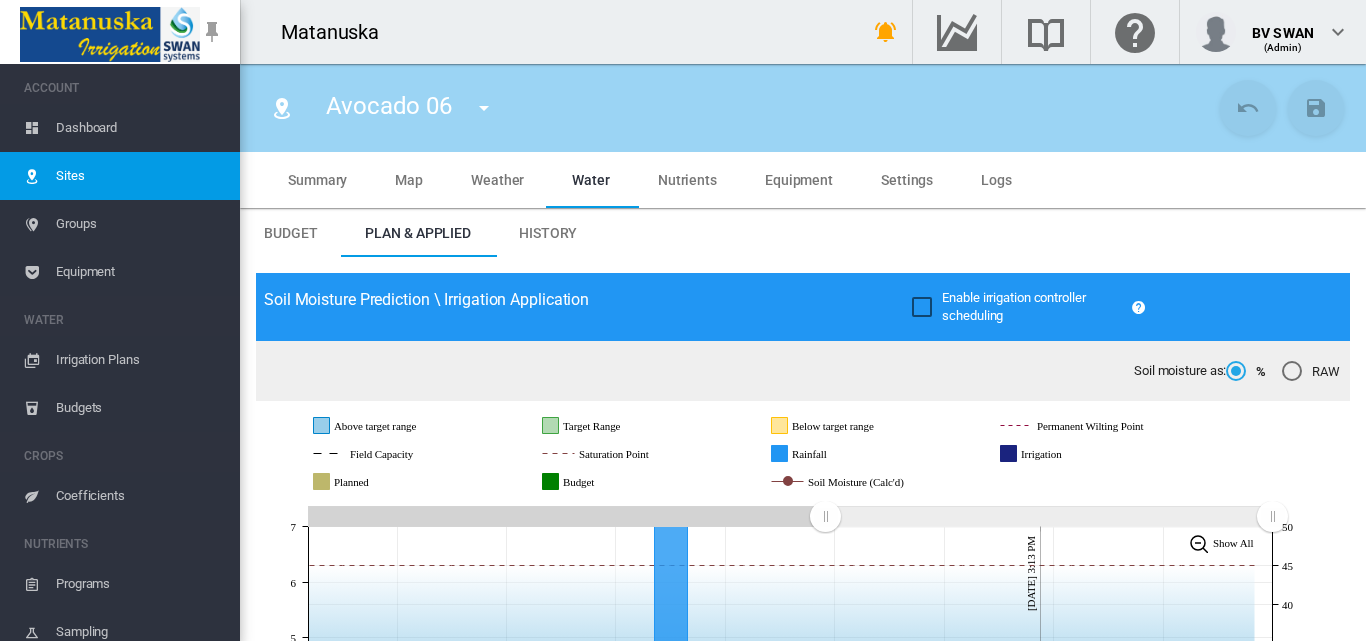 click on "Equipment" at bounding box center (140, 272) 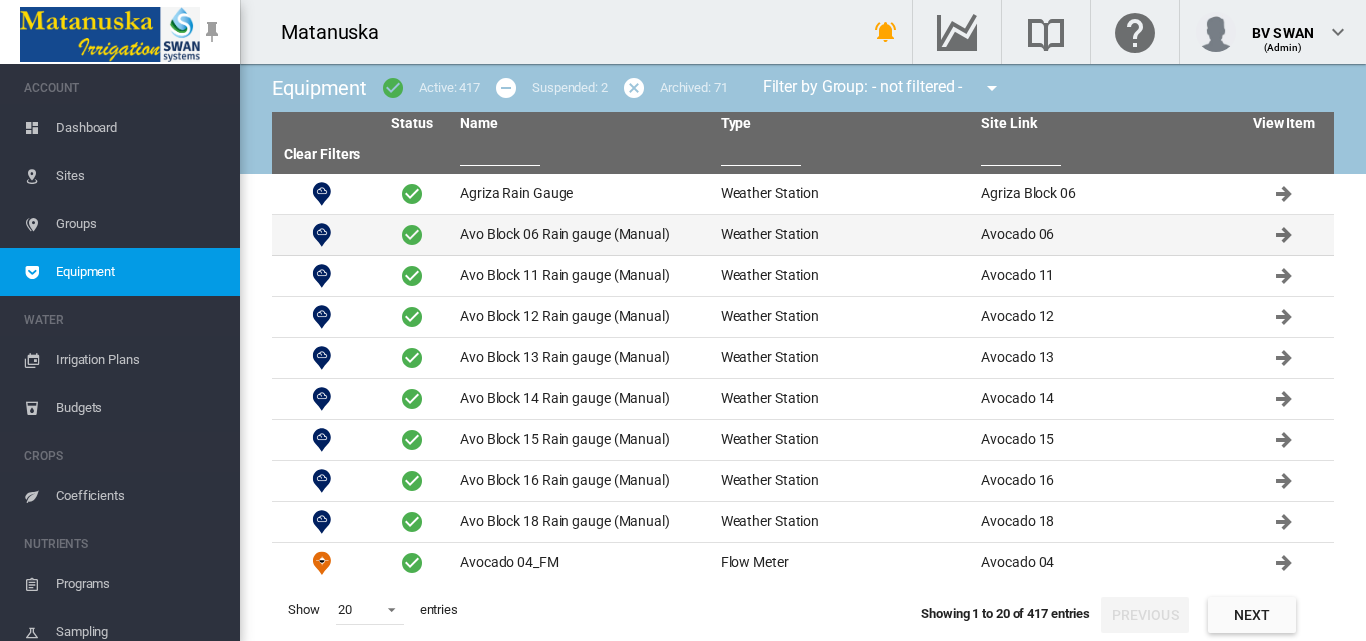 click on "Avo Block 06 Rain gauge (Manual)" at bounding box center (582, 235) 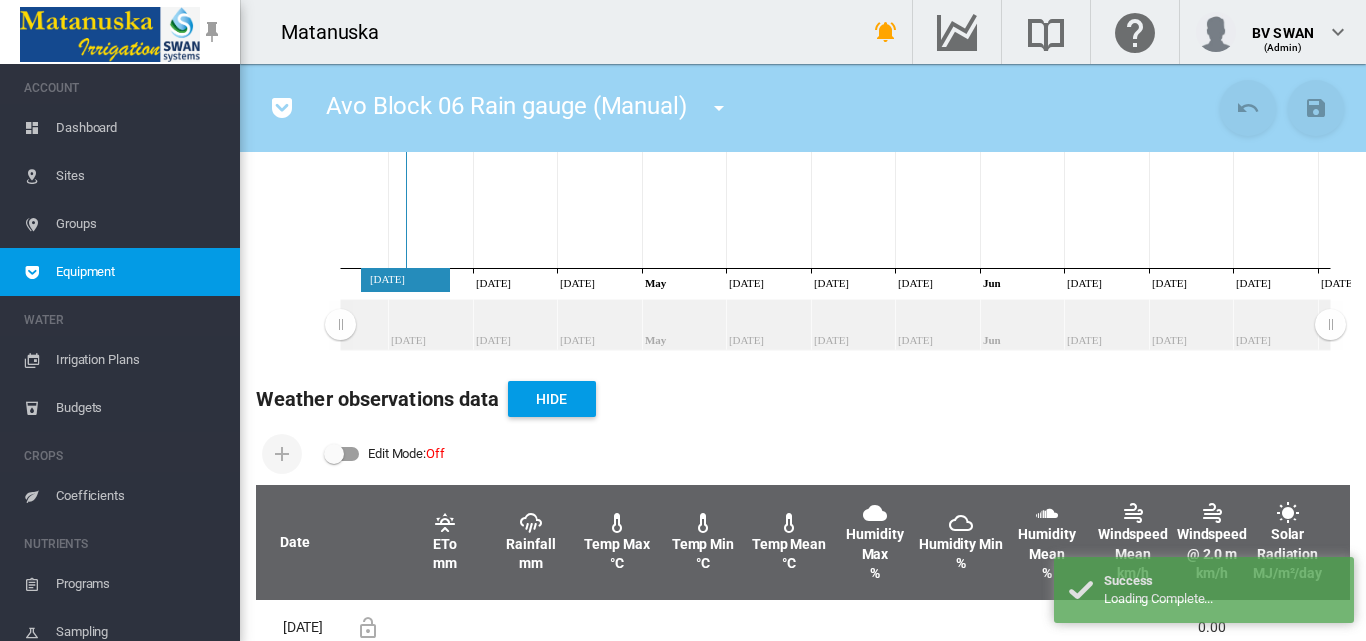 scroll, scrollTop: 500, scrollLeft: 0, axis: vertical 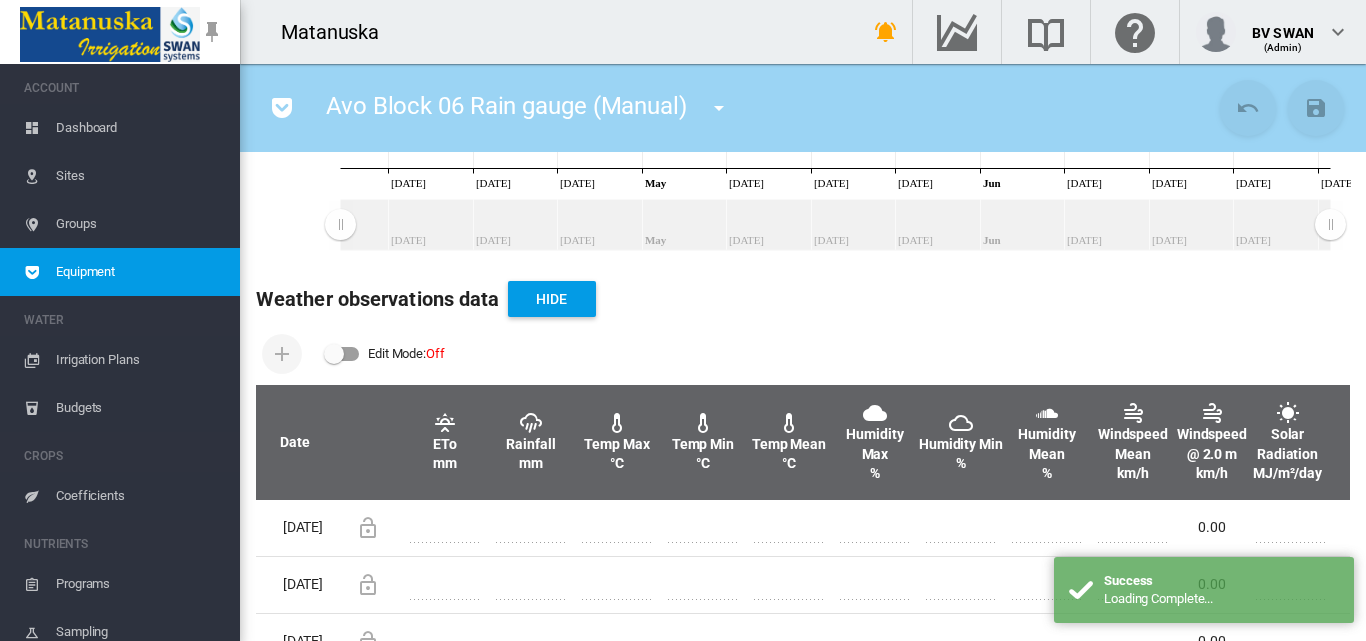 click at bounding box center (342, 354) 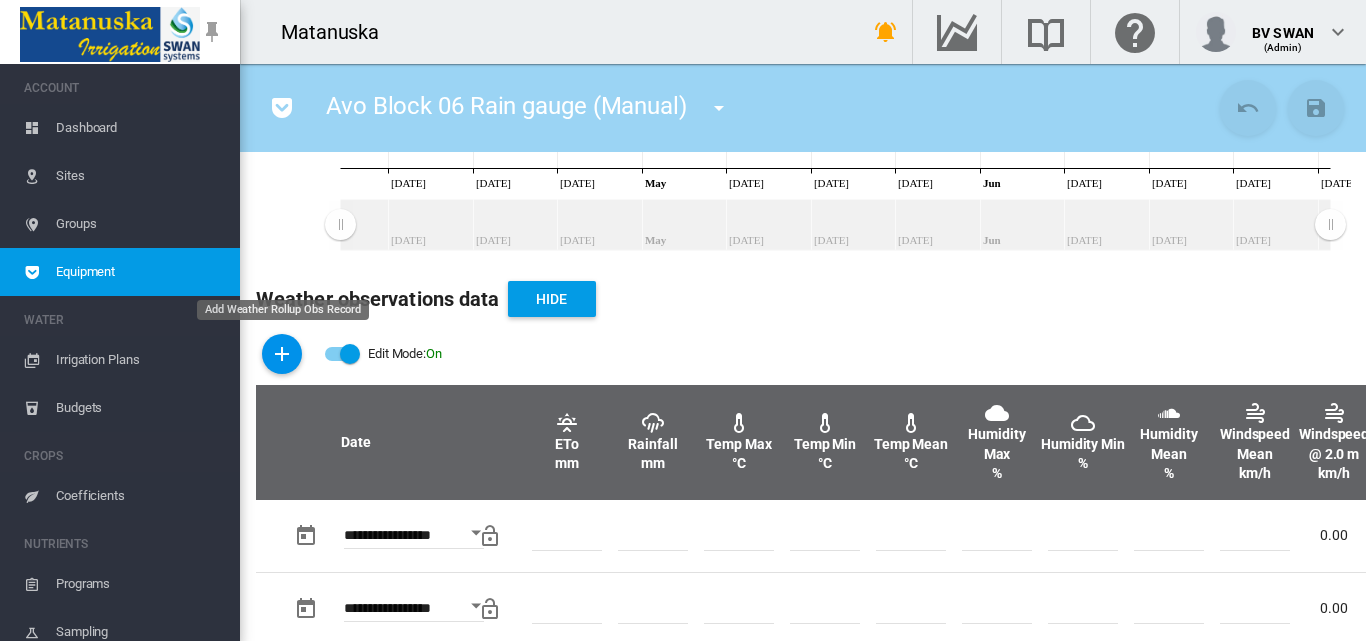 click at bounding box center [282, 354] 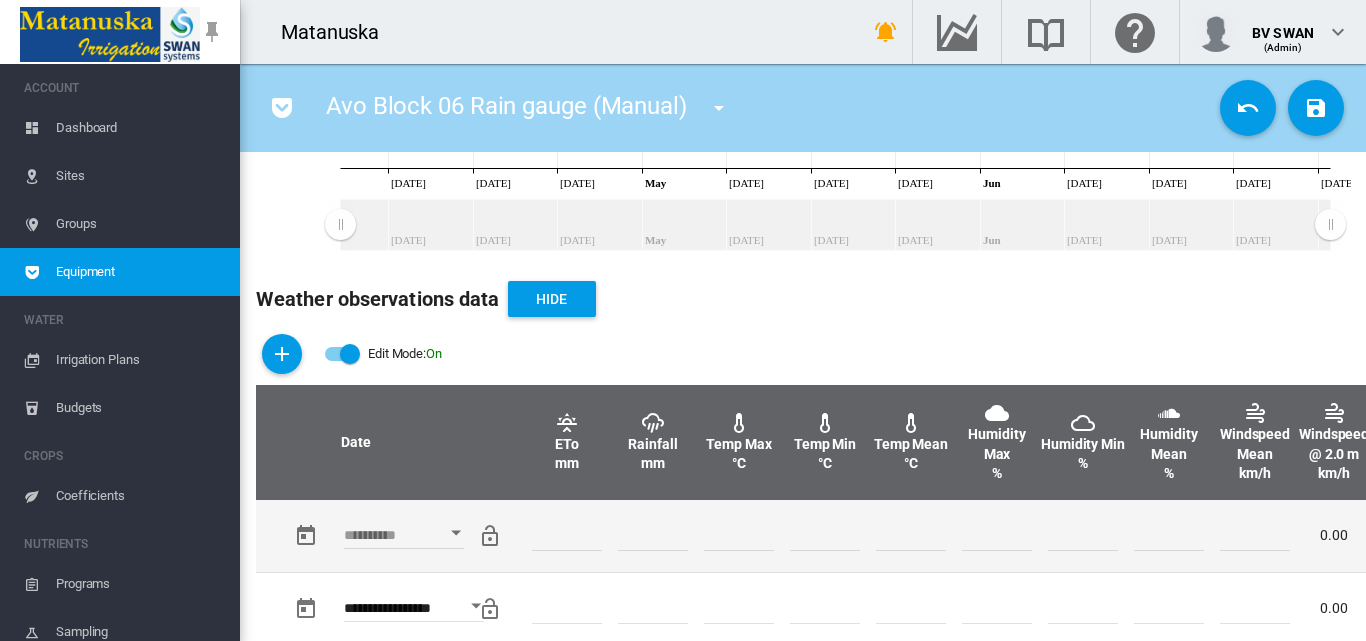 click at bounding box center [456, 532] 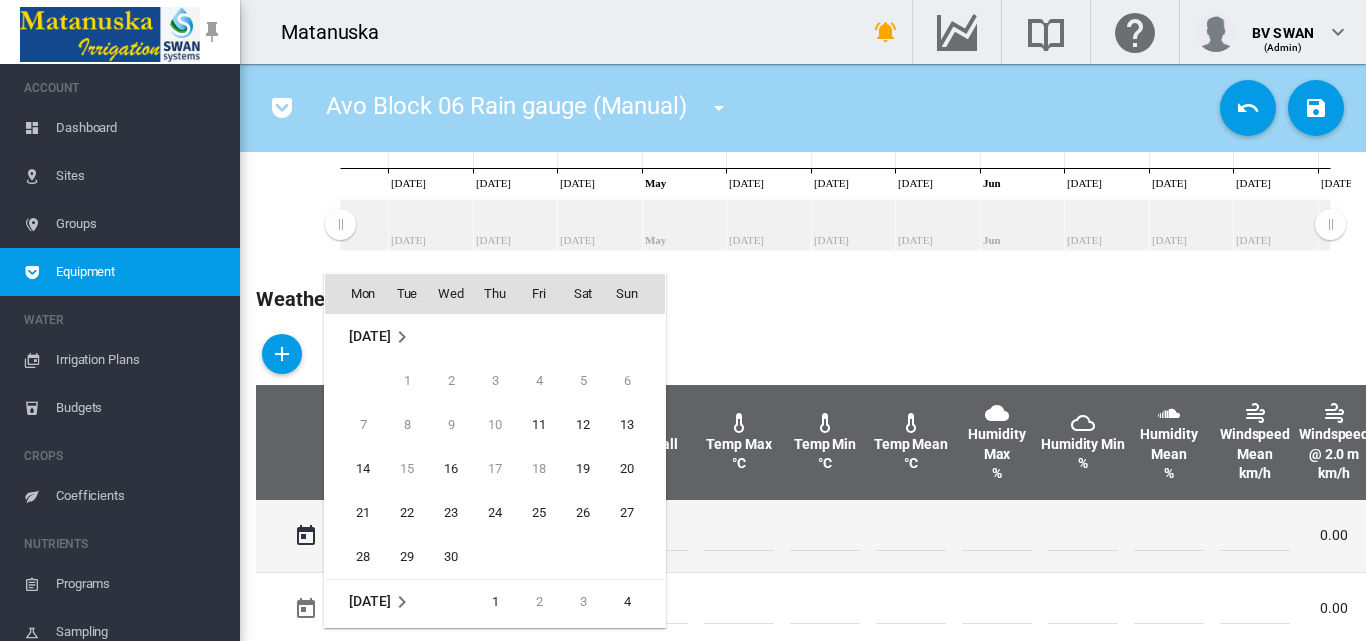 scroll, scrollTop: 795, scrollLeft: 0, axis: vertical 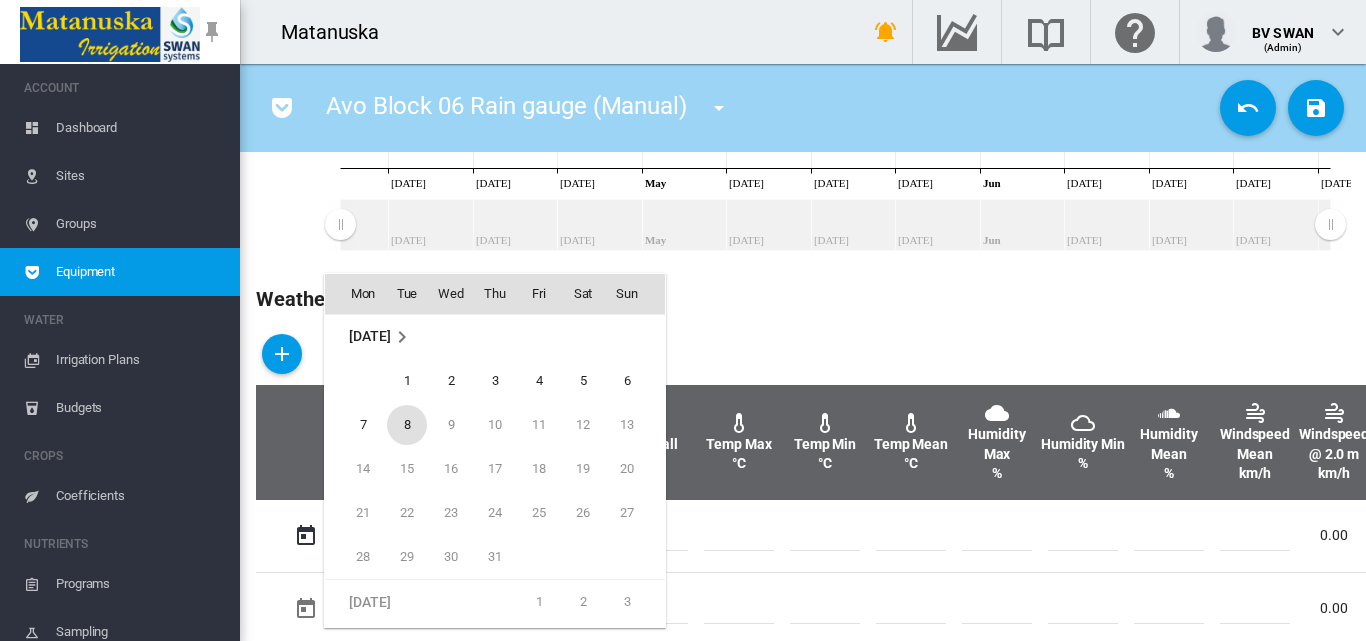 click on "8" at bounding box center [407, 425] 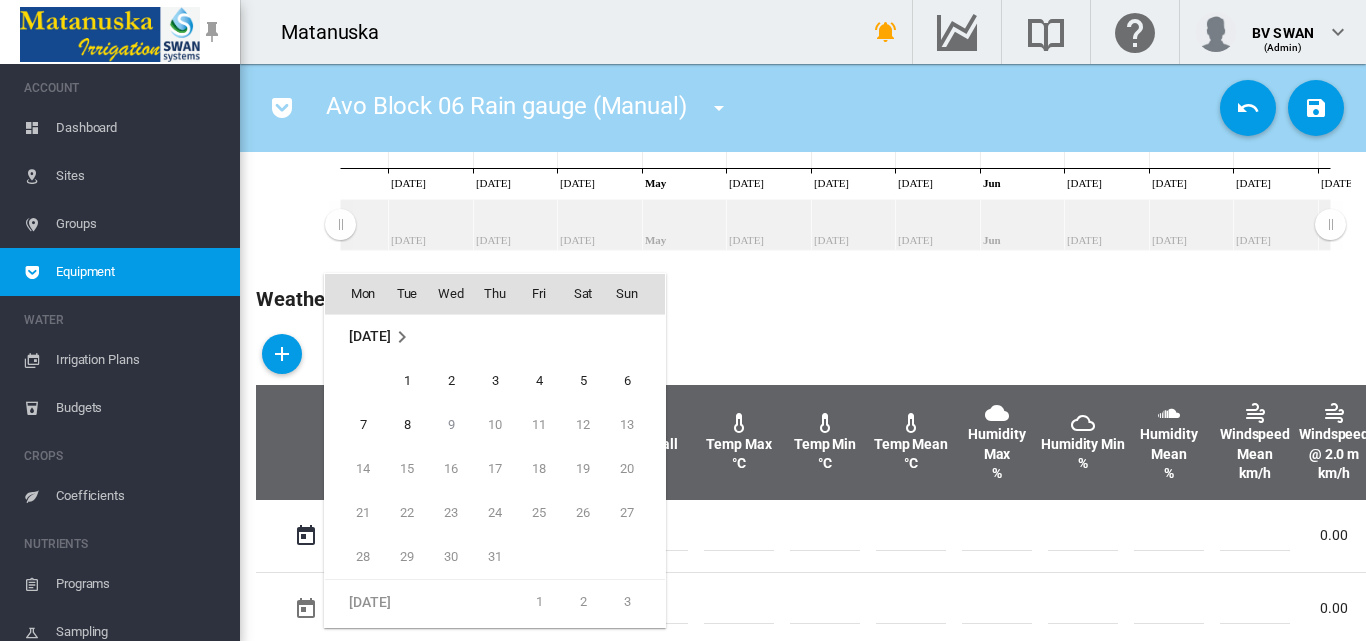 type on "**********" 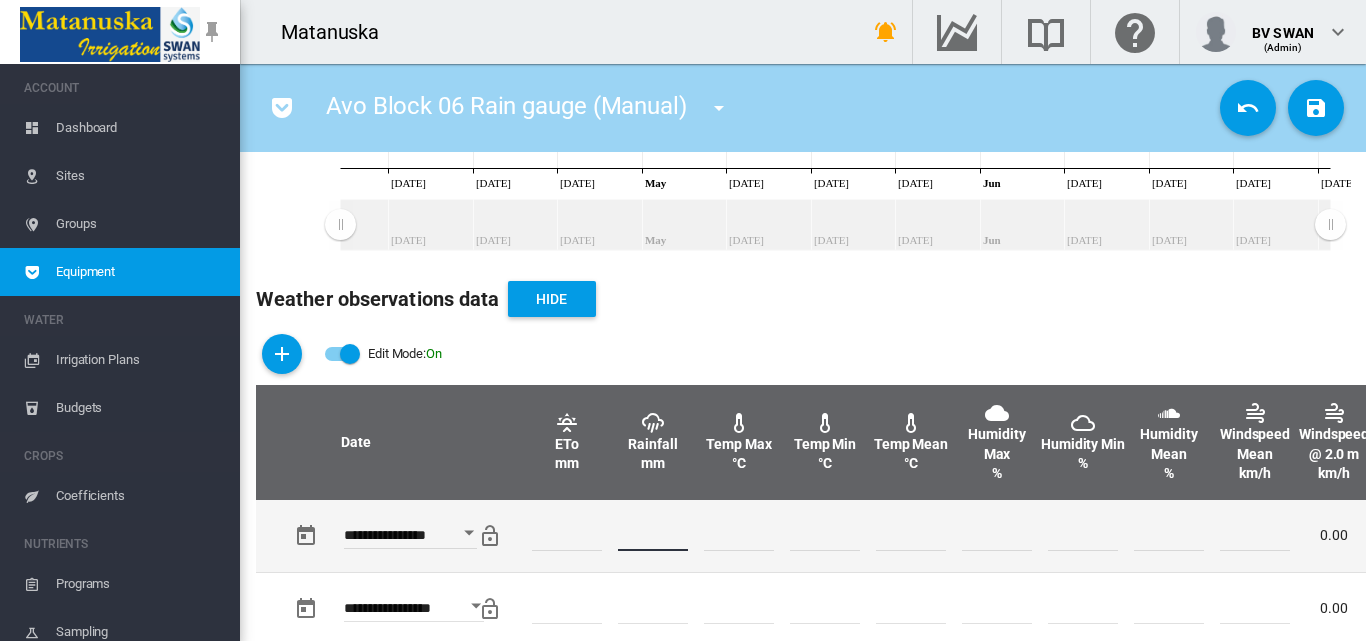 click at bounding box center [653, 536] 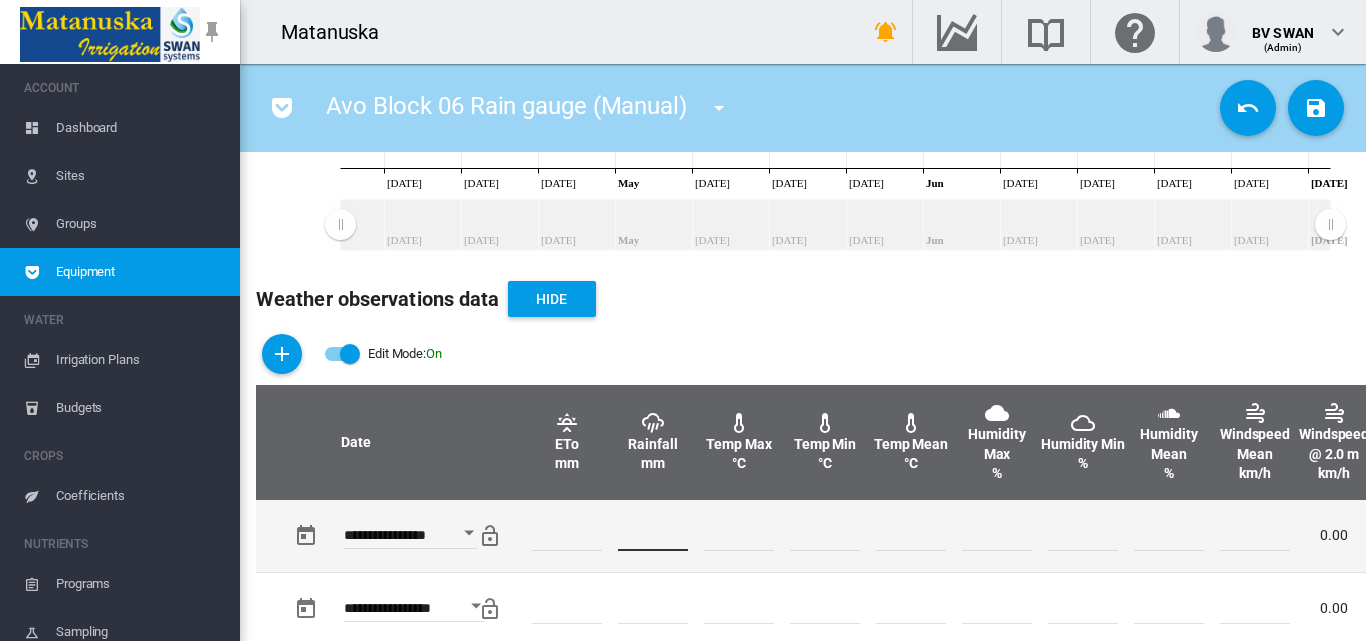 type on "***" 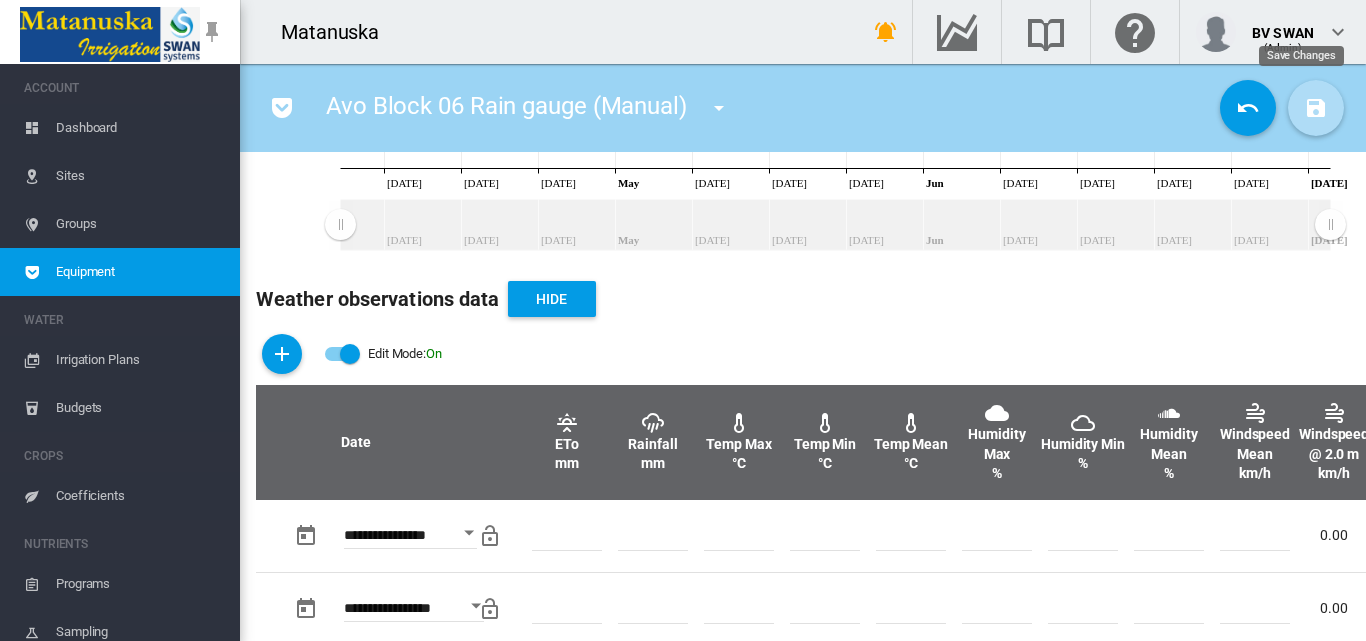 click at bounding box center (1316, 108) 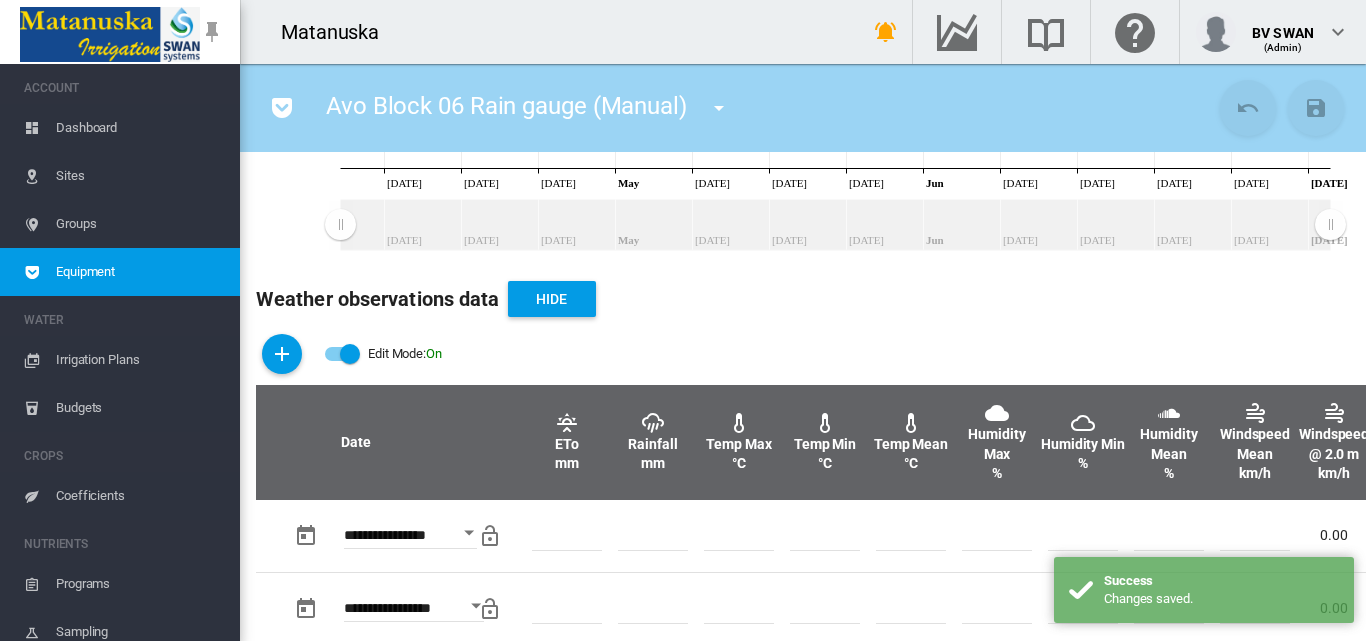 click at bounding box center [719, 108] 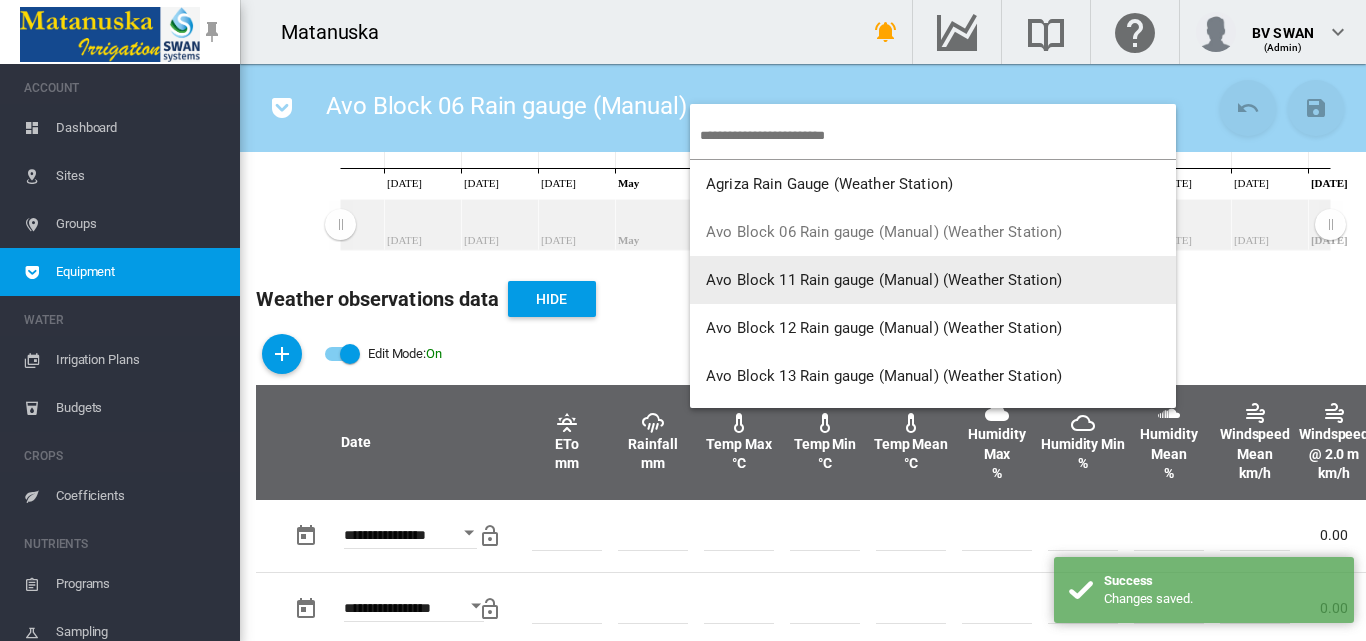 click on "Avo Block 11 Rain gauge (Manual) (Weather Station)" at bounding box center (884, 280) 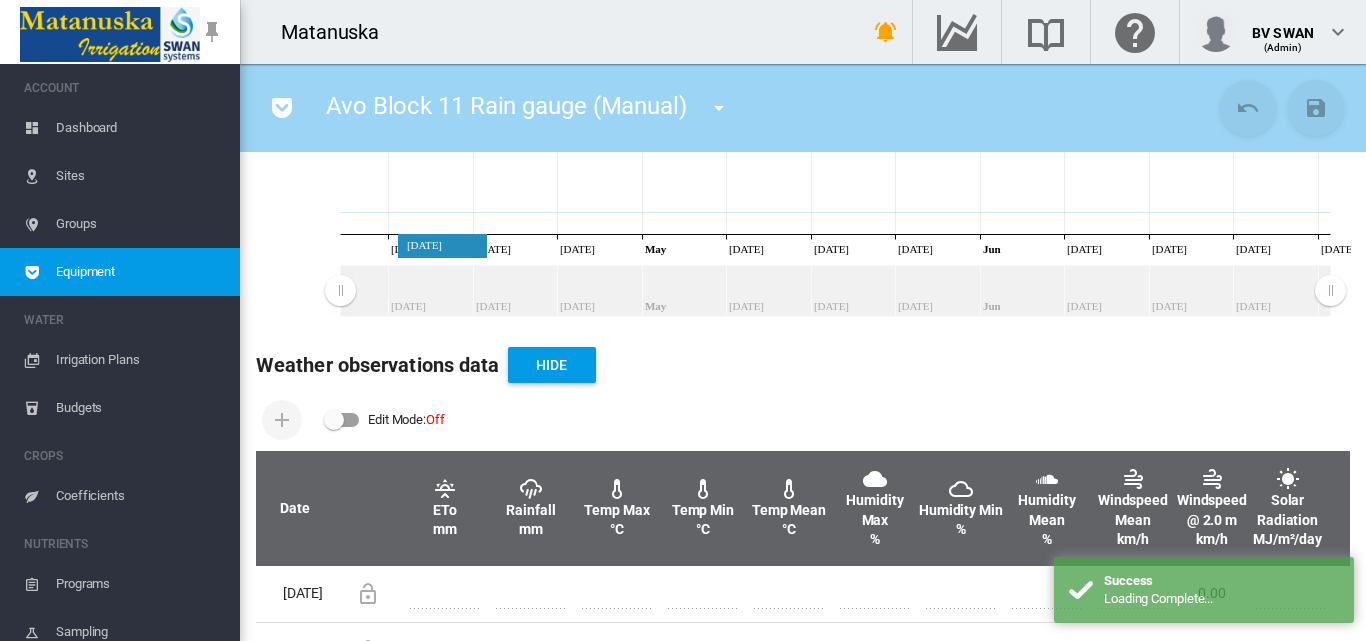 scroll, scrollTop: 500, scrollLeft: 0, axis: vertical 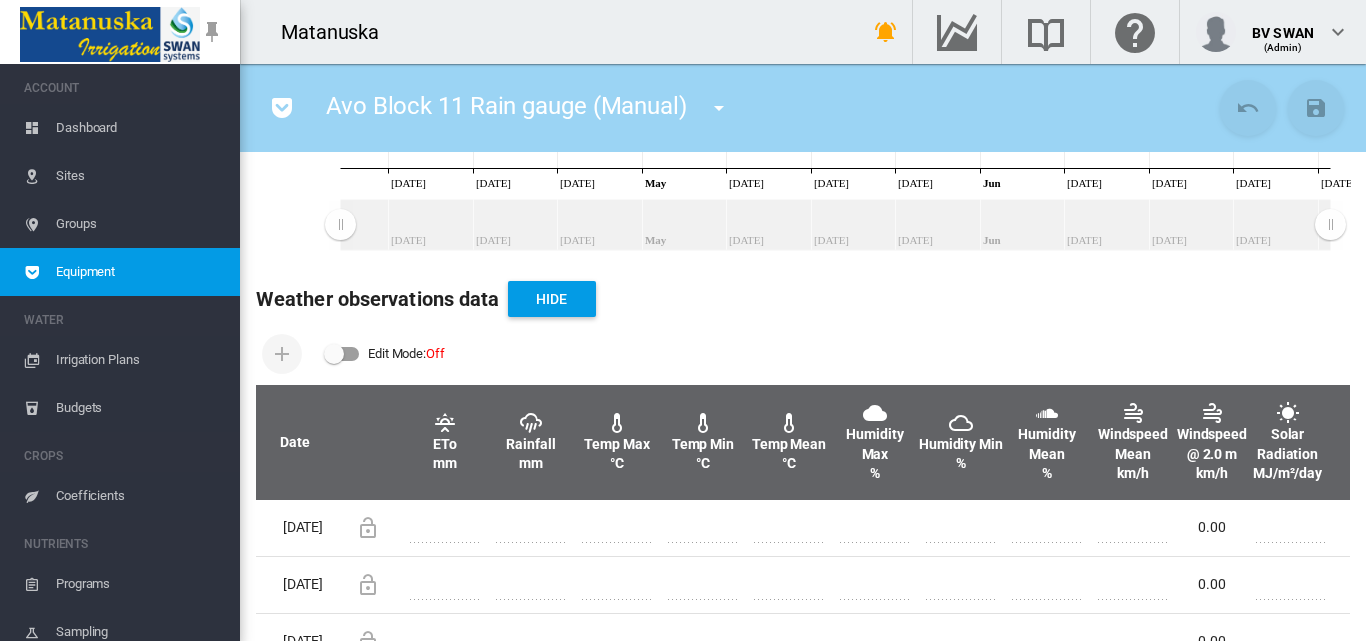 click at bounding box center (342, 354) 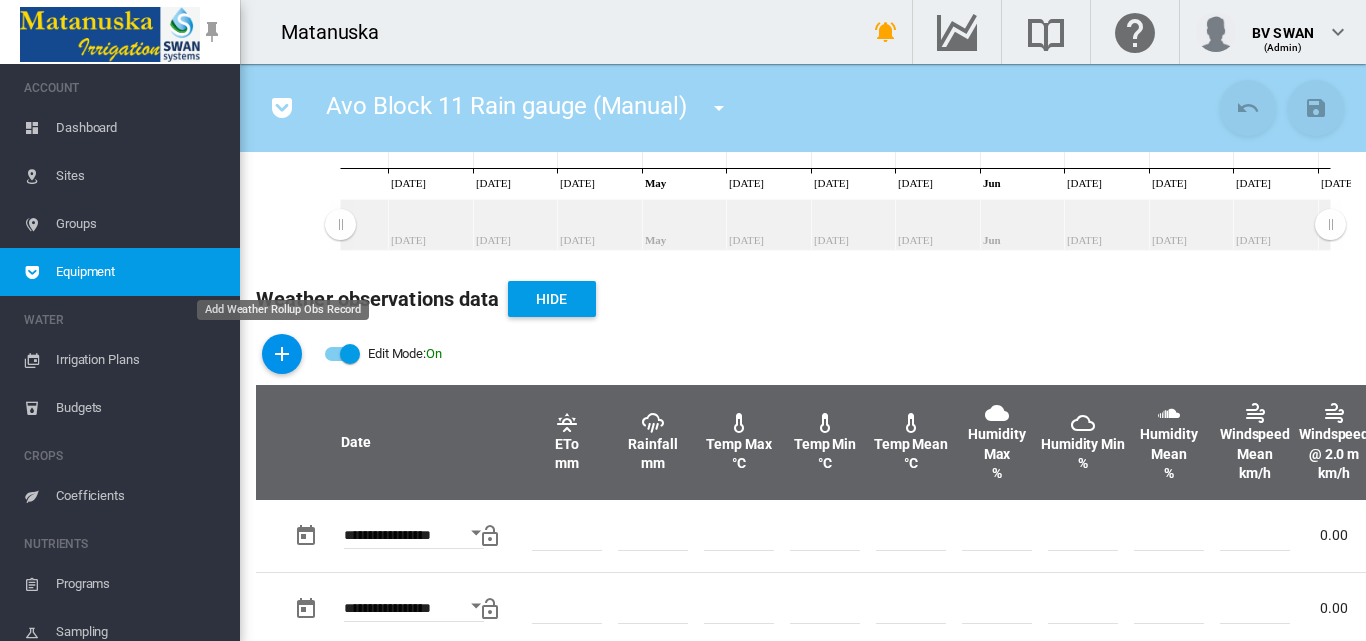 click at bounding box center [282, 354] 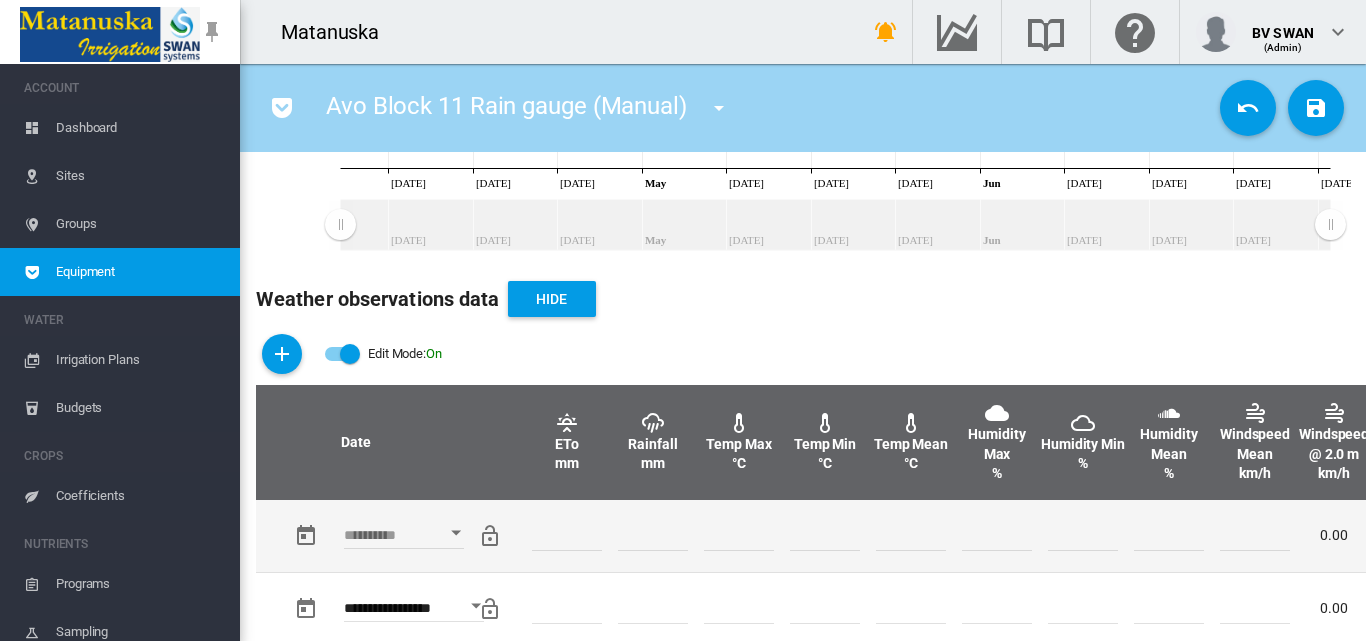 click at bounding box center [456, 533] 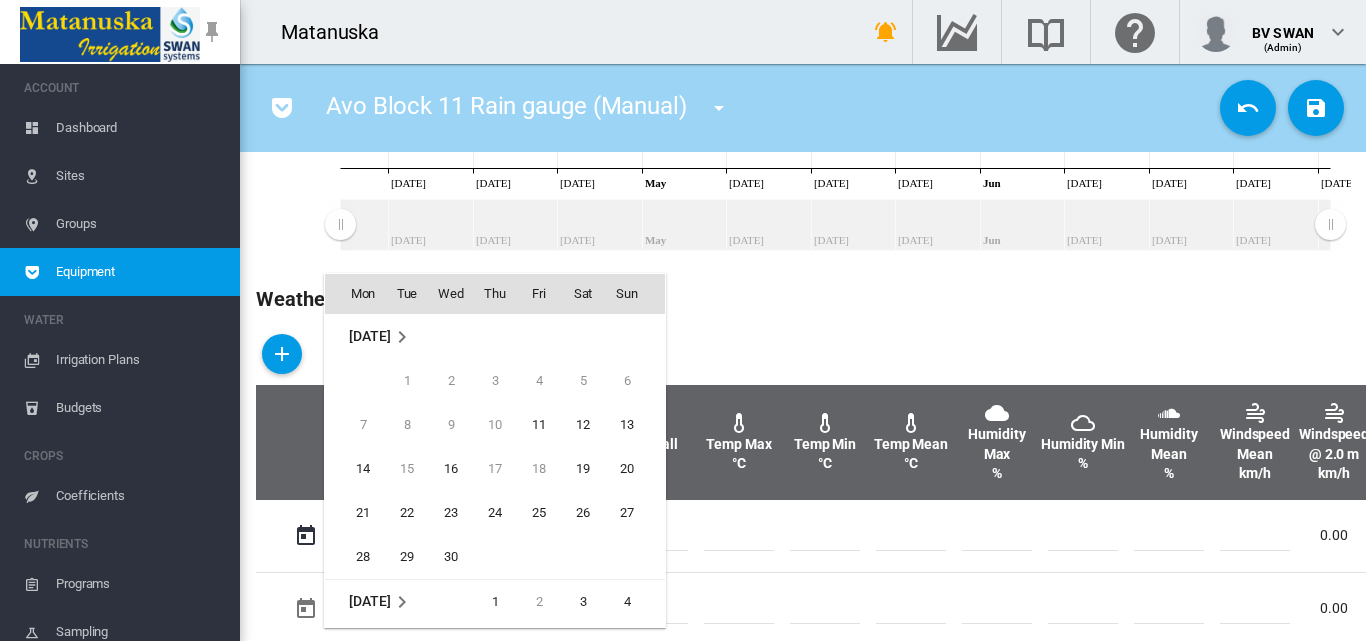 scroll, scrollTop: 795, scrollLeft: 0, axis: vertical 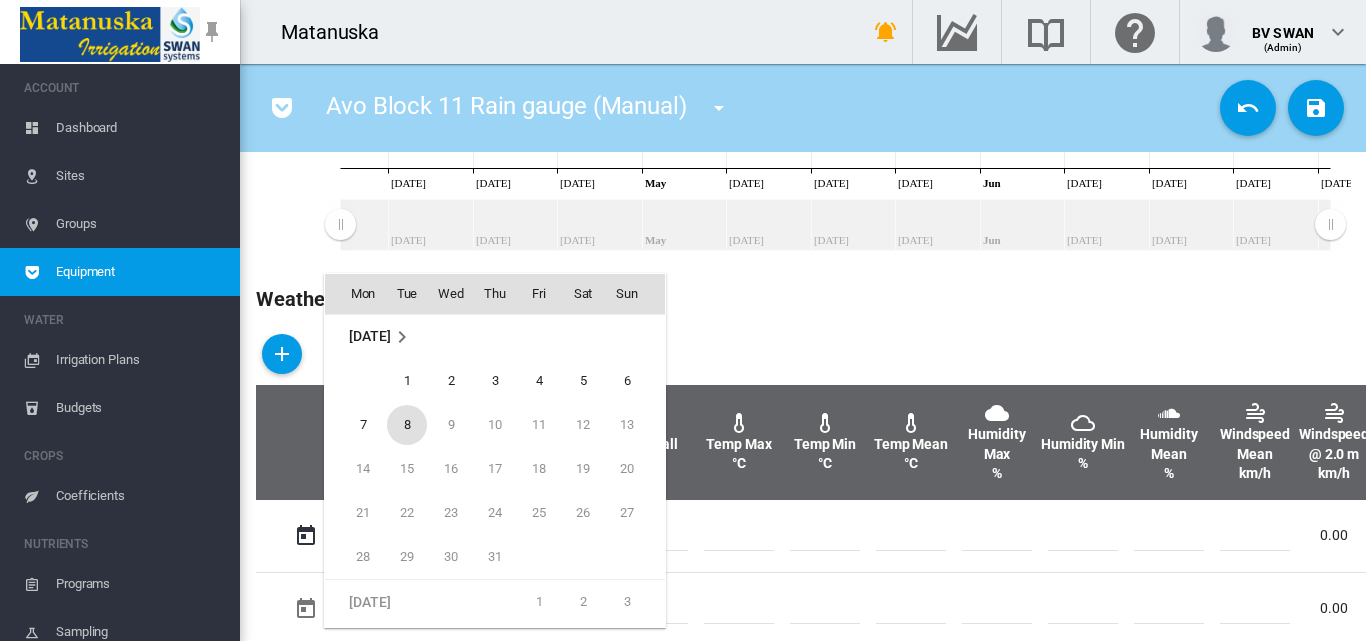 click on "8" at bounding box center (407, 425) 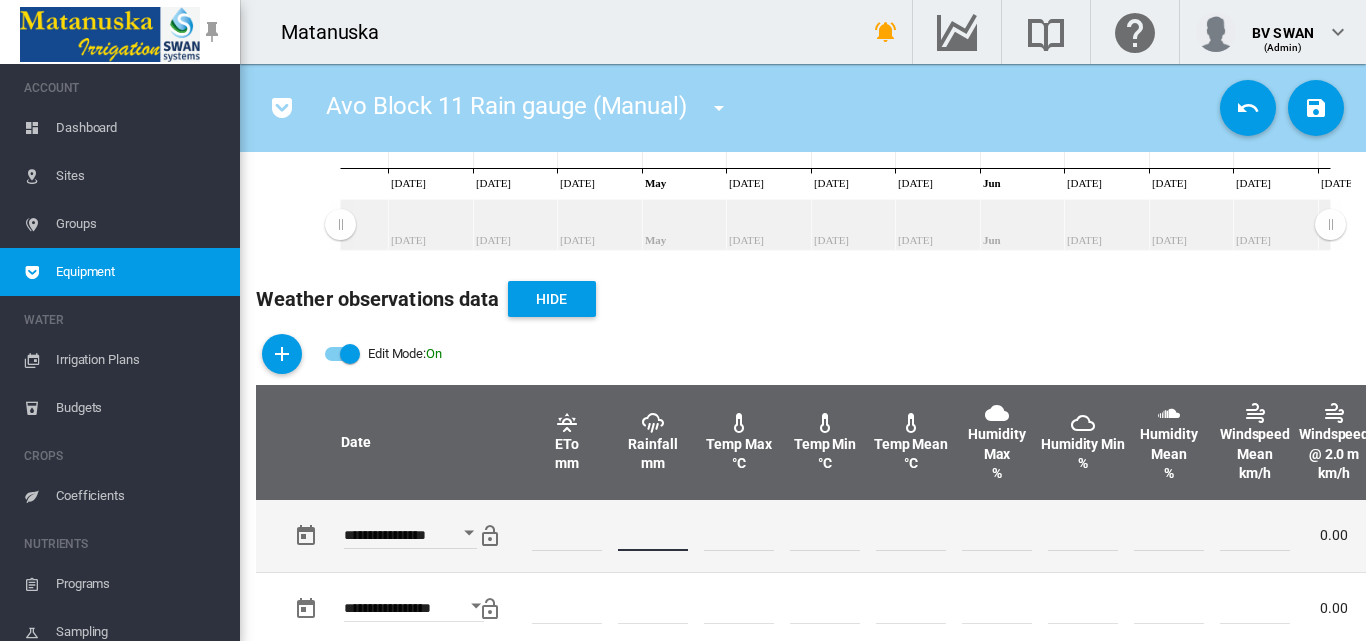 click at bounding box center (653, 536) 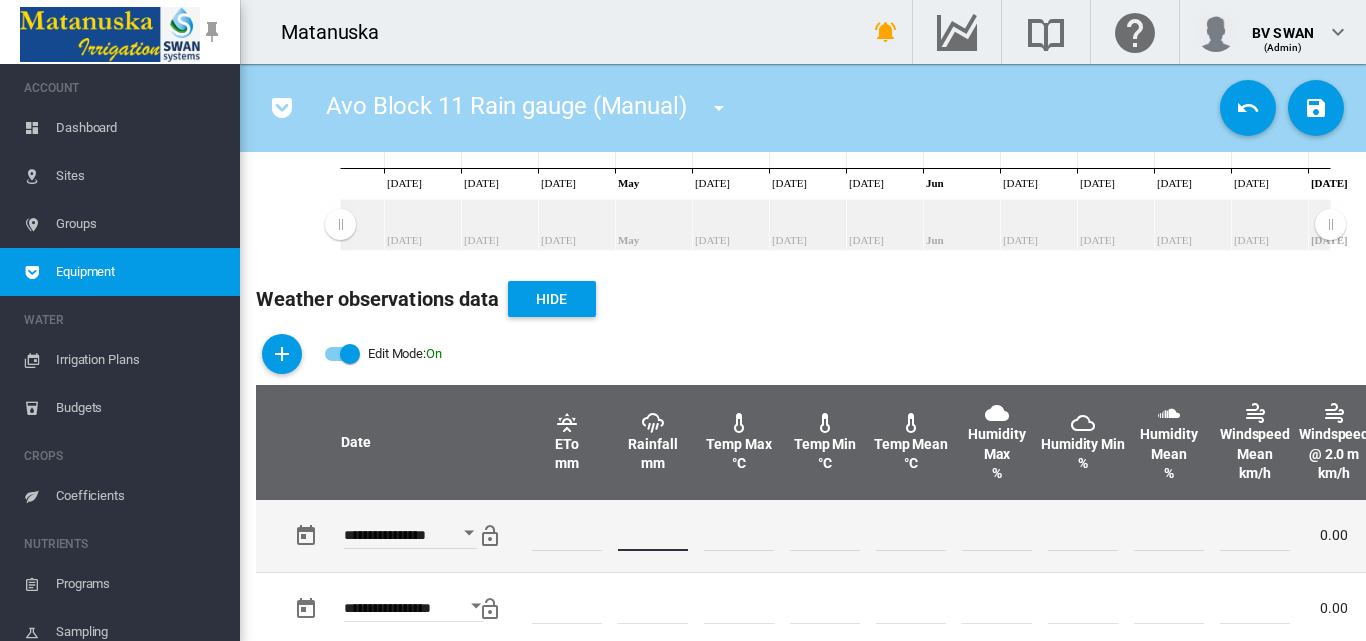 type on "*" 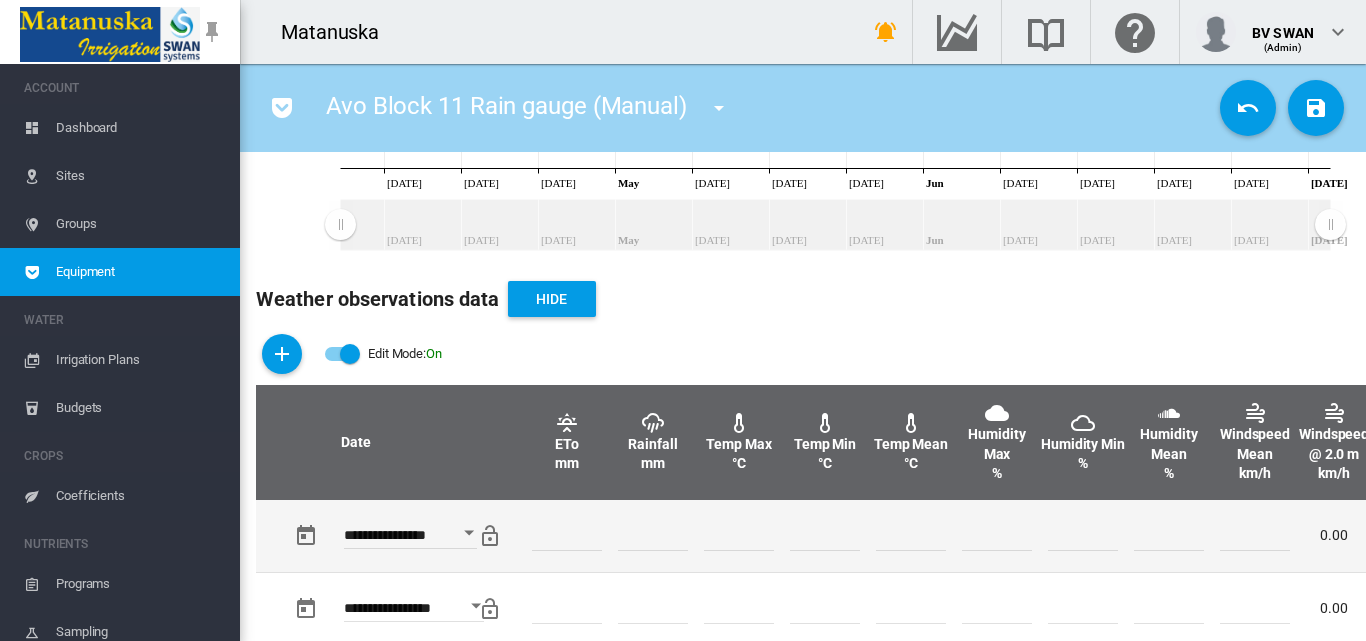 click at bounding box center [739, 536] 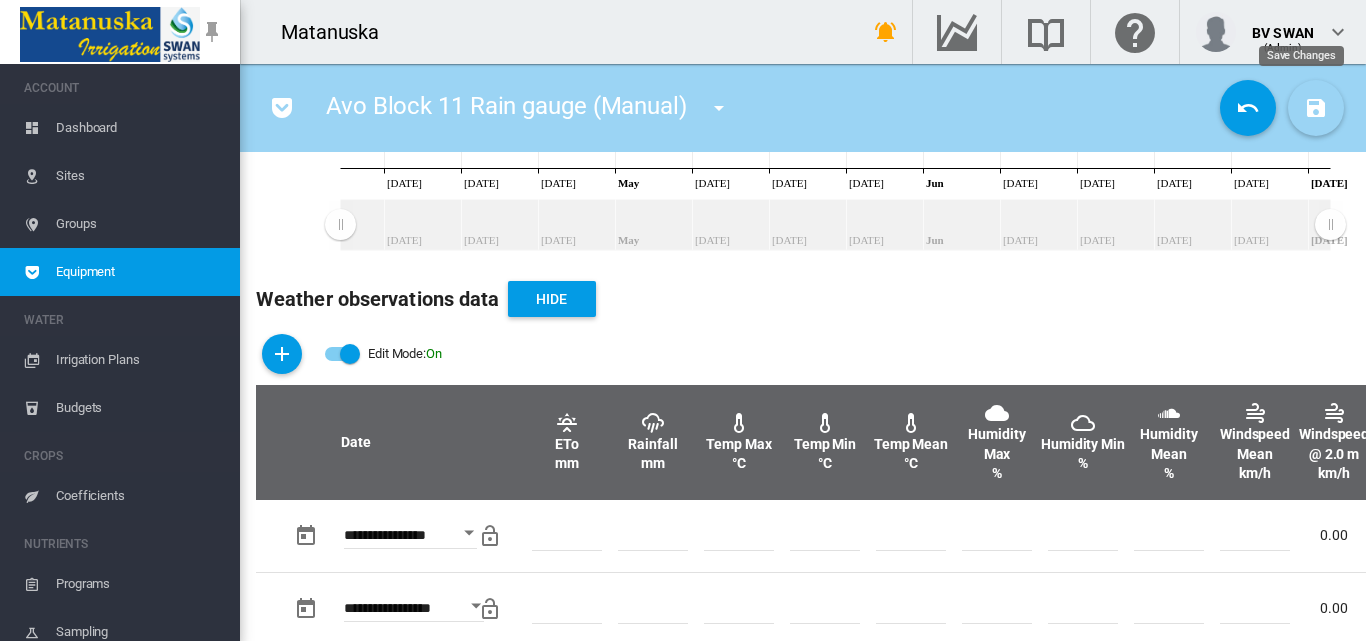 click at bounding box center [1316, 108] 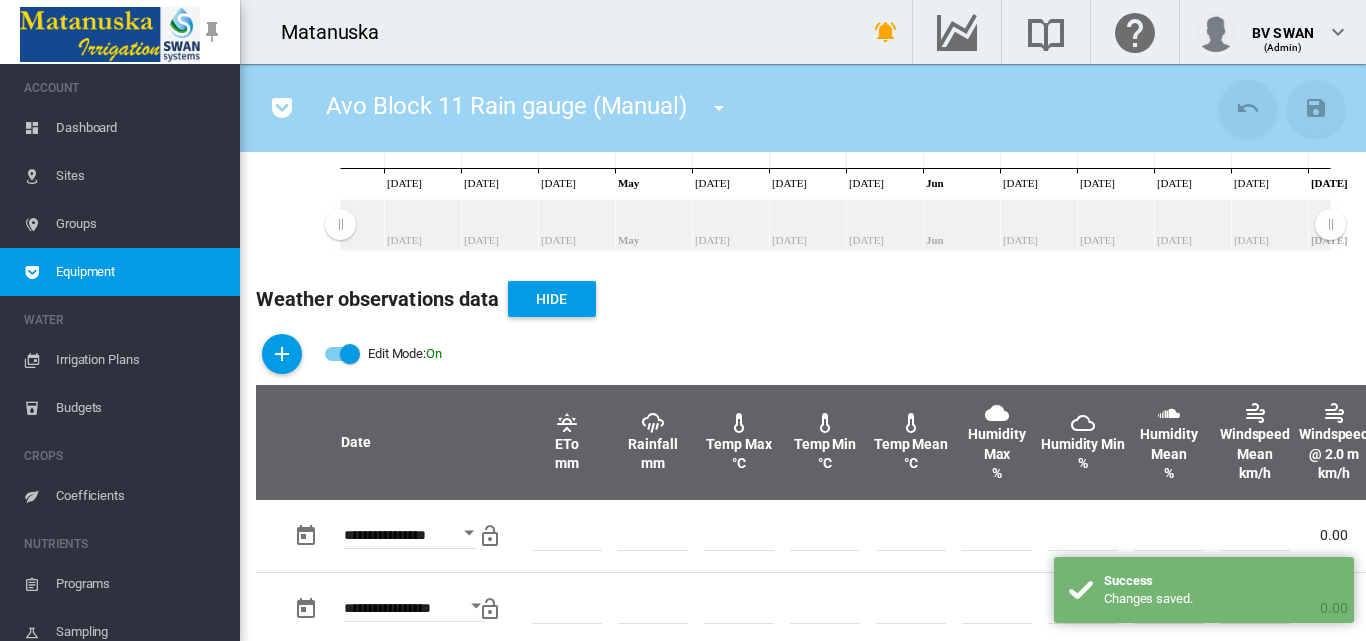 click at bounding box center [719, 108] 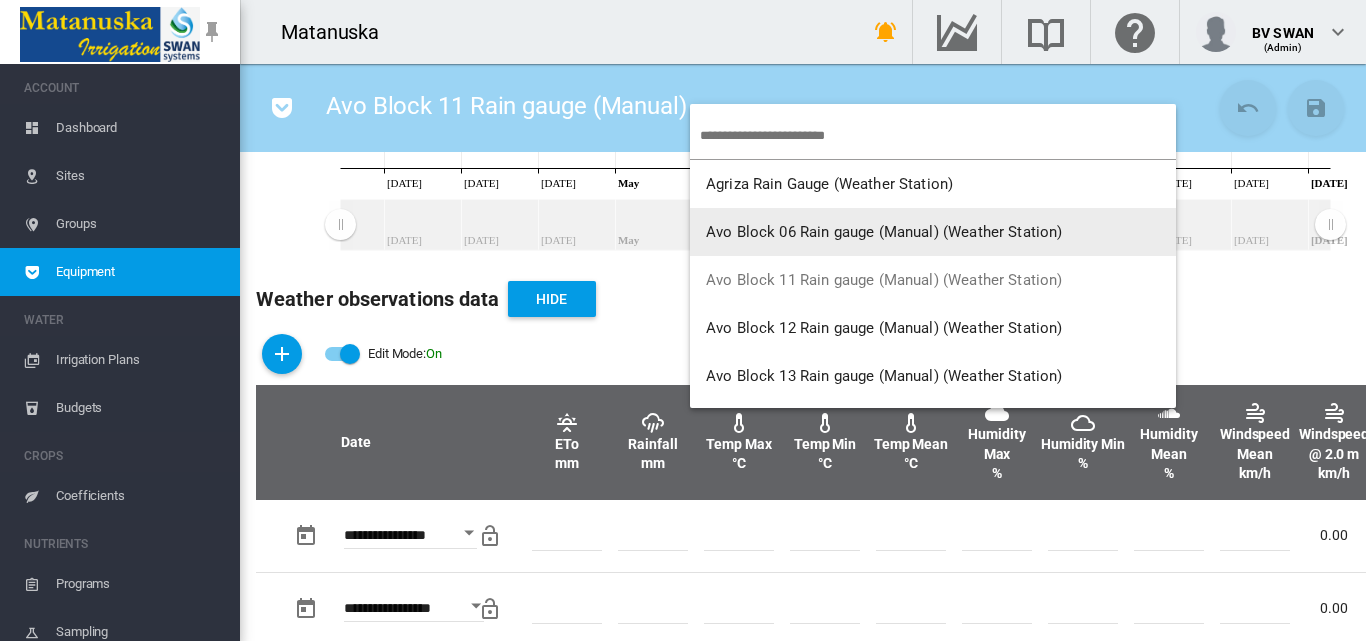 scroll, scrollTop: 100, scrollLeft: 0, axis: vertical 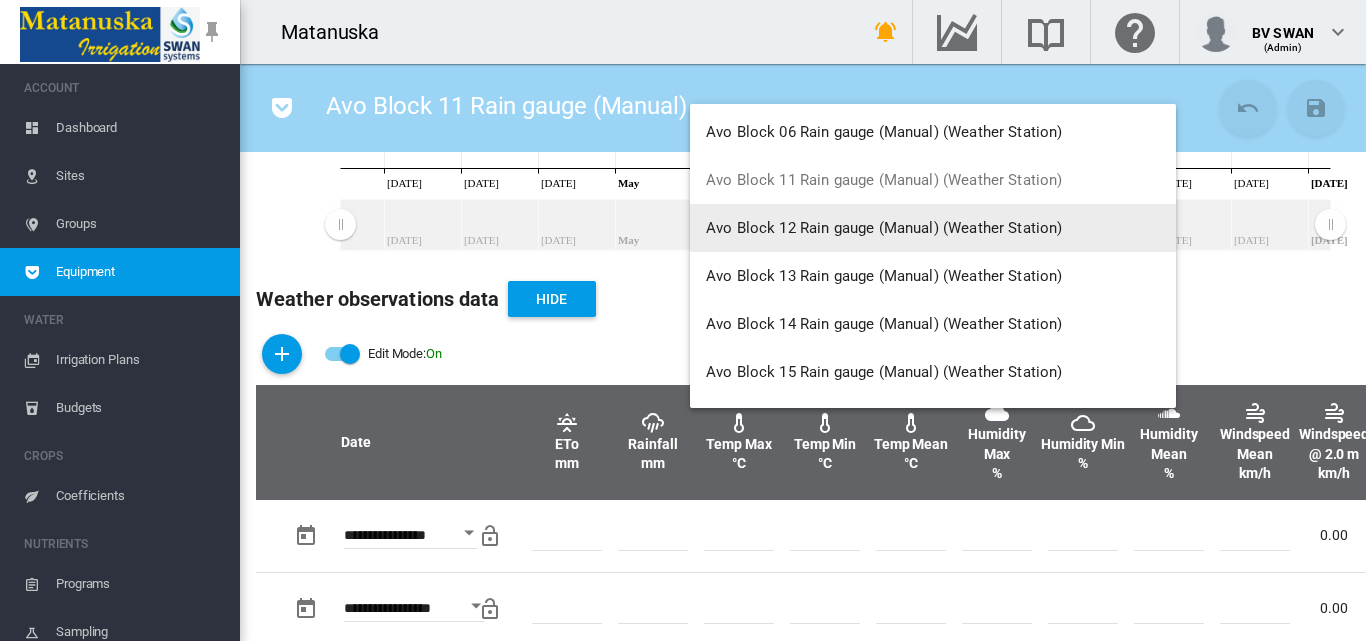 click on "Avo Block 12 Rain gauge (Manual) (Weather Station)" at bounding box center [884, 228] 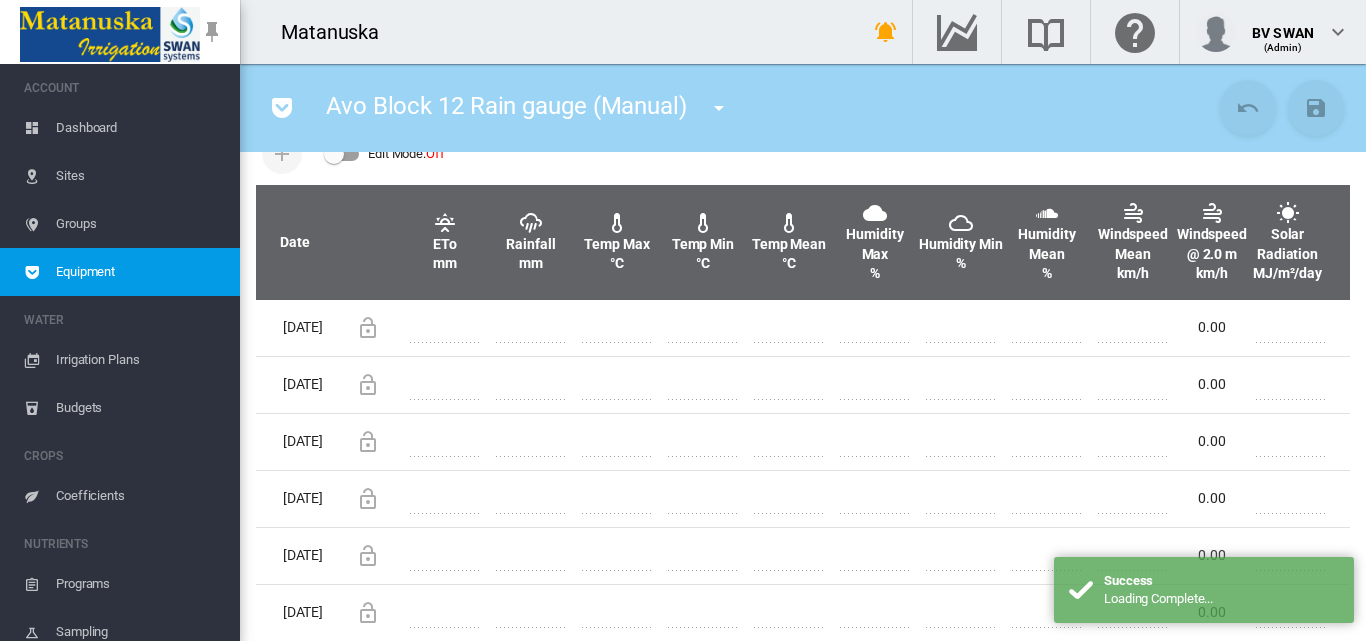 scroll, scrollTop: 600, scrollLeft: 0, axis: vertical 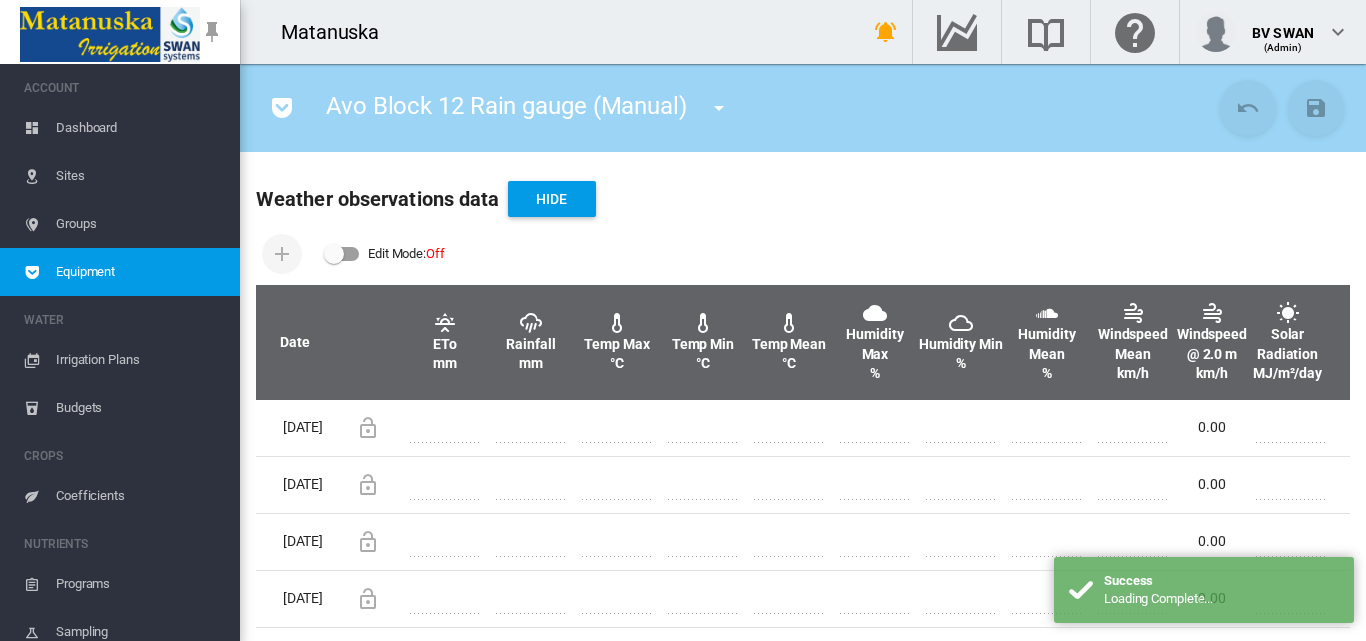 click at bounding box center (342, 254) 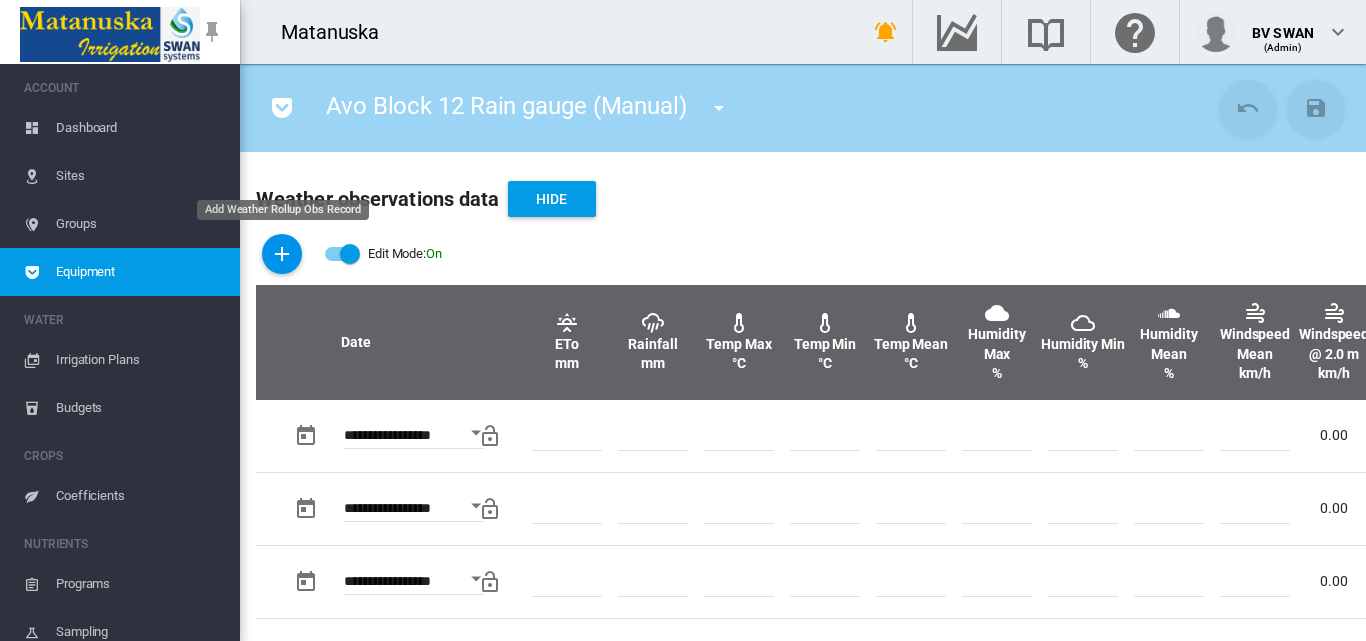 click at bounding box center [282, 254] 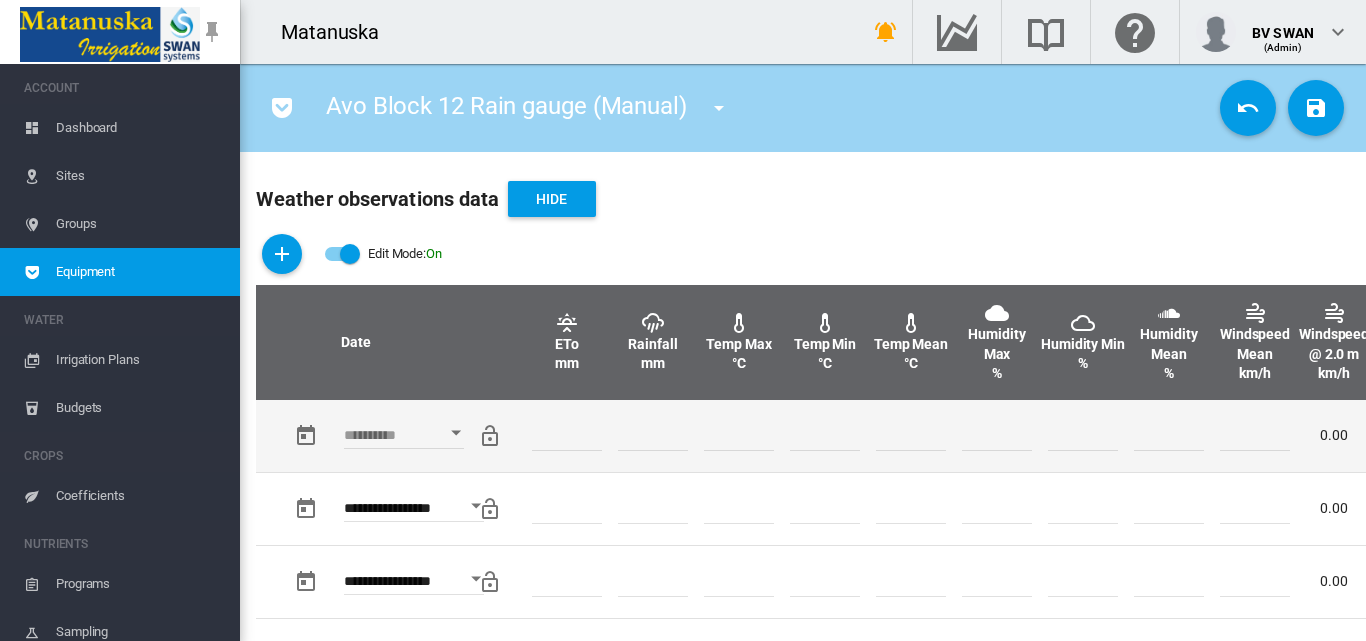 click at bounding box center [456, 433] 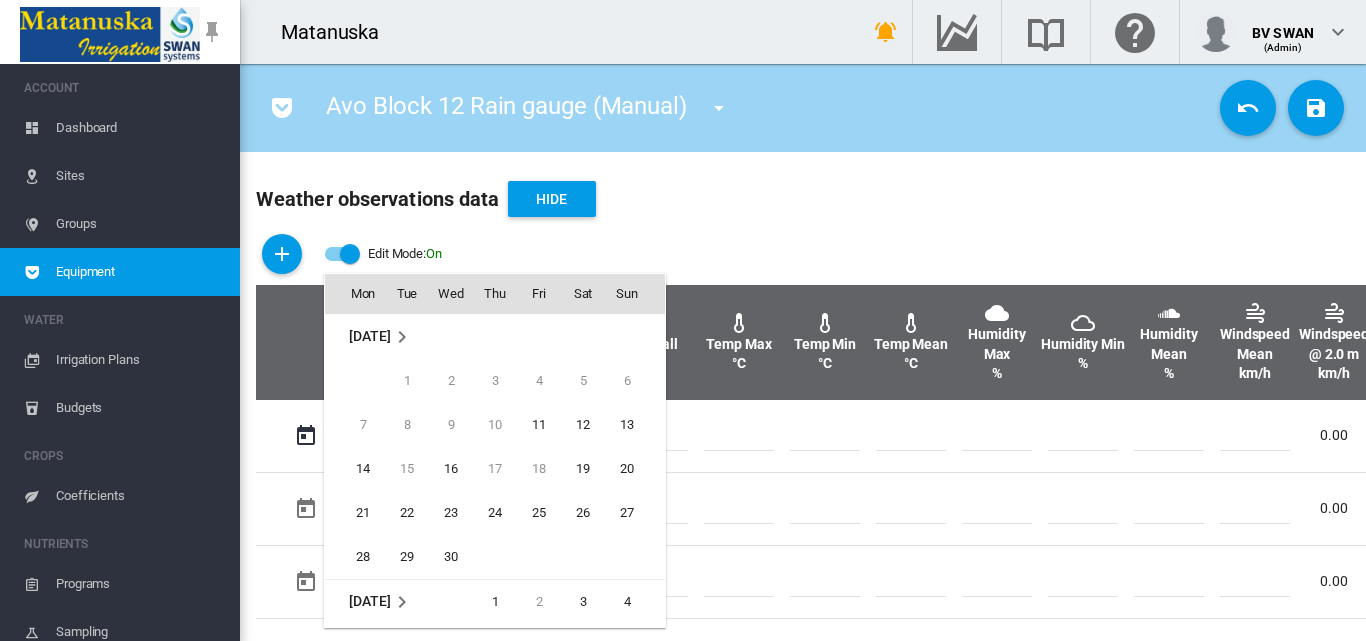 scroll, scrollTop: 795, scrollLeft: 0, axis: vertical 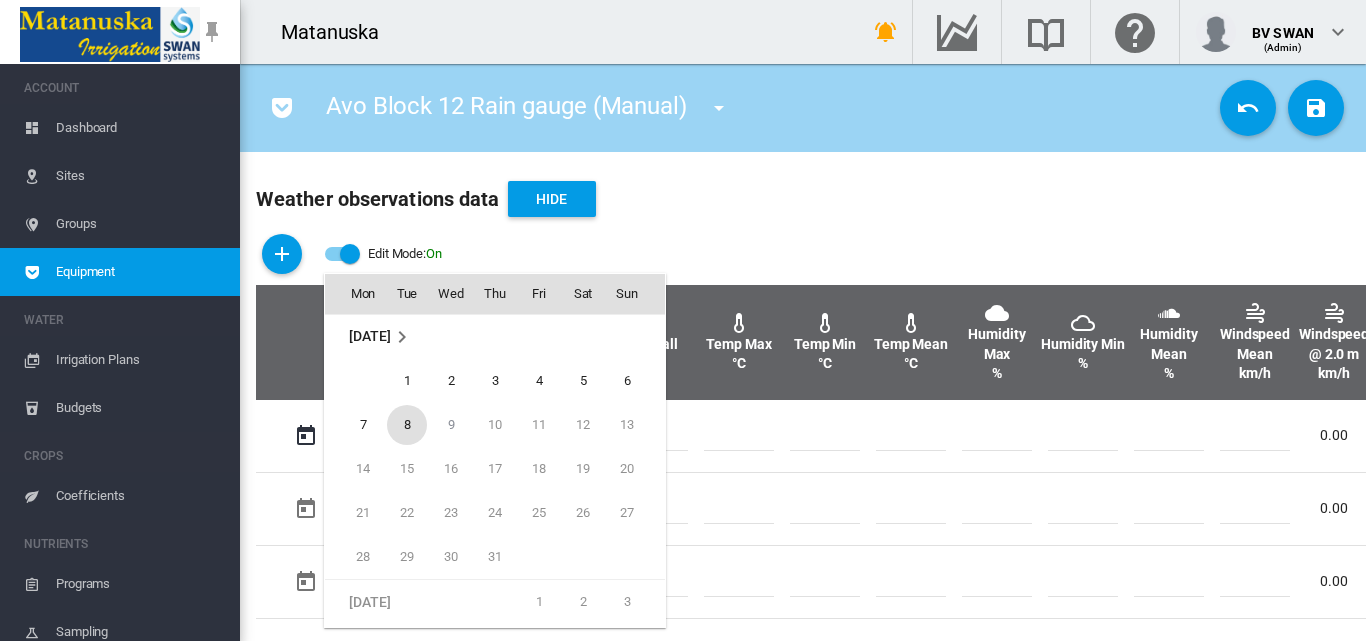click on "8" at bounding box center [407, 425] 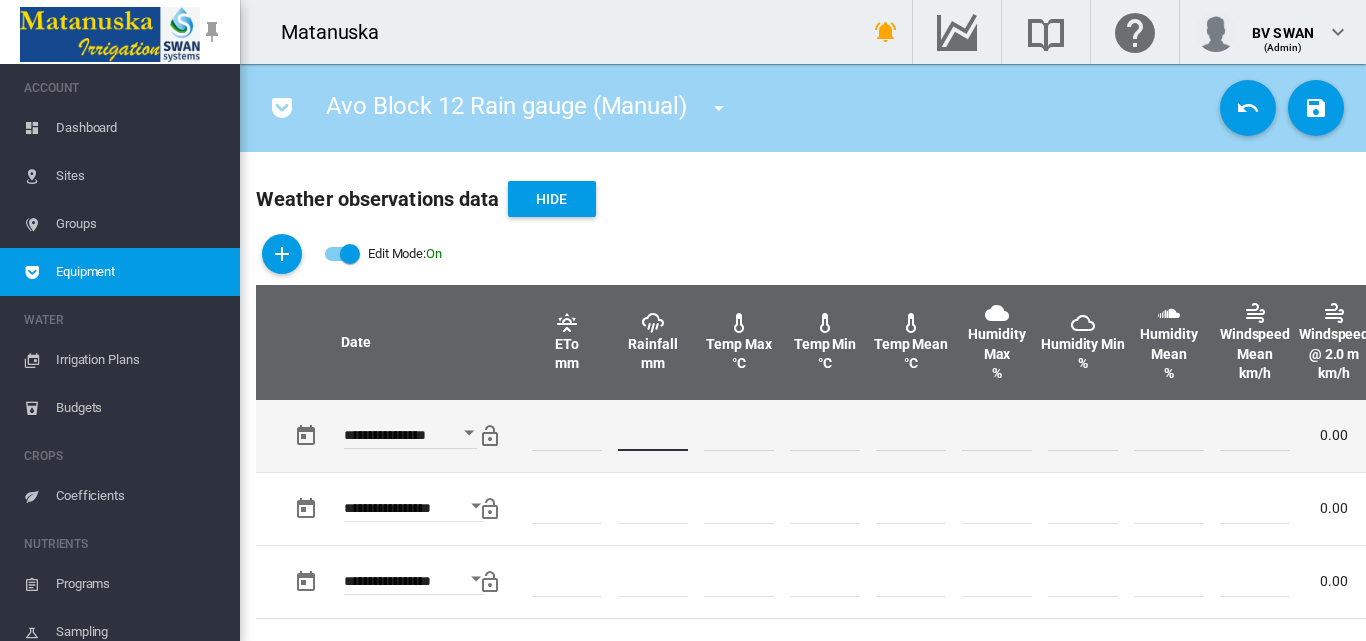 click at bounding box center (653, 436) 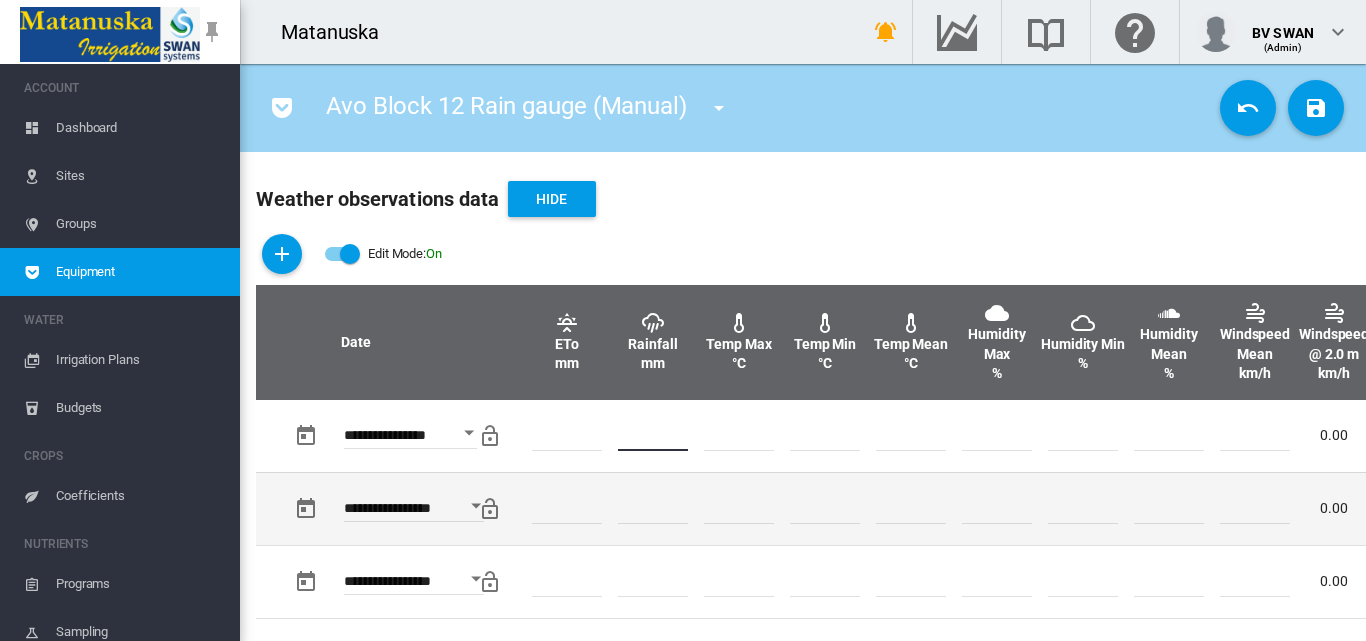 type on "*" 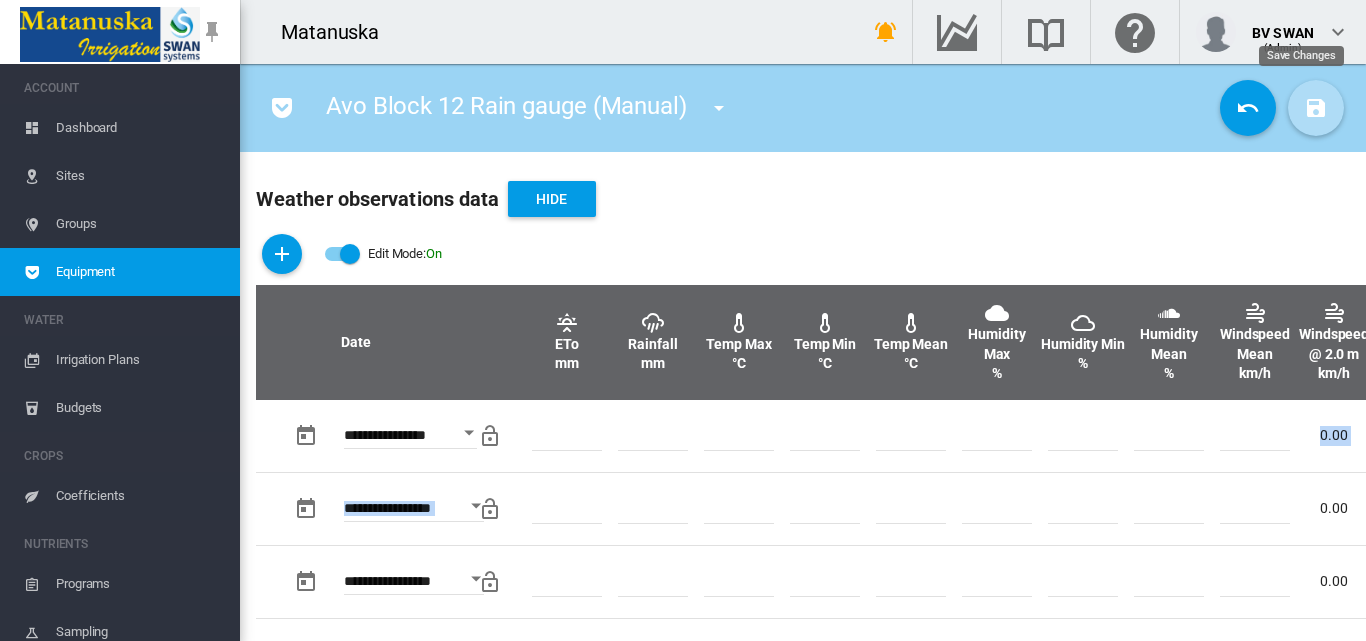 click at bounding box center [1316, 108] 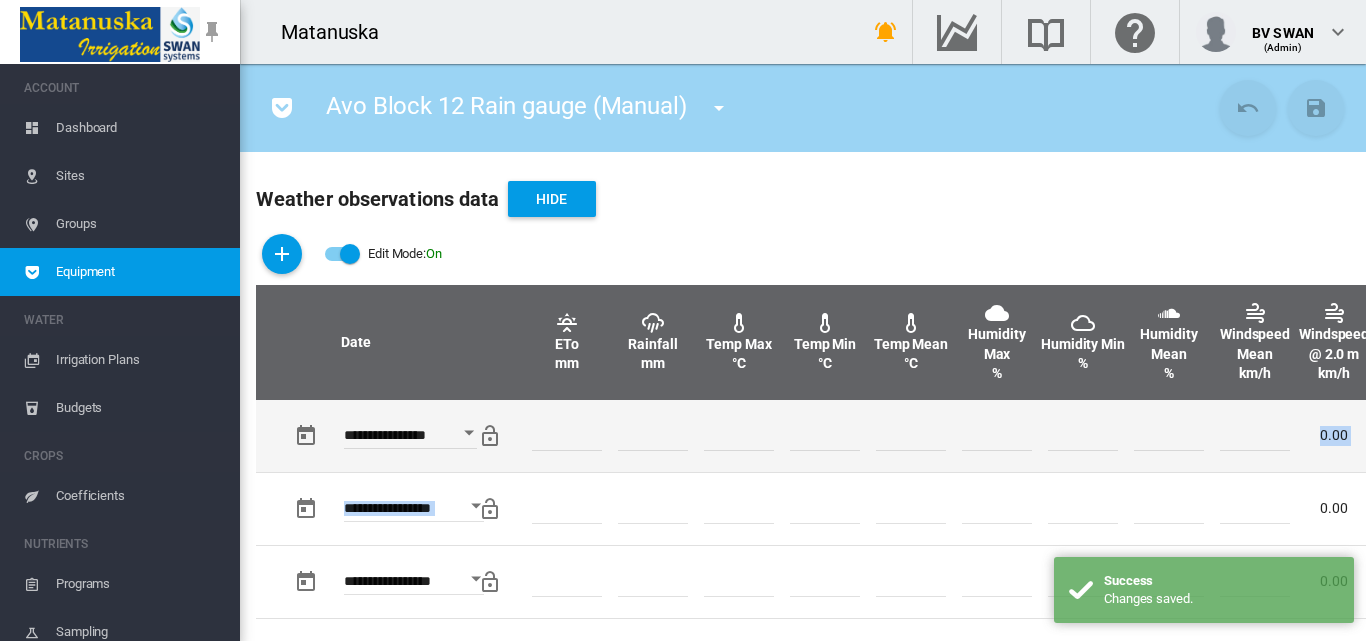 click at bounding box center (739, 436) 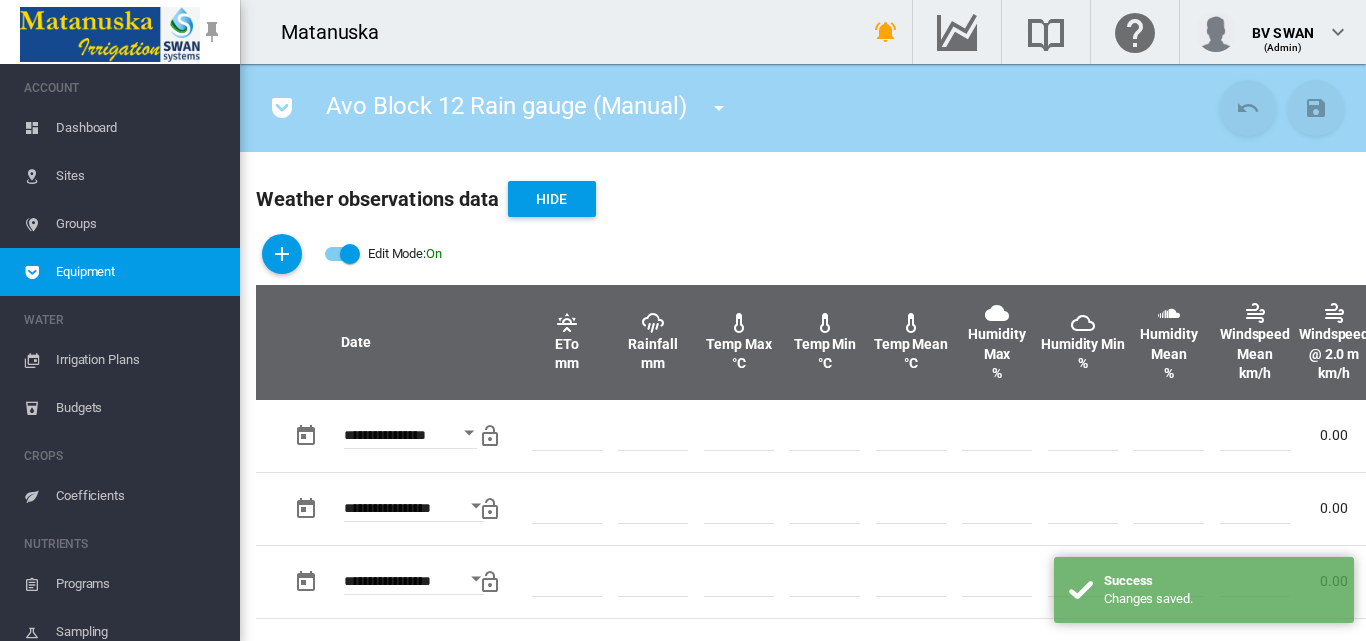 click at bounding box center [719, 108] 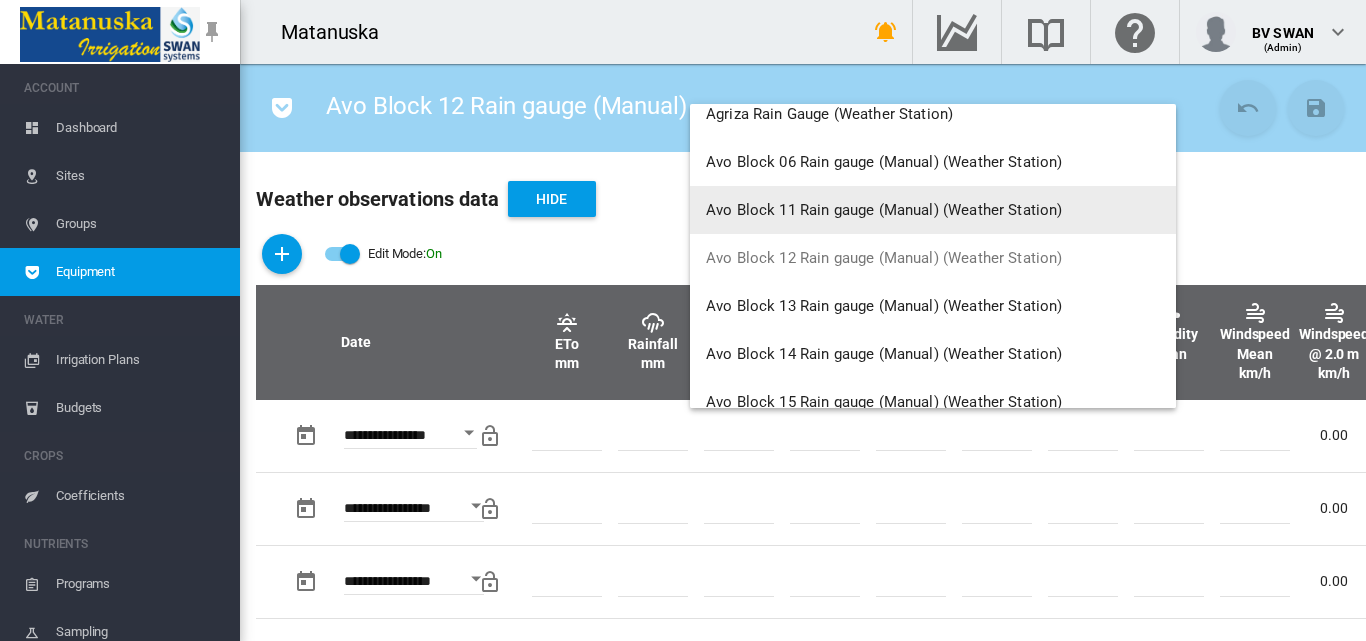 scroll, scrollTop: 100, scrollLeft: 0, axis: vertical 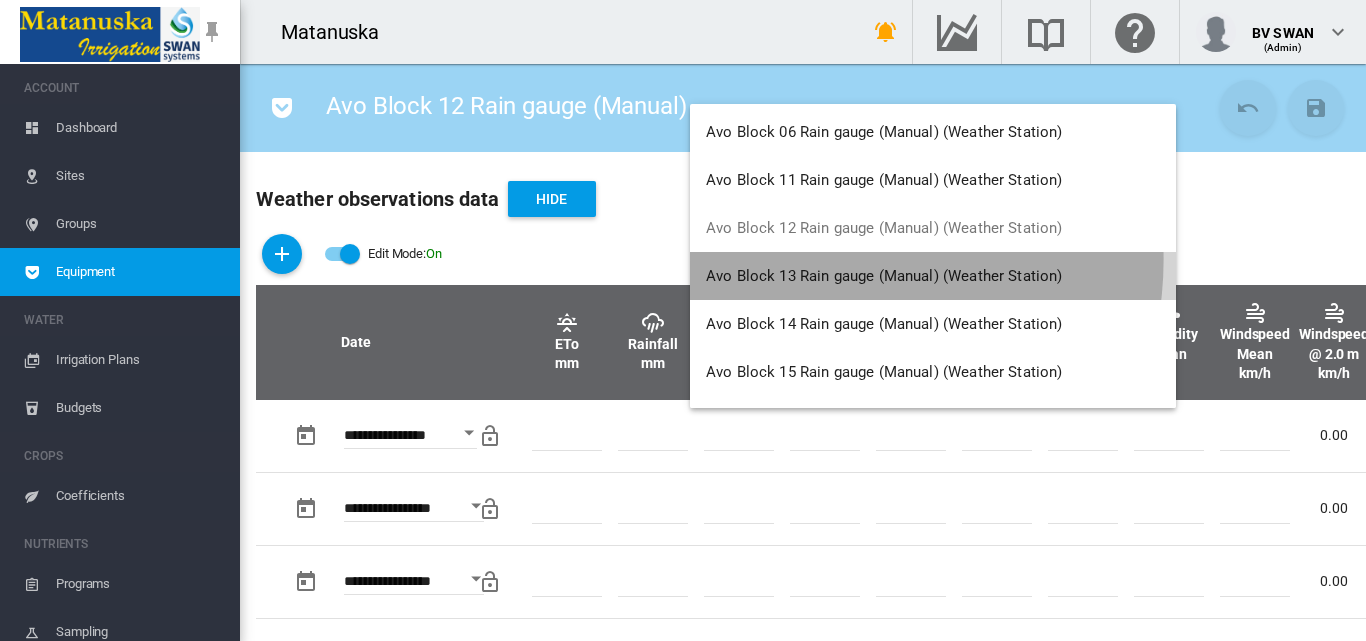 click on "Avo Block 13 Rain gauge (Manual) (Weather Station)" at bounding box center [933, 276] 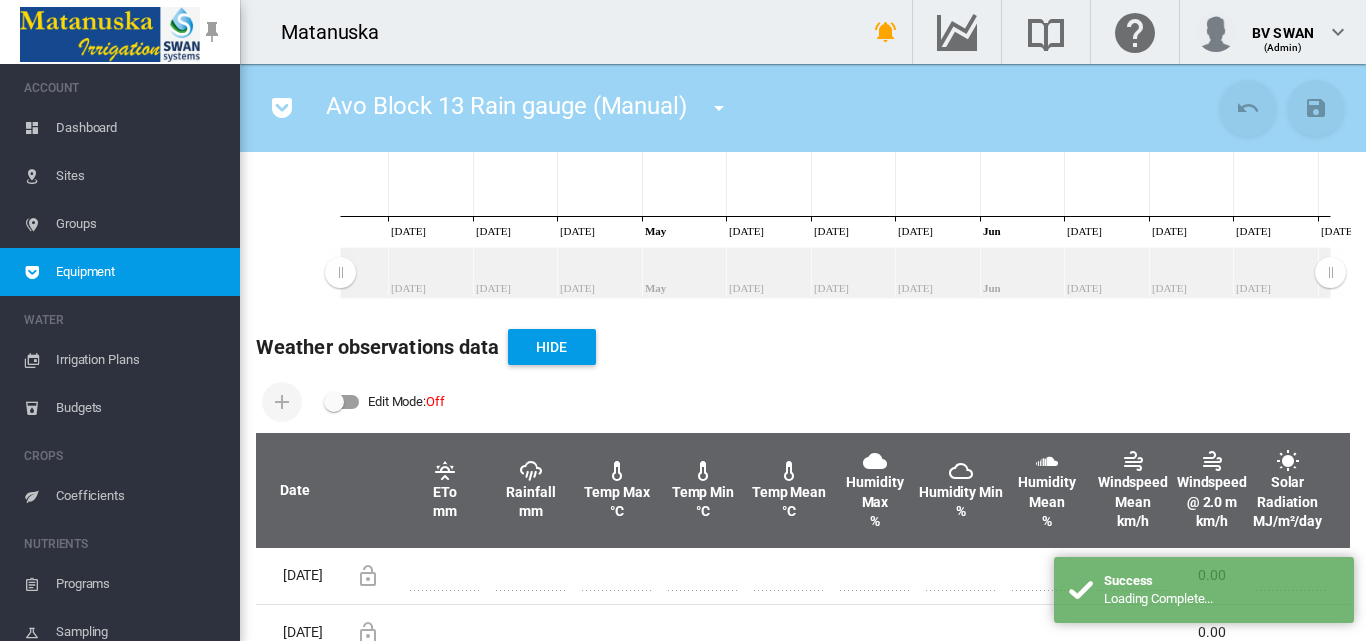 scroll, scrollTop: 500, scrollLeft: 0, axis: vertical 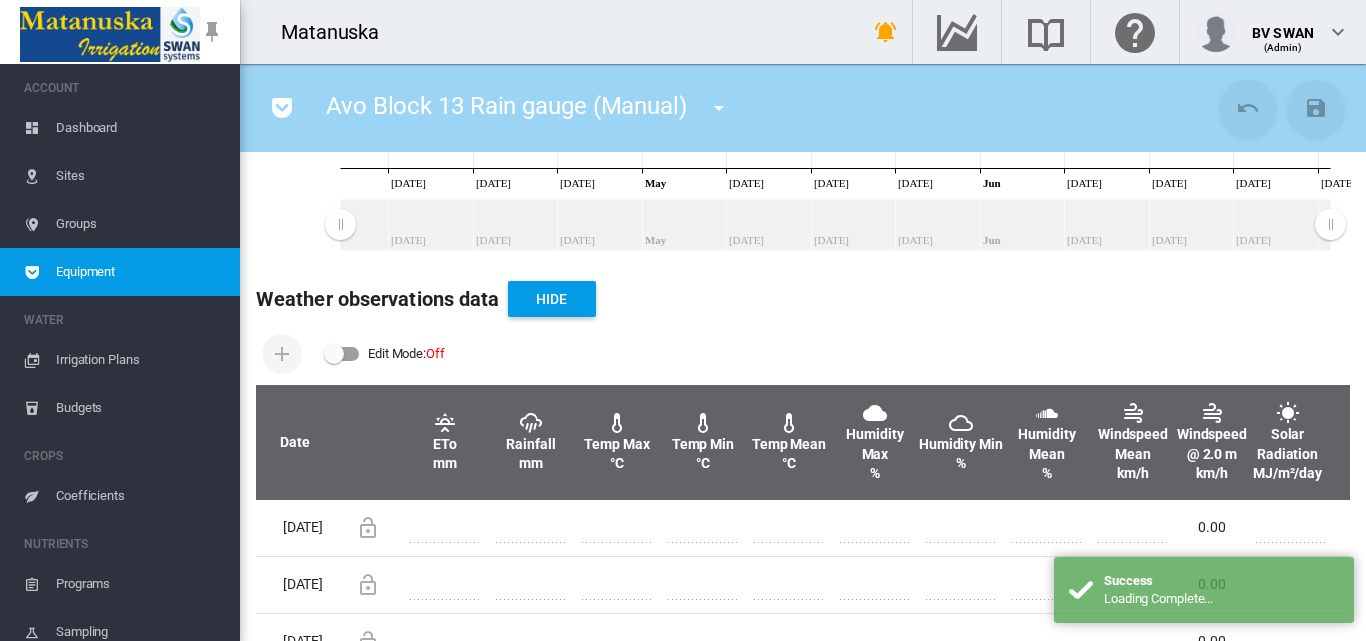 click at bounding box center (342, 354) 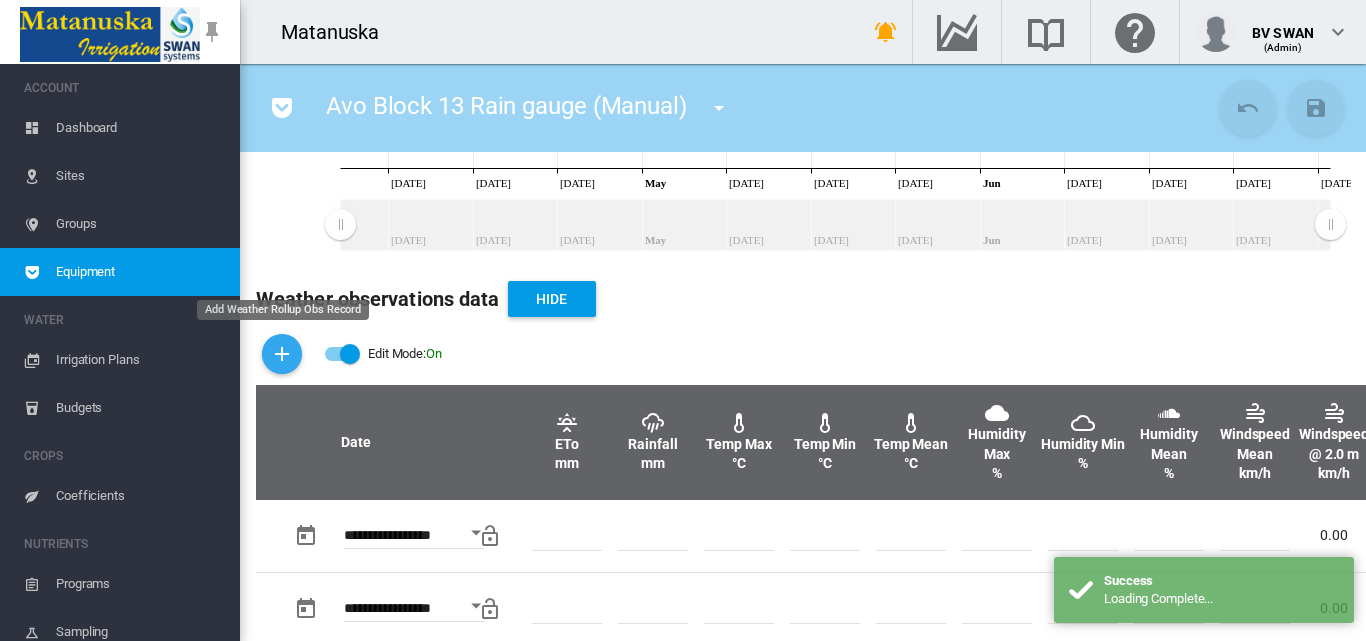 click at bounding box center [282, 354] 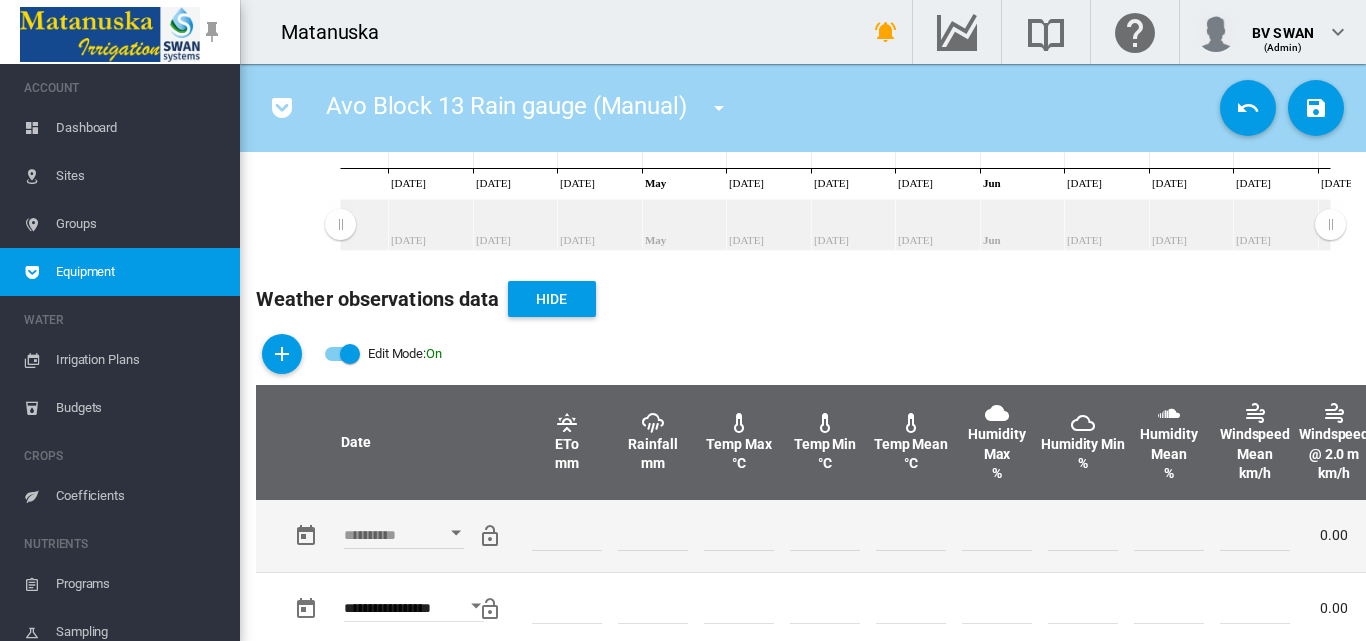 click at bounding box center [456, 533] 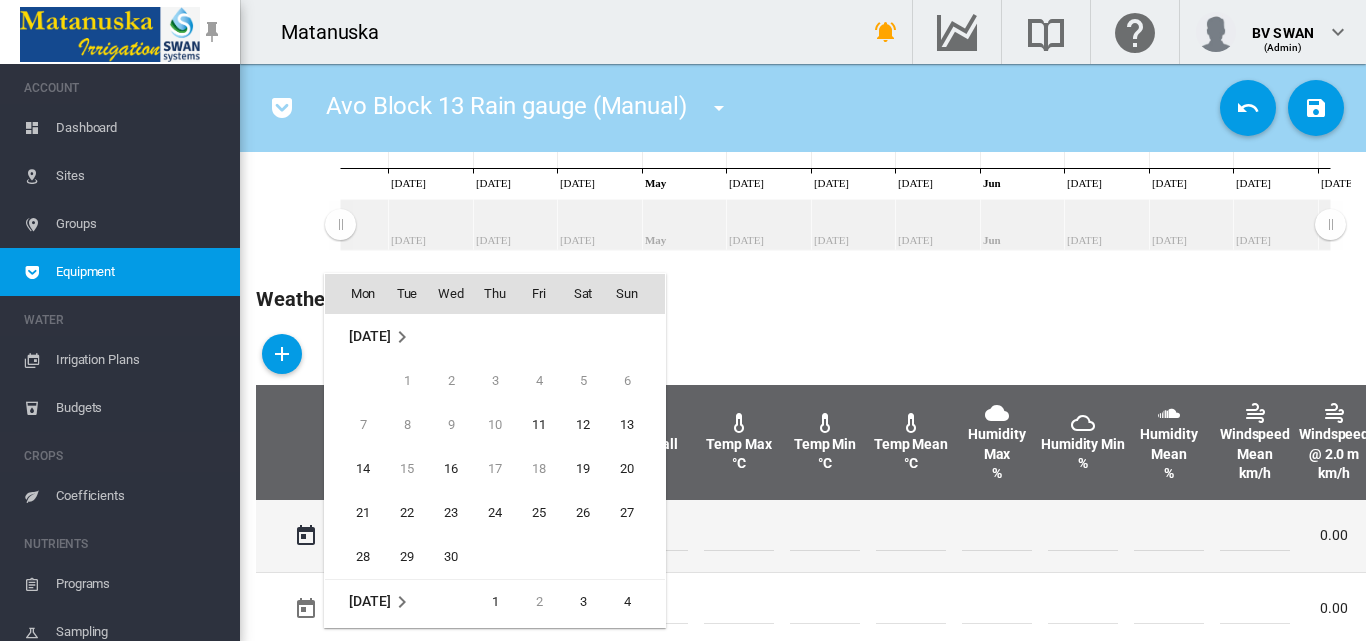 scroll, scrollTop: 795, scrollLeft: 0, axis: vertical 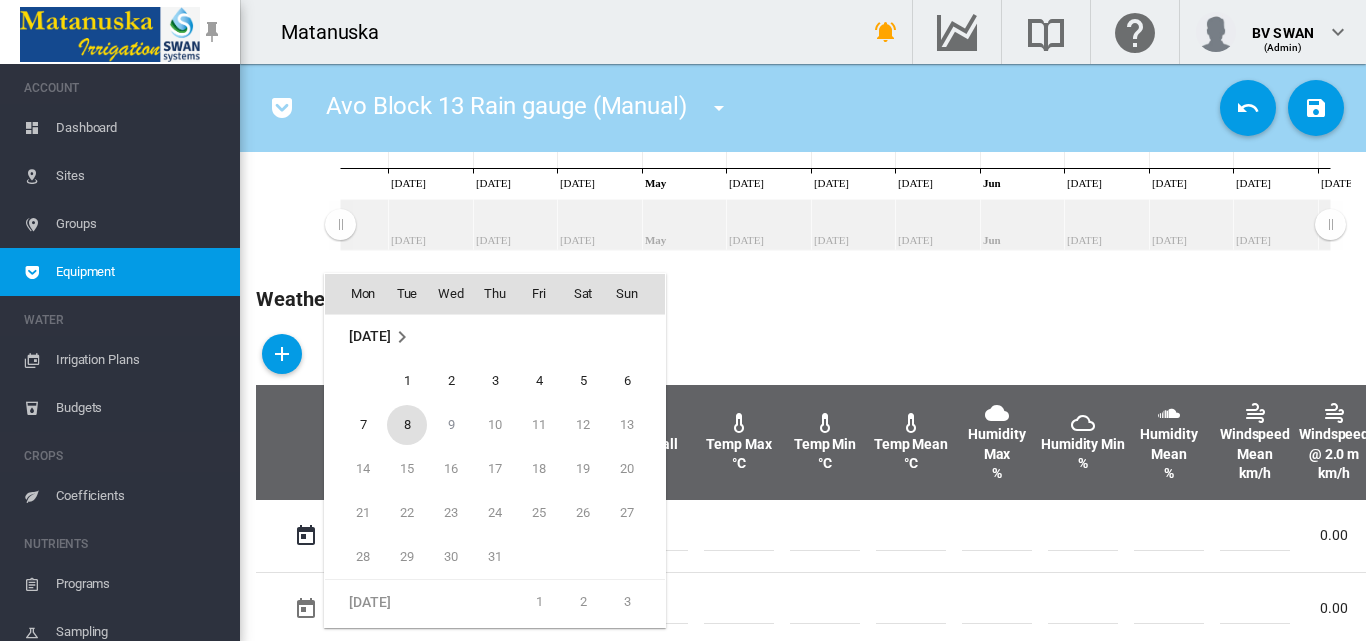 click on "8" at bounding box center (407, 425) 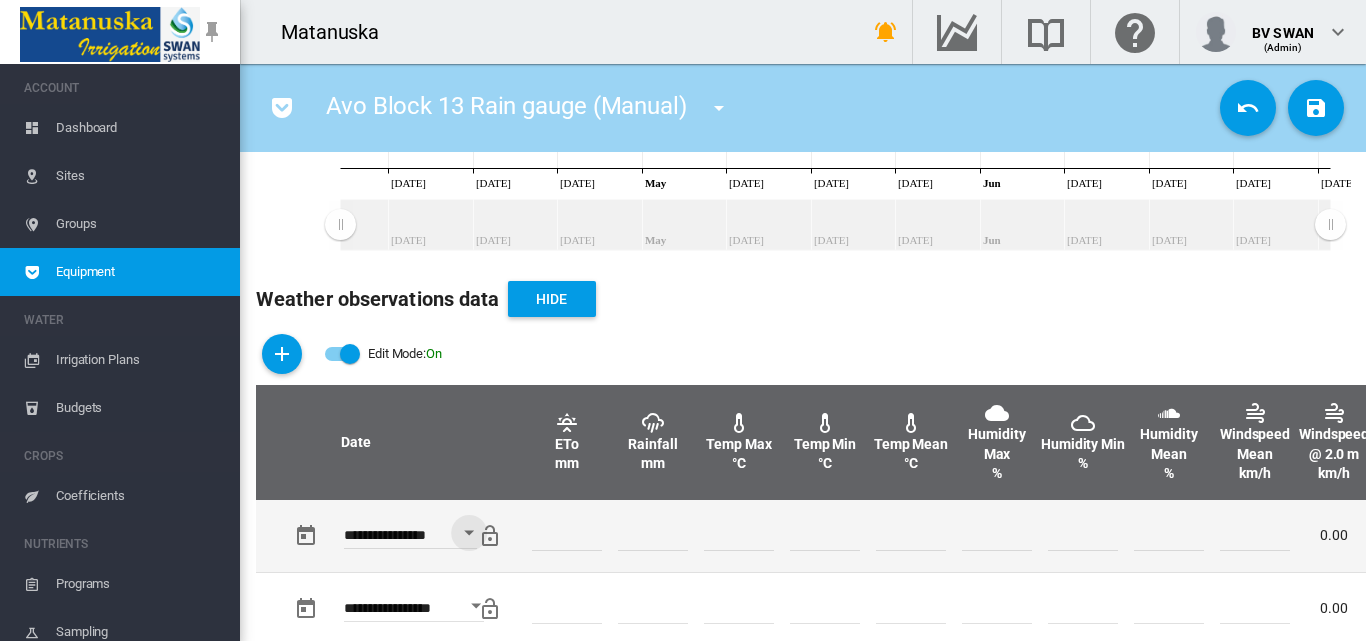 click at bounding box center [653, 536] 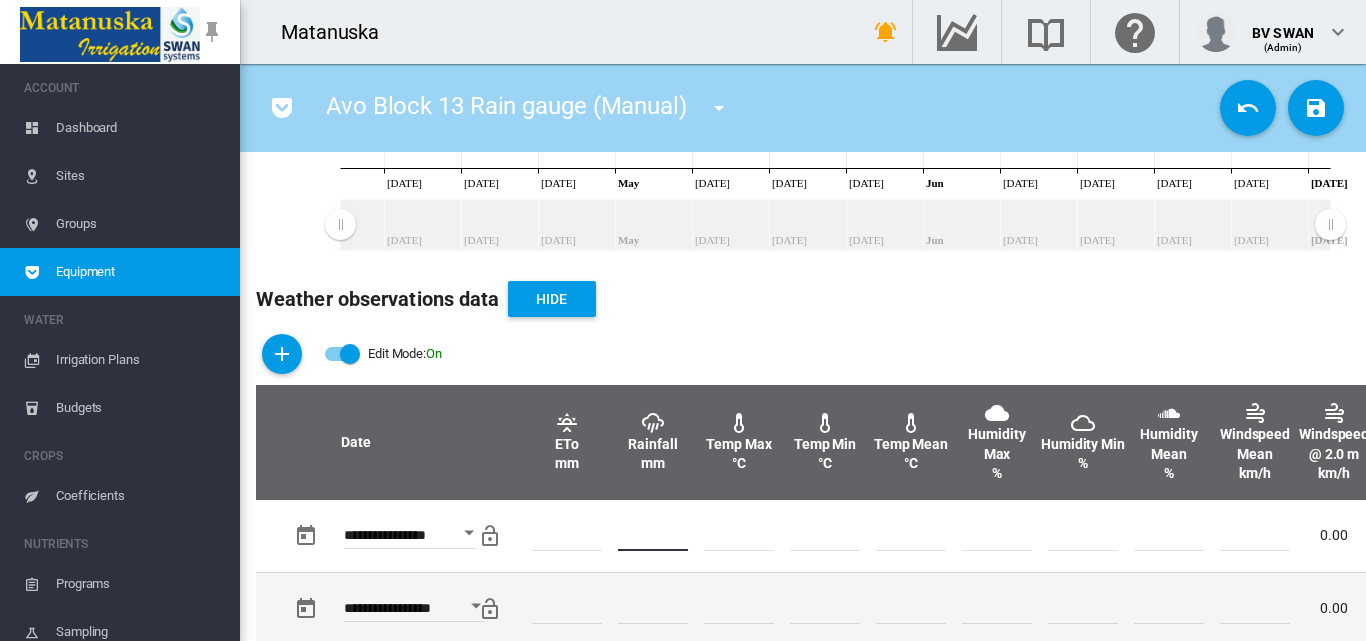 type on "*" 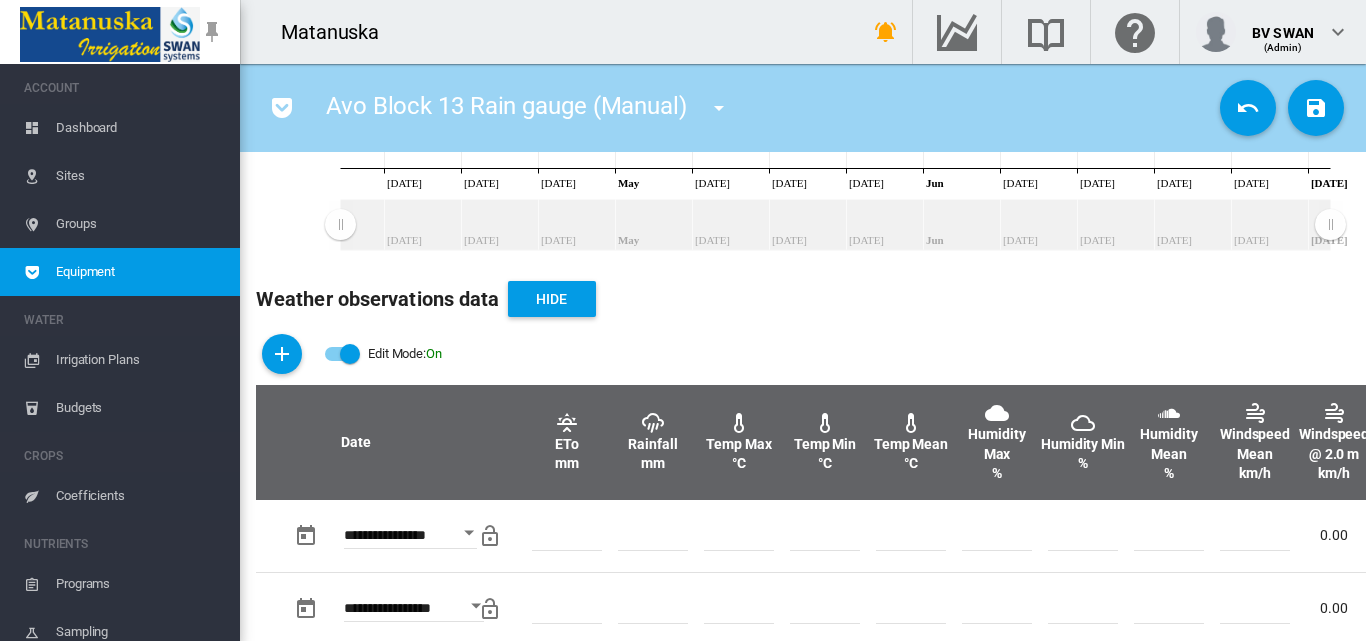 click on "Avo Block 13 Rain gauge (Manual)
Agriza Rain Gauge (Weather Station)
Avo Block 06 Rain gauge (Manual) (Weather Station)
Avo Block 11 Rain gauge (Manual) (Weather Station)
Avo Block 12 Rain gauge (Manual) (Weather Station)" at bounding box center (803, 108) 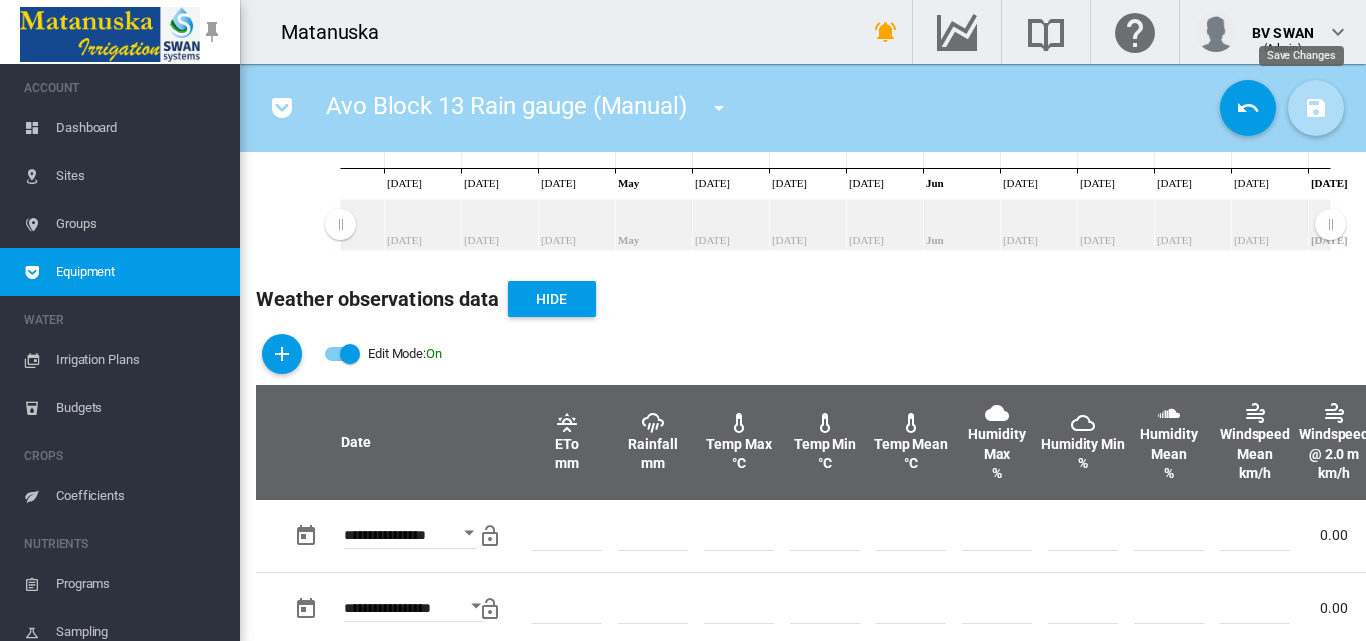 click at bounding box center [1316, 108] 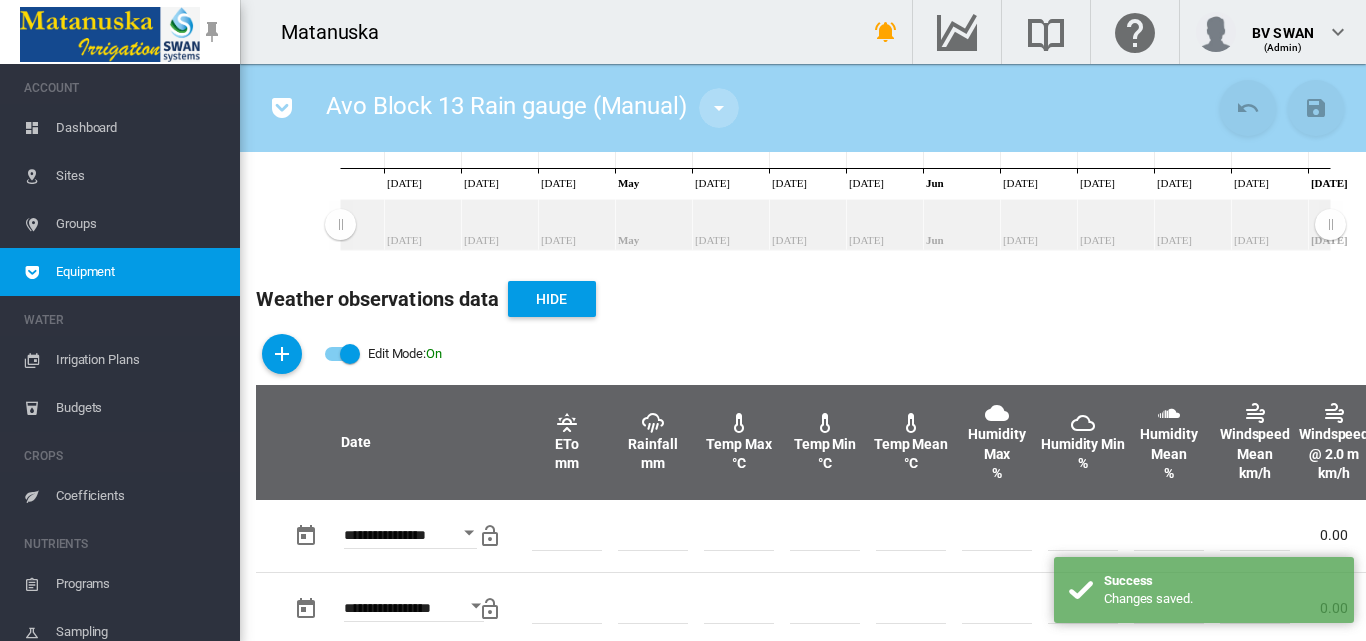 click at bounding box center (719, 108) 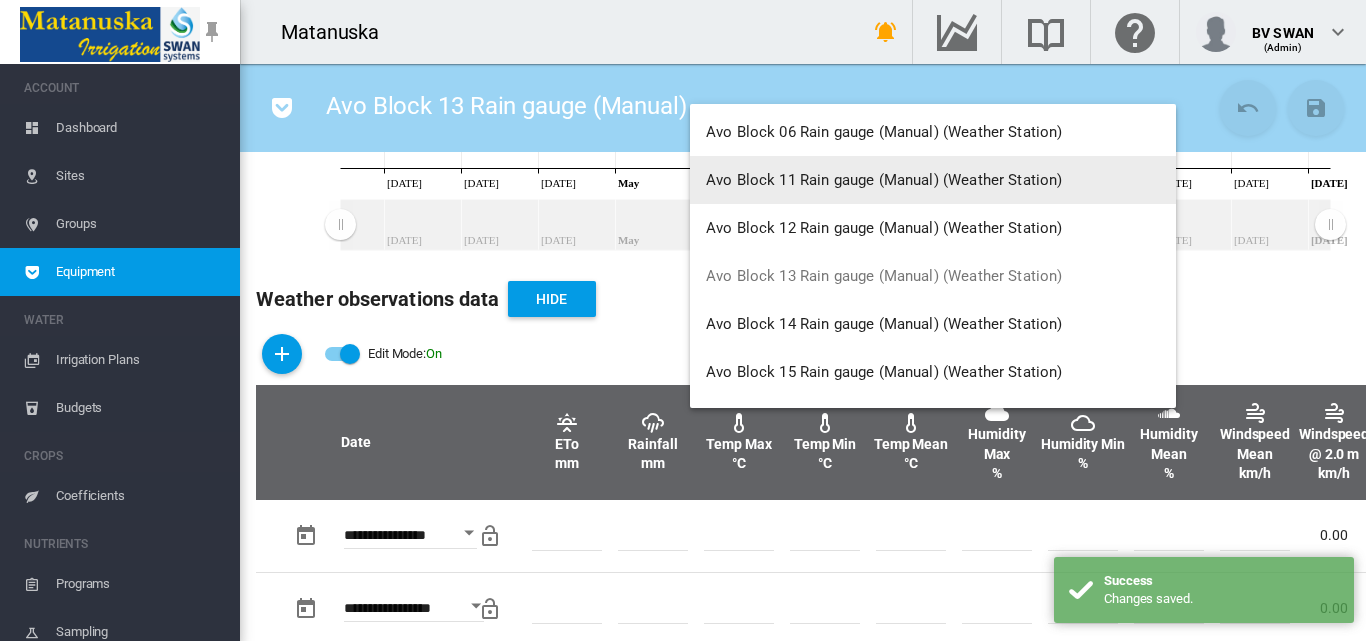 scroll, scrollTop: 200, scrollLeft: 0, axis: vertical 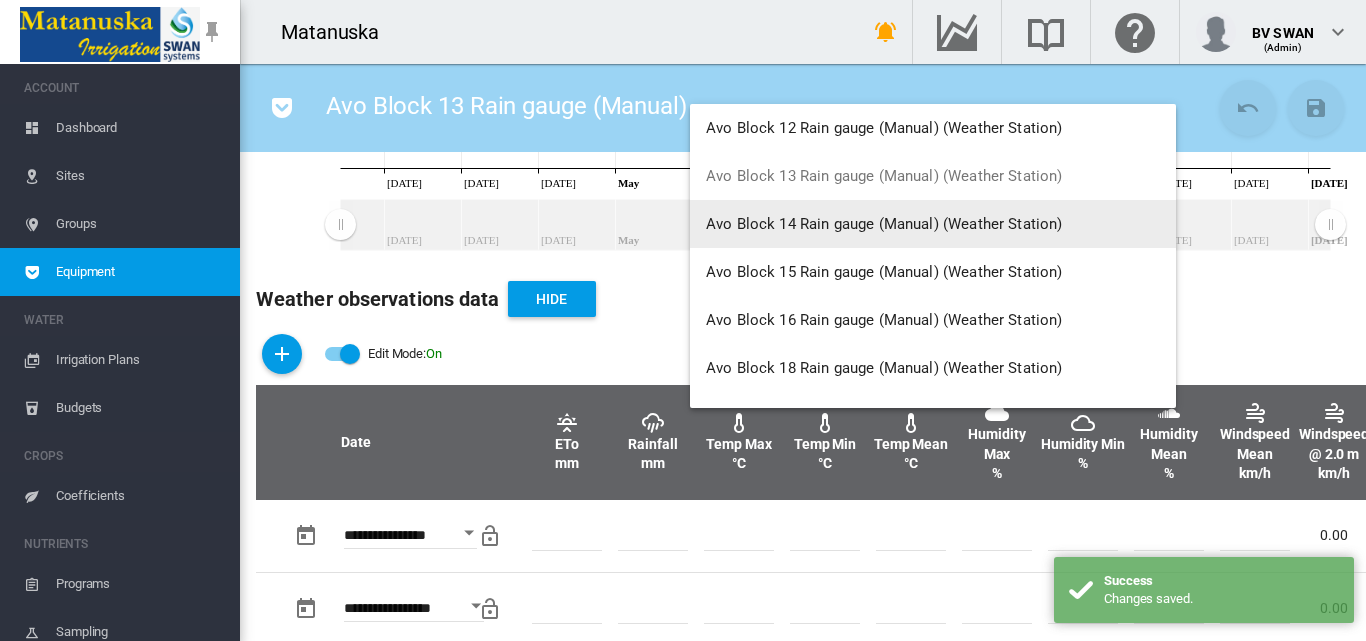 click on "Avo Block 14 Rain gauge (Manual) (Weather Station)" at bounding box center [884, 224] 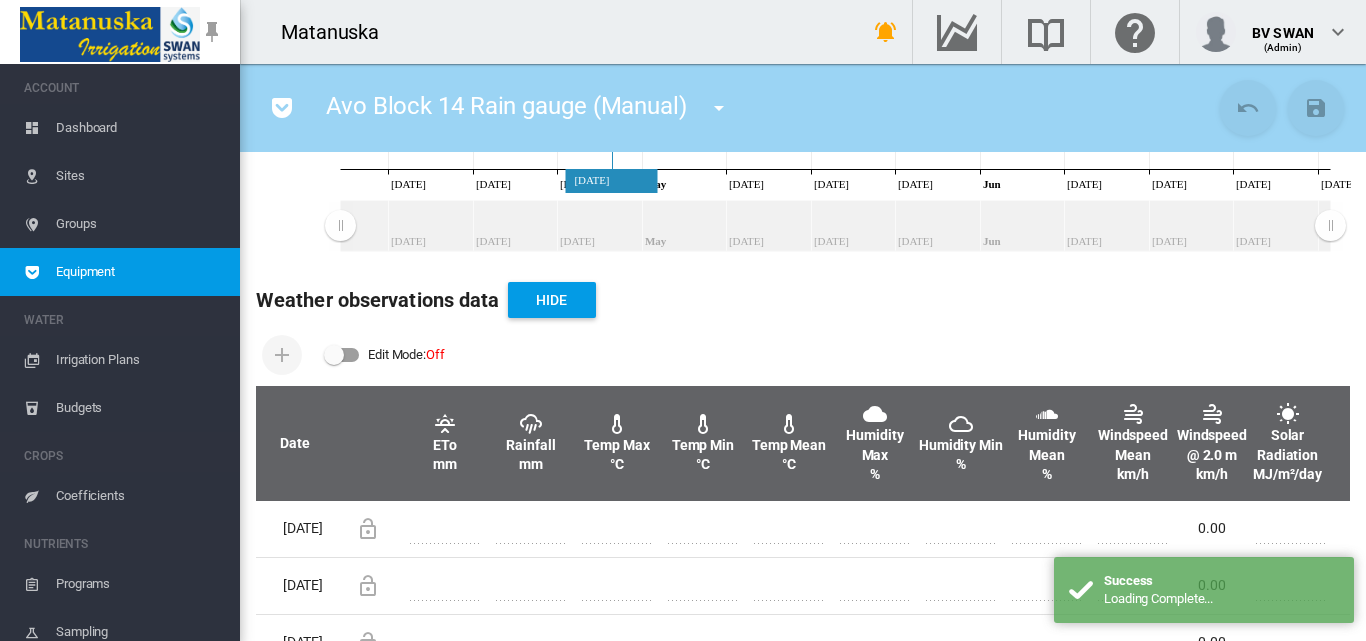 scroll, scrollTop: 500, scrollLeft: 0, axis: vertical 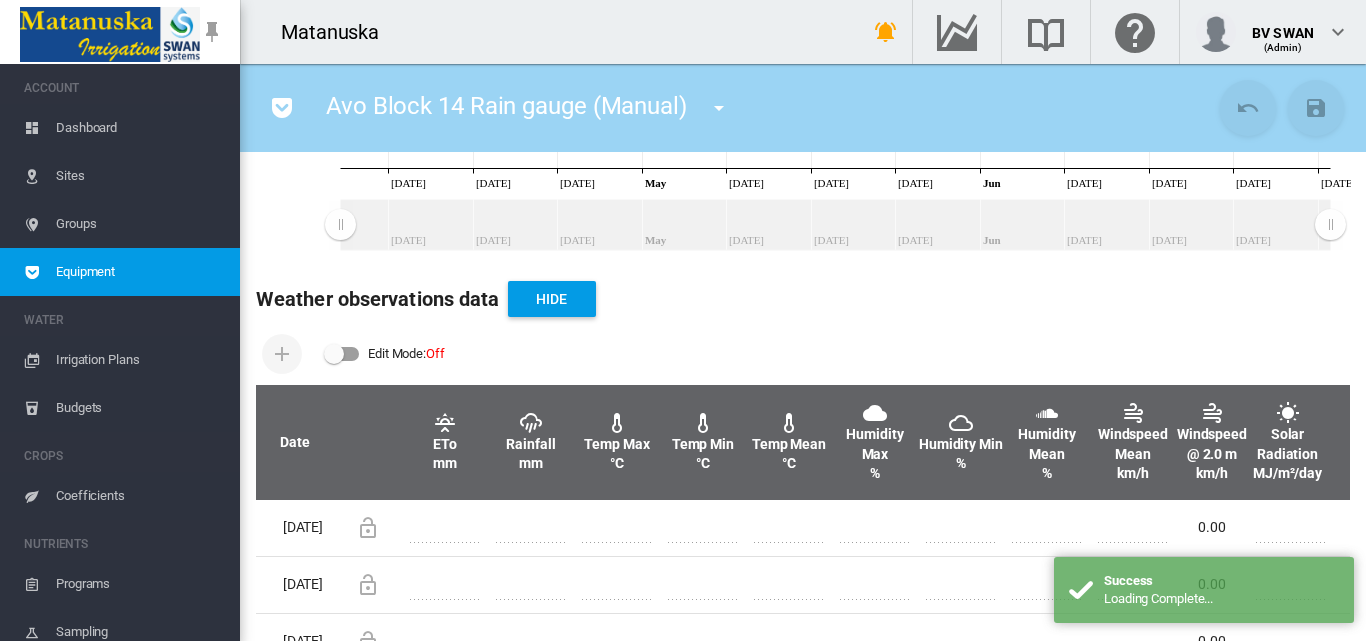 click at bounding box center [342, 354] 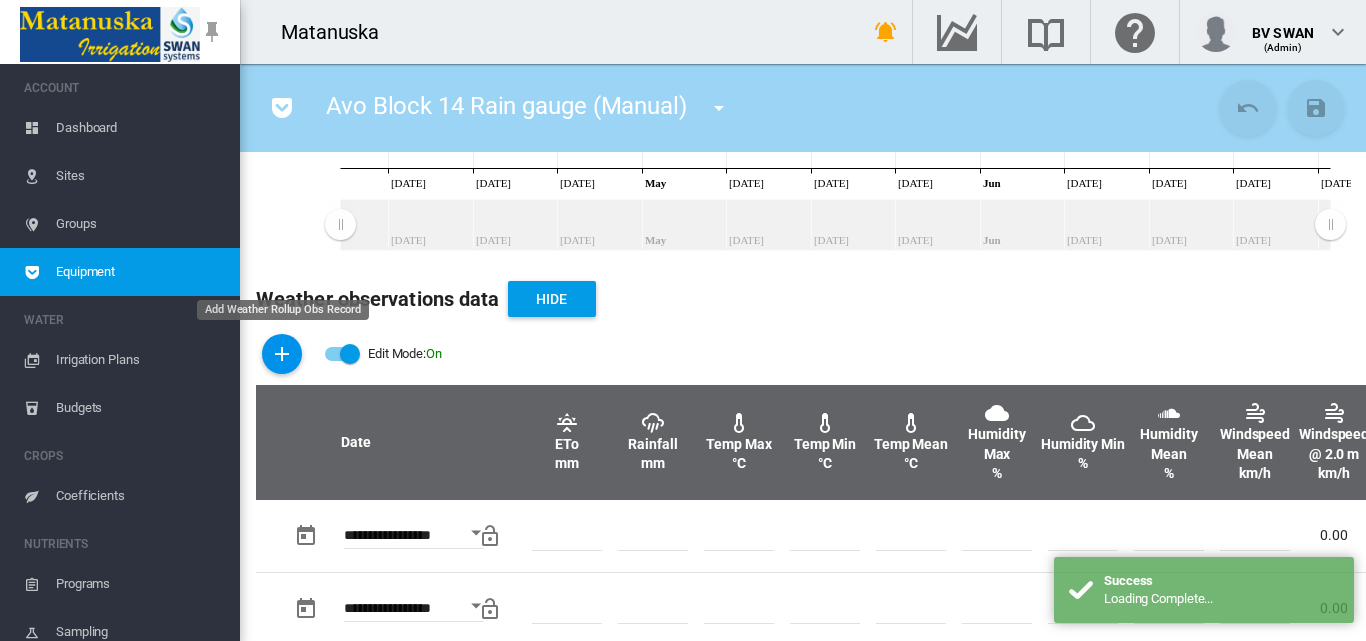 click at bounding box center [282, 354] 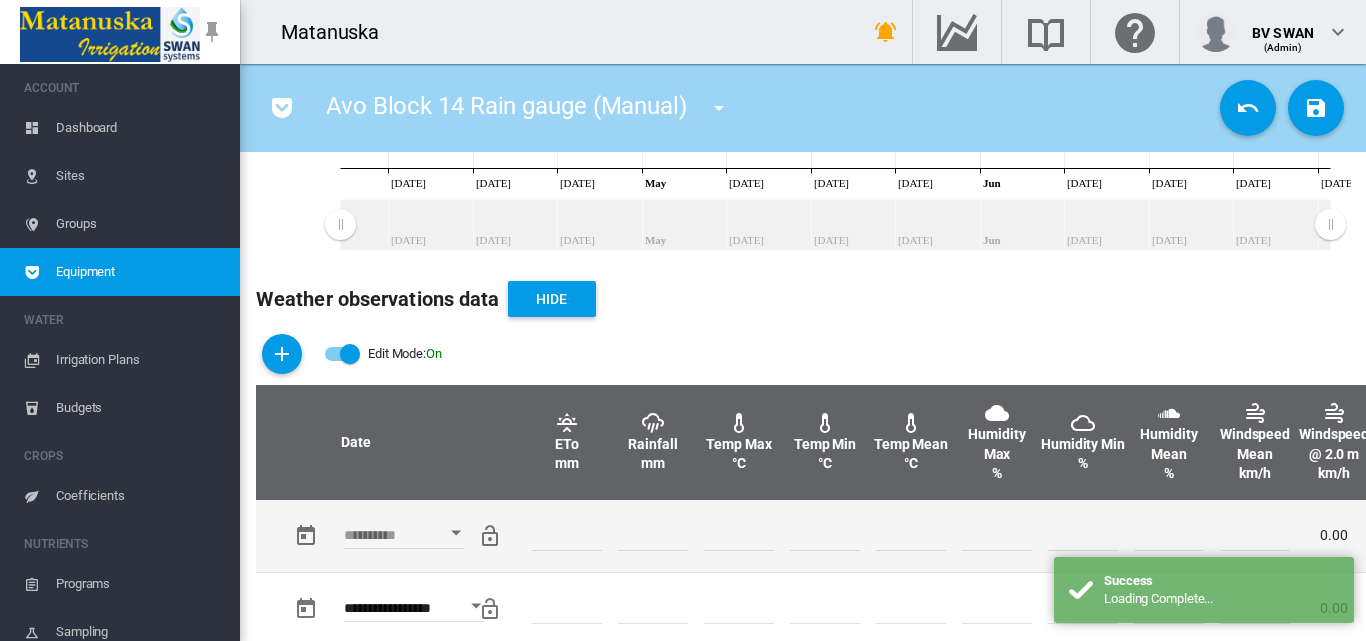 click at bounding box center (456, 533) 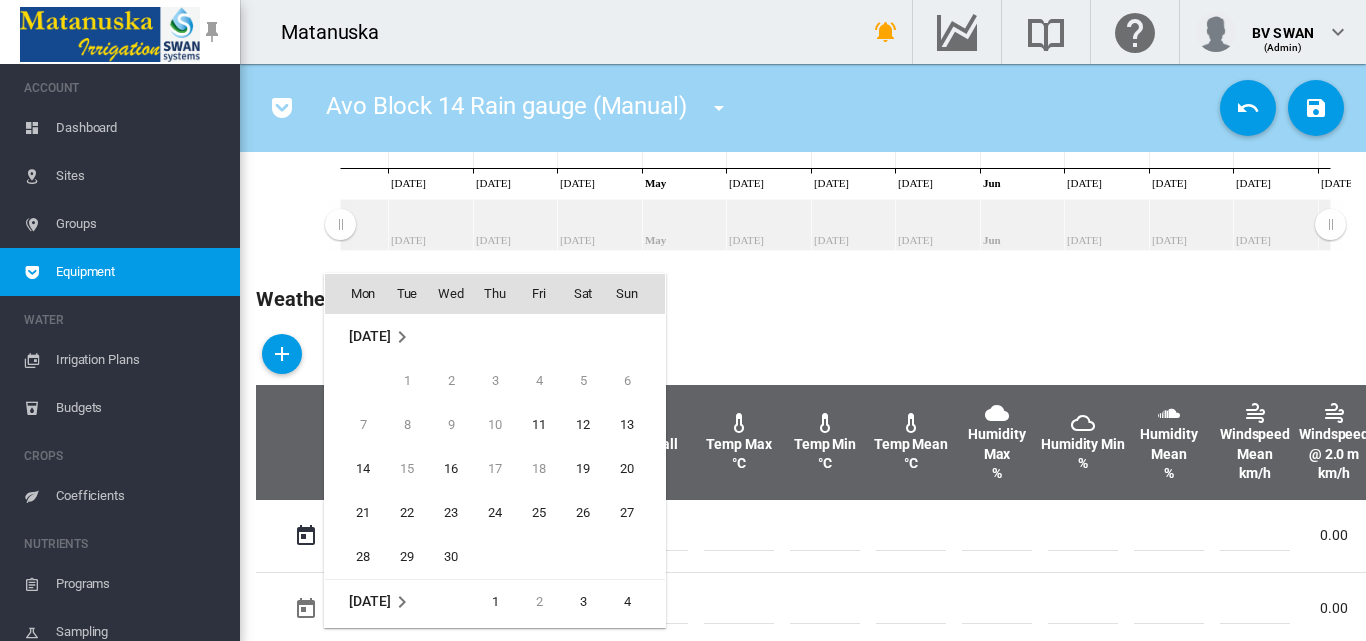 scroll, scrollTop: 795, scrollLeft: 0, axis: vertical 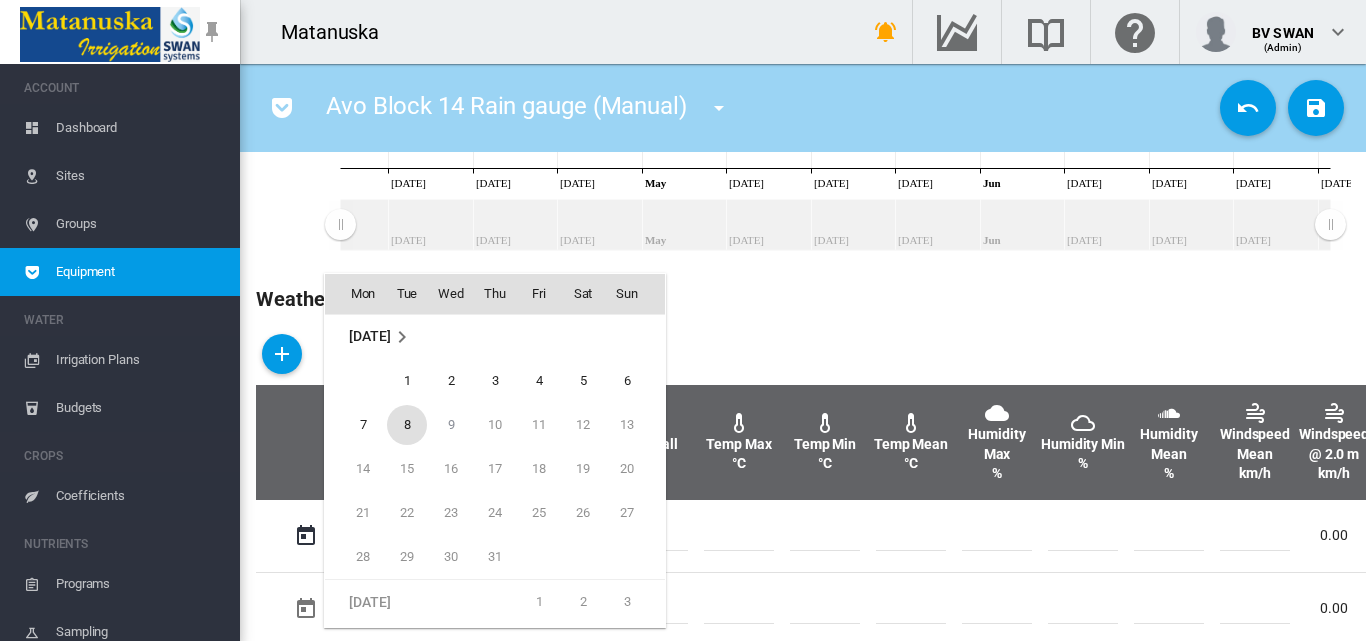 click on "8" at bounding box center [407, 425] 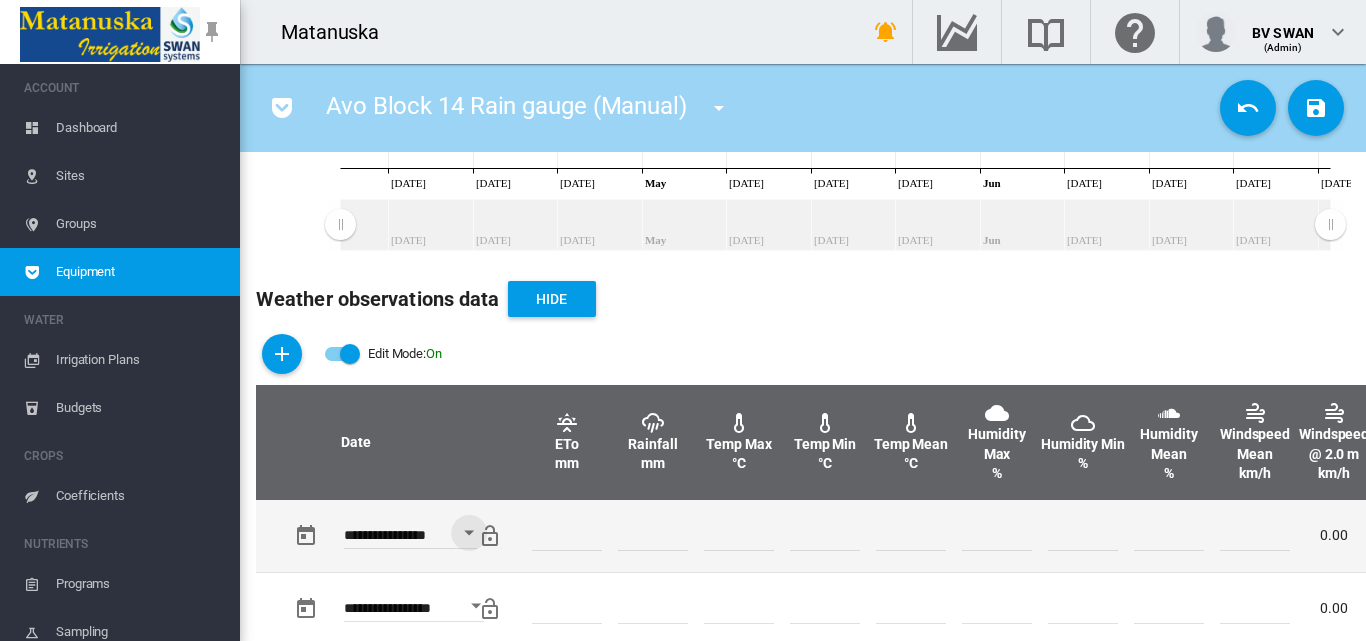 click at bounding box center [653, 536] 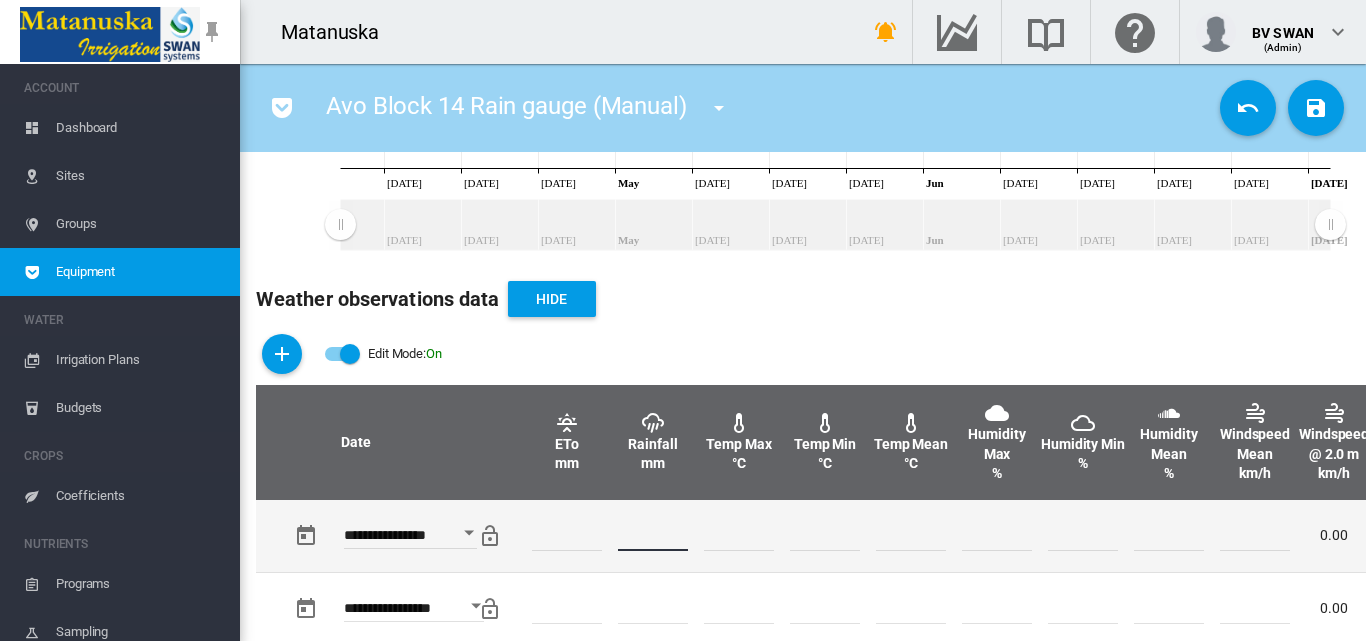 type on "*" 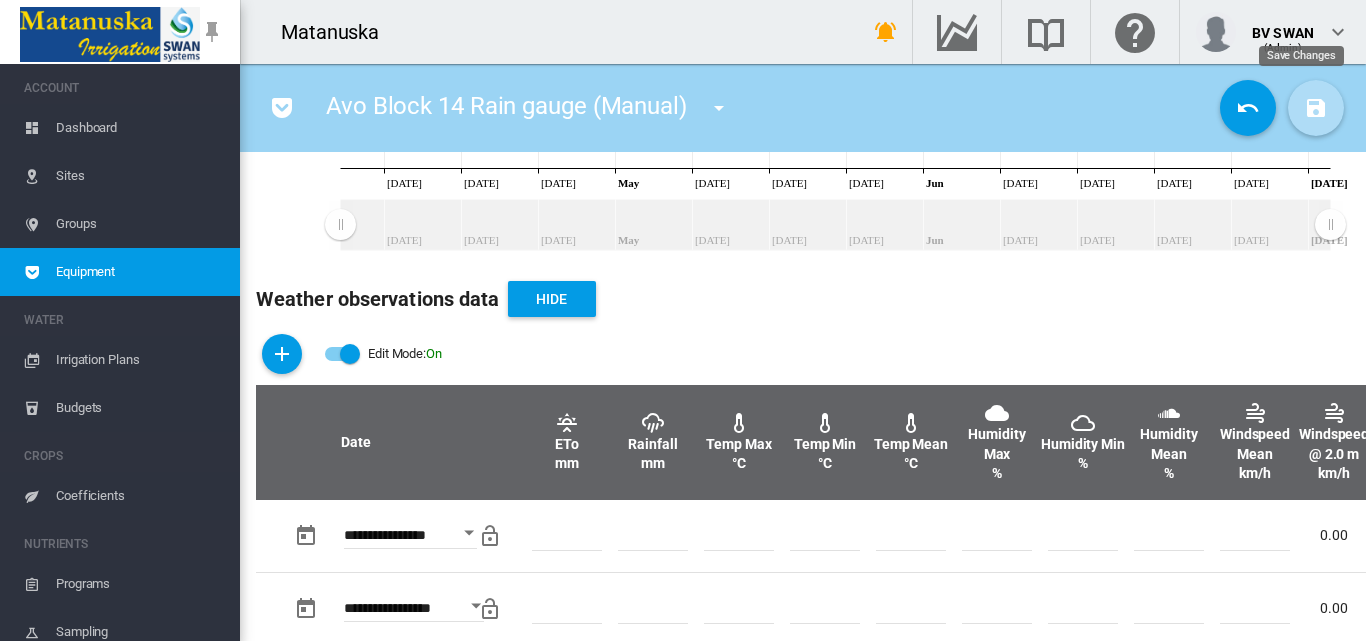 click at bounding box center [1316, 108] 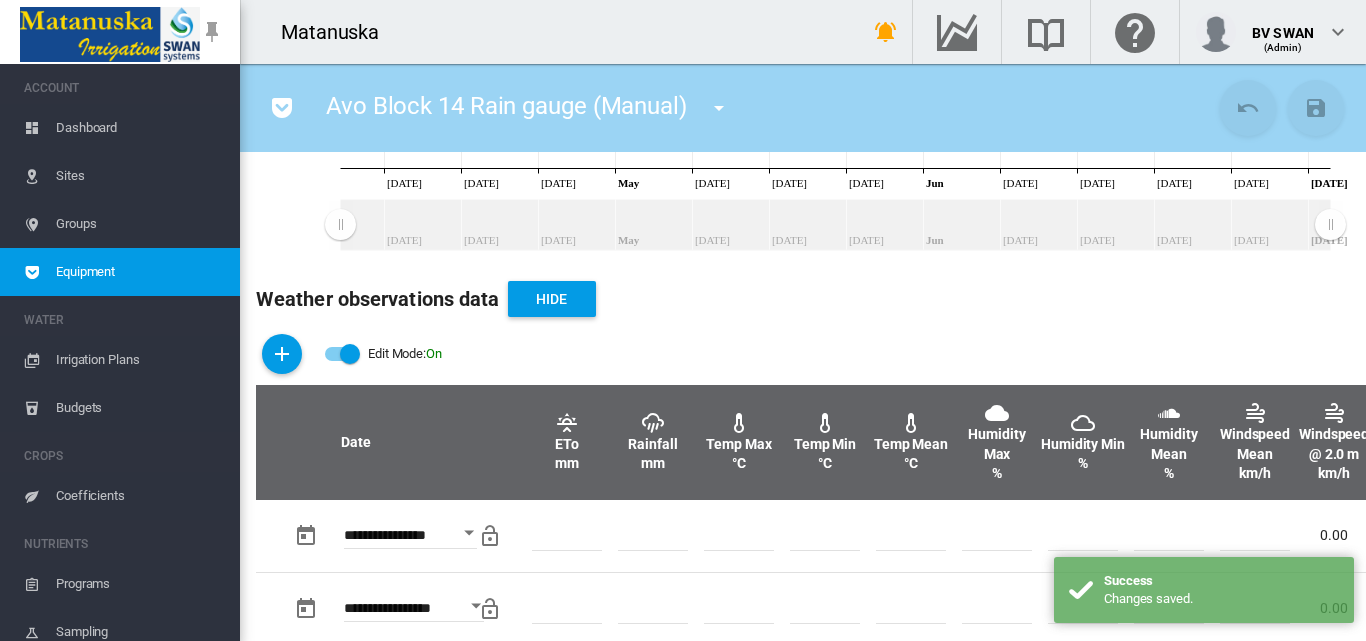 click at bounding box center [719, 108] 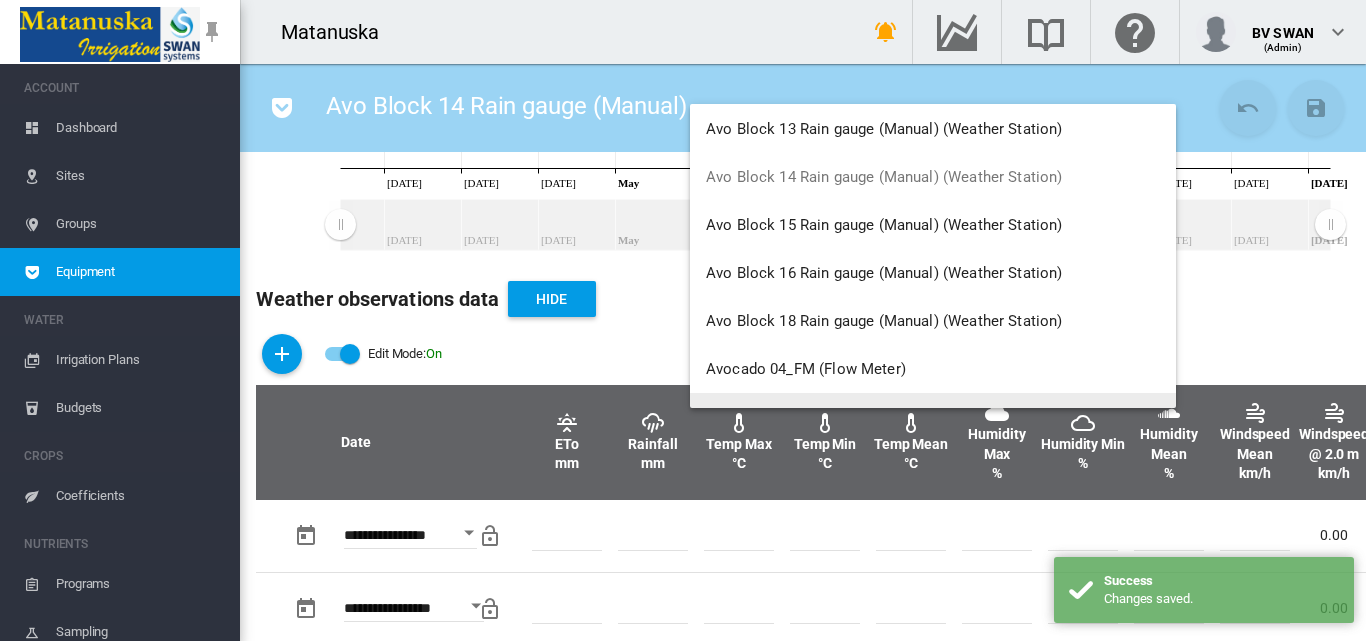 scroll, scrollTop: 200, scrollLeft: 0, axis: vertical 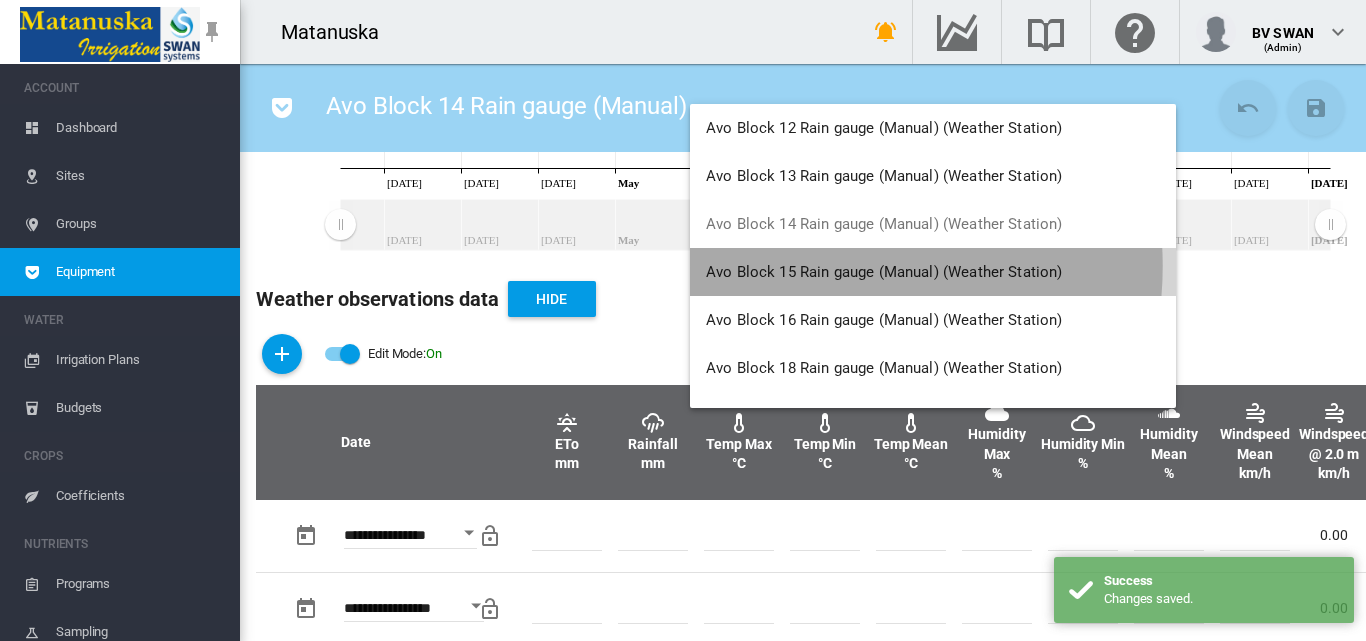click on "Avo Block 15 Rain gauge (Manual) (Weather Station)" at bounding box center (884, 272) 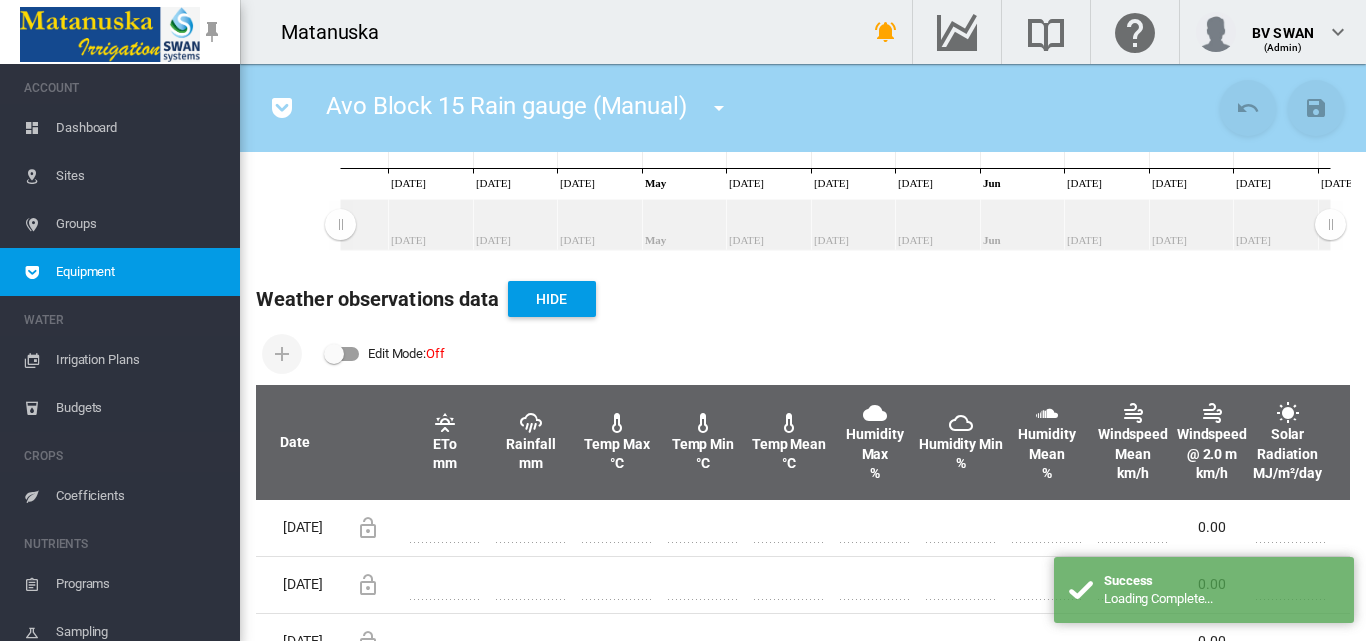 scroll, scrollTop: 600, scrollLeft: 0, axis: vertical 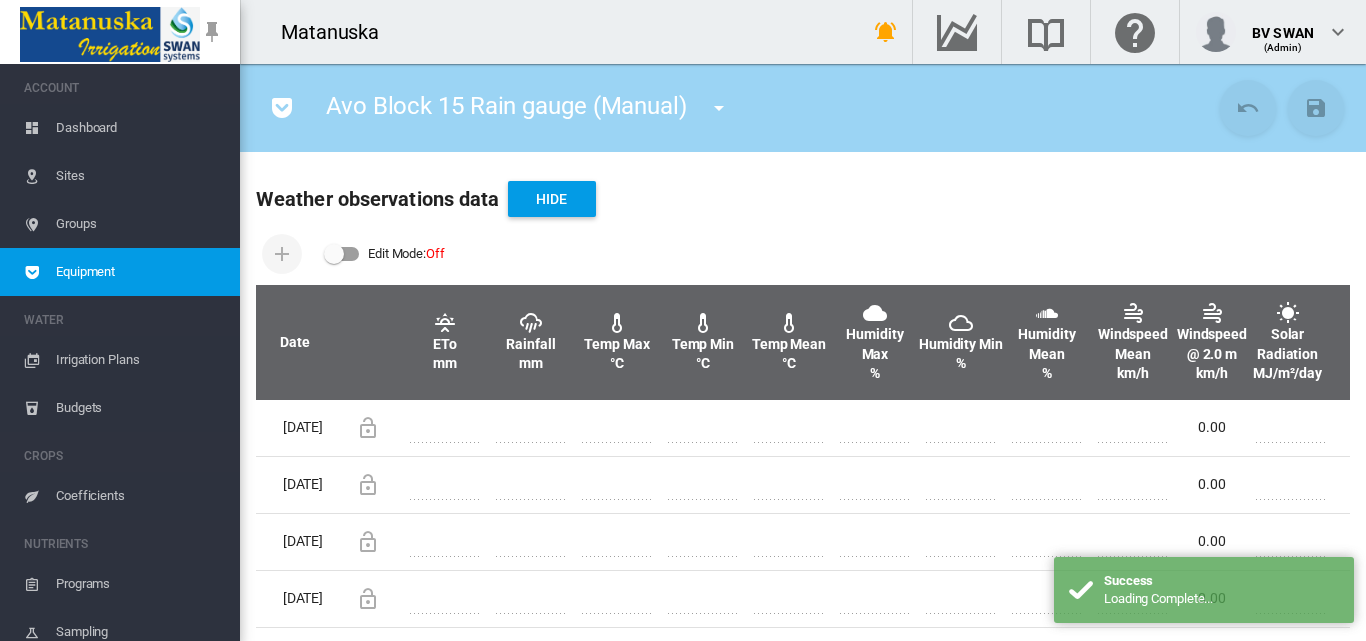 click at bounding box center [342, 254] 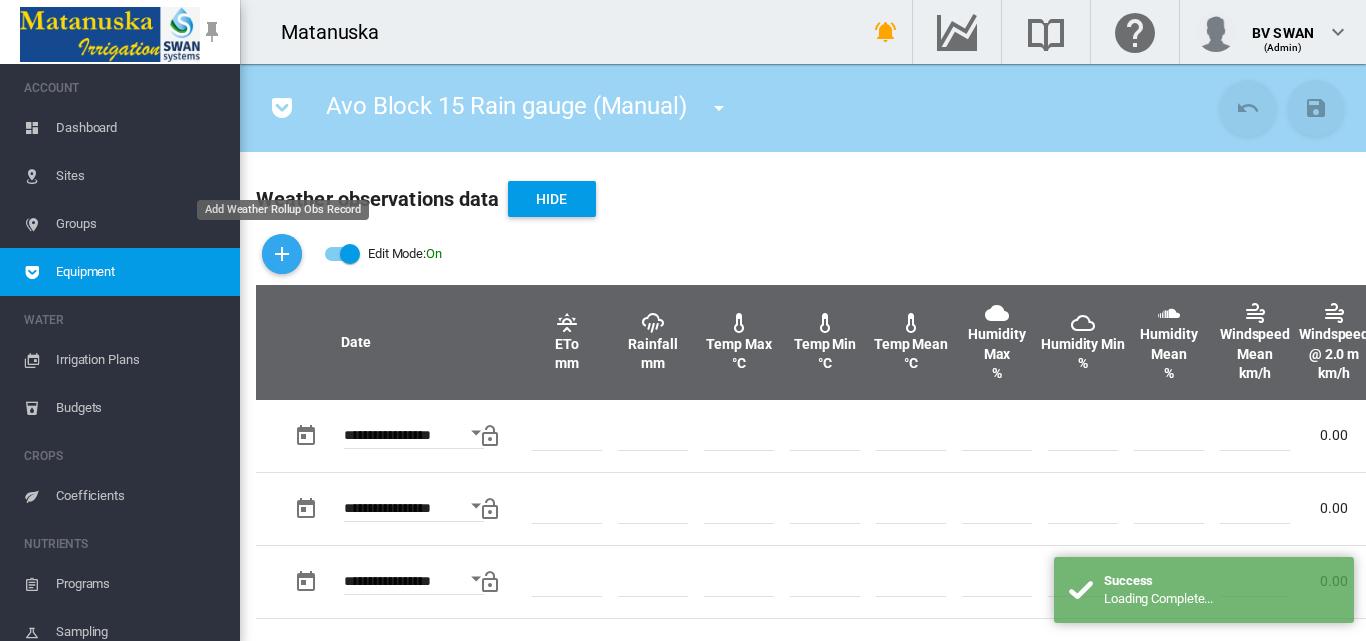 click at bounding box center [282, 254] 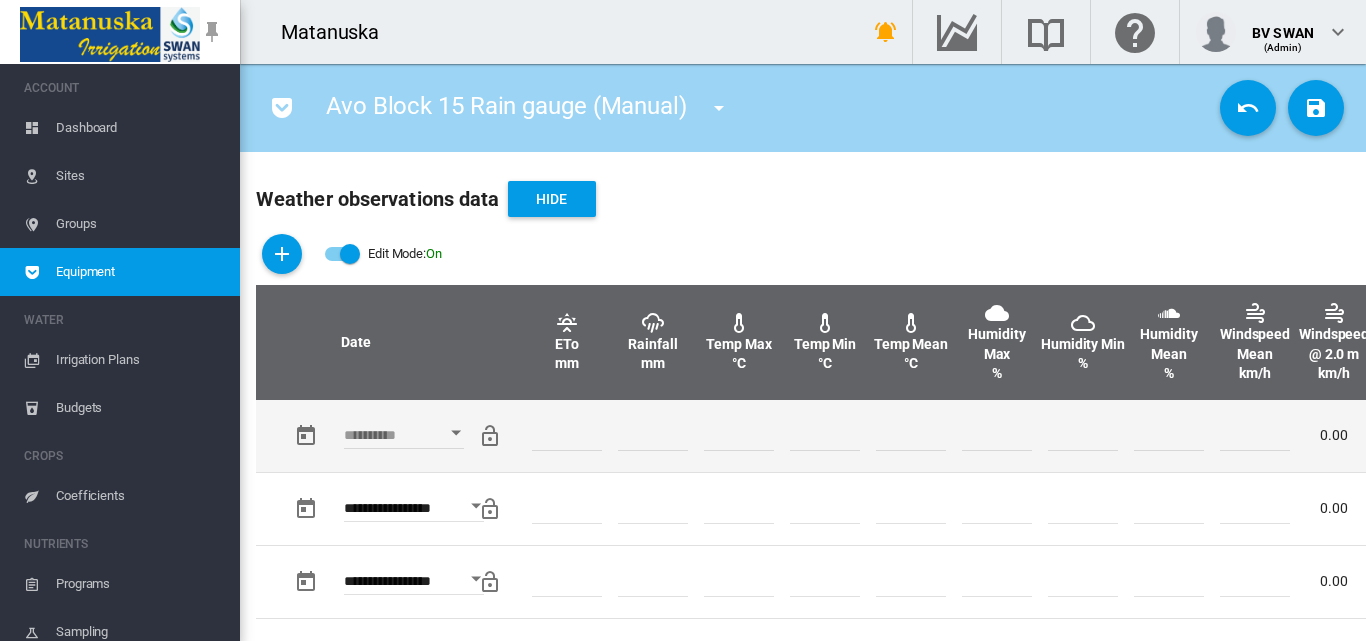 click at bounding box center (456, 433) 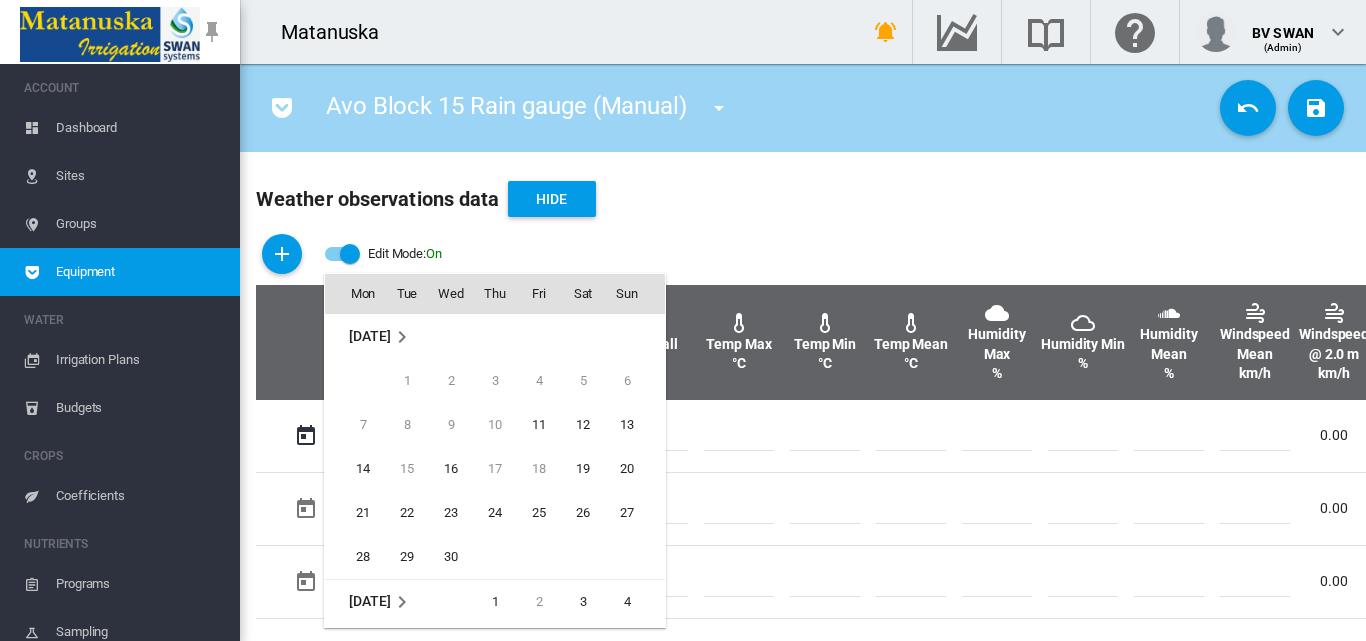 scroll, scrollTop: 795, scrollLeft: 0, axis: vertical 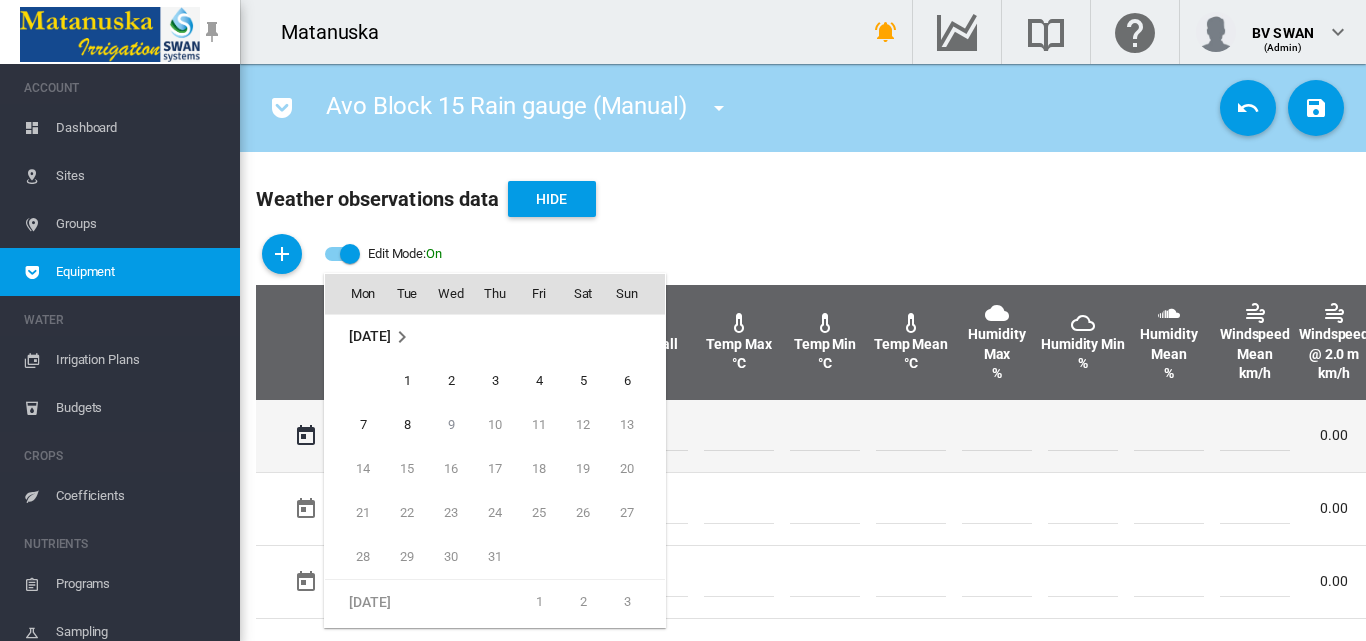 drag, startPoint x: 408, startPoint y: 426, endPoint x: 424, endPoint y: 427, distance: 16.03122 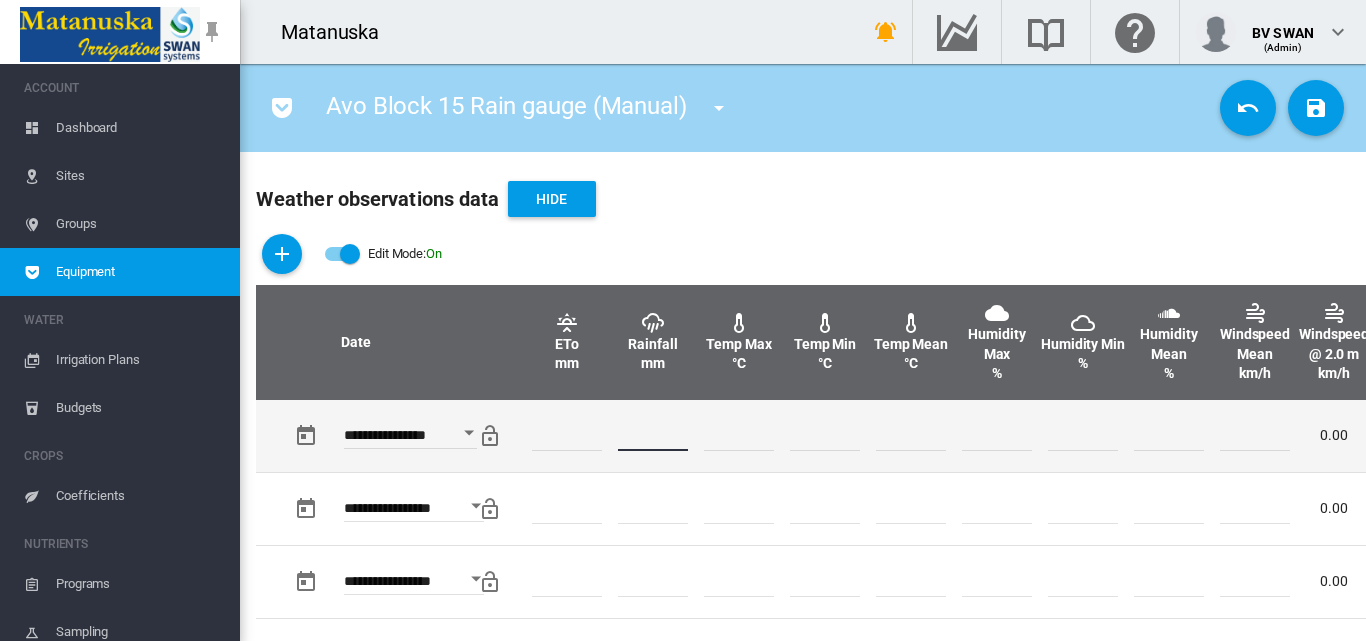 click at bounding box center [653, 436] 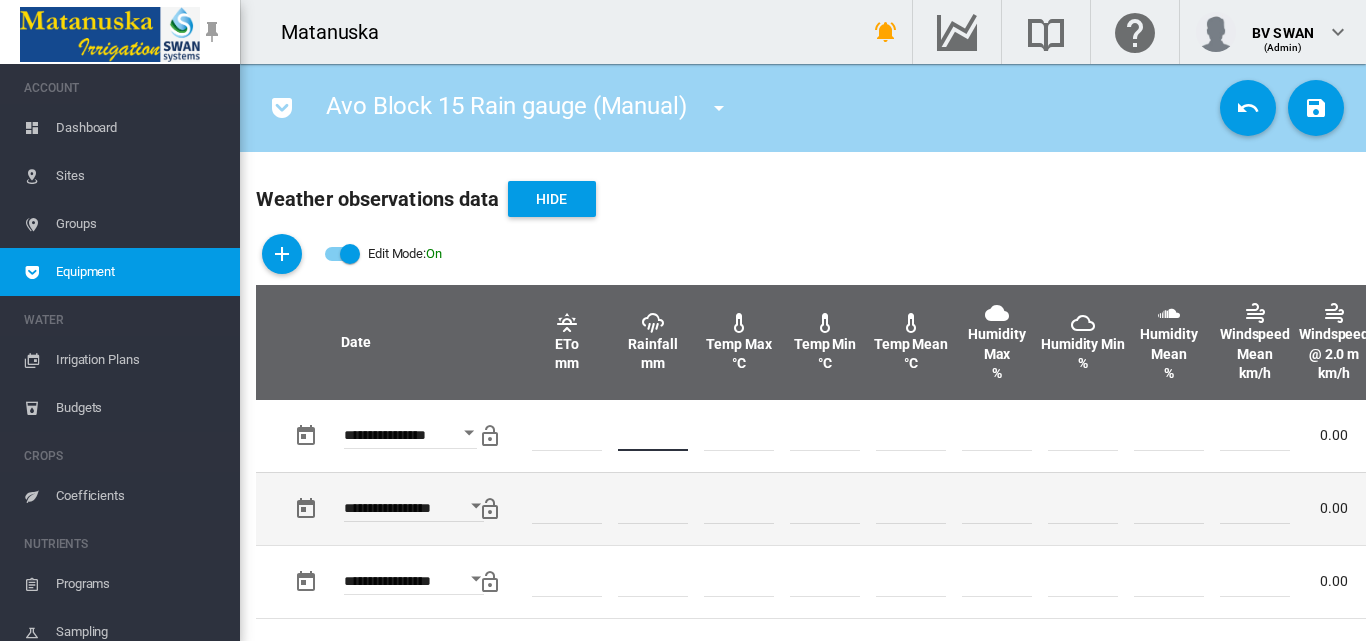 type on "*" 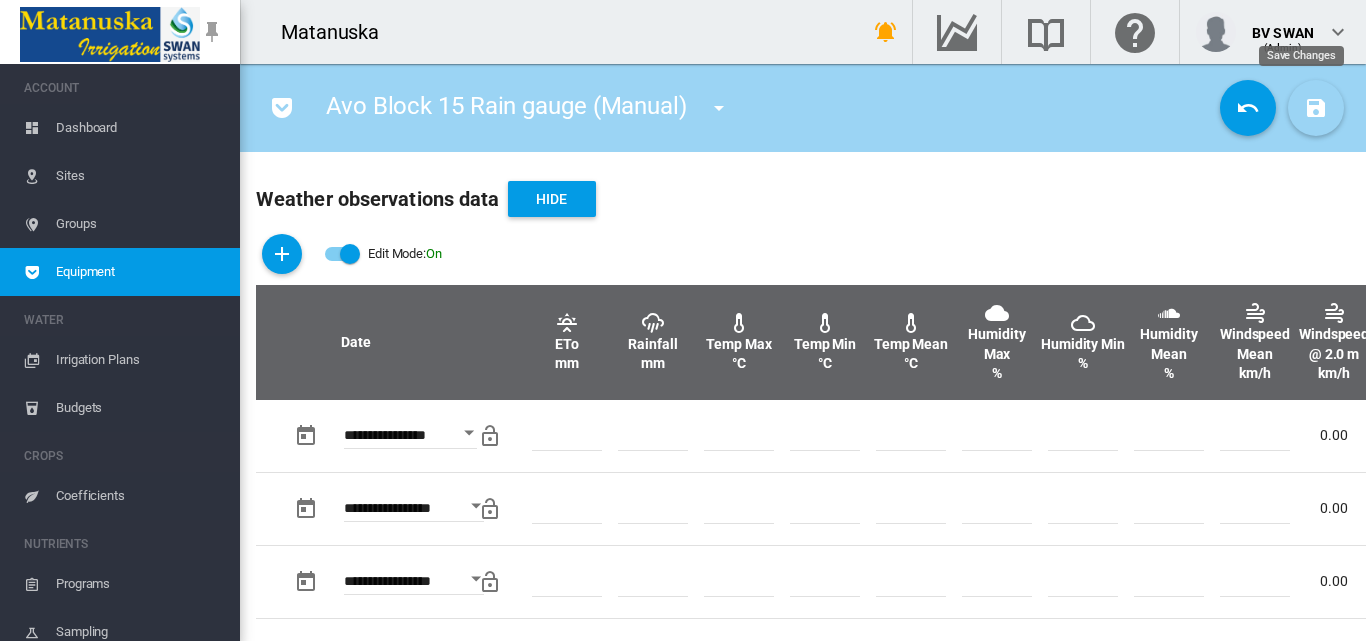 click at bounding box center (1316, 108) 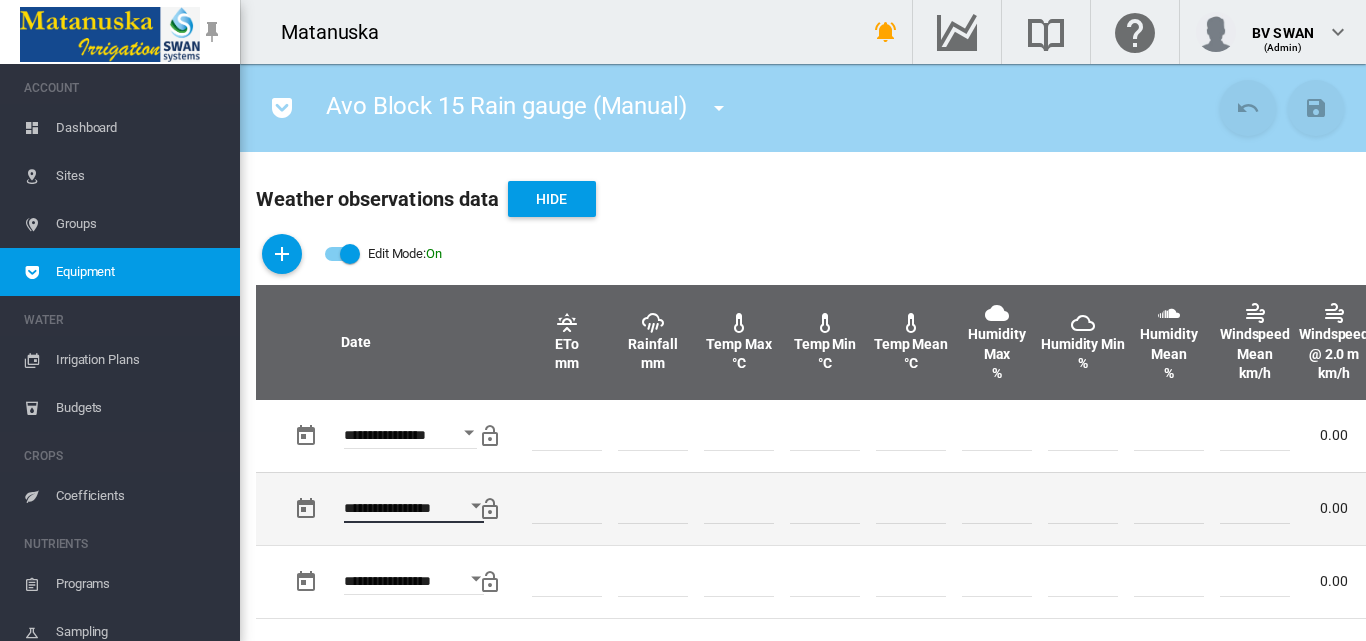 click on "**********" at bounding box center [414, 511] 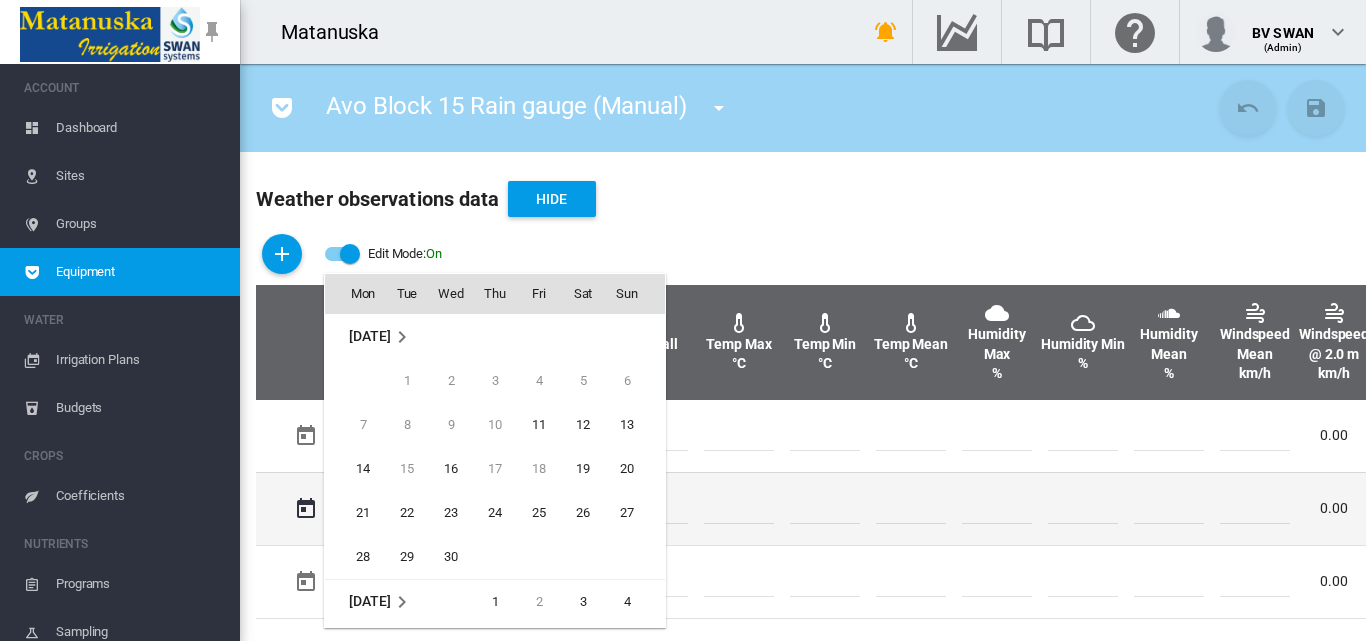 scroll, scrollTop: 530, scrollLeft: 0, axis: vertical 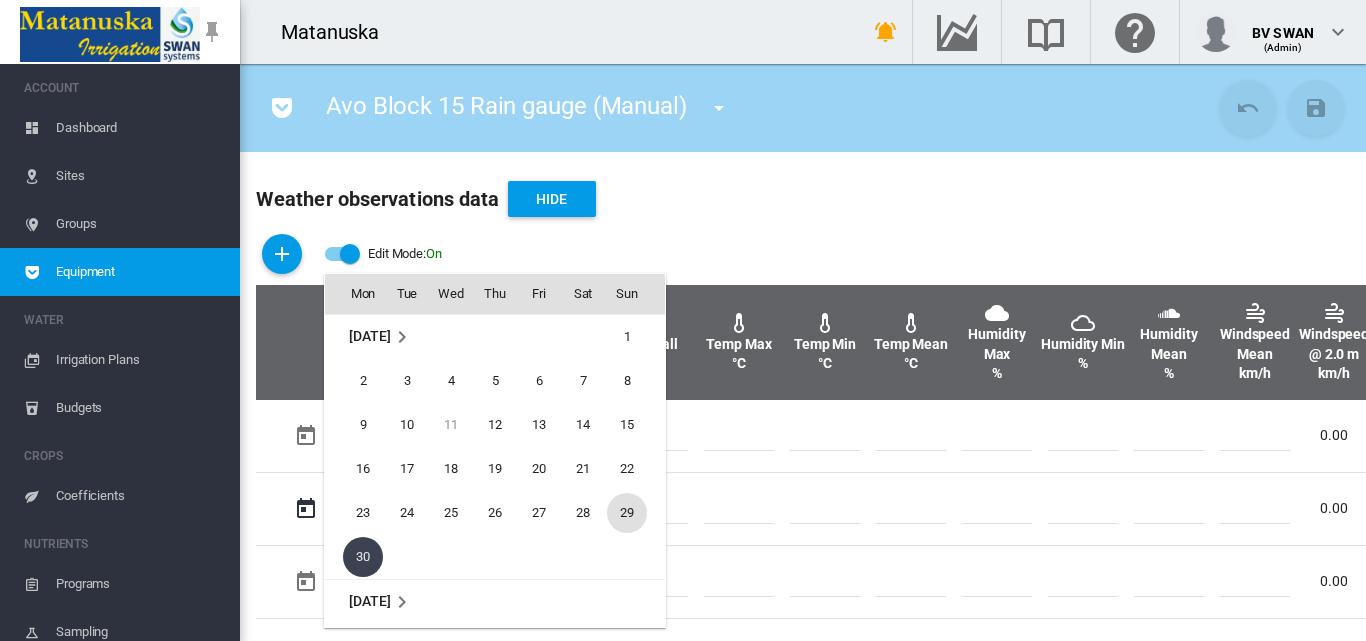 click on "29" at bounding box center (627, 513) 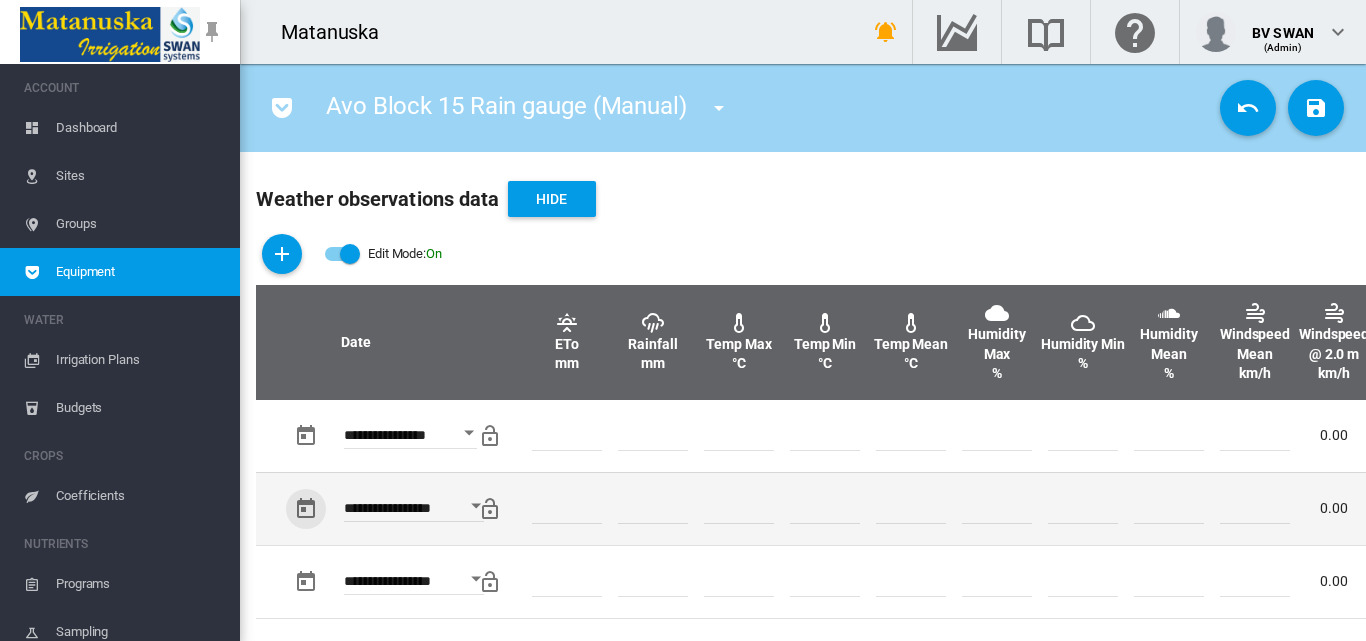 click on "*" at bounding box center (653, 509) 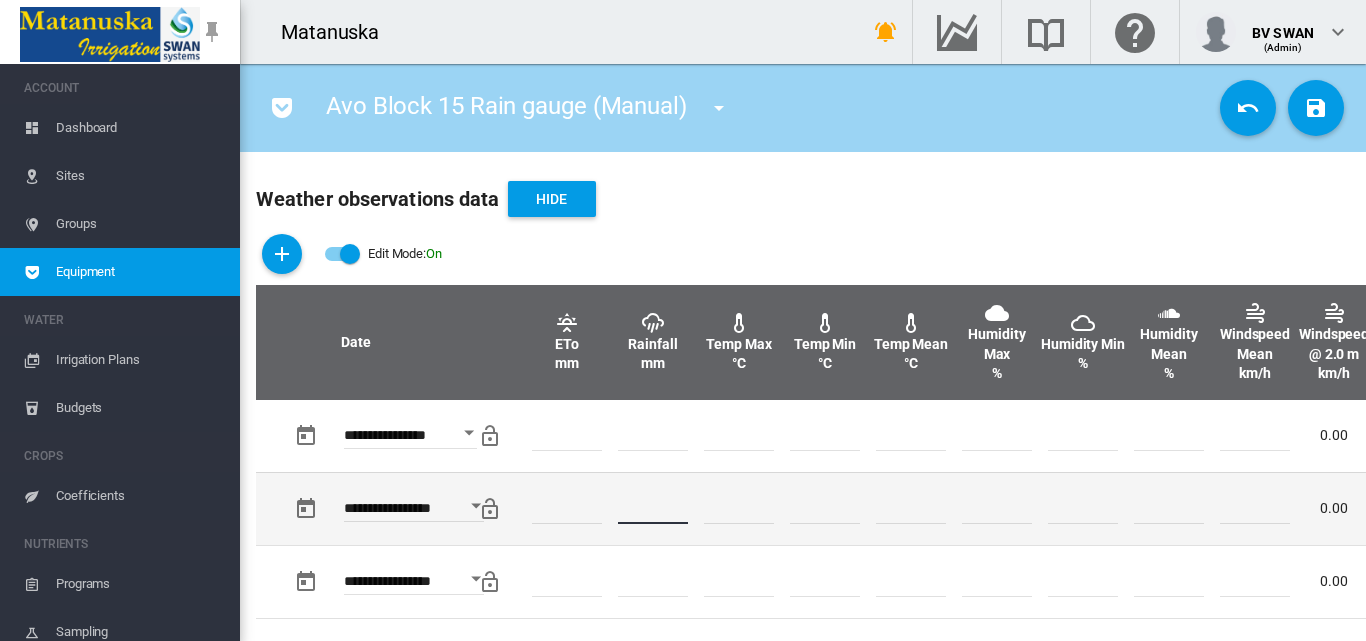 type on "*" 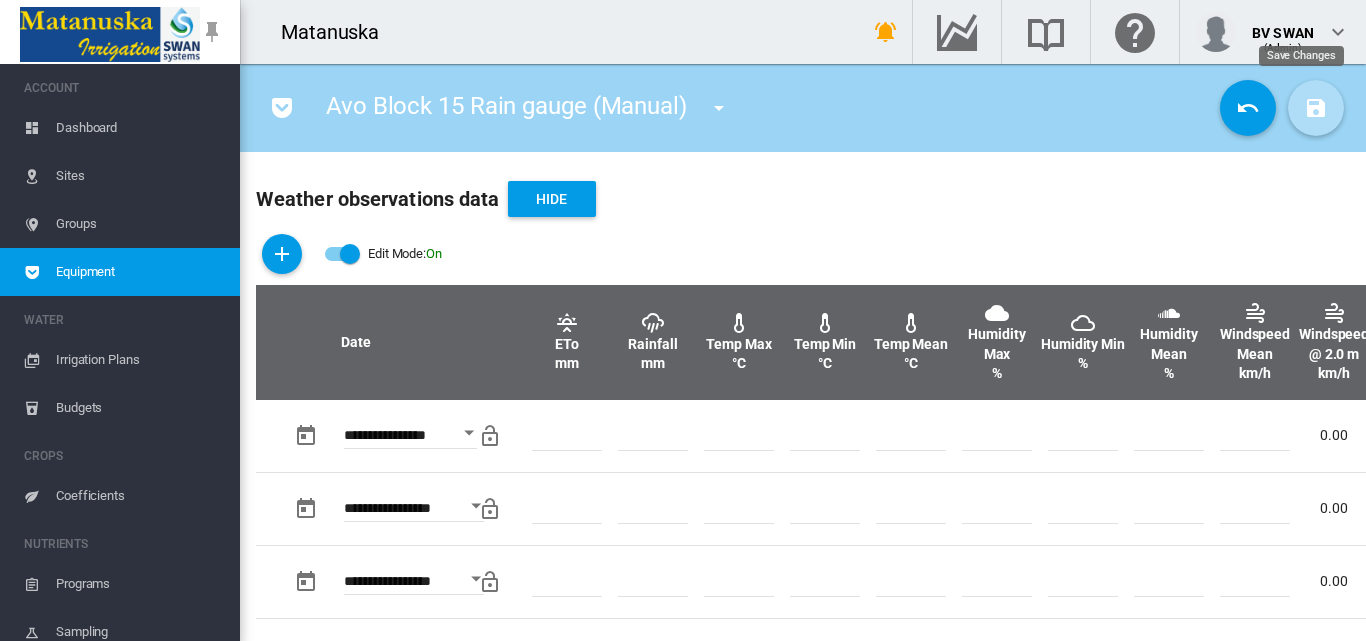 click at bounding box center [1316, 108] 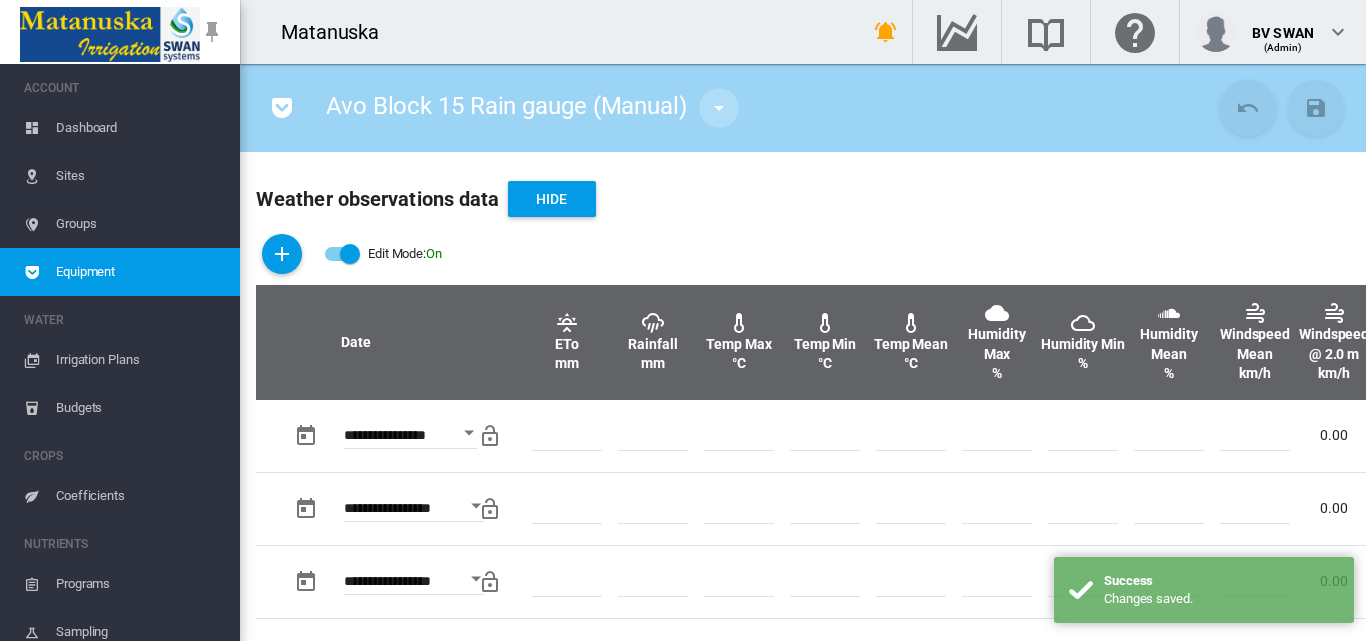click at bounding box center [719, 108] 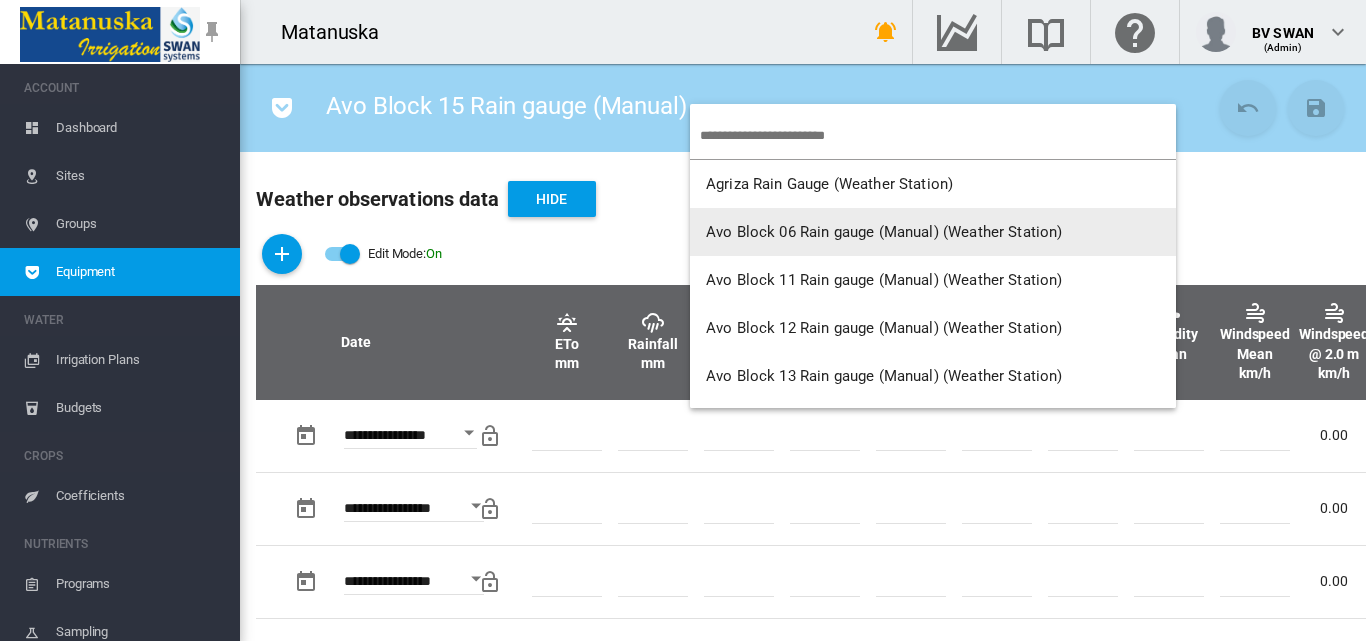 click on "Avo Block 06 Rain gauge (Manual) (Weather Station)" at bounding box center (884, 232) 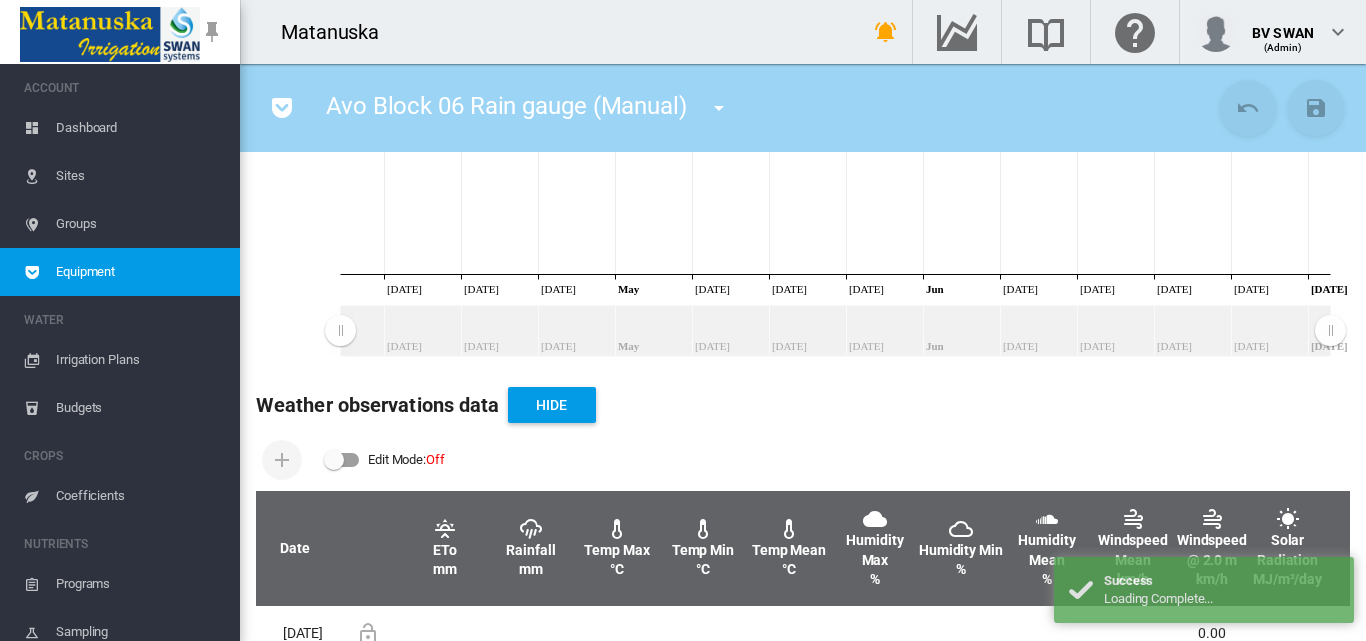 scroll, scrollTop: 400, scrollLeft: 0, axis: vertical 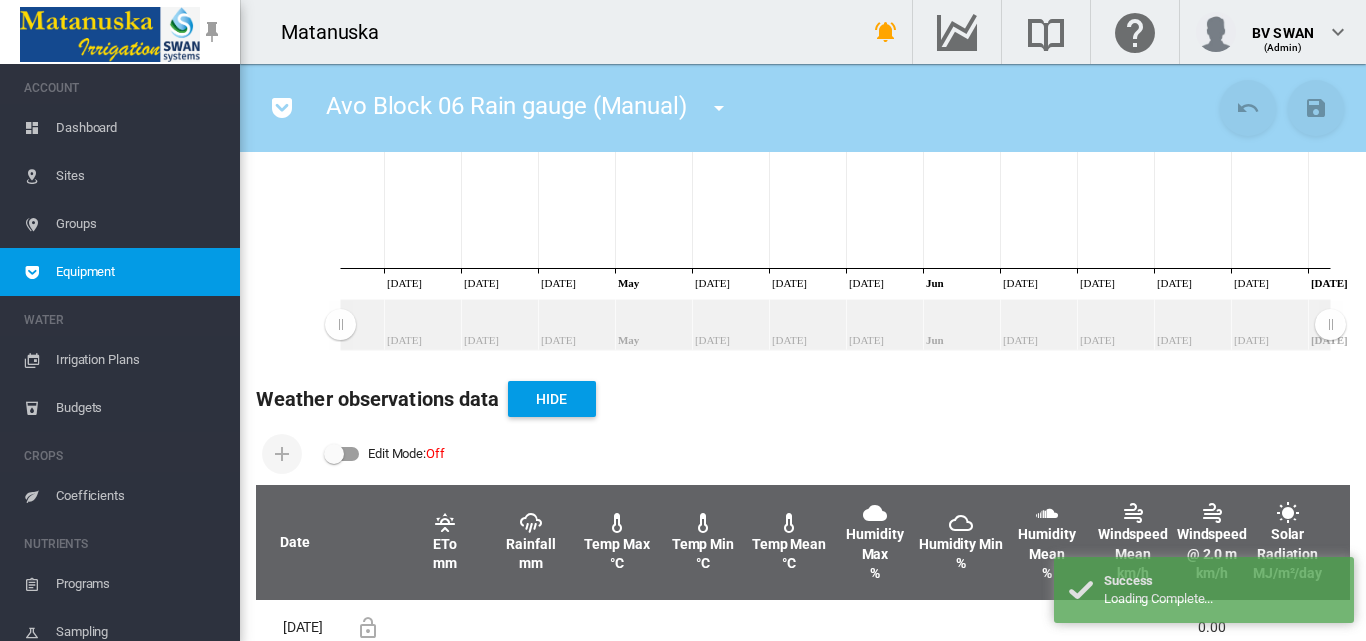 click on "Edit Mode:
Off" at bounding box center [384, 454] 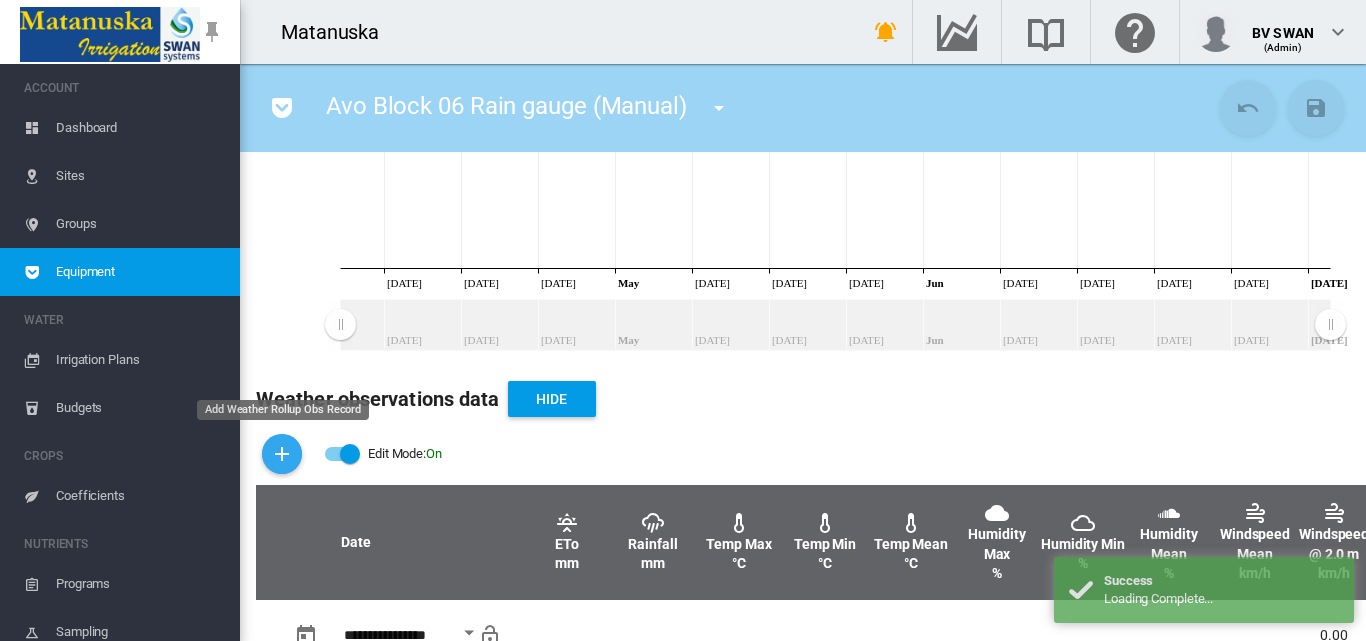 click at bounding box center [282, 454] 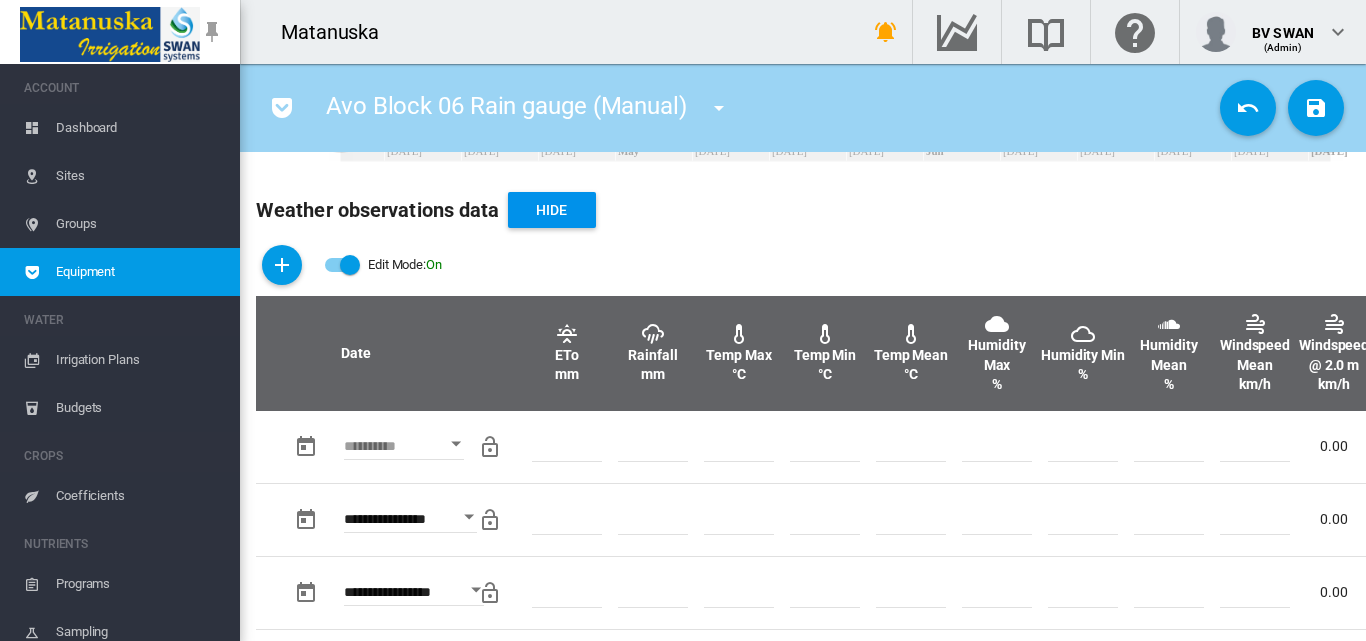 scroll, scrollTop: 600, scrollLeft: 0, axis: vertical 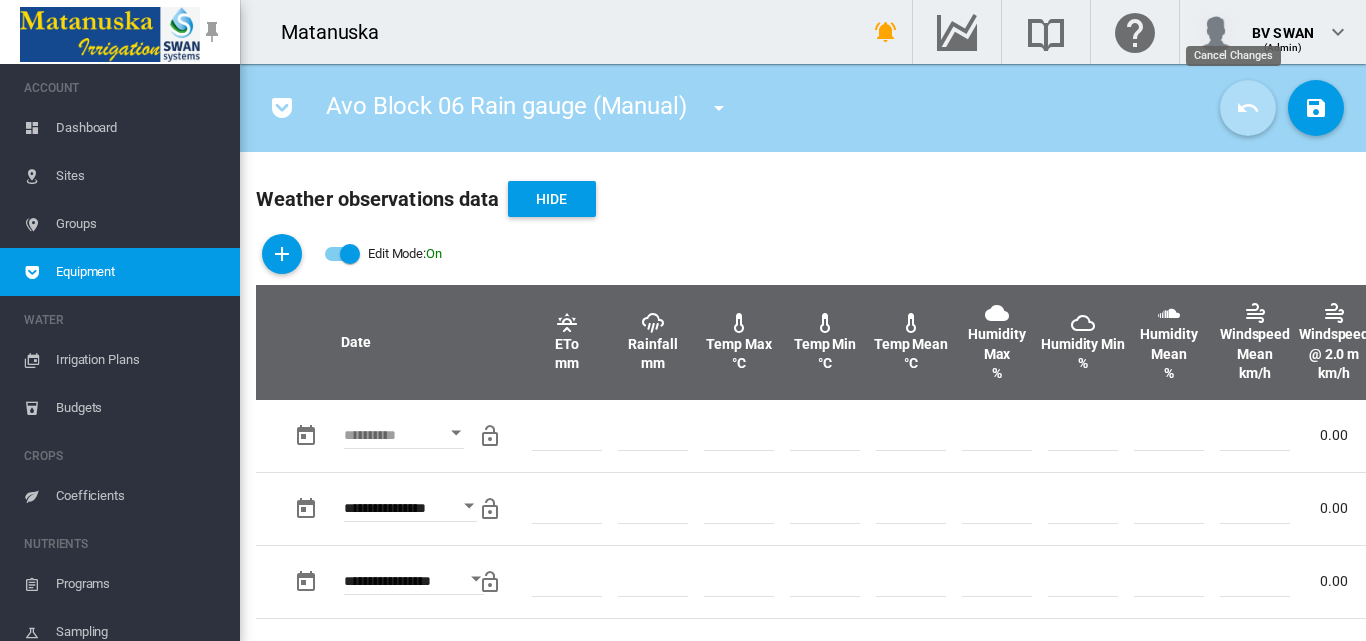 click at bounding box center (1248, 108) 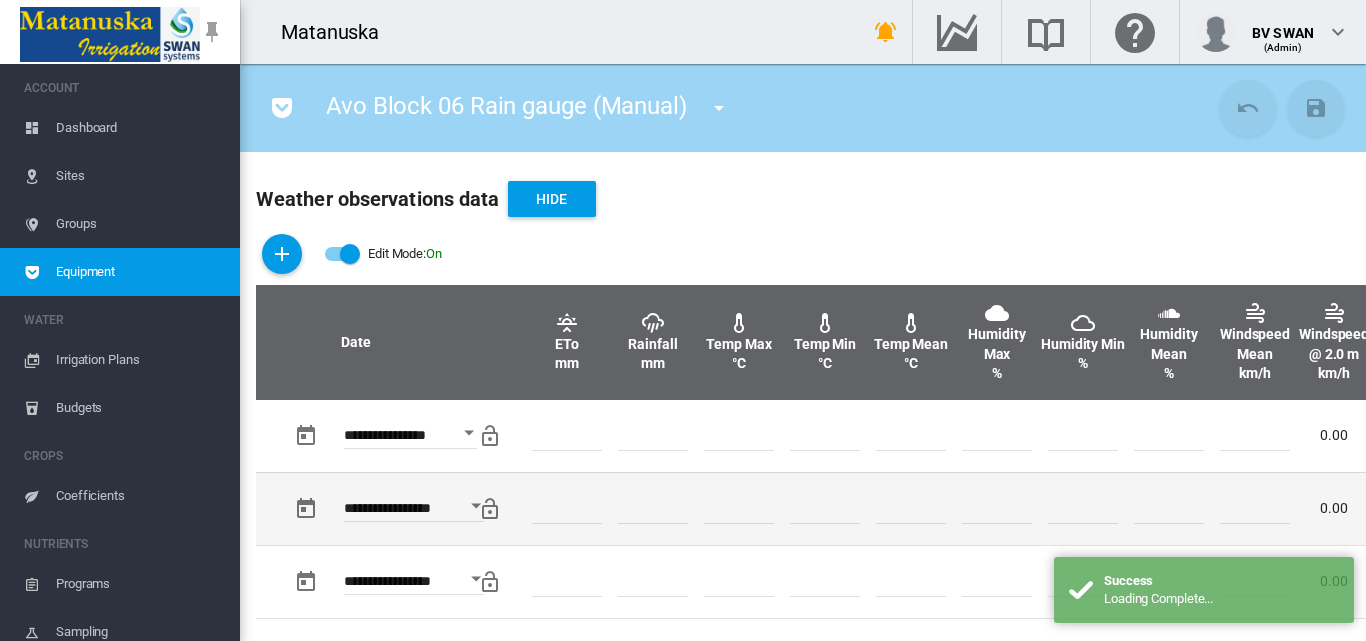 click on "**********" at bounding box center (414, 511) 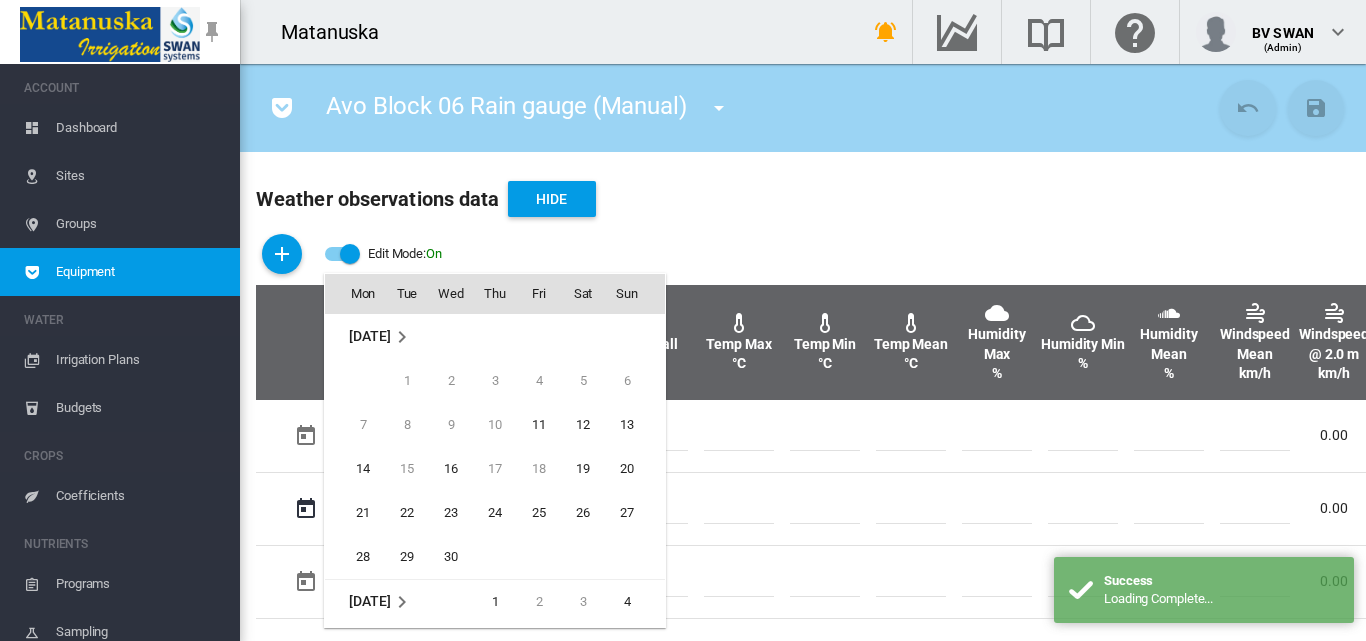 scroll, scrollTop: 530, scrollLeft: 0, axis: vertical 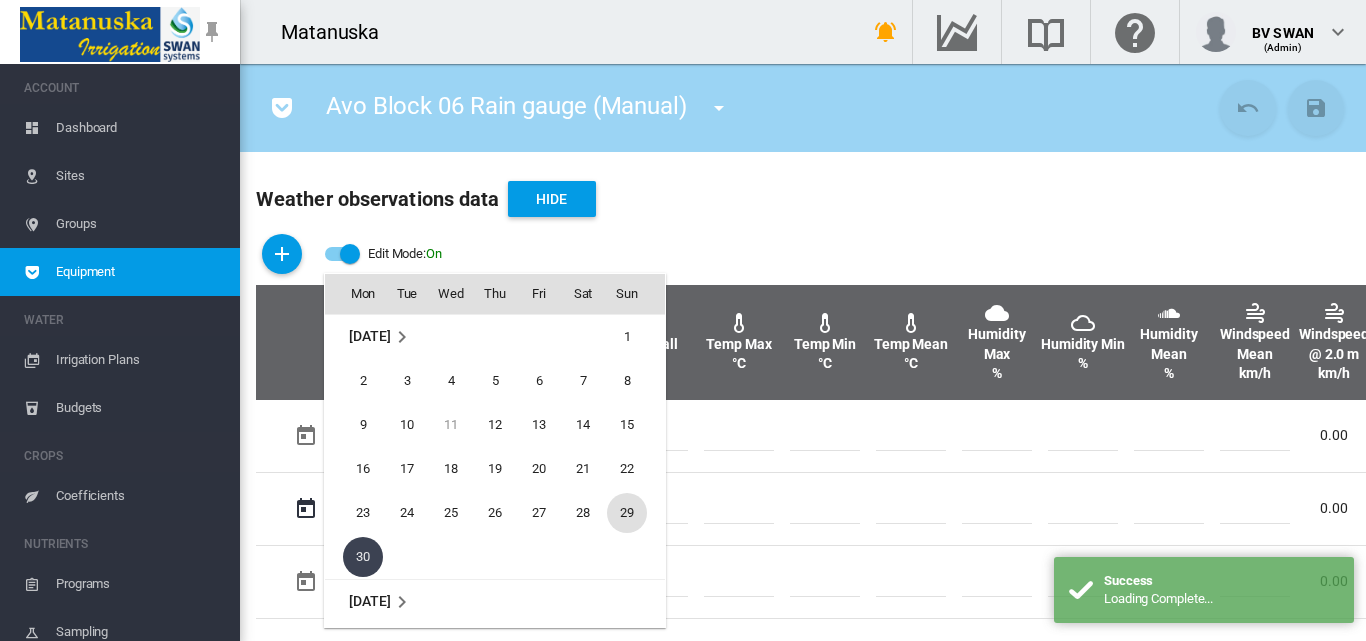 click on "29" at bounding box center (627, 513) 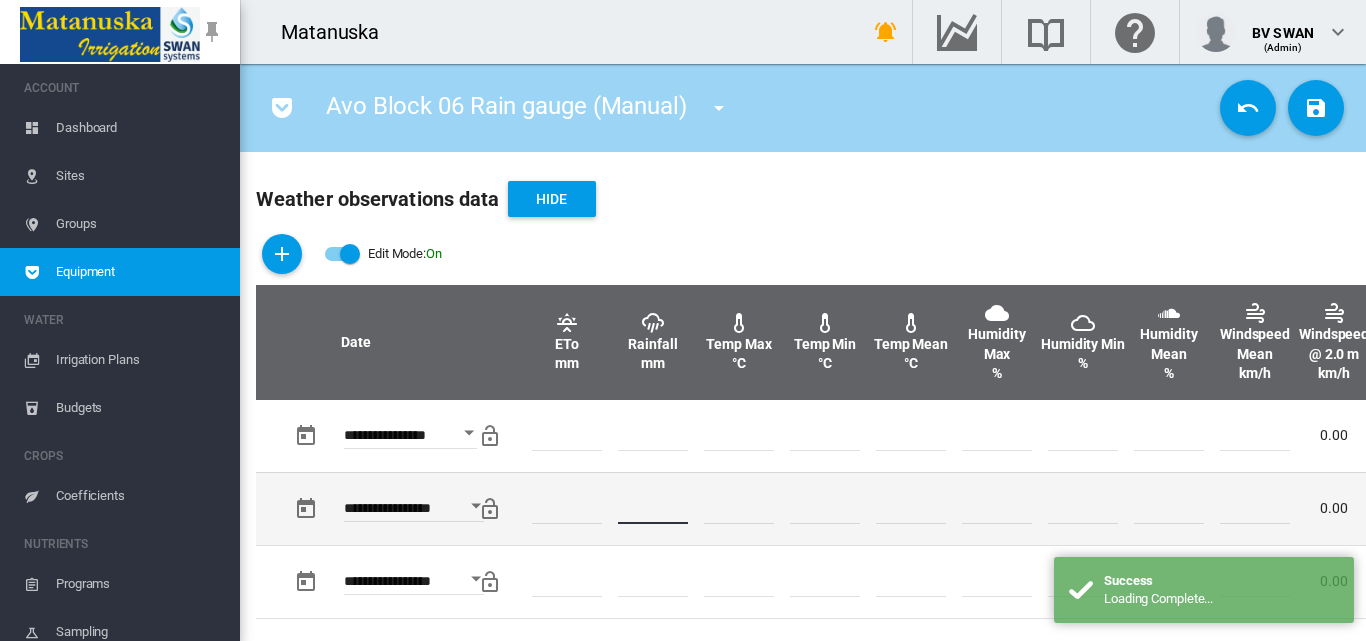 click on "*" at bounding box center [653, 509] 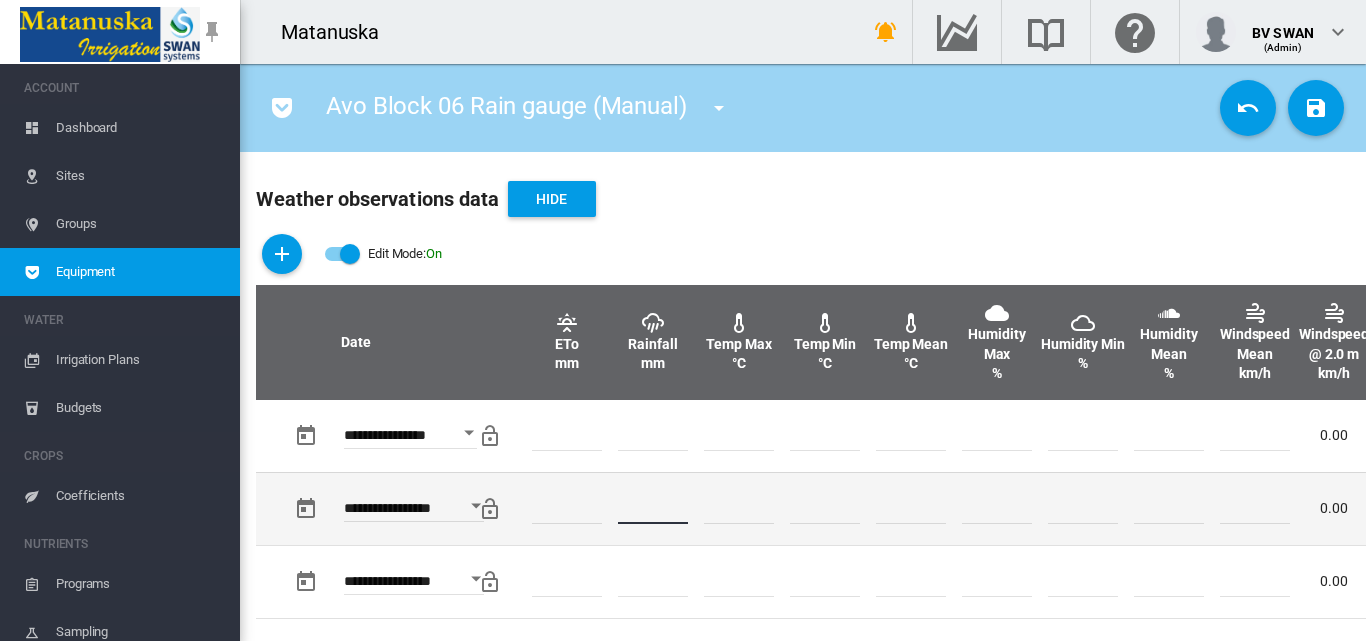 type on "*" 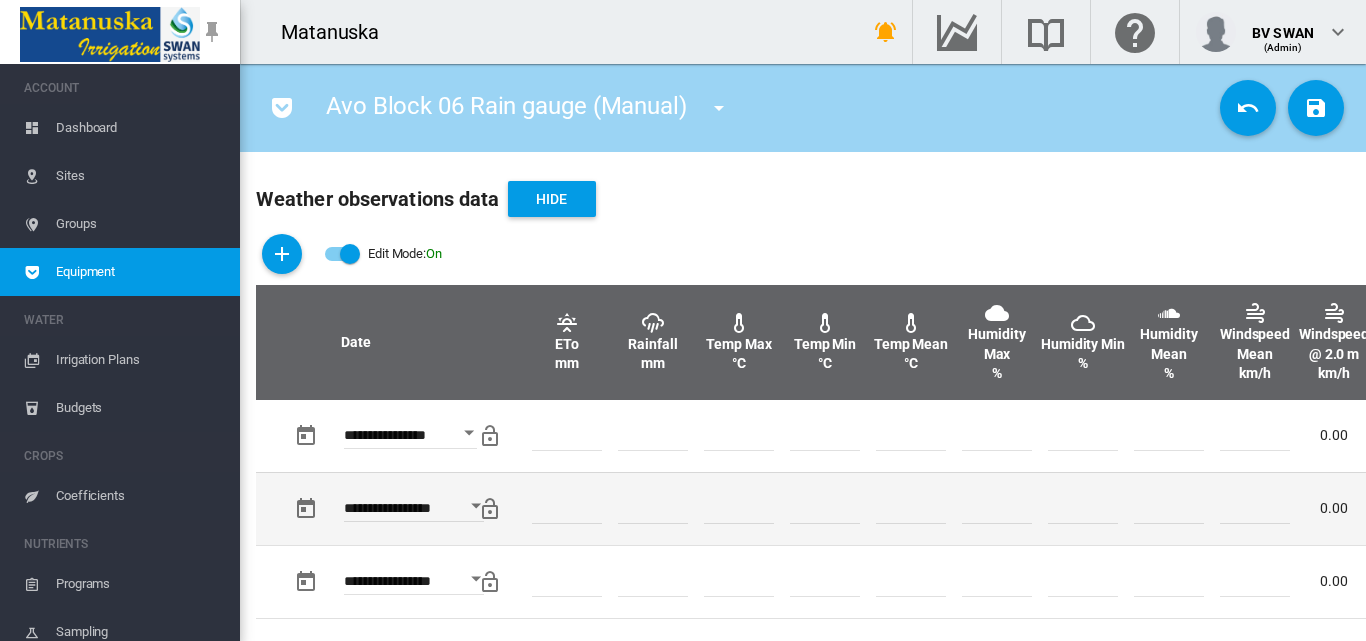 click at bounding box center [997, 508] 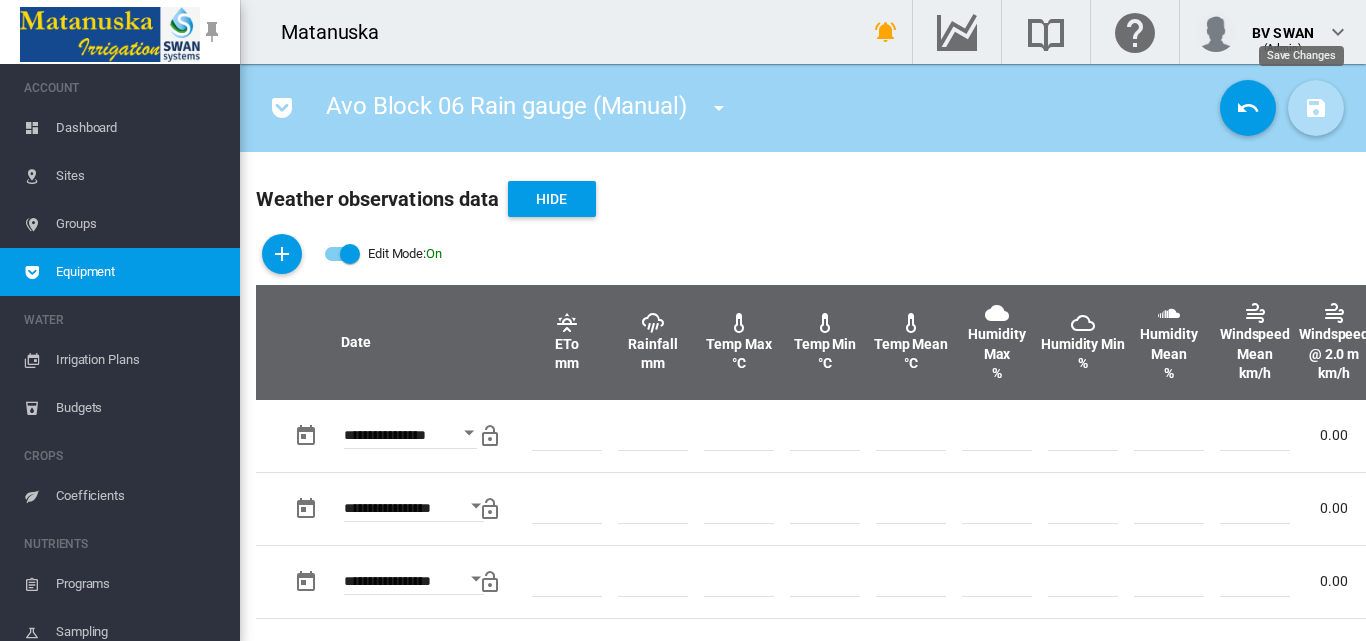 click at bounding box center [1316, 108] 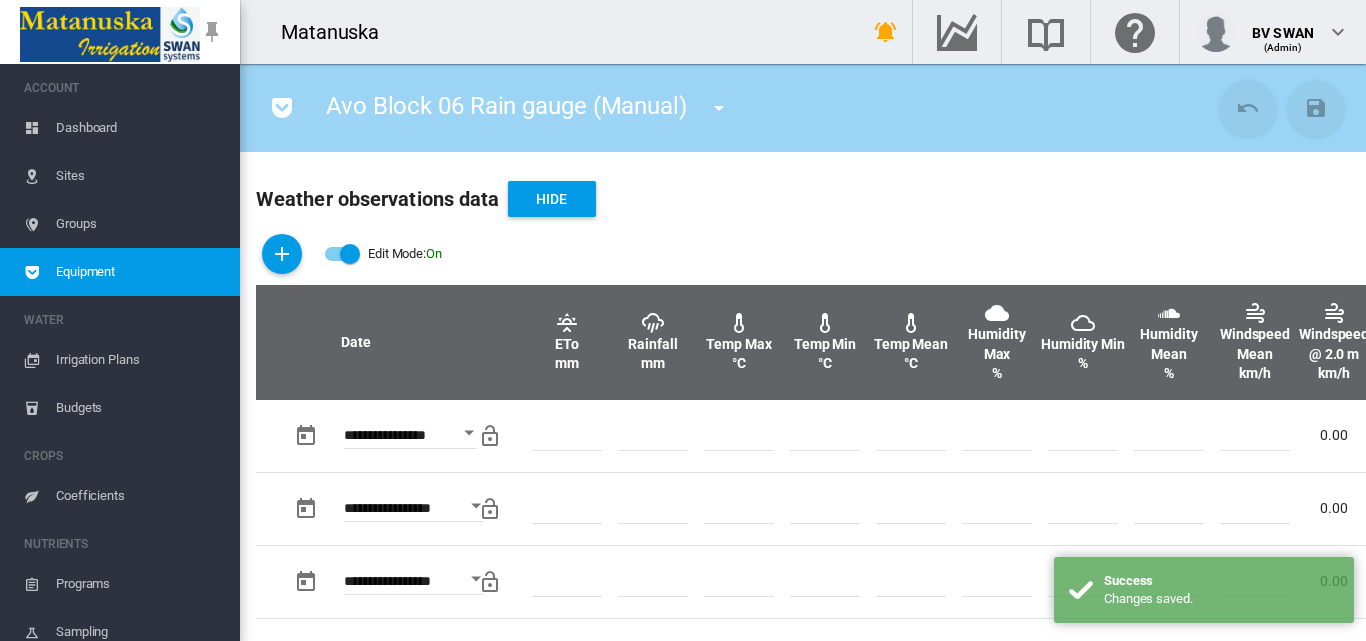 click at bounding box center (719, 108) 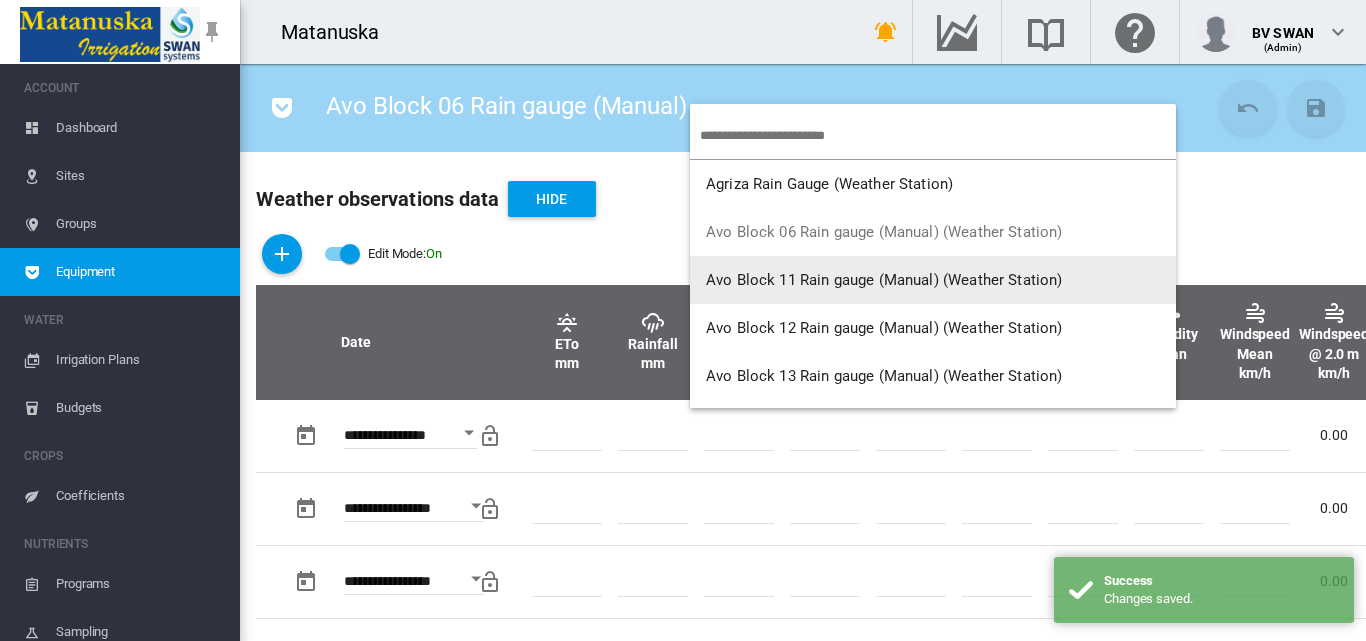 click on "Avo Block 11 Rain gauge (Manual) (Weather Station)" at bounding box center [884, 280] 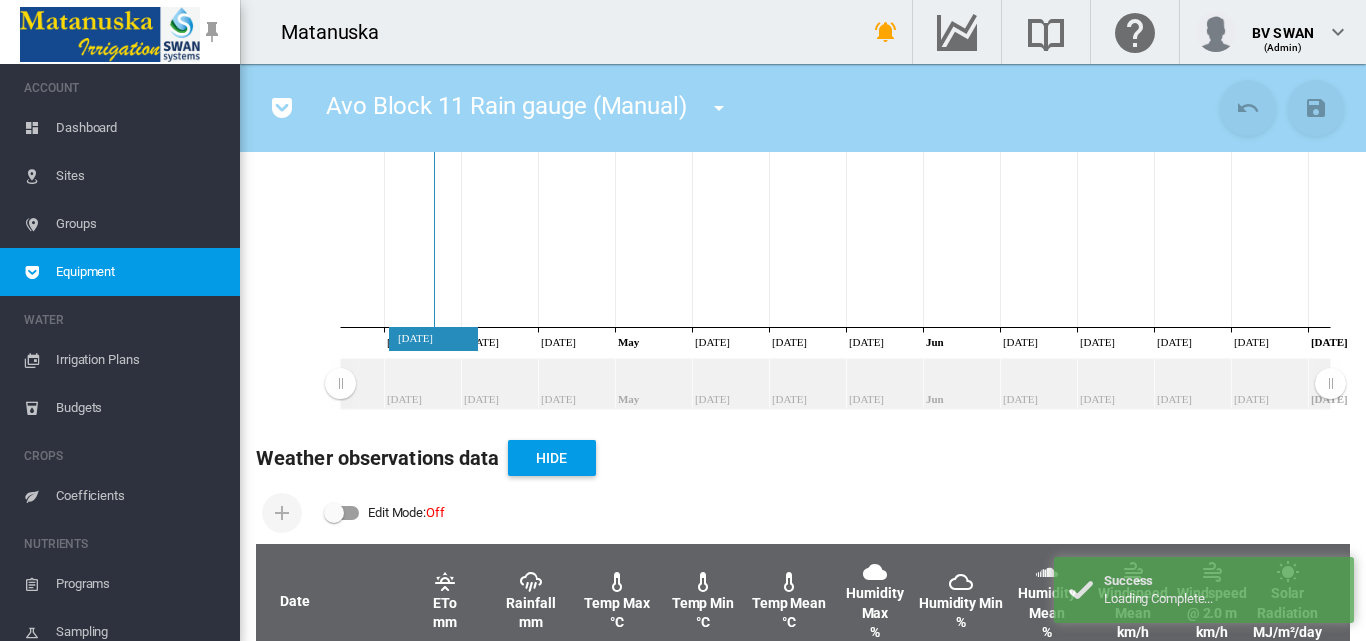 scroll, scrollTop: 500, scrollLeft: 0, axis: vertical 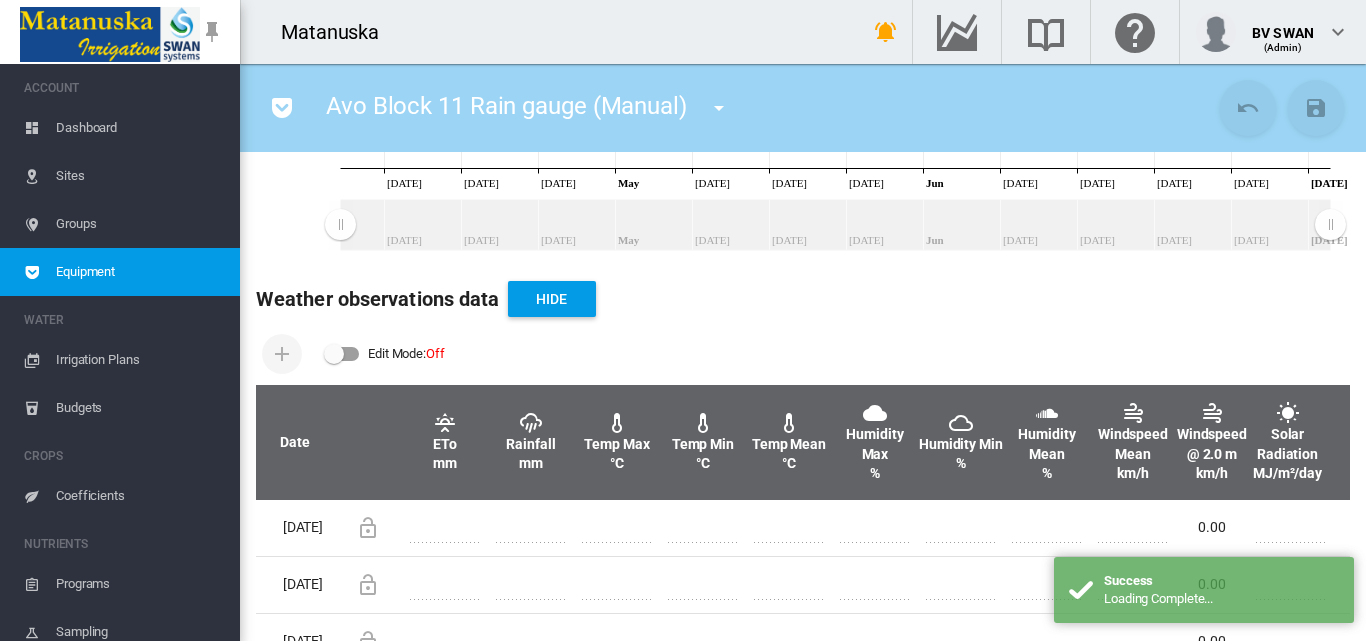 click at bounding box center (342, 354) 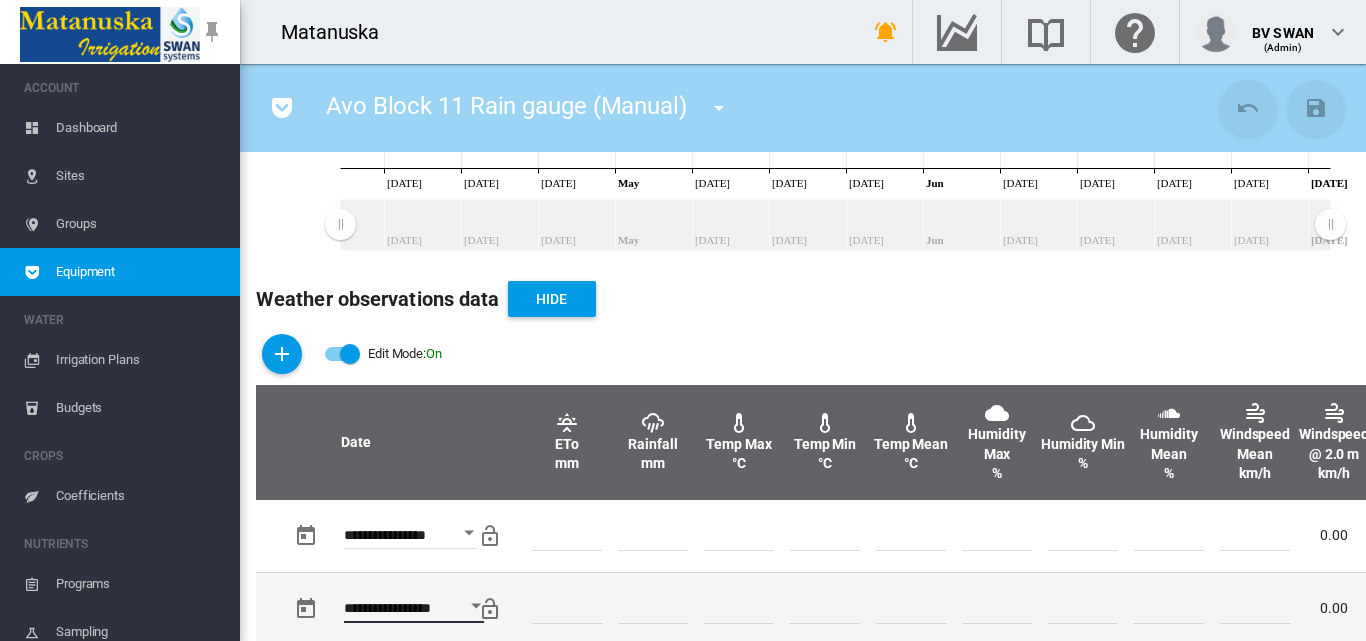 click on "**********" at bounding box center [414, 611] 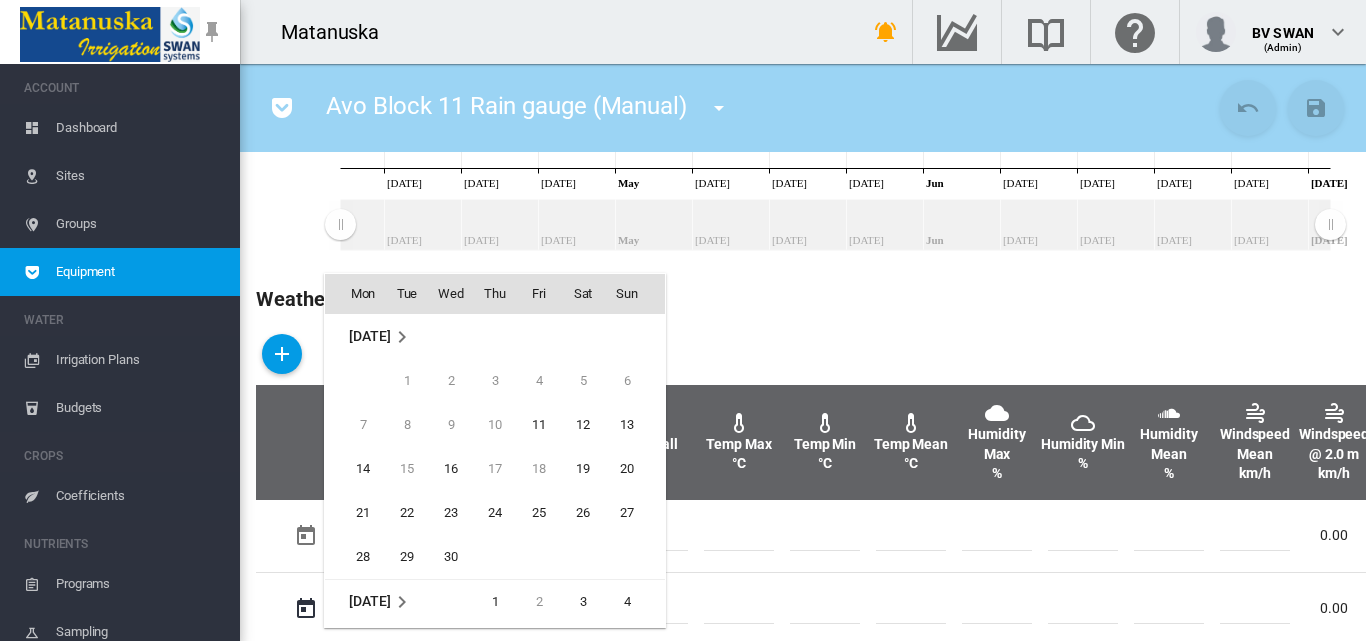 scroll, scrollTop: 530, scrollLeft: 0, axis: vertical 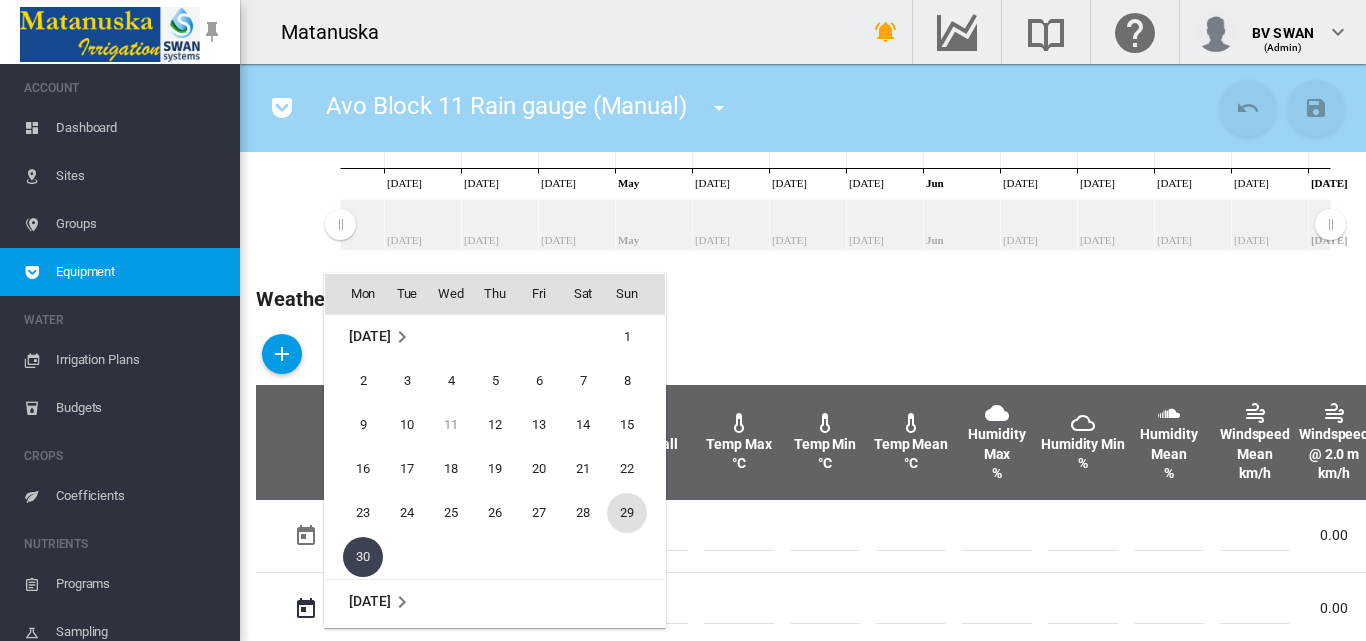 click on "29" at bounding box center [627, 513] 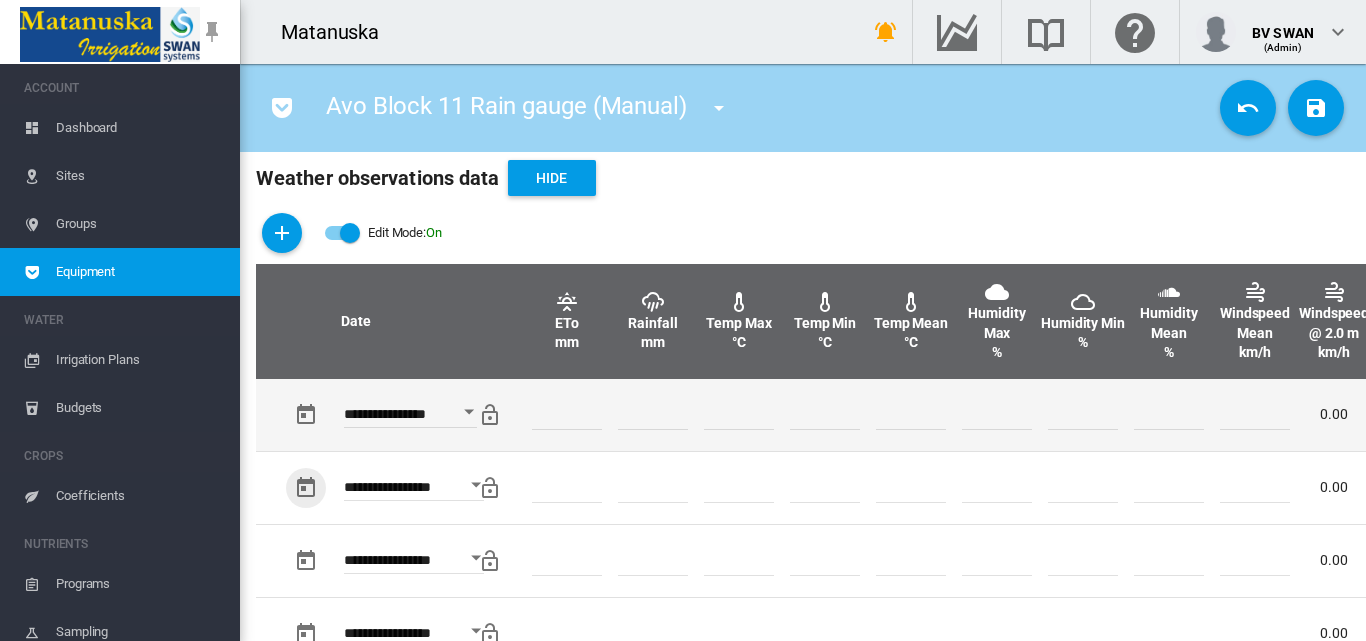 scroll, scrollTop: 700, scrollLeft: 0, axis: vertical 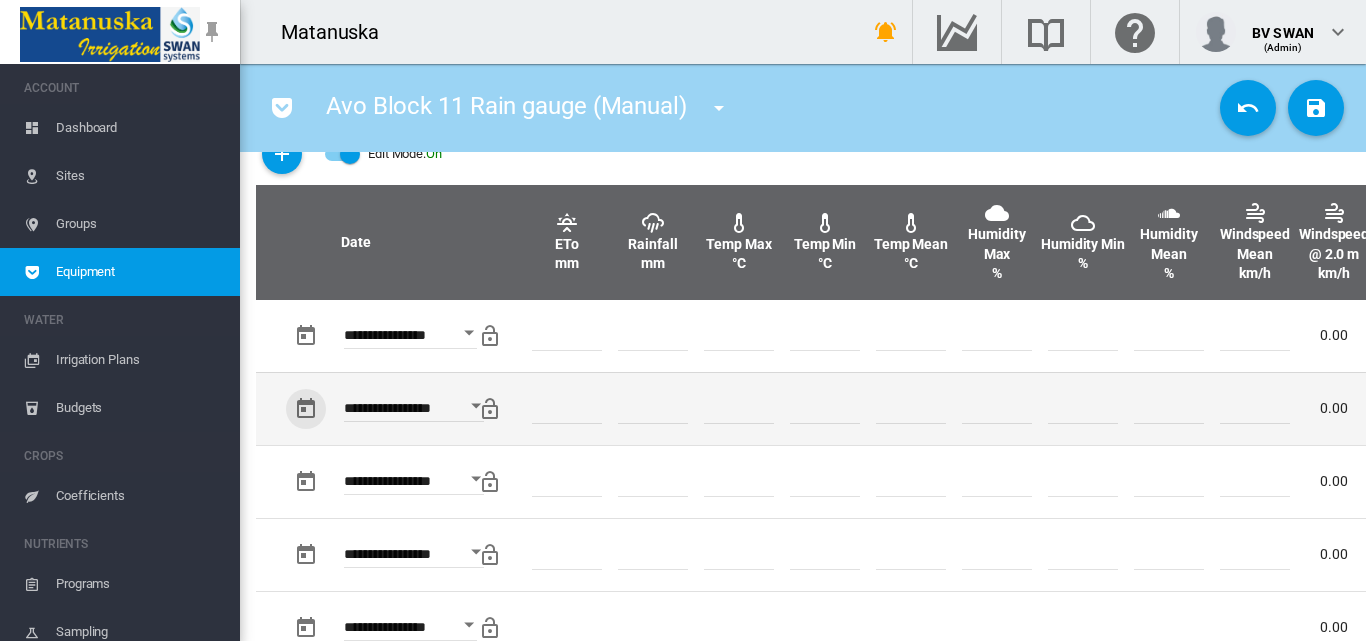 click on "*" at bounding box center (653, 409) 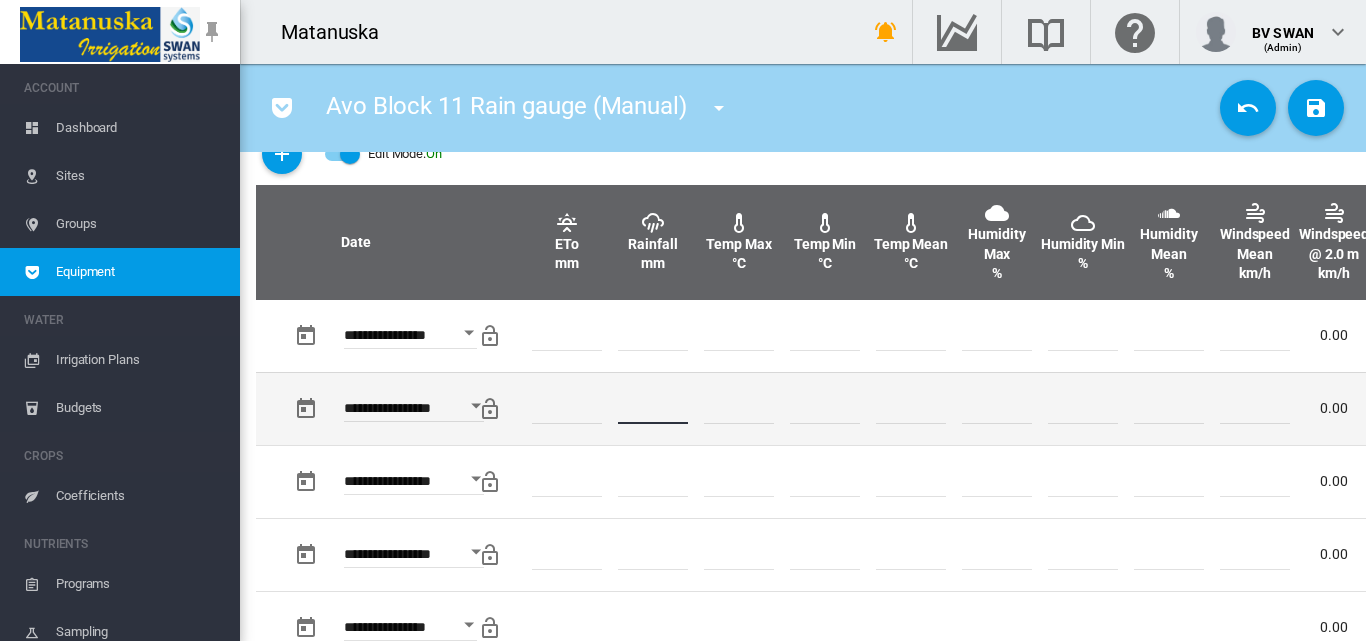 type on "*" 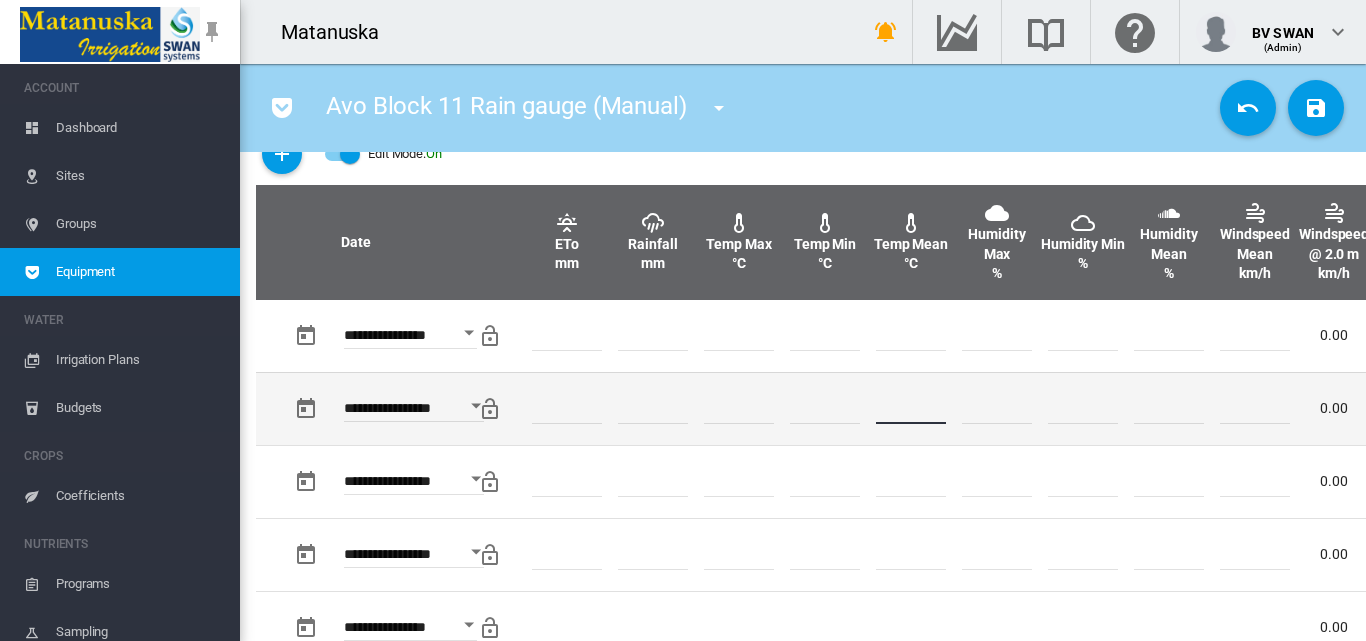 click at bounding box center (911, 409) 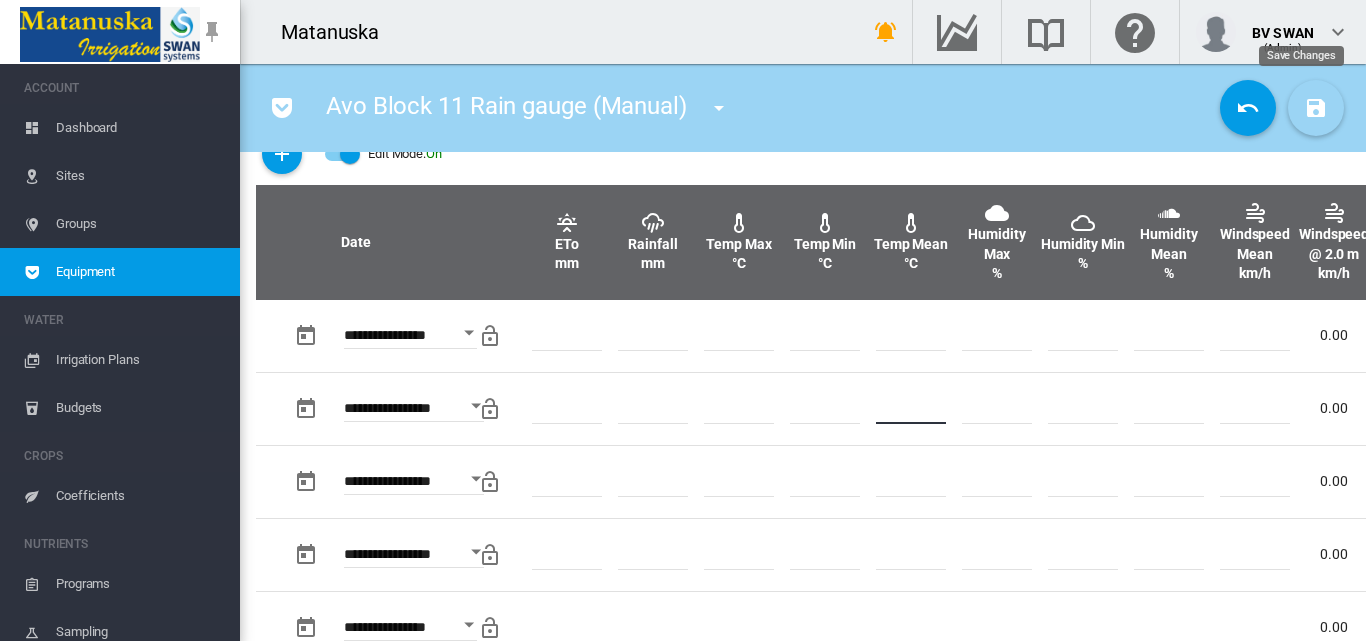 click at bounding box center [1316, 108] 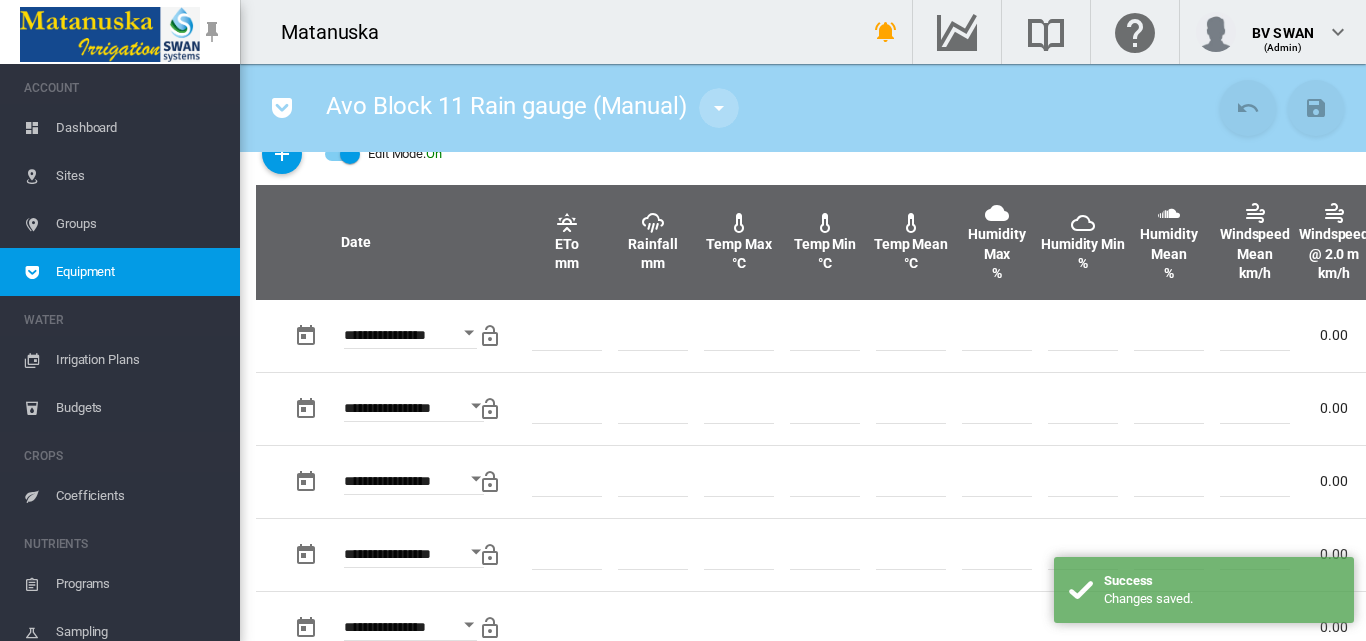 click at bounding box center [719, 108] 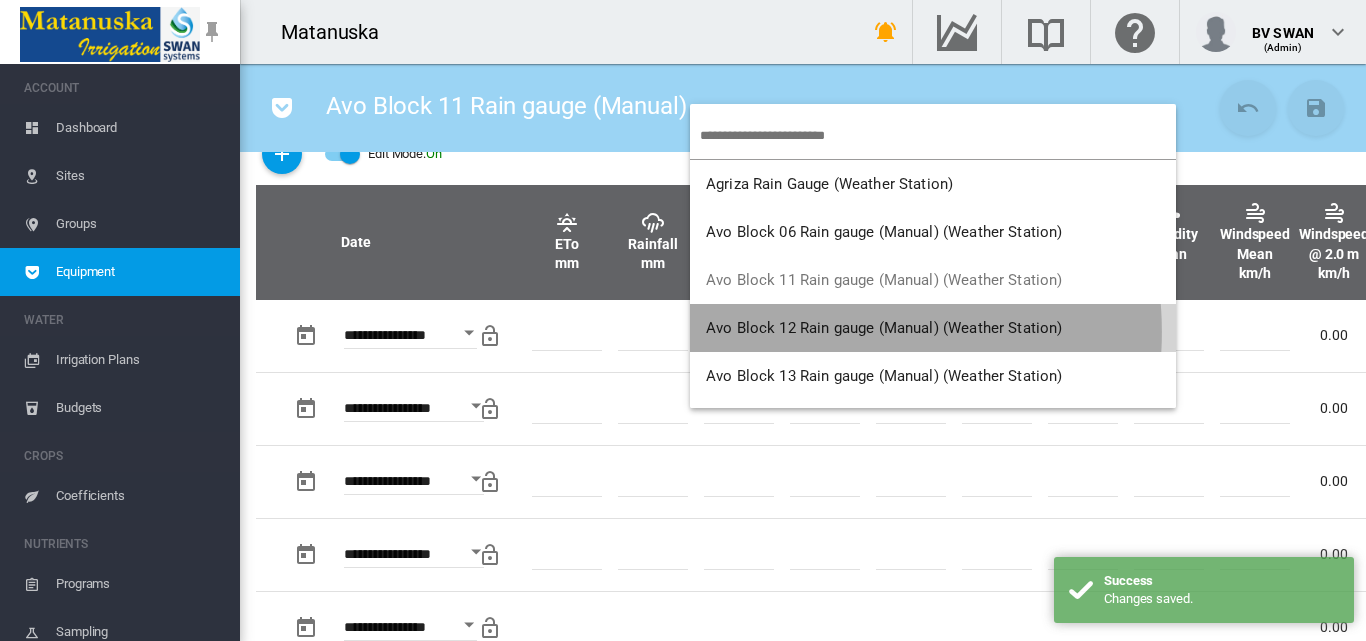 click on "Avo Block 12 Rain gauge (Manual) (Weather Station)" at bounding box center [884, 328] 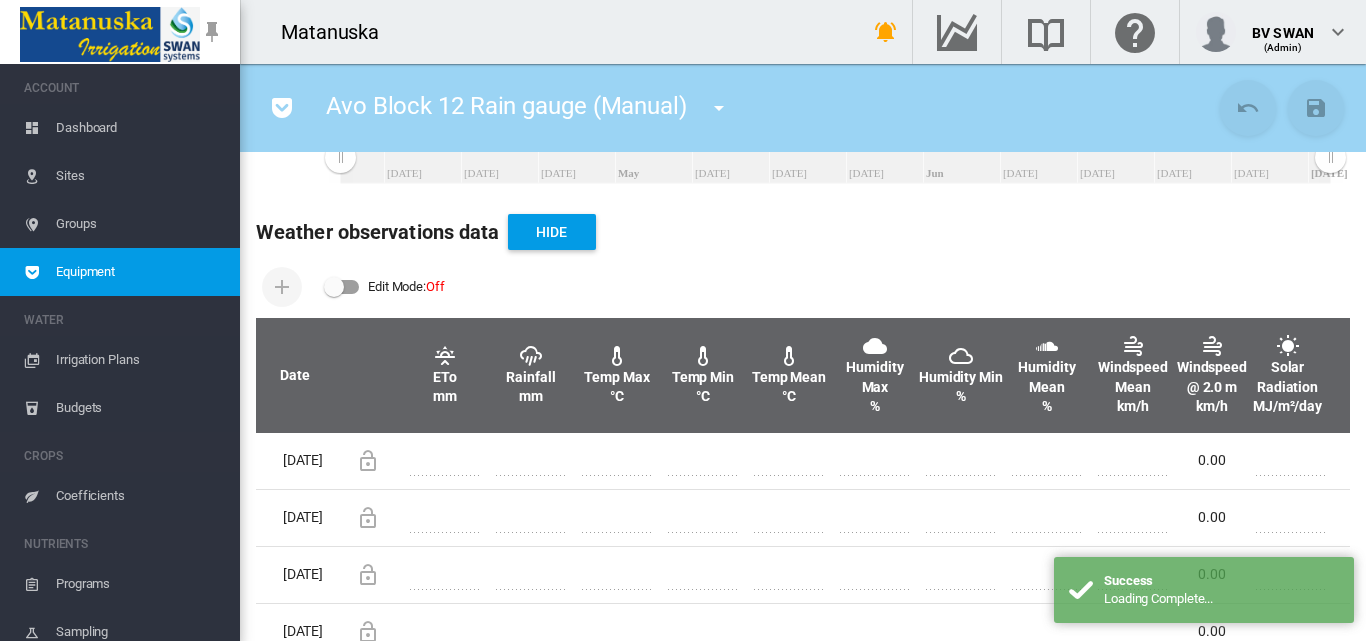 scroll, scrollTop: 600, scrollLeft: 0, axis: vertical 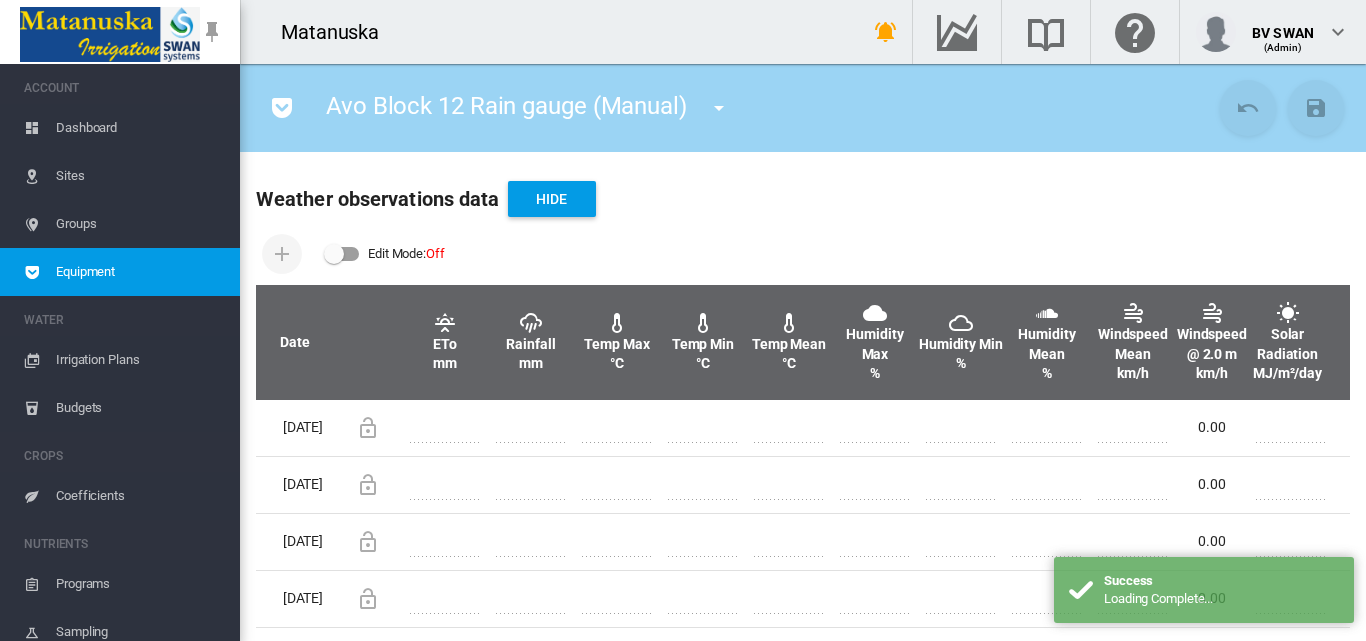 click at bounding box center (342, 254) 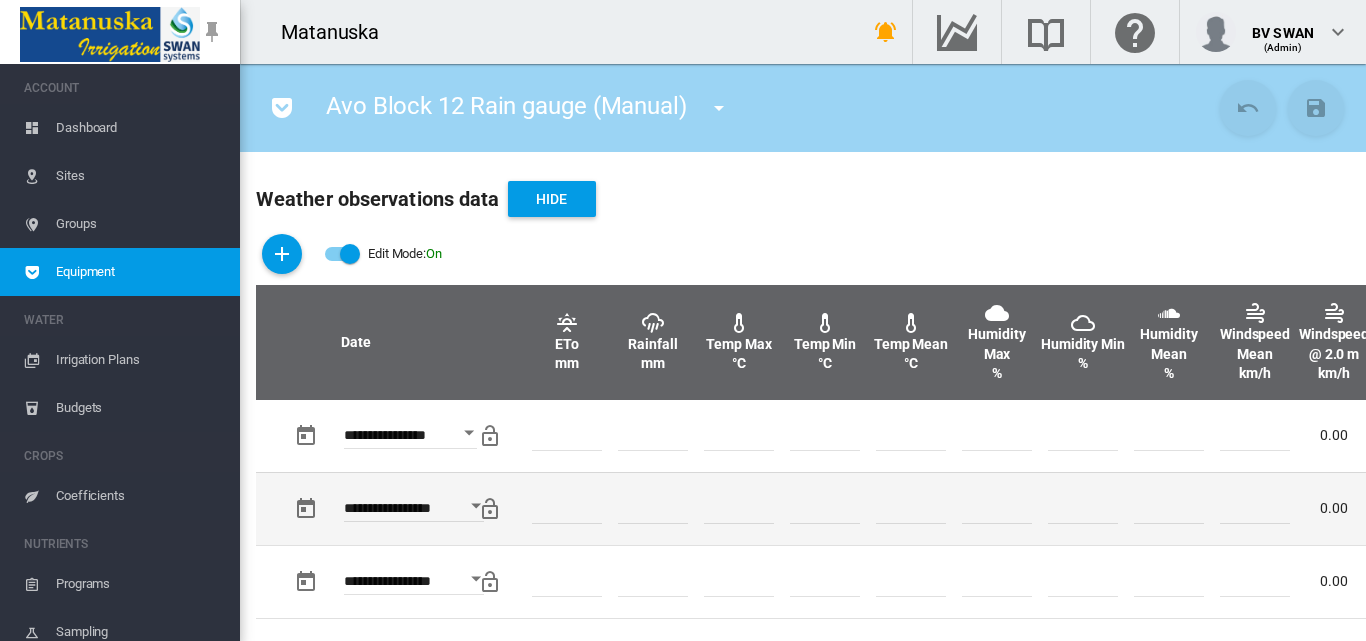 click on "**********" at bounding box center [356, 508] 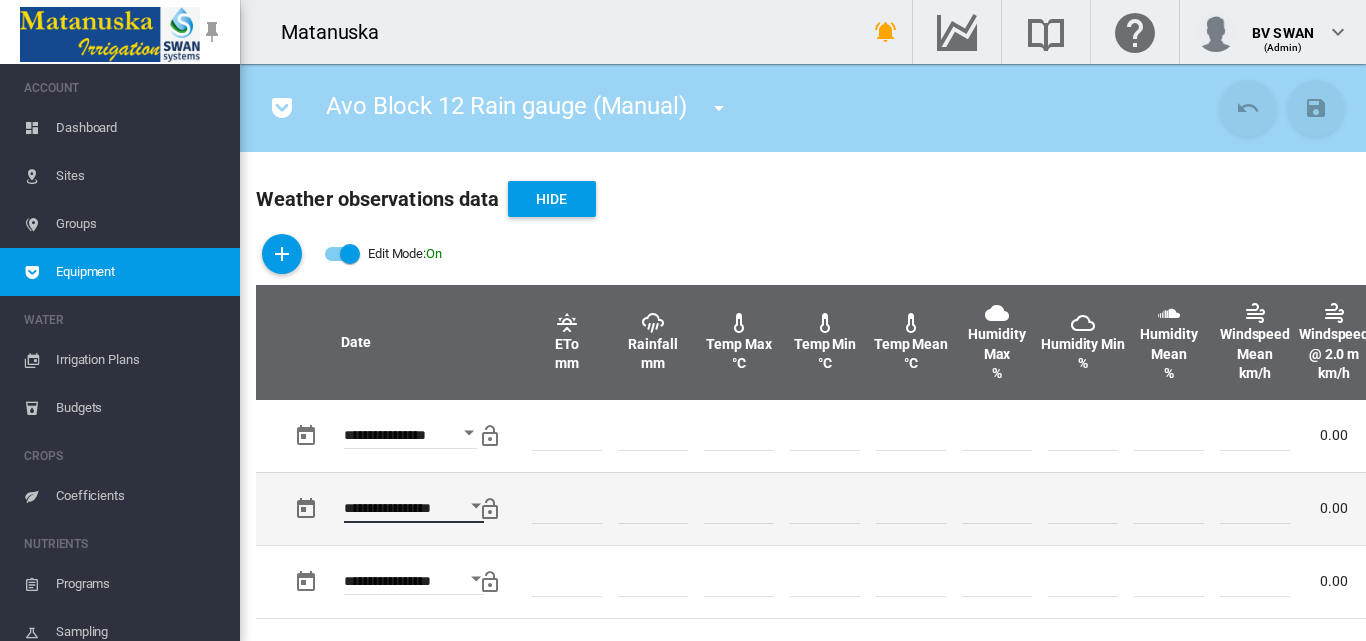 click on "**********" at bounding box center [414, 511] 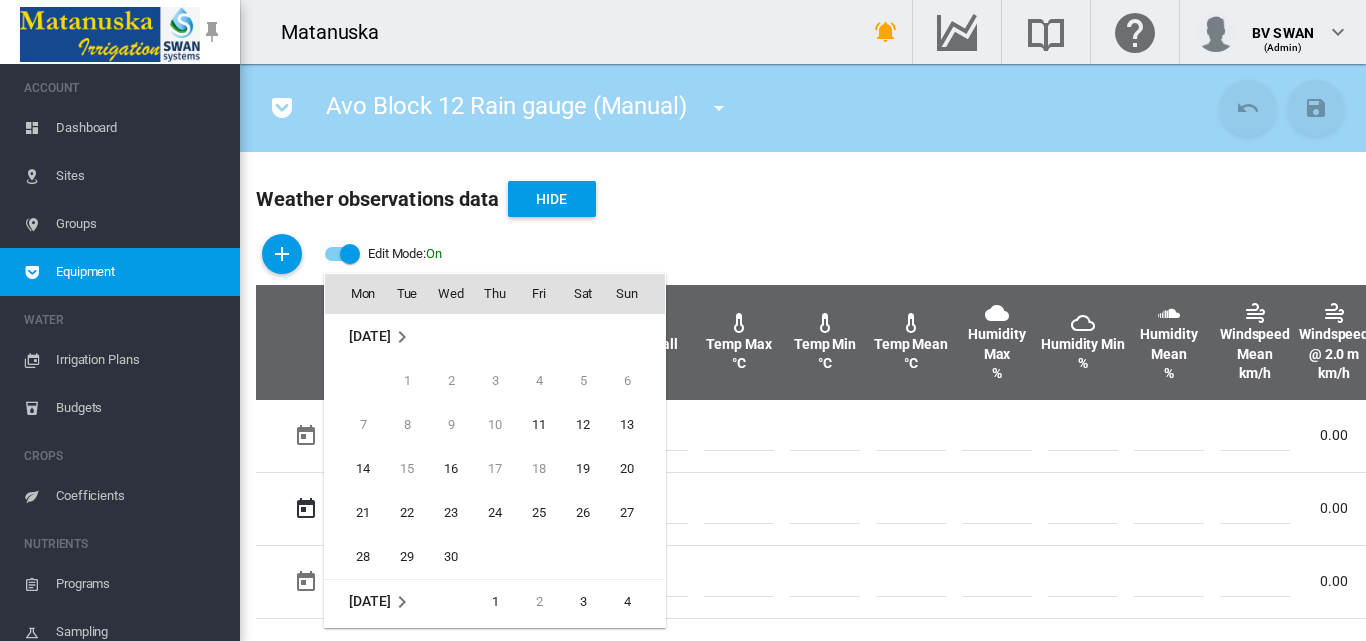 scroll, scrollTop: 530, scrollLeft: 0, axis: vertical 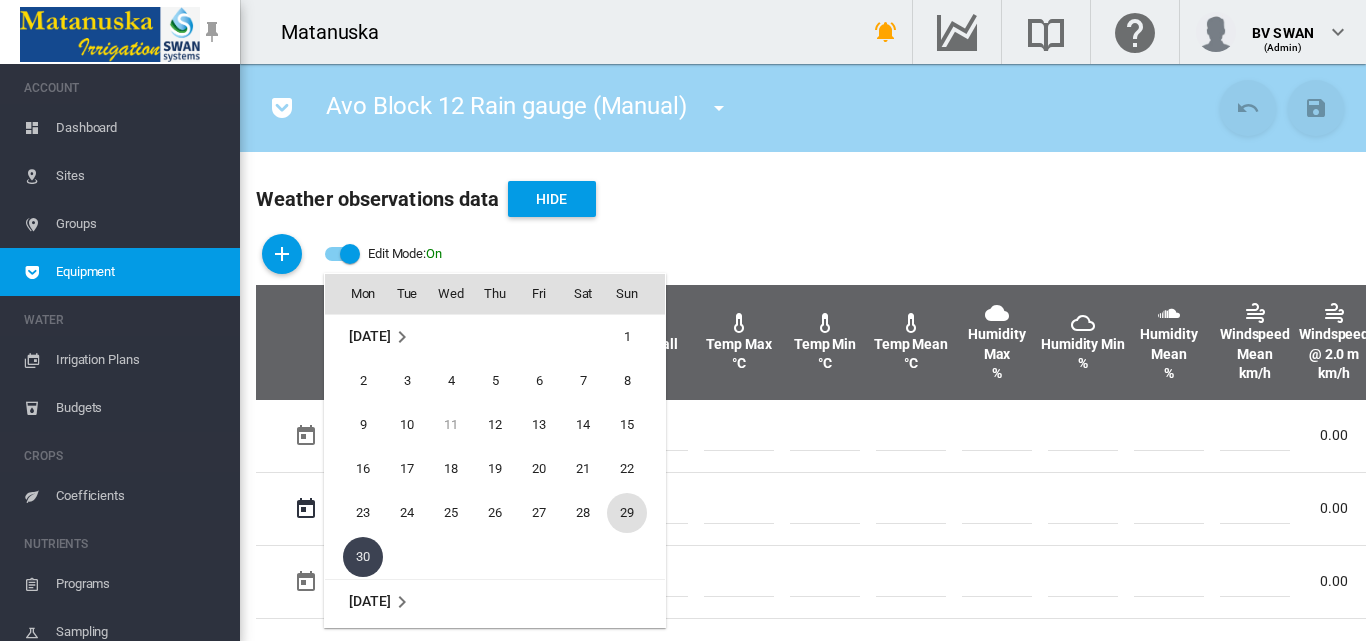 click on "29" at bounding box center [627, 513] 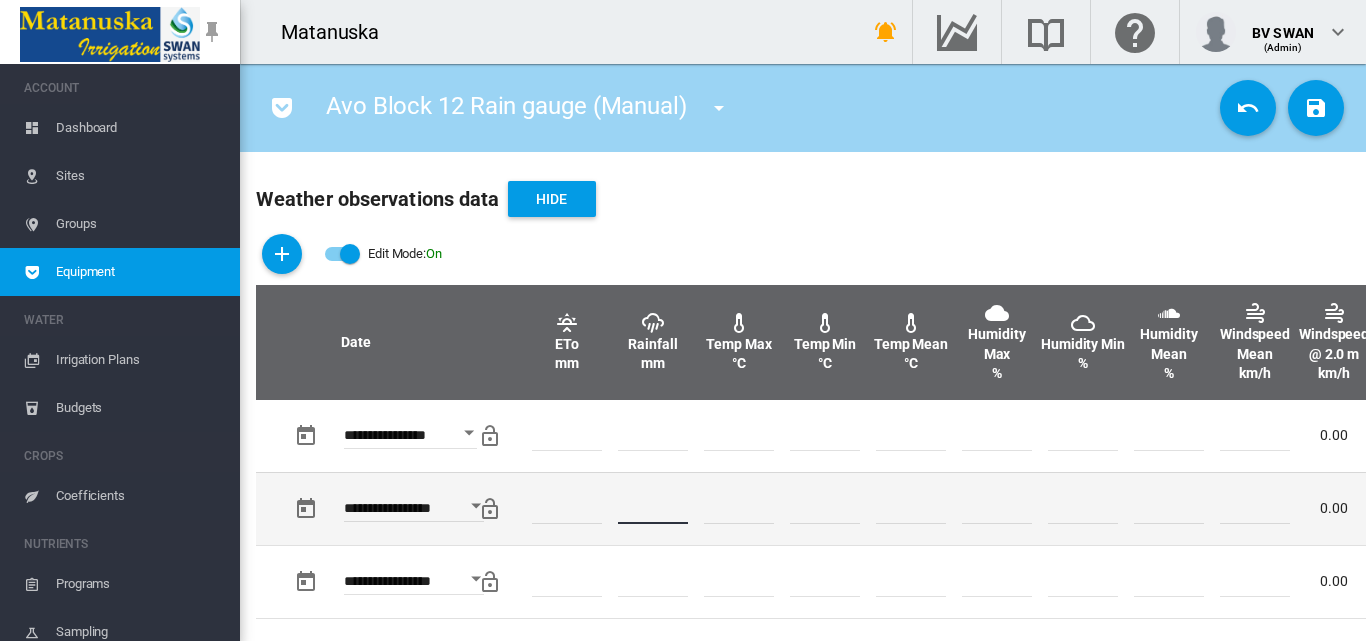 click on "*" at bounding box center (653, 509) 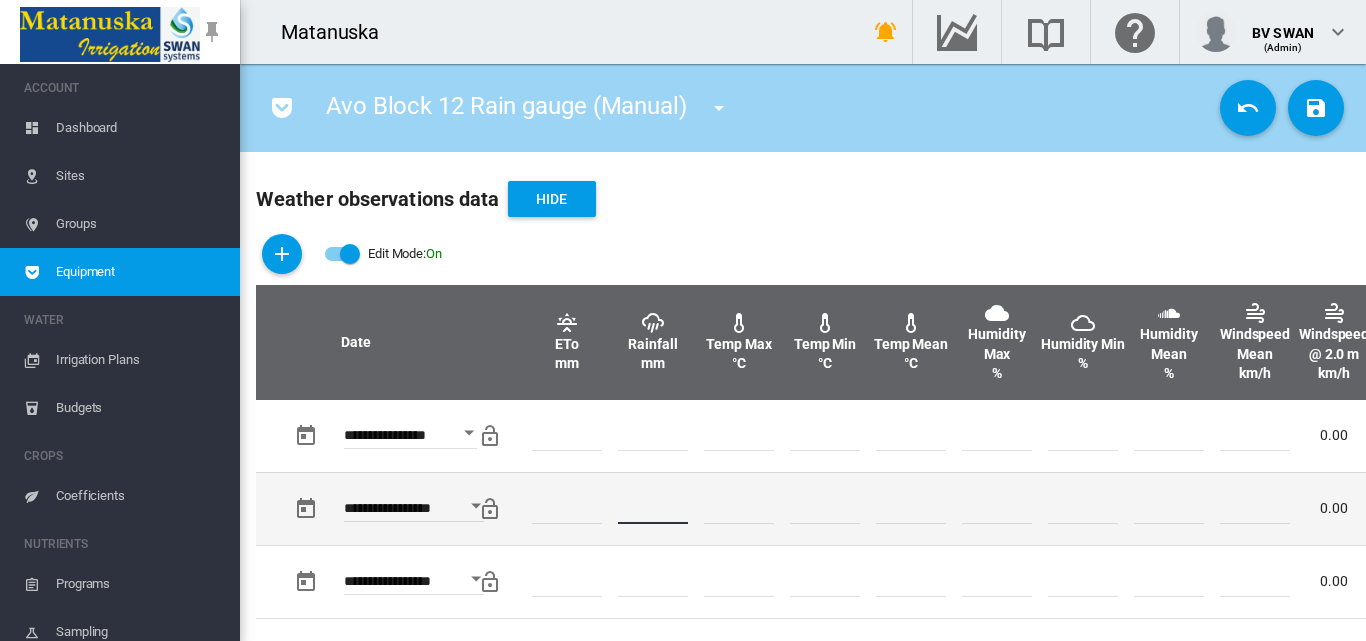 type on "*" 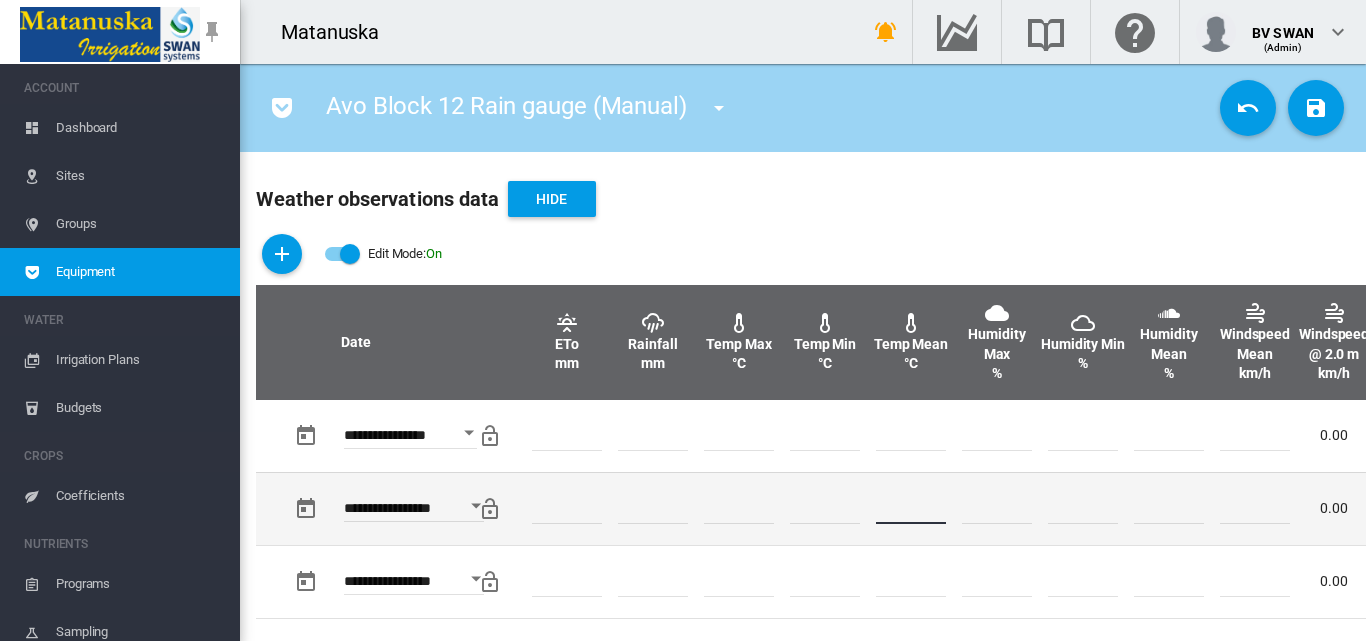 click at bounding box center [911, 509] 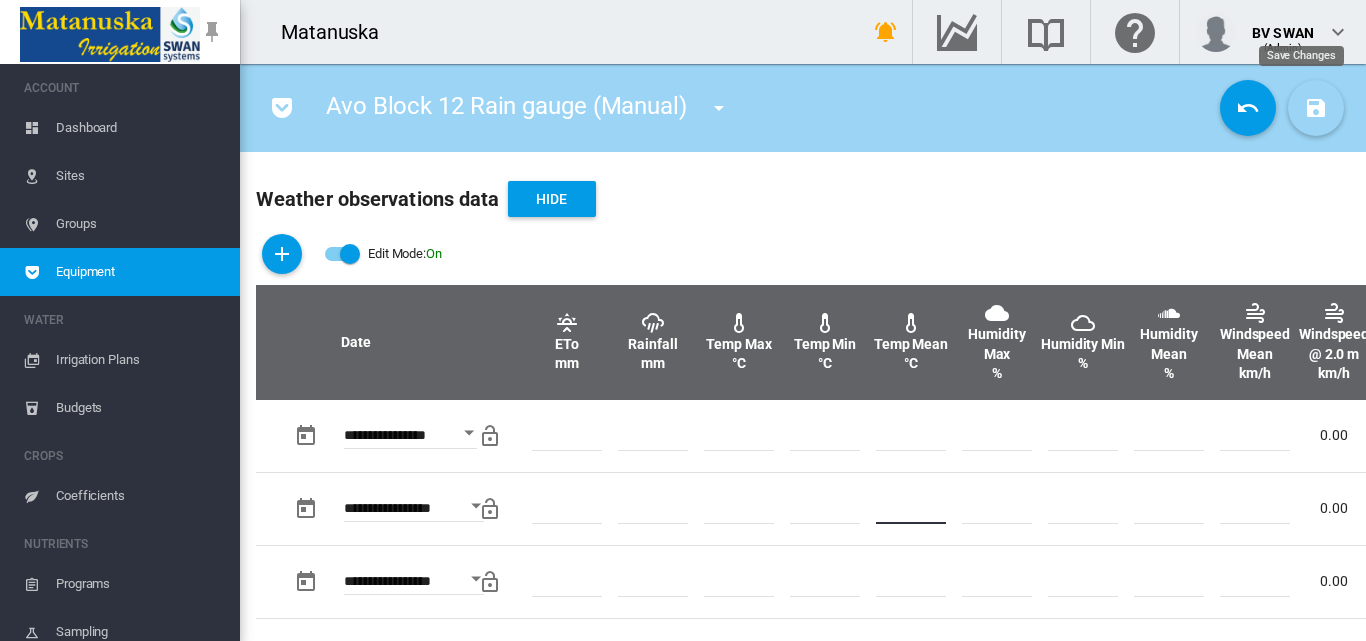 click at bounding box center (1316, 108) 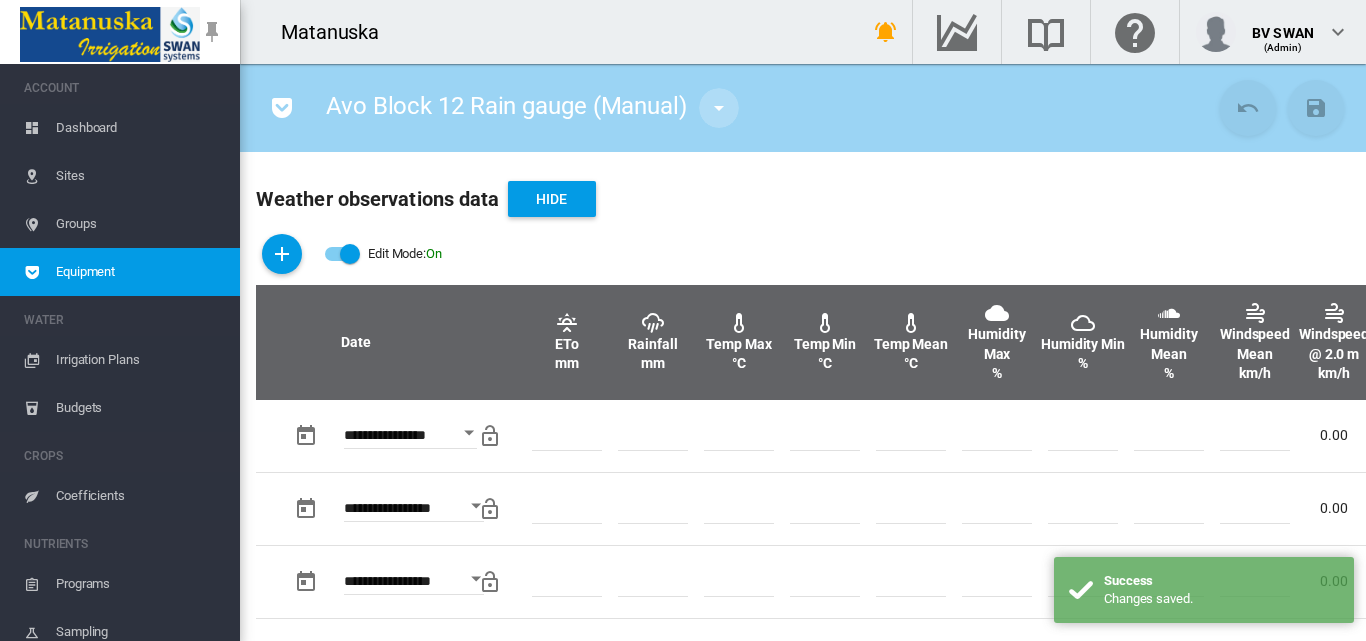 click at bounding box center [719, 108] 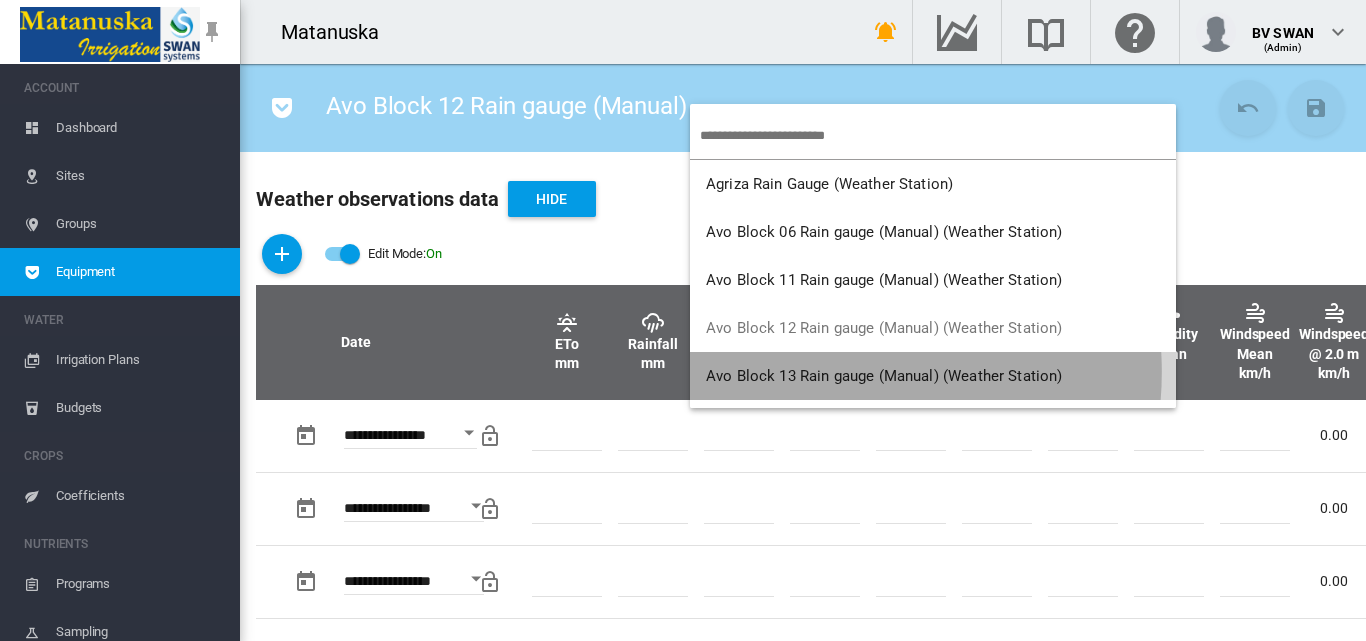 click on "Avo Block 13 Rain gauge (Manual) (Weather Station)" at bounding box center (884, 376) 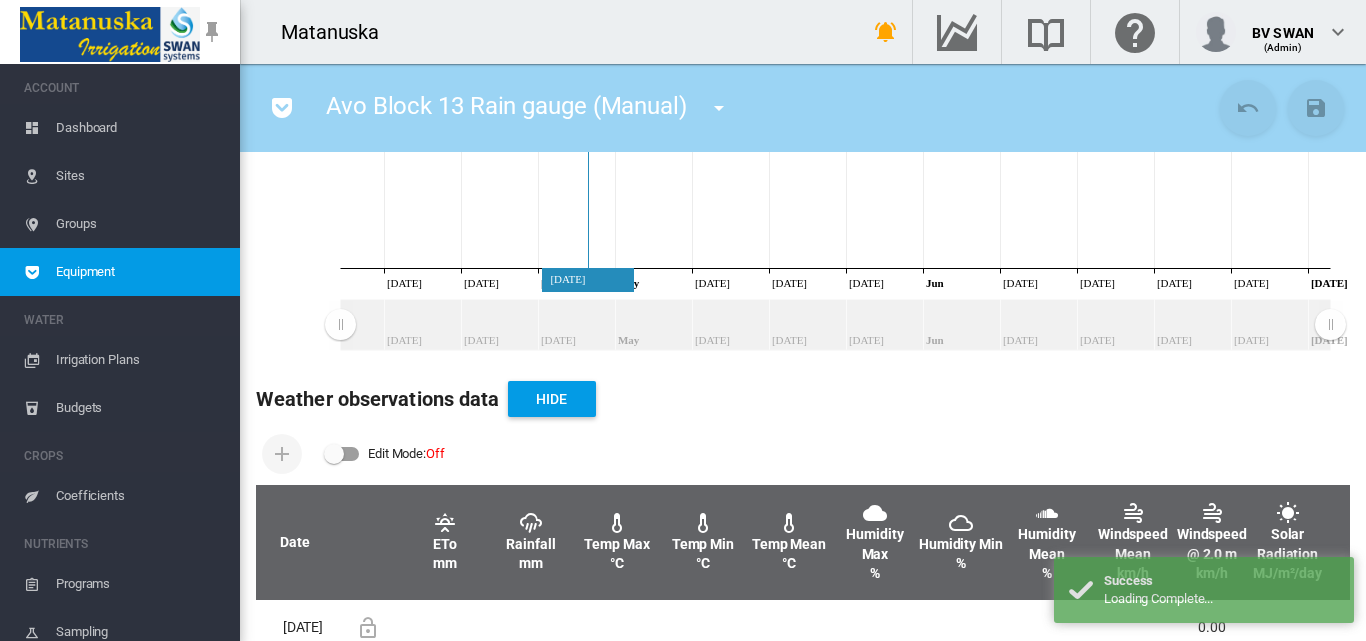 scroll, scrollTop: 499, scrollLeft: 0, axis: vertical 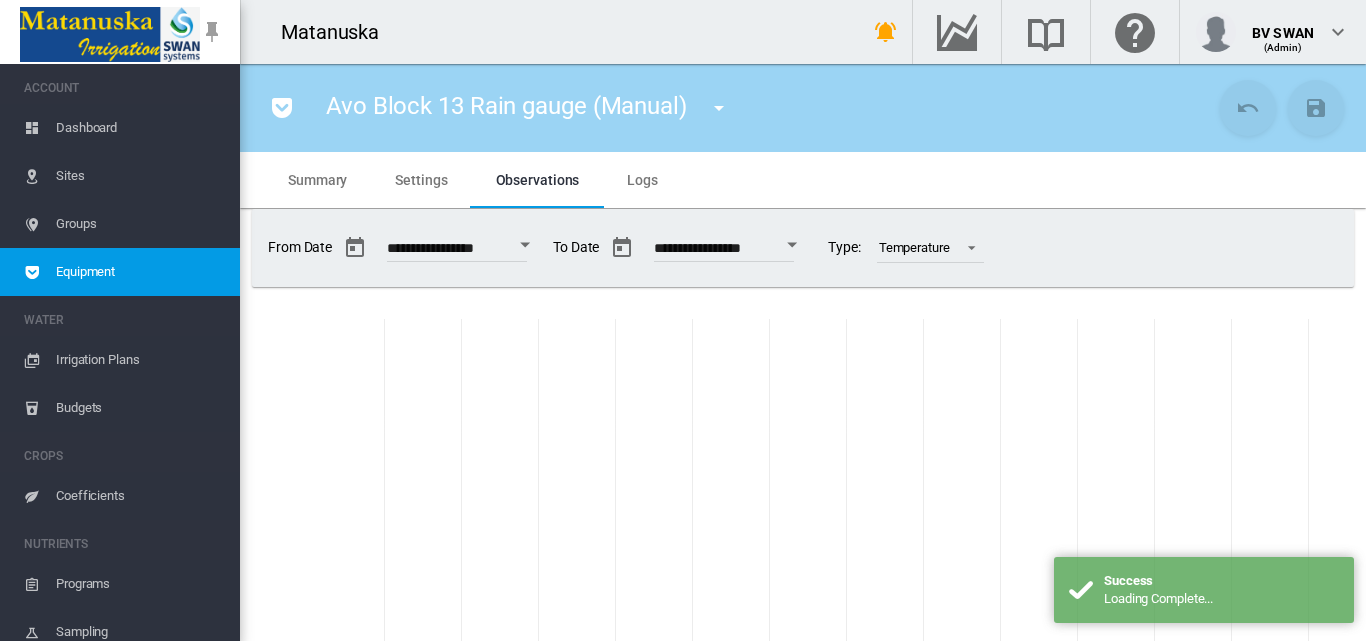 click at bounding box center [342, 854] 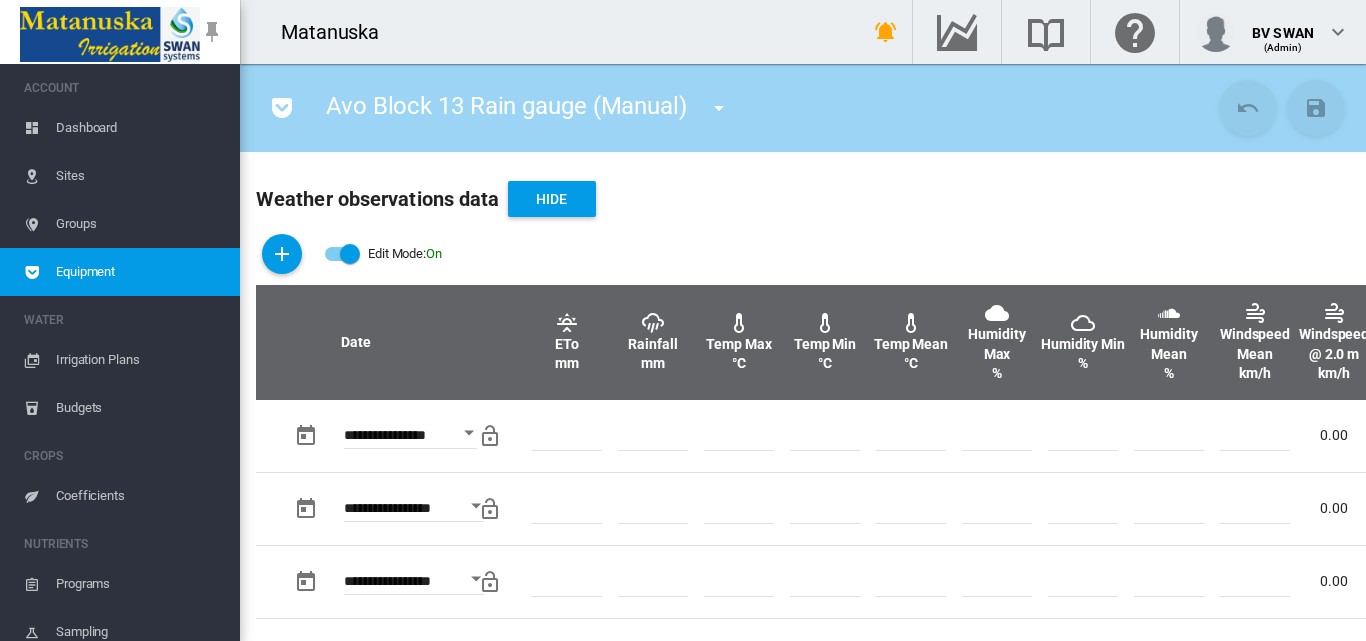 scroll, scrollTop: 700, scrollLeft: 0, axis: vertical 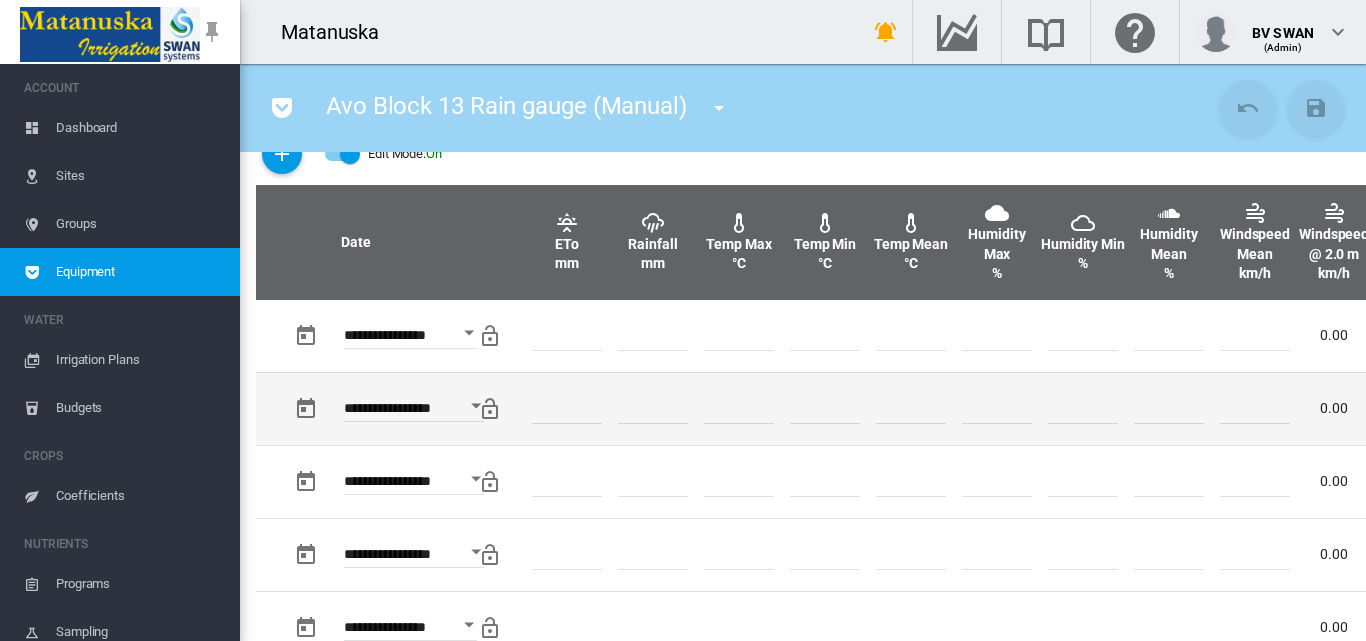 click on "**********" at bounding box center (414, 411) 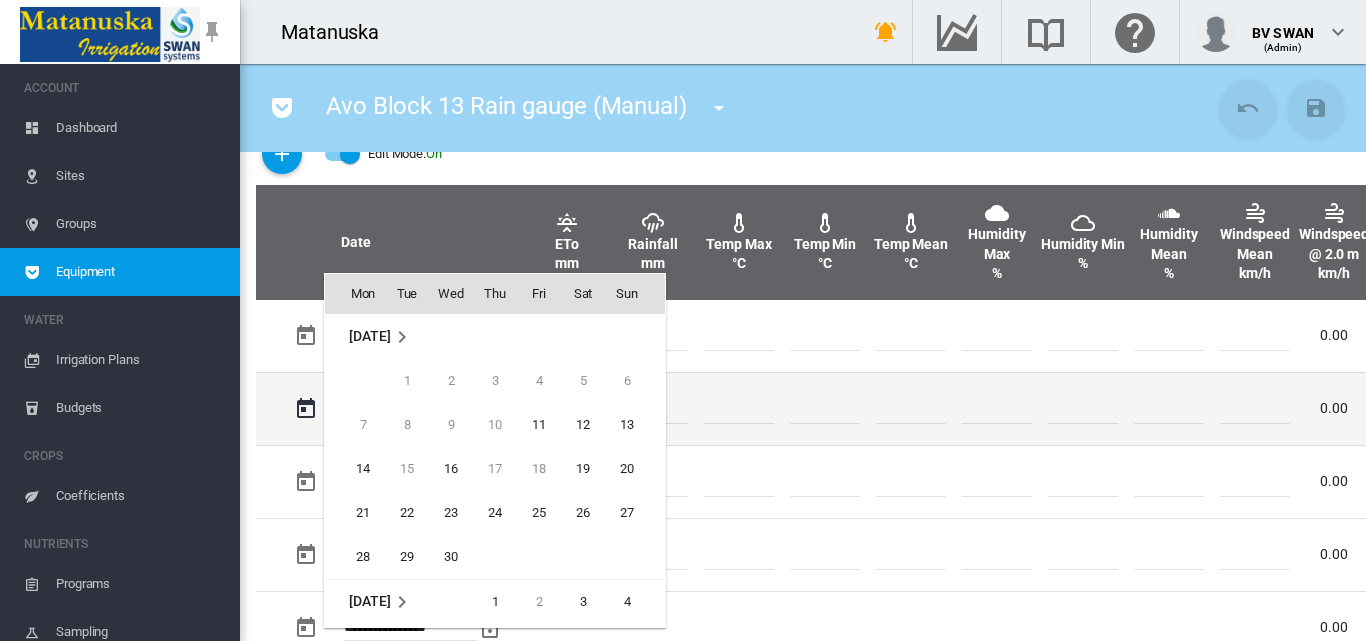 scroll, scrollTop: 530, scrollLeft: 0, axis: vertical 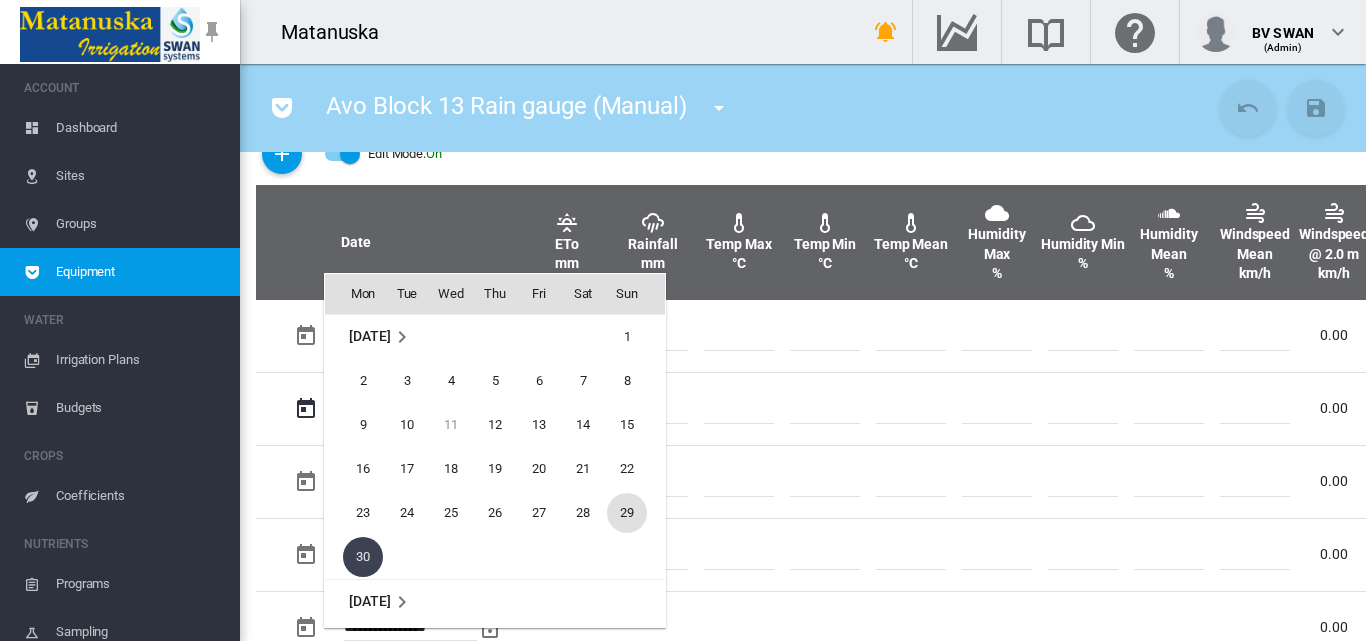 click on "29" at bounding box center [627, 513] 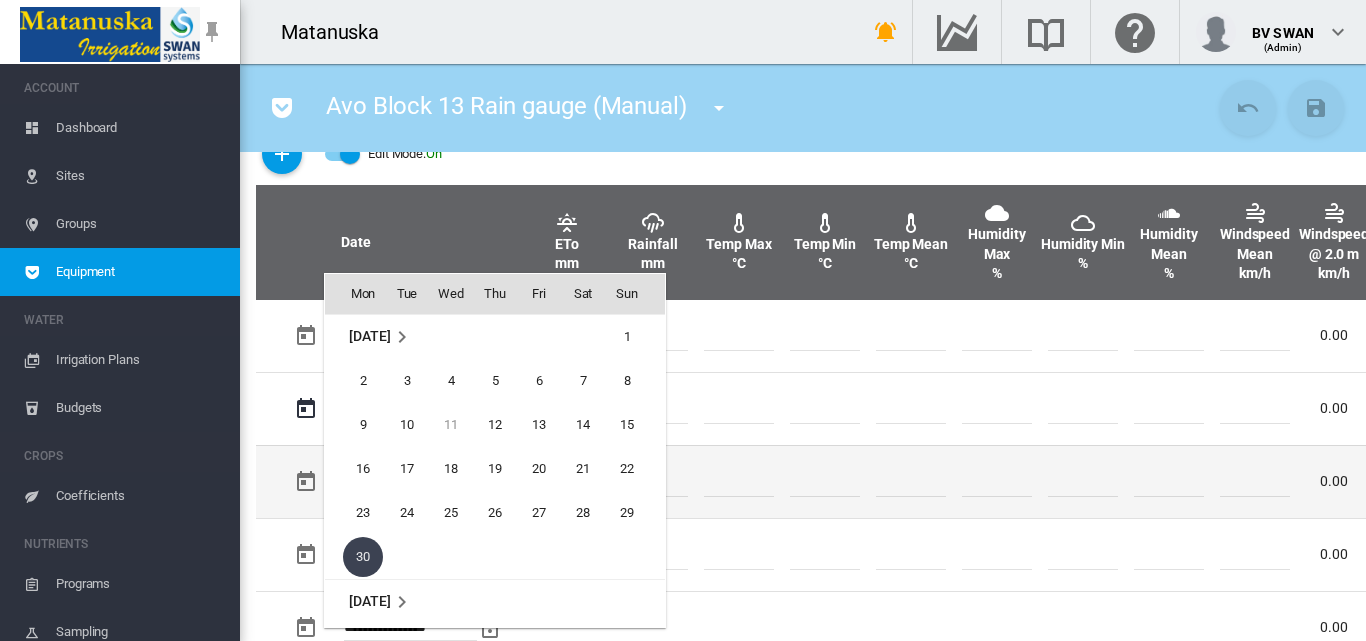 type on "**********" 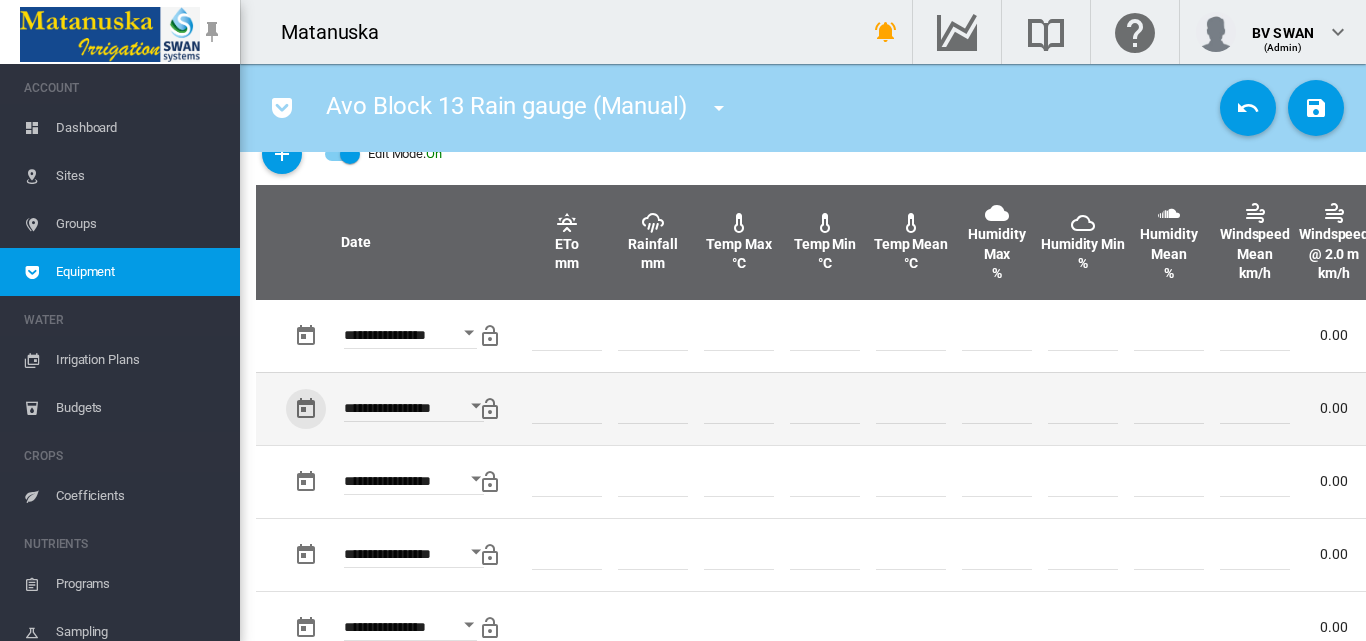 click on "*" at bounding box center (653, 409) 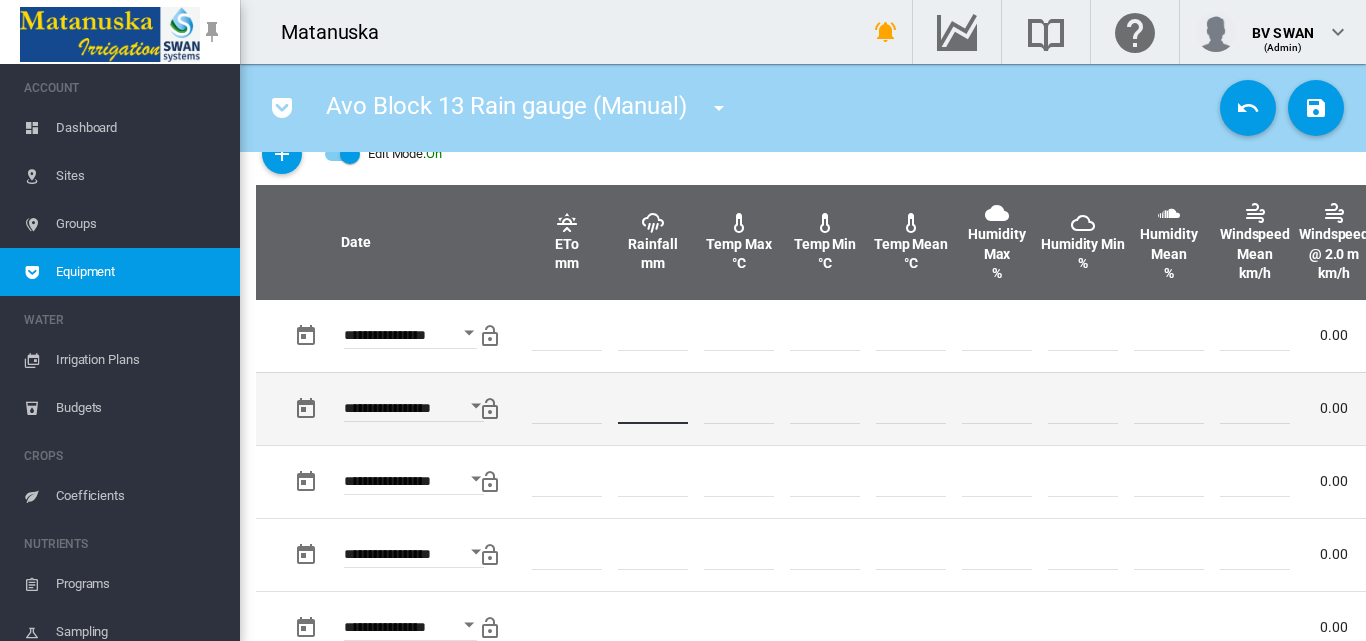 type on "*" 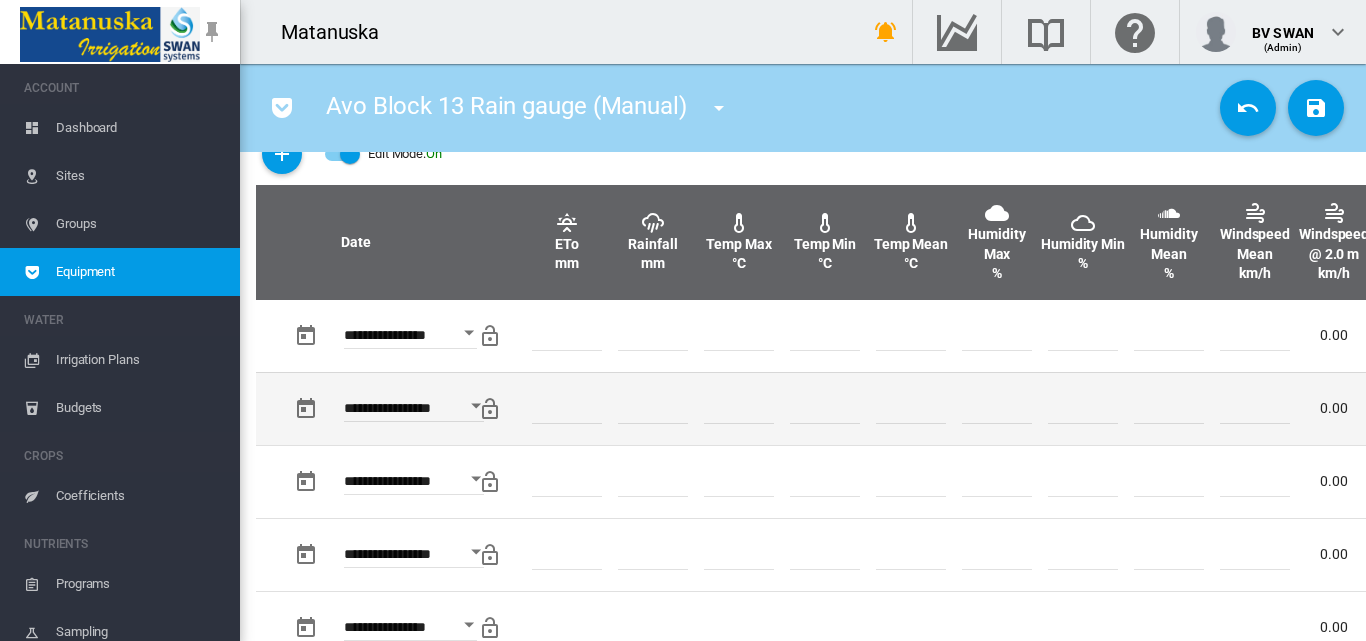 click at bounding box center [911, 408] 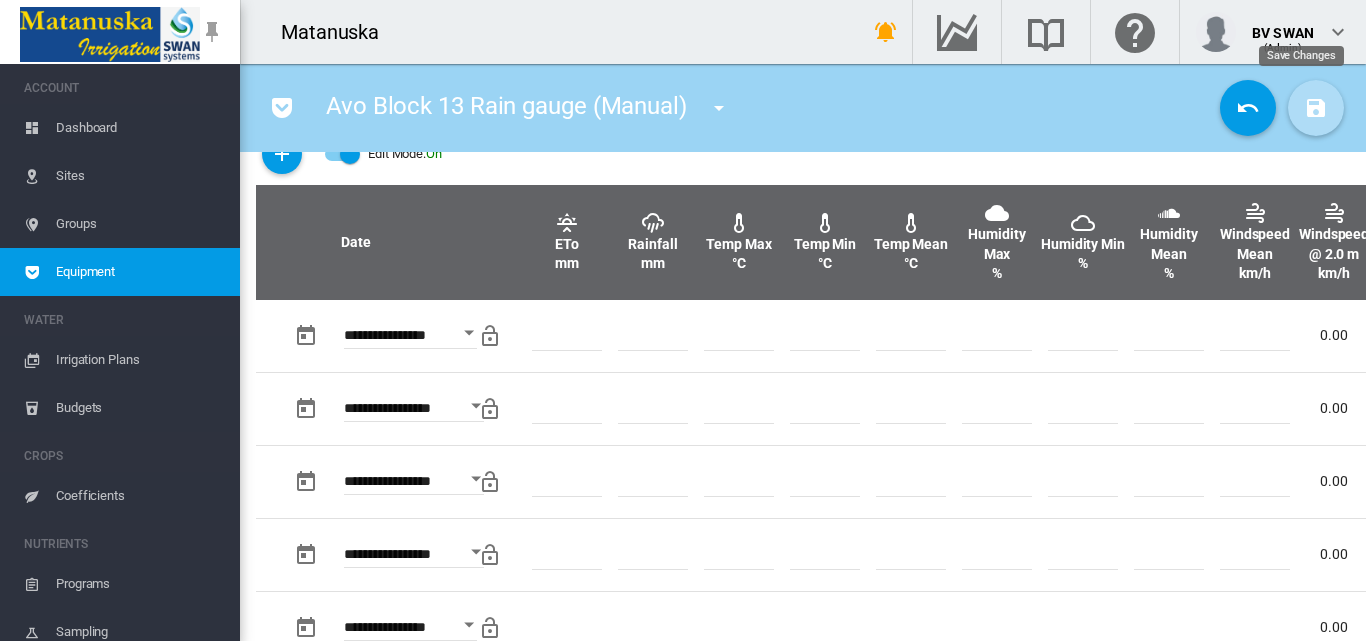 click at bounding box center [1316, 108] 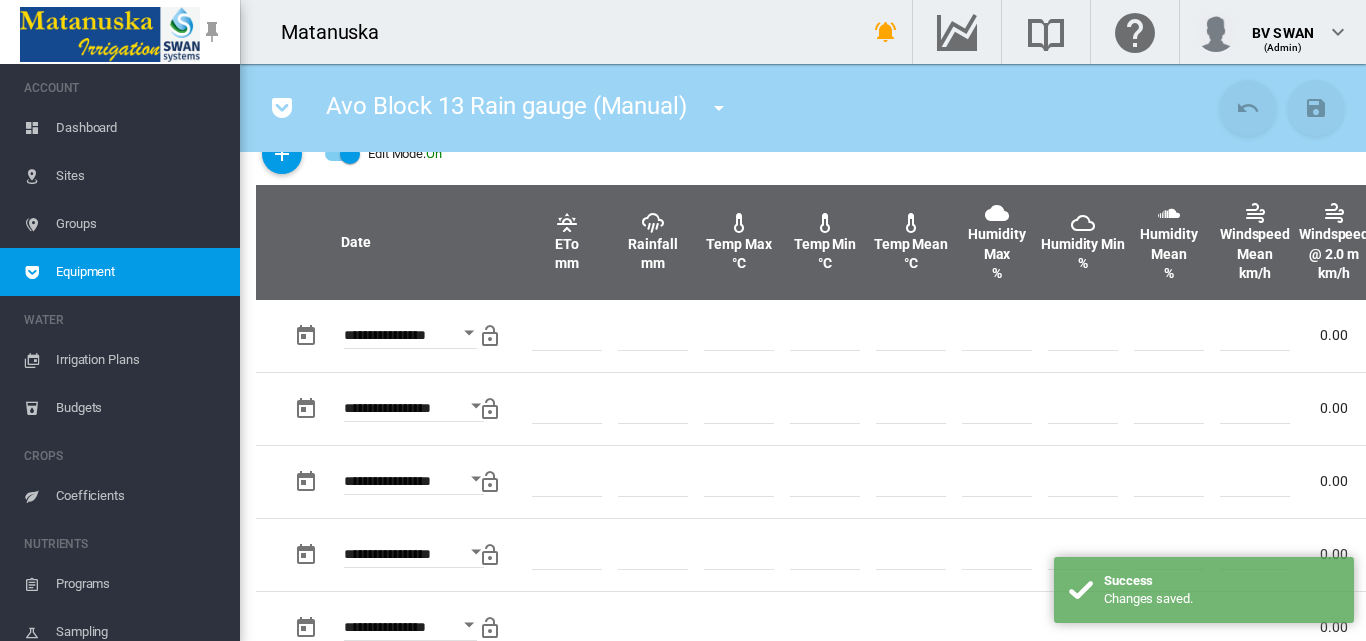 click at bounding box center (719, 108) 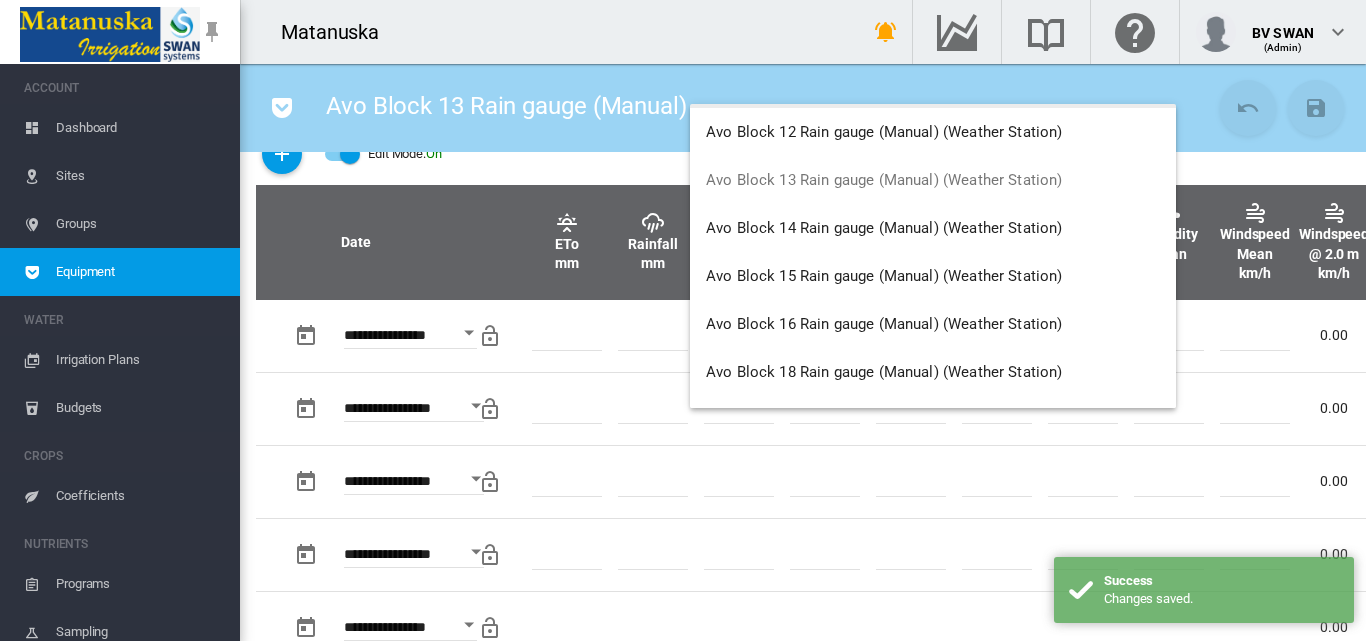scroll, scrollTop: 200, scrollLeft: 0, axis: vertical 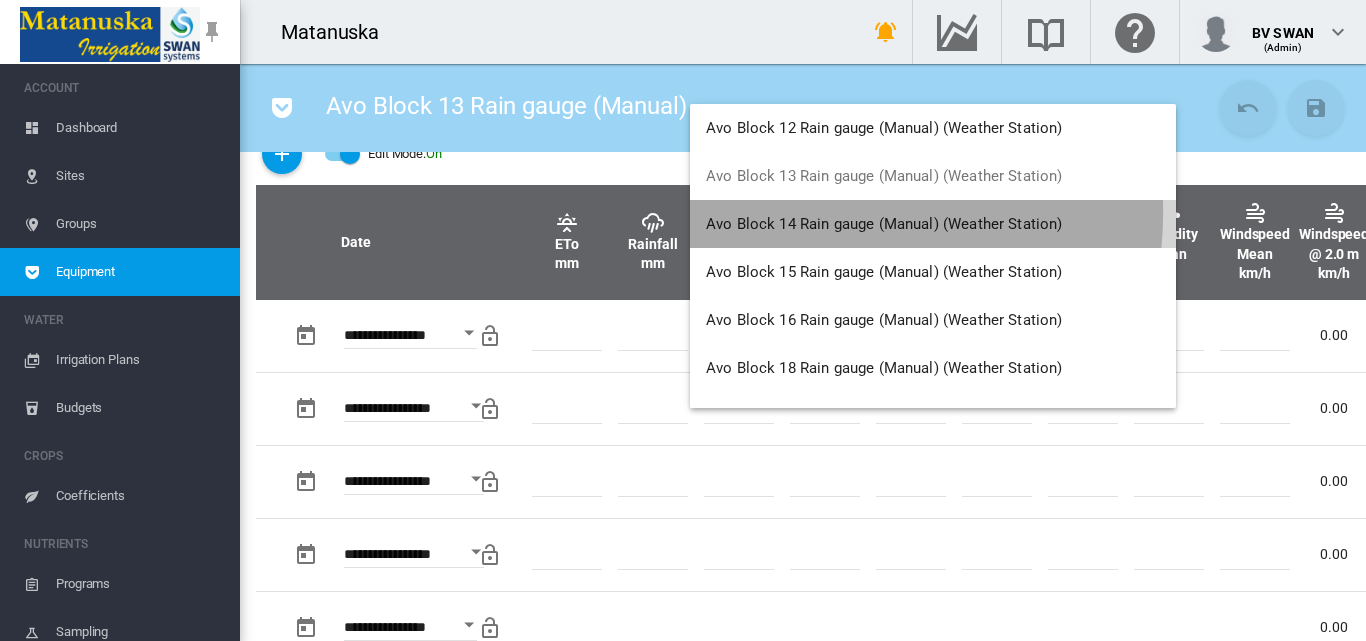 click on "Avo Block 14 Rain gauge (Manual) (Weather Station)" at bounding box center [933, 224] 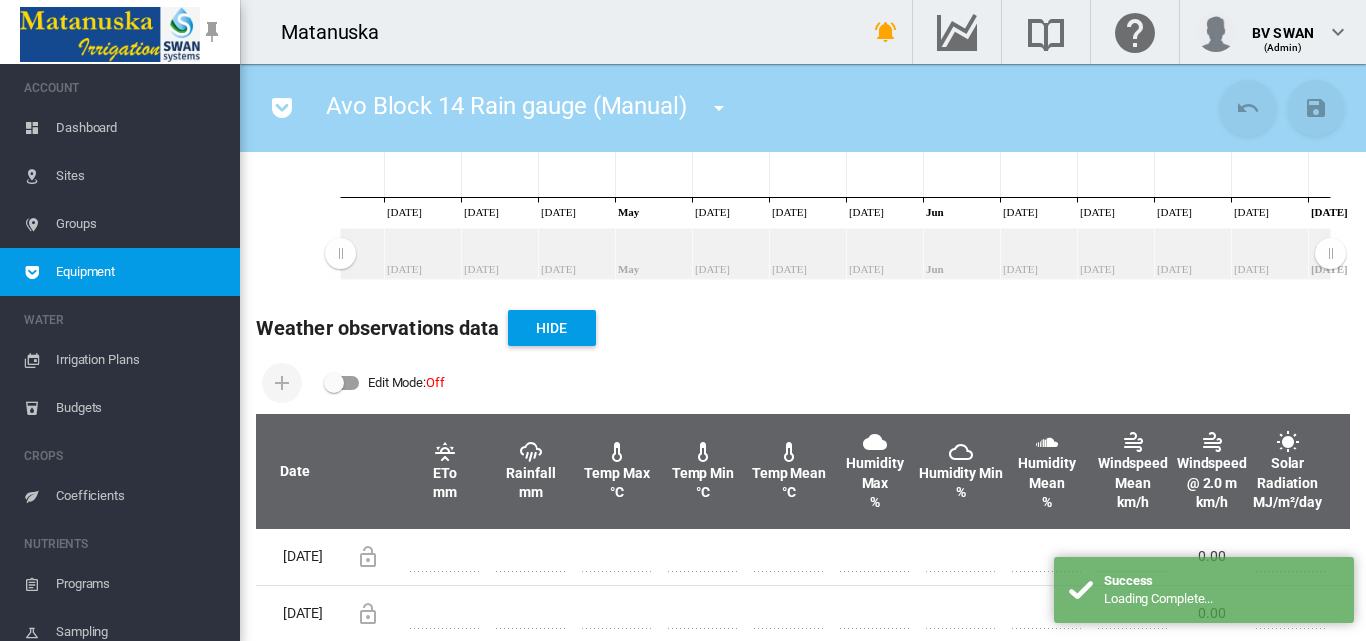 scroll, scrollTop: 500, scrollLeft: 0, axis: vertical 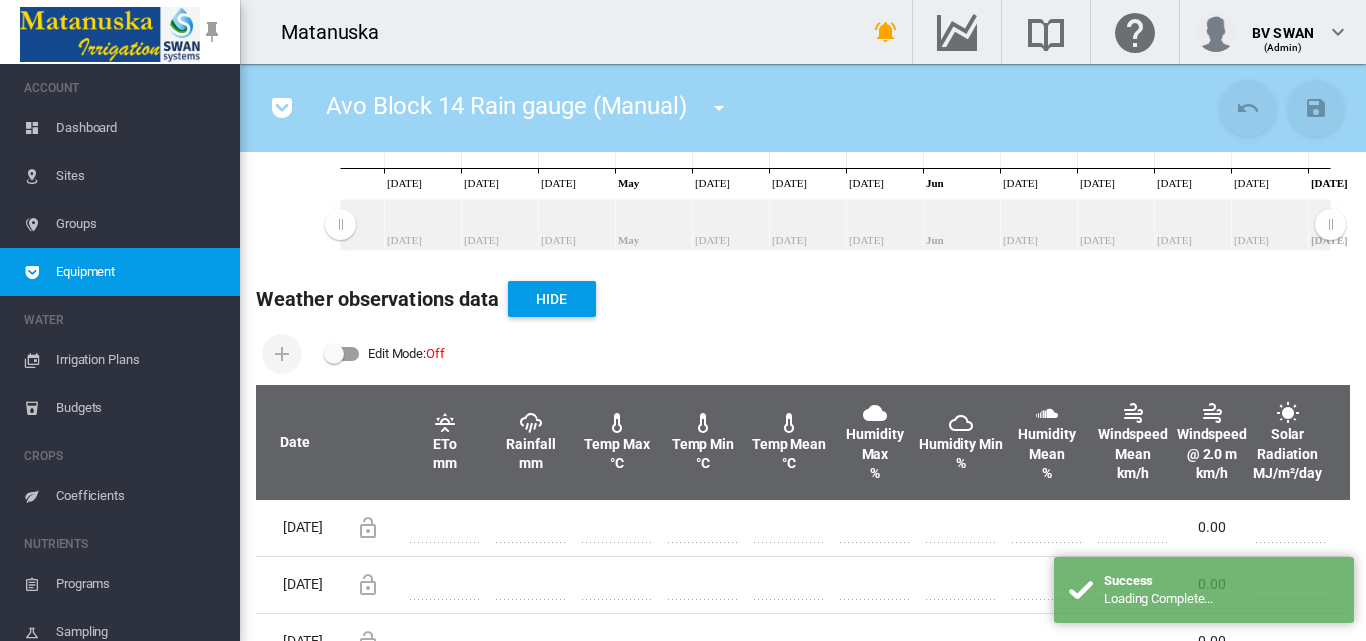 click at bounding box center (342, 354) 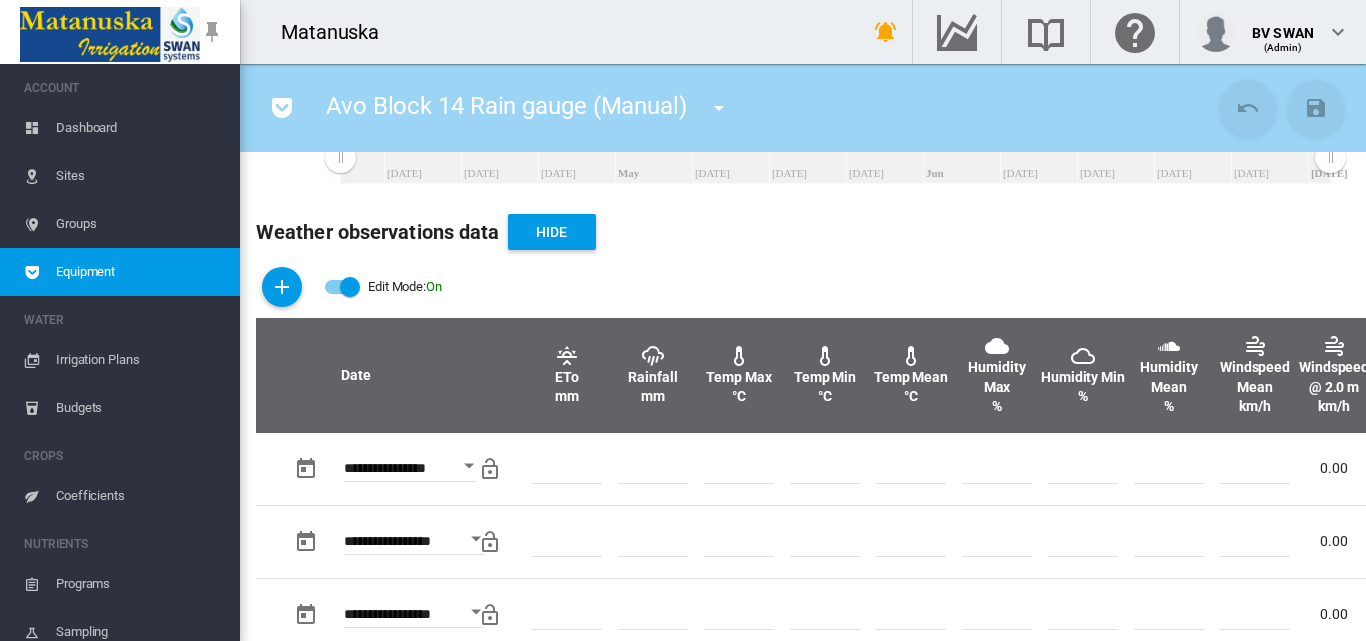 scroll, scrollTop: 600, scrollLeft: 0, axis: vertical 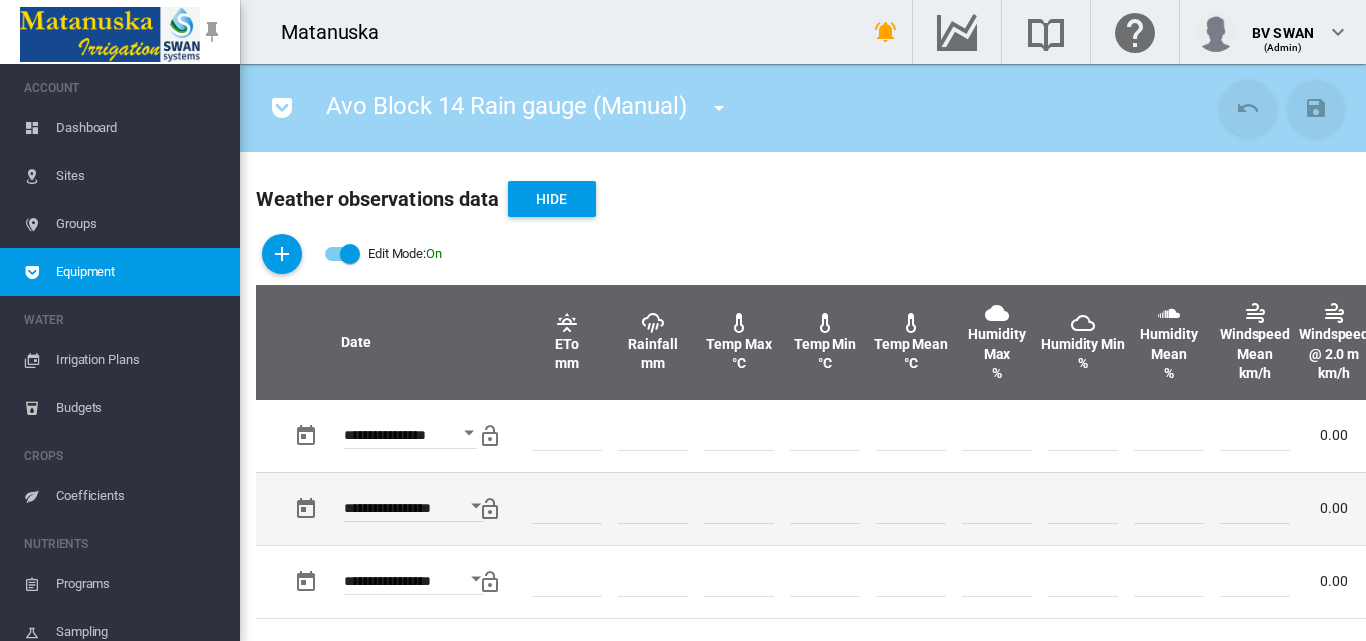 click on "**********" at bounding box center (414, 511) 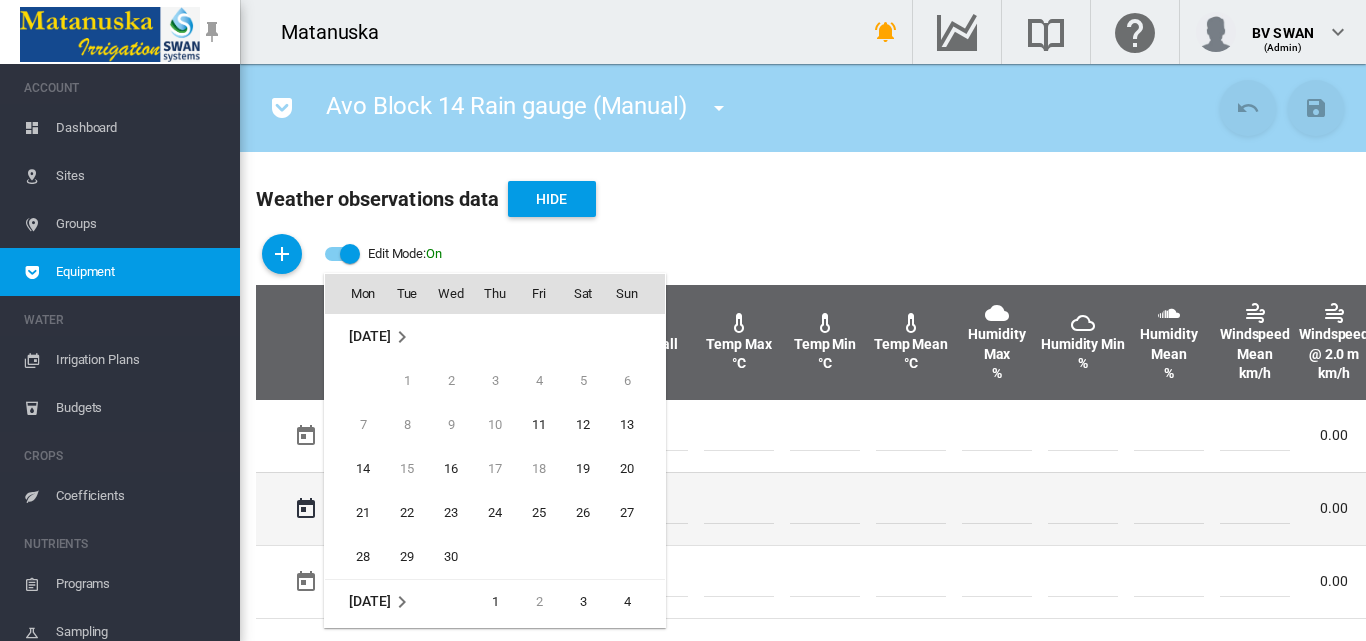 scroll, scrollTop: 530, scrollLeft: 0, axis: vertical 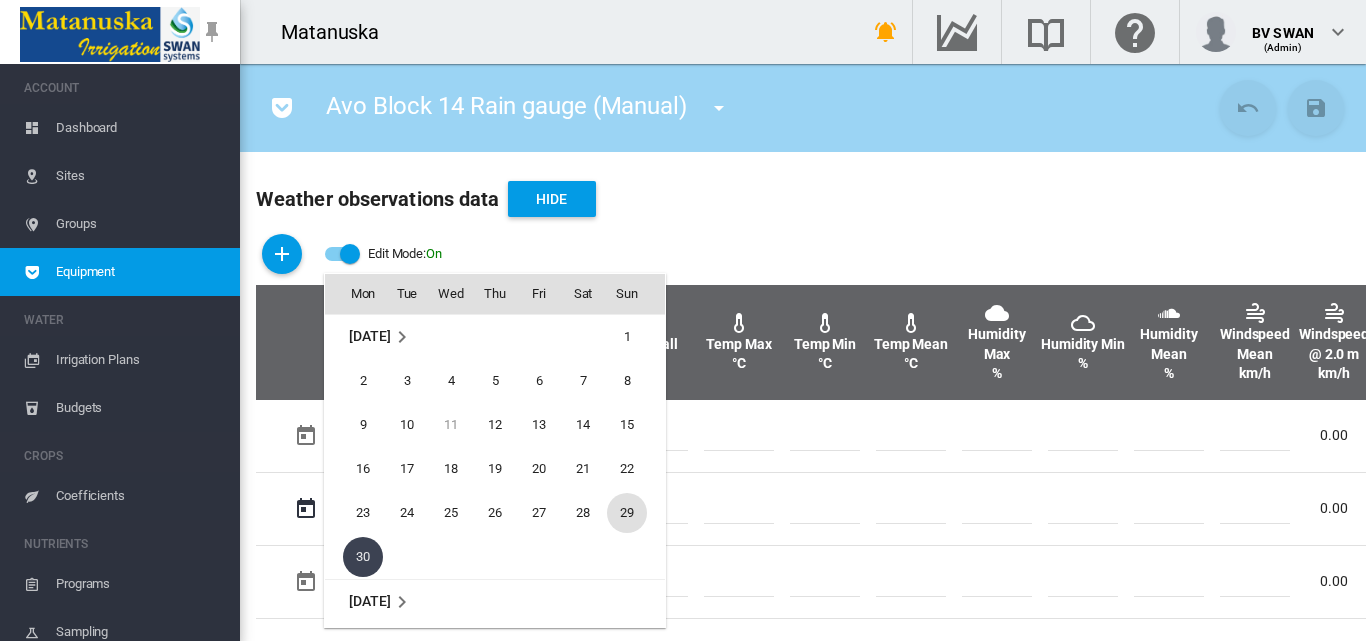click on "29" at bounding box center (627, 513) 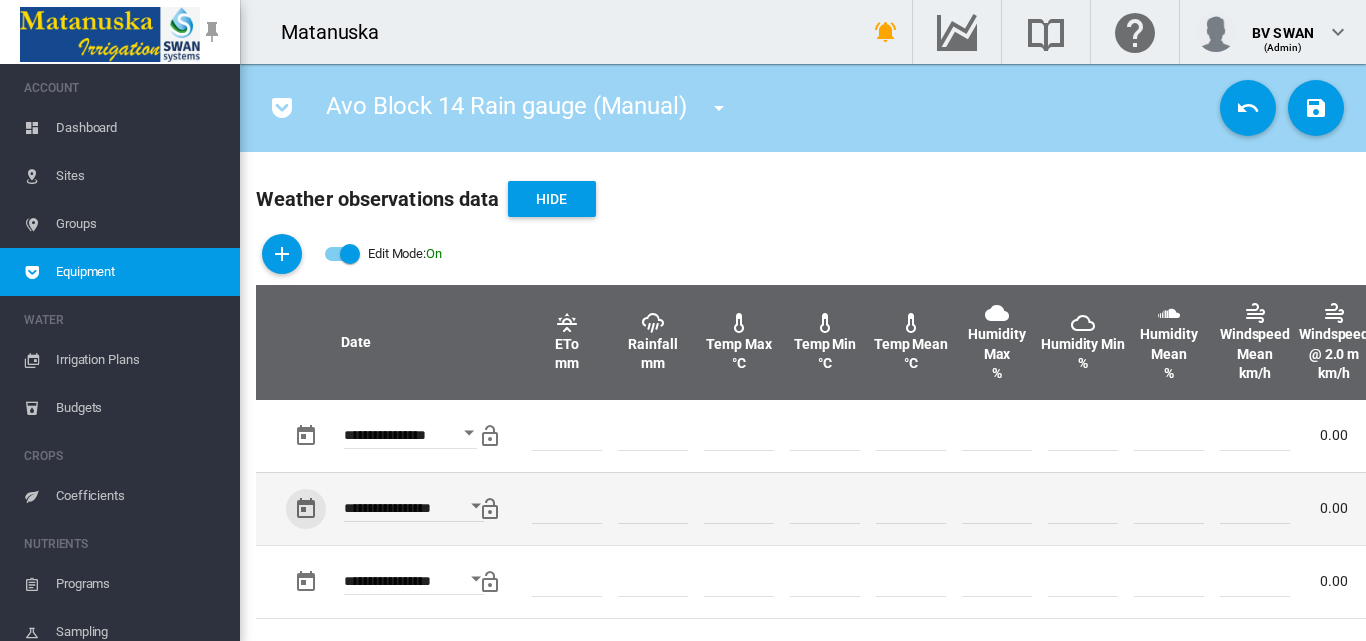 click on "*" at bounding box center [653, 509] 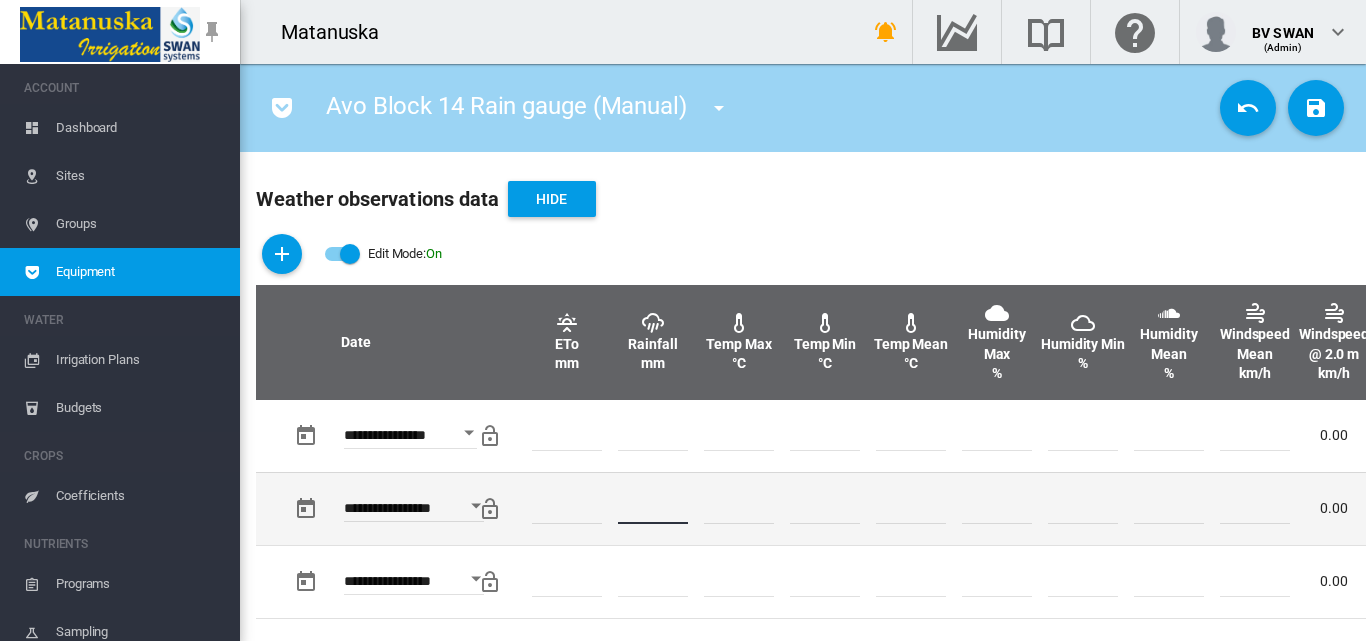type on "*" 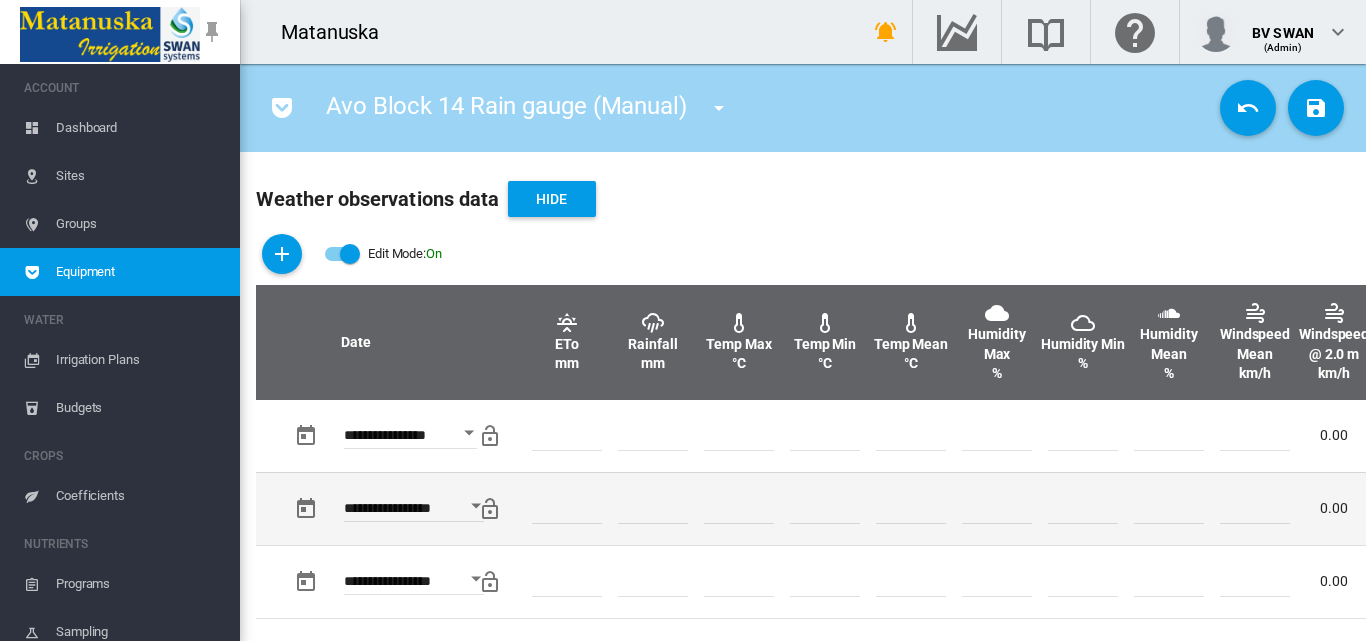 click at bounding box center [997, 508] 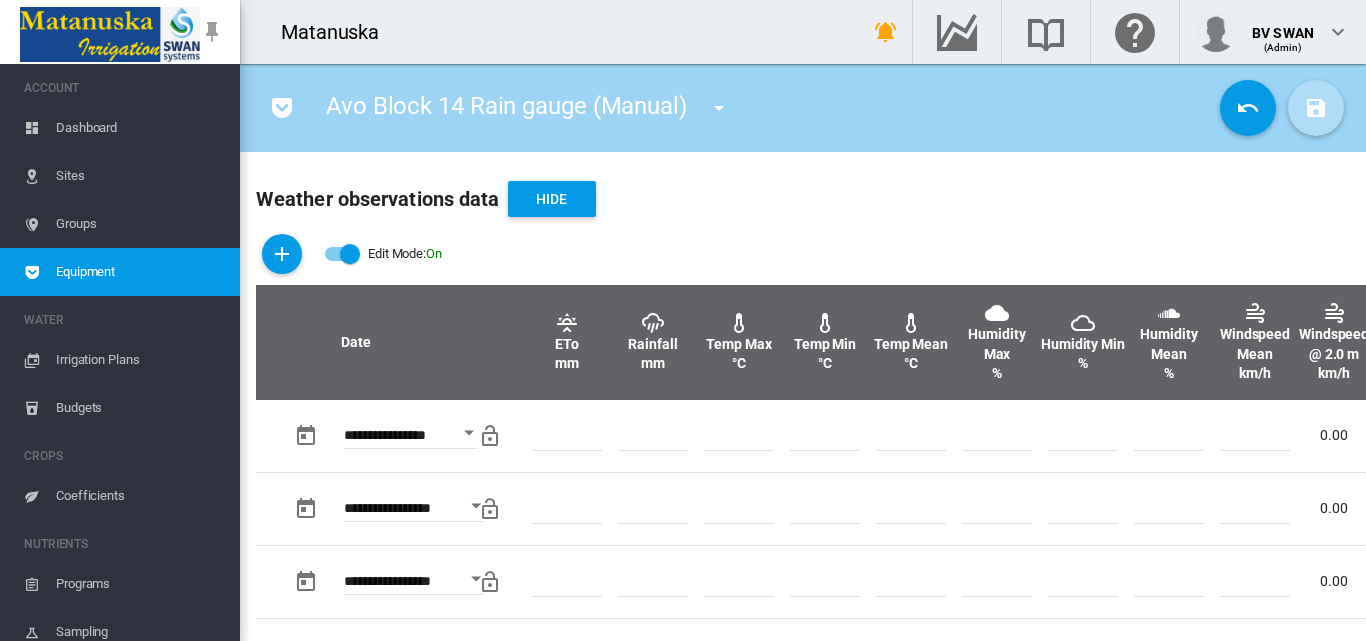 click at bounding box center [1316, 108] 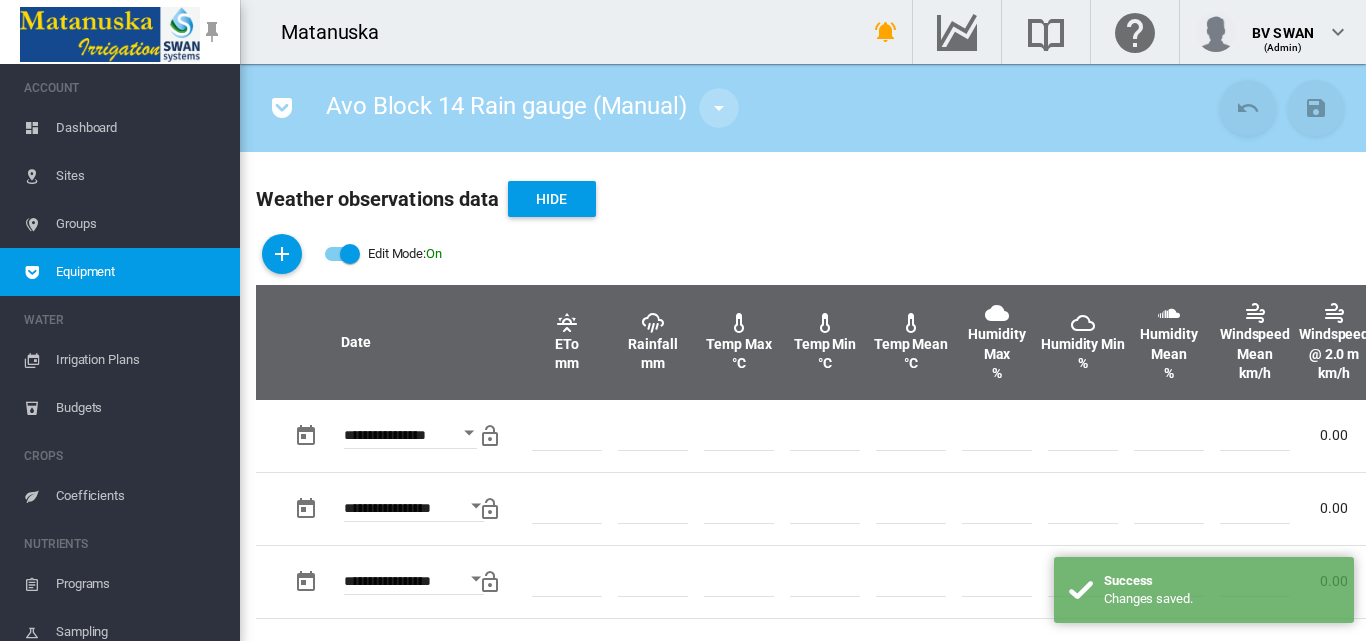 click at bounding box center [719, 108] 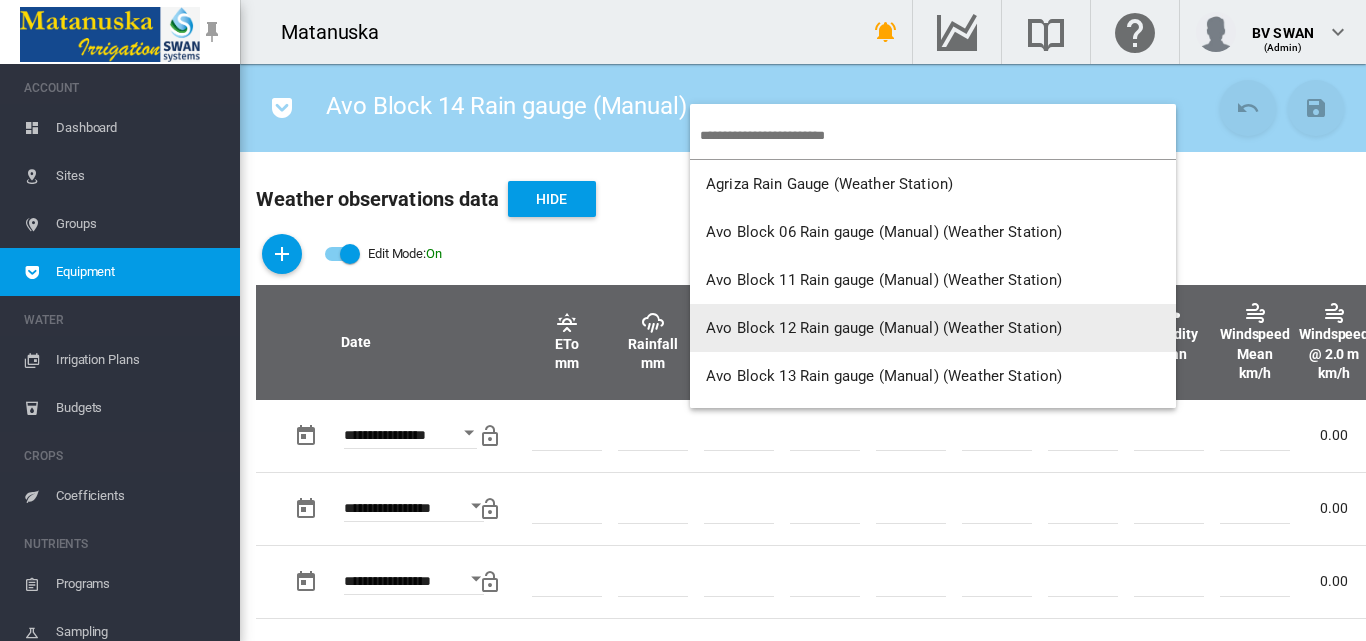 scroll, scrollTop: 100, scrollLeft: 0, axis: vertical 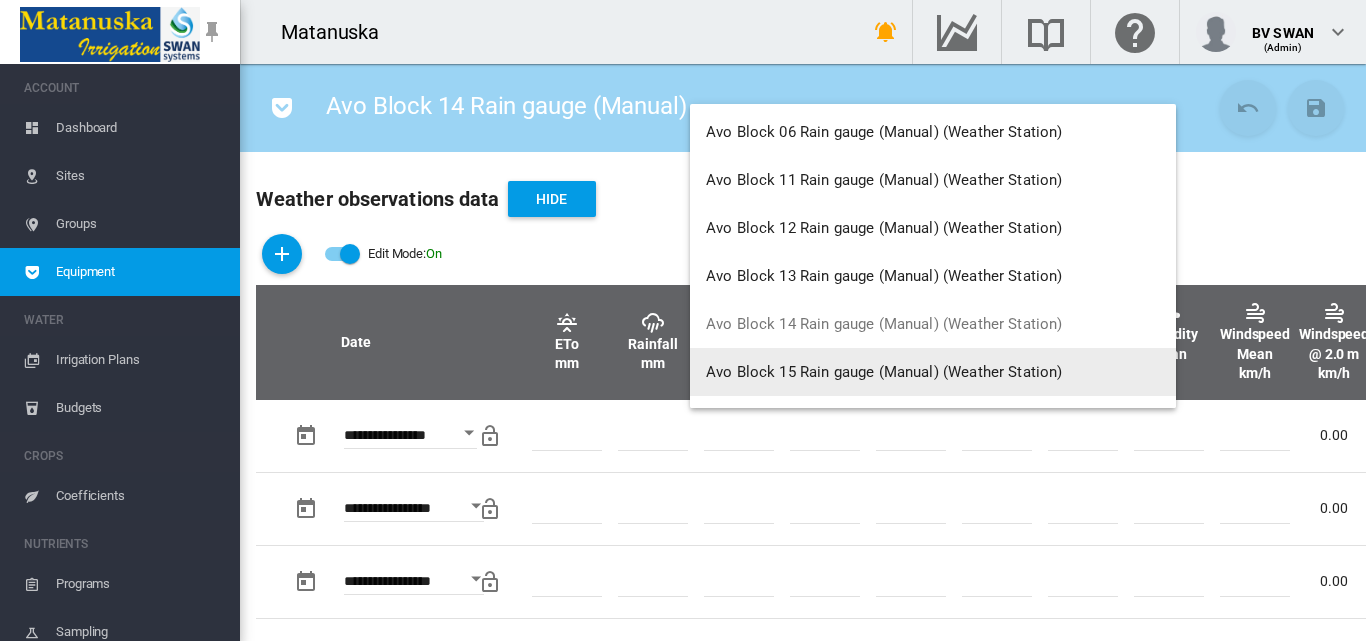 click on "Avo Block 15 Rain gauge (Manual) (Weather Station)" at bounding box center [933, 372] 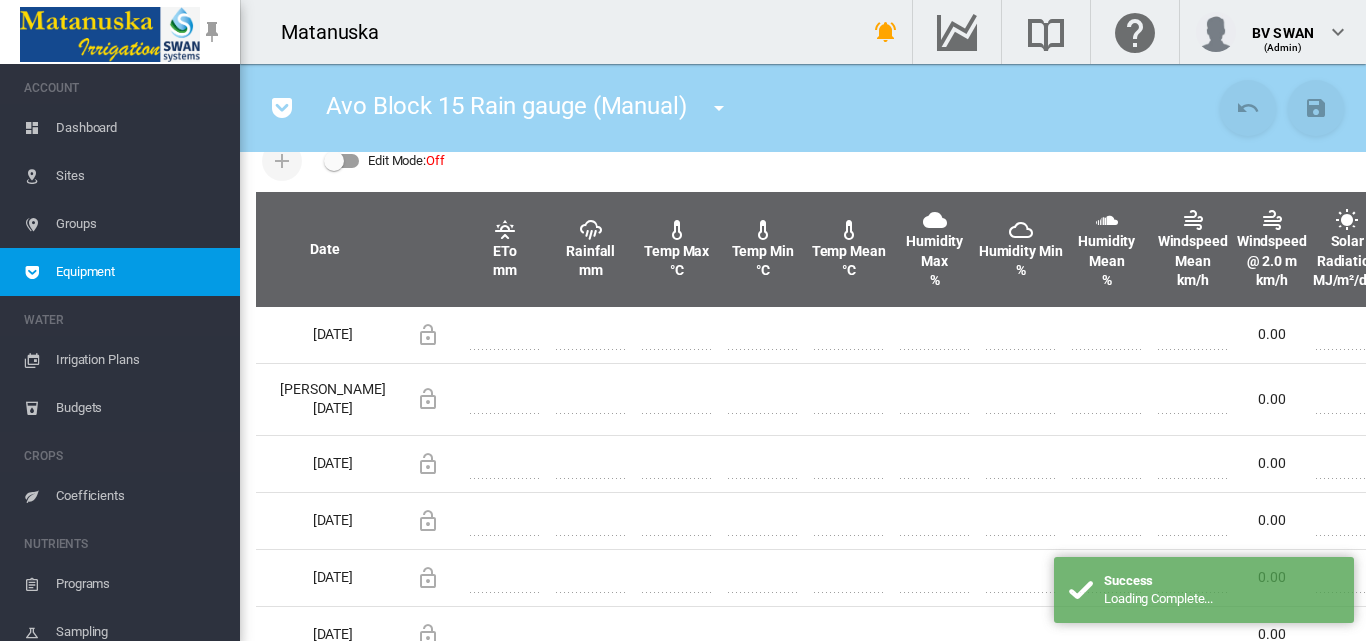 scroll, scrollTop: 700, scrollLeft: 0, axis: vertical 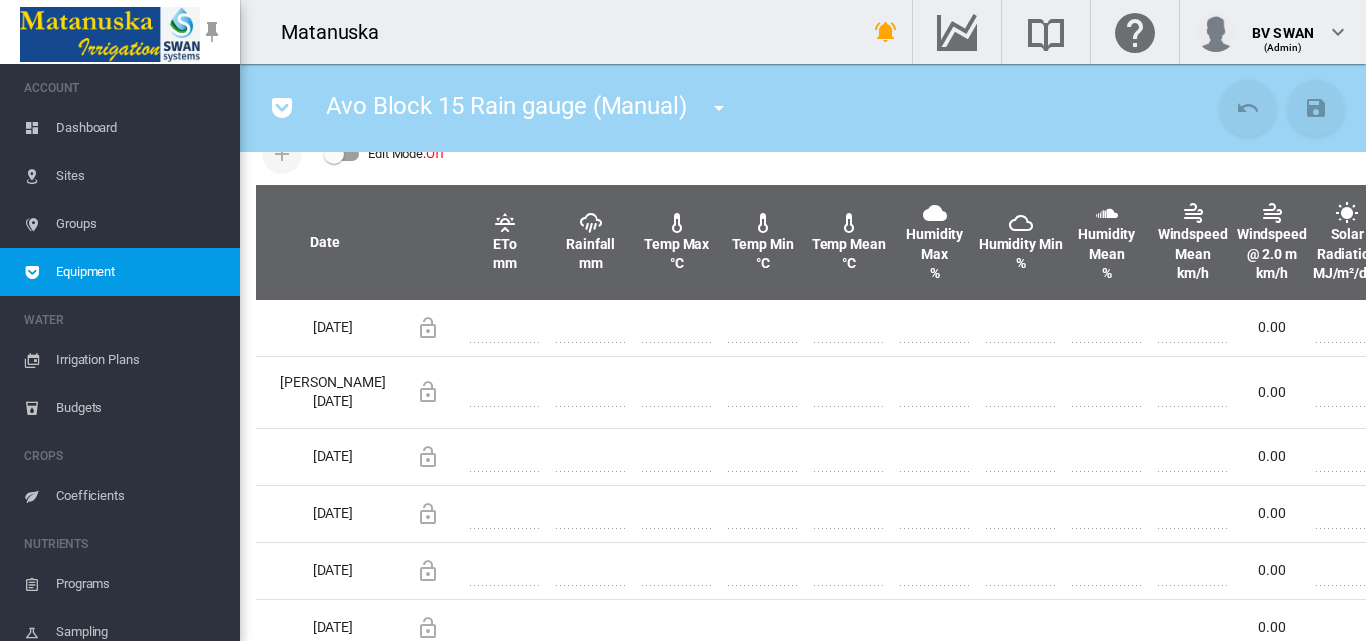 click at bounding box center [719, 108] 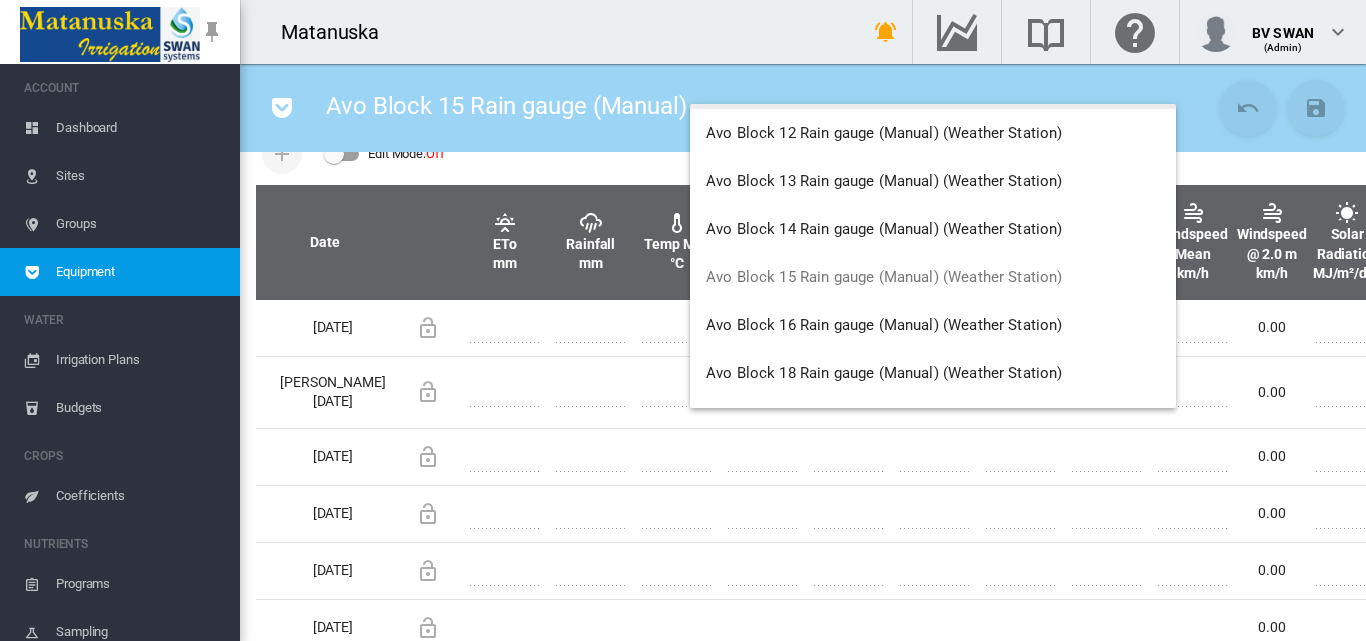 scroll, scrollTop: 200, scrollLeft: 0, axis: vertical 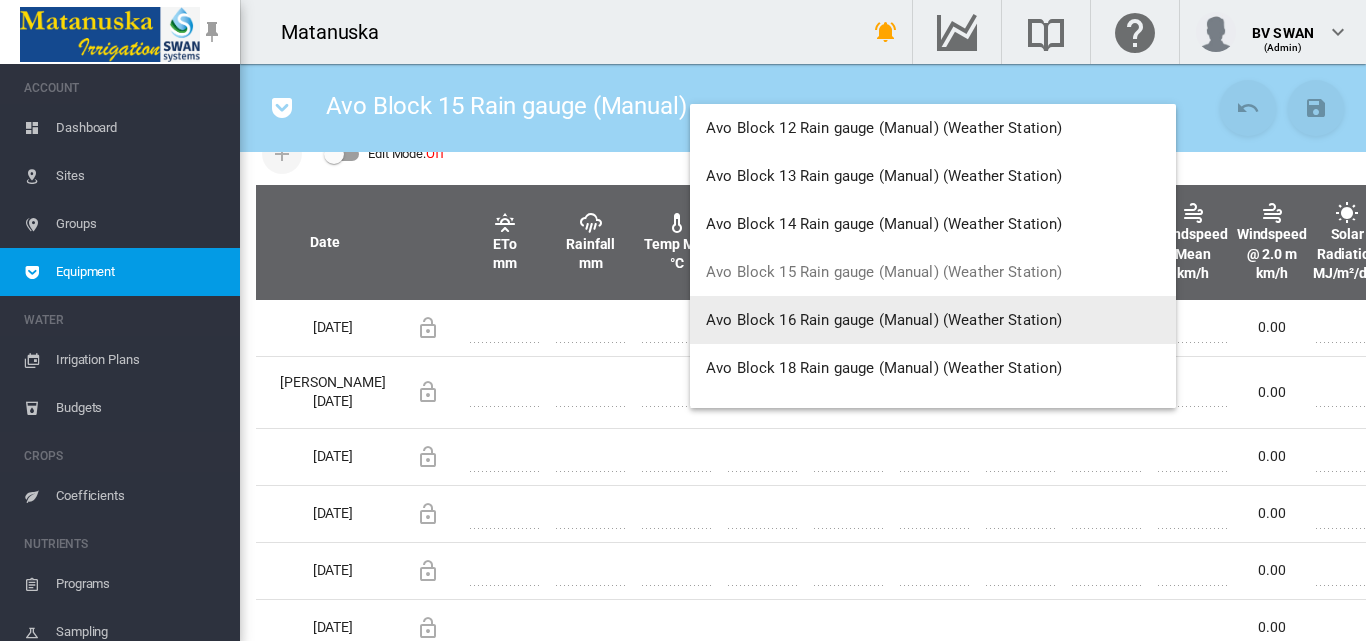 click on "Avo Block 16 Rain gauge (Manual) (Weather Station)" at bounding box center (884, 320) 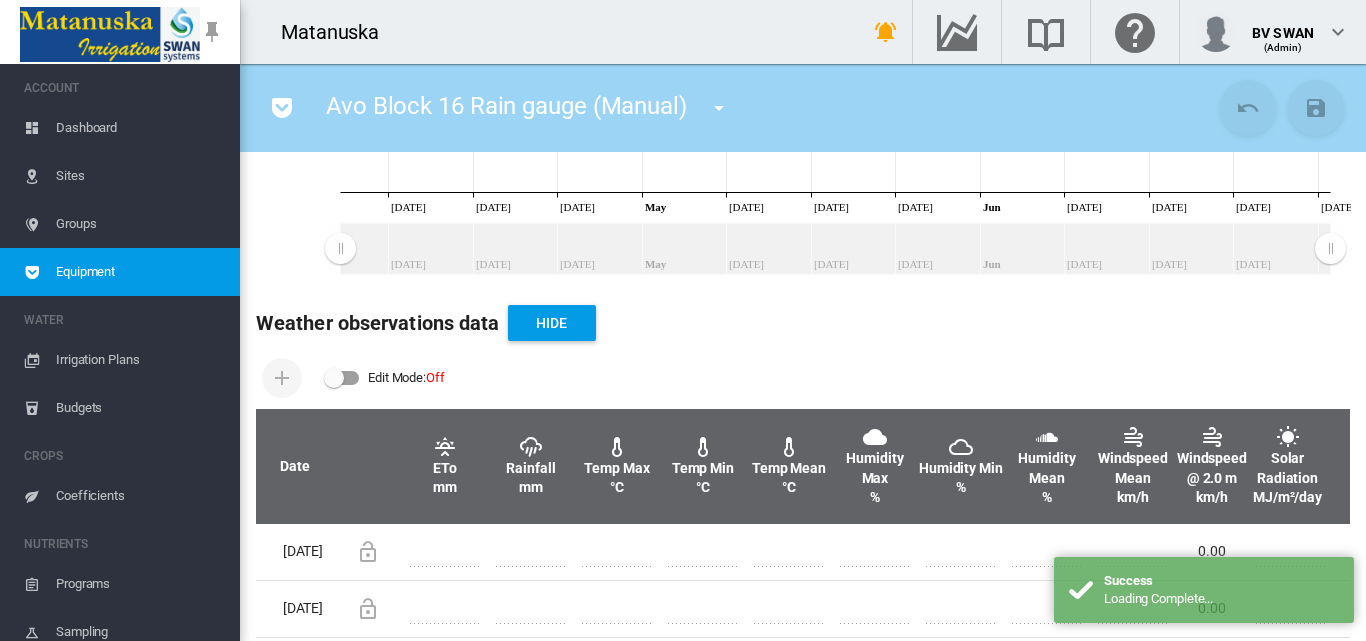 scroll, scrollTop: 500, scrollLeft: 0, axis: vertical 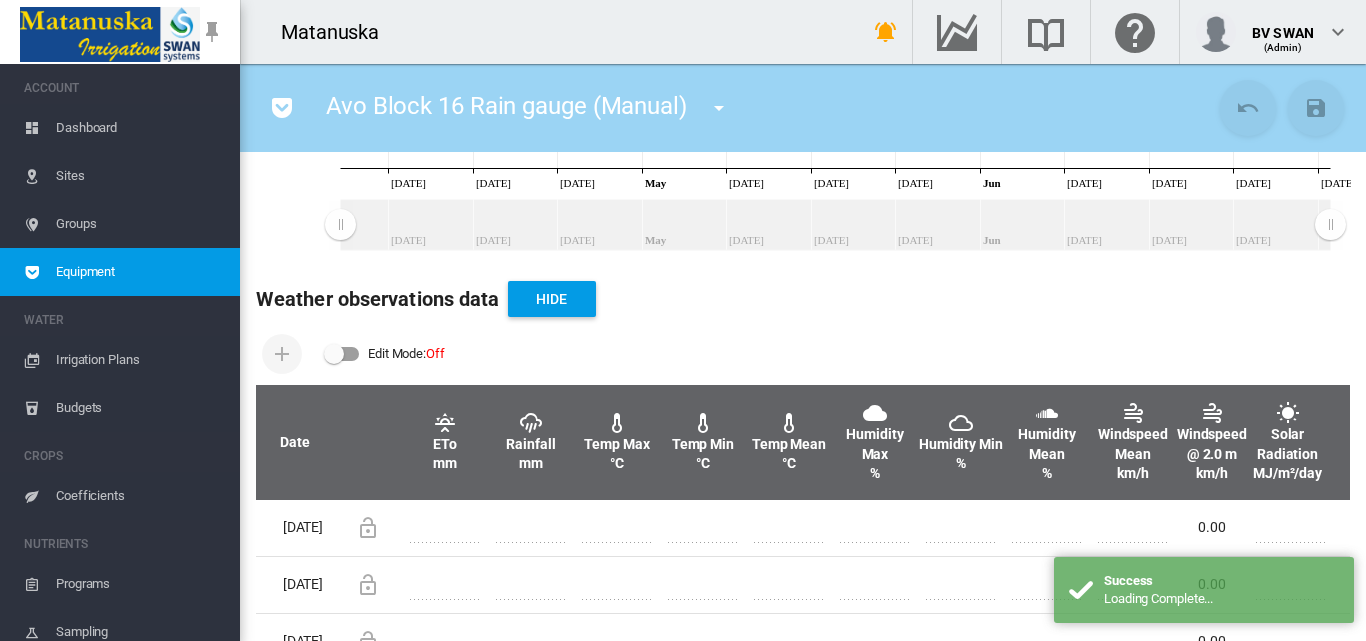 click on "Edit Mode:
Off" at bounding box center (384, 354) 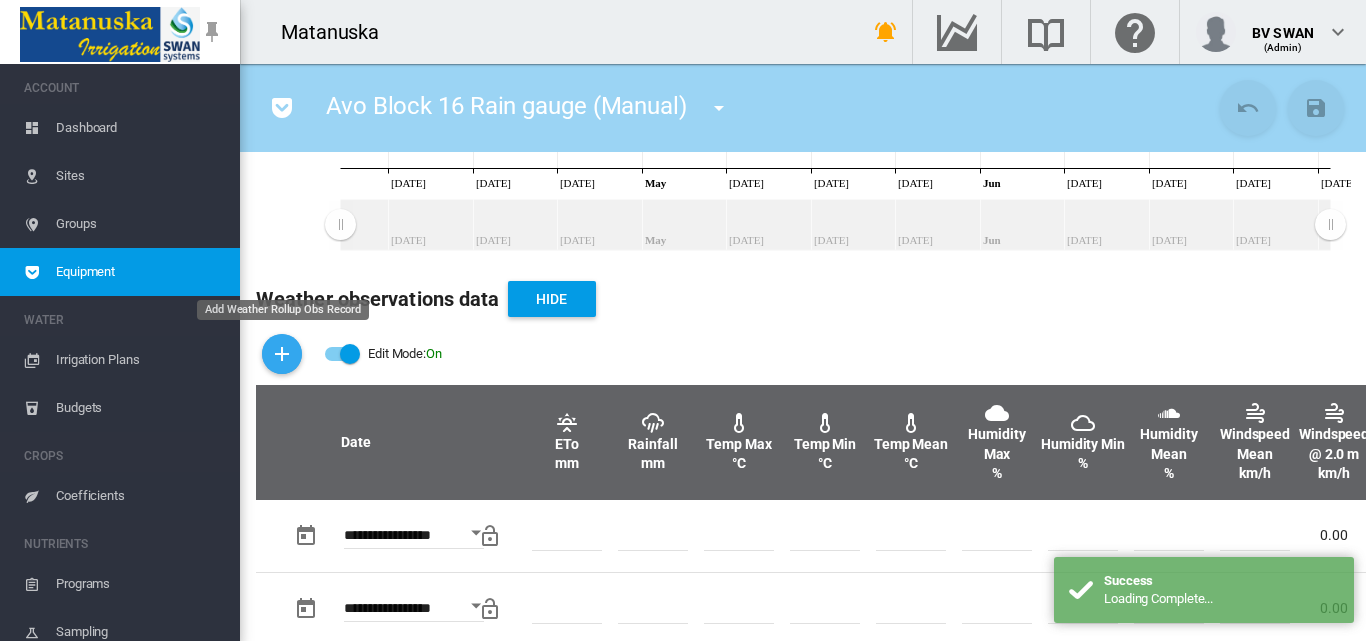 click at bounding box center (282, 354) 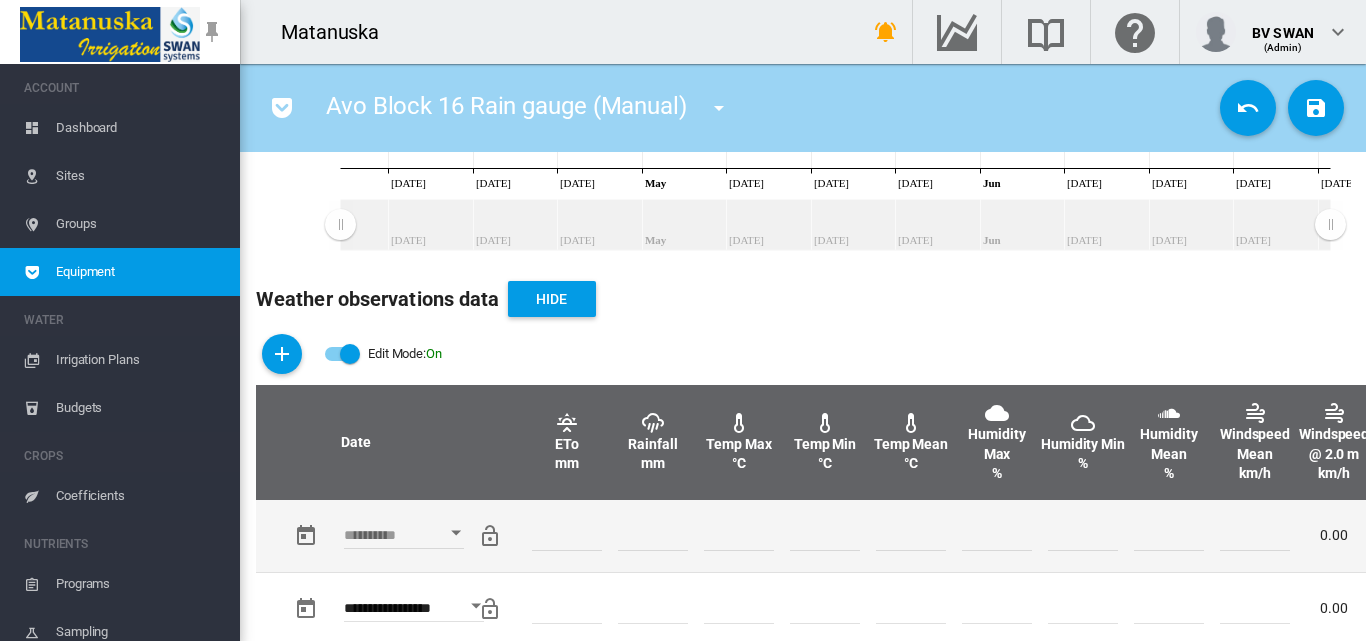 click at bounding box center [456, 533] 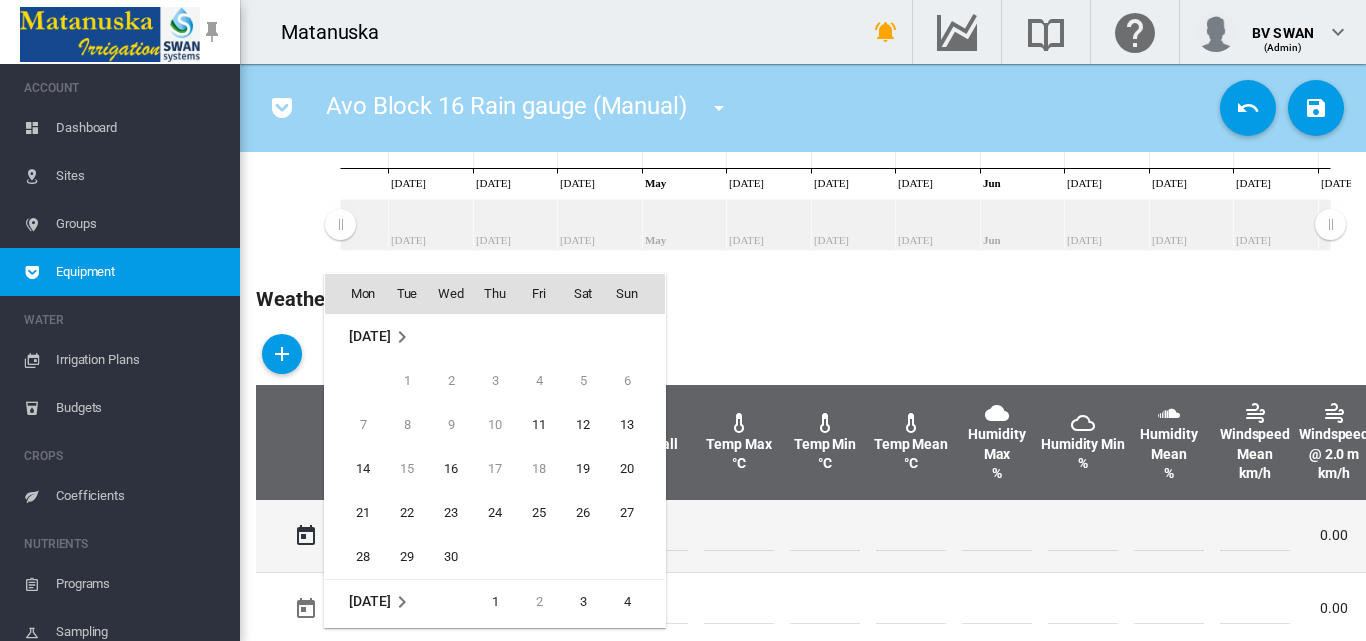 scroll, scrollTop: 795, scrollLeft: 0, axis: vertical 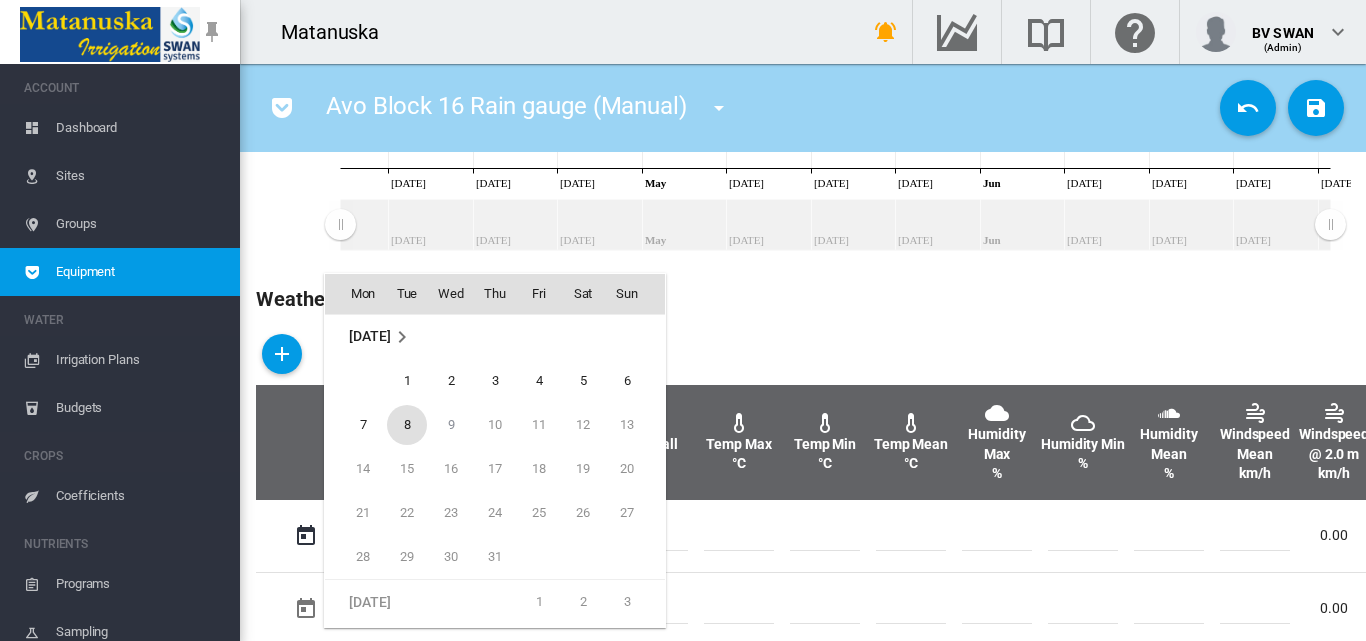 click on "8" at bounding box center [407, 425] 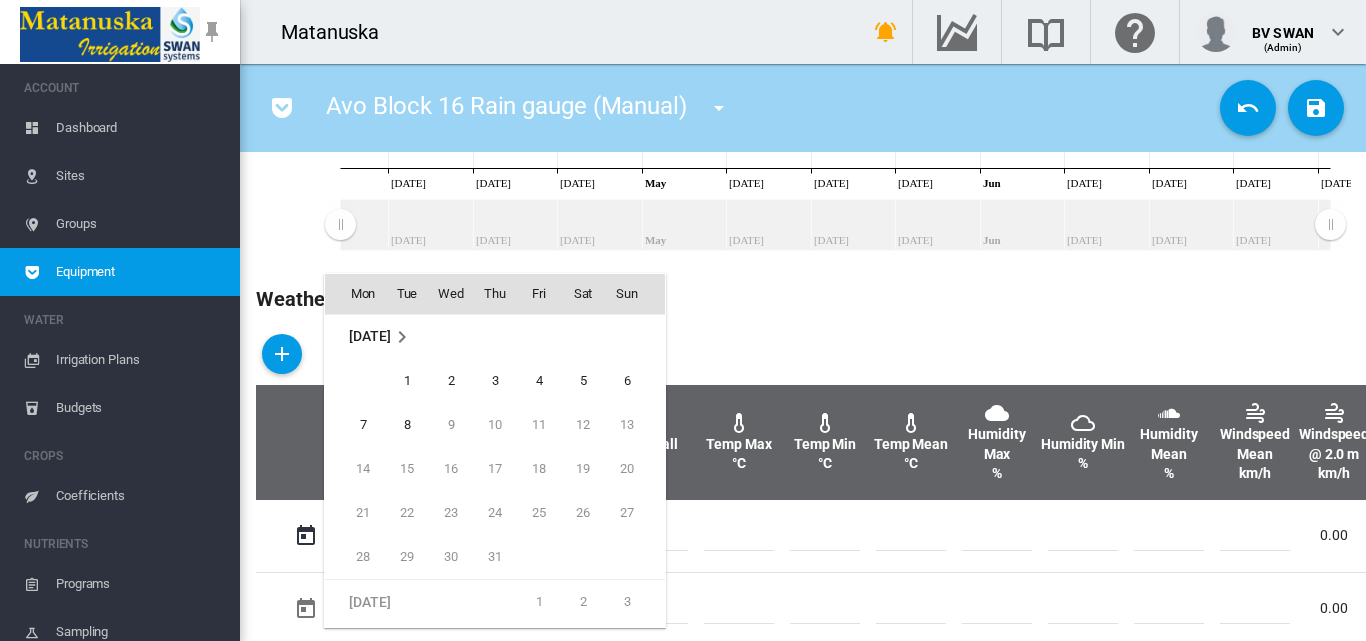 type on "**********" 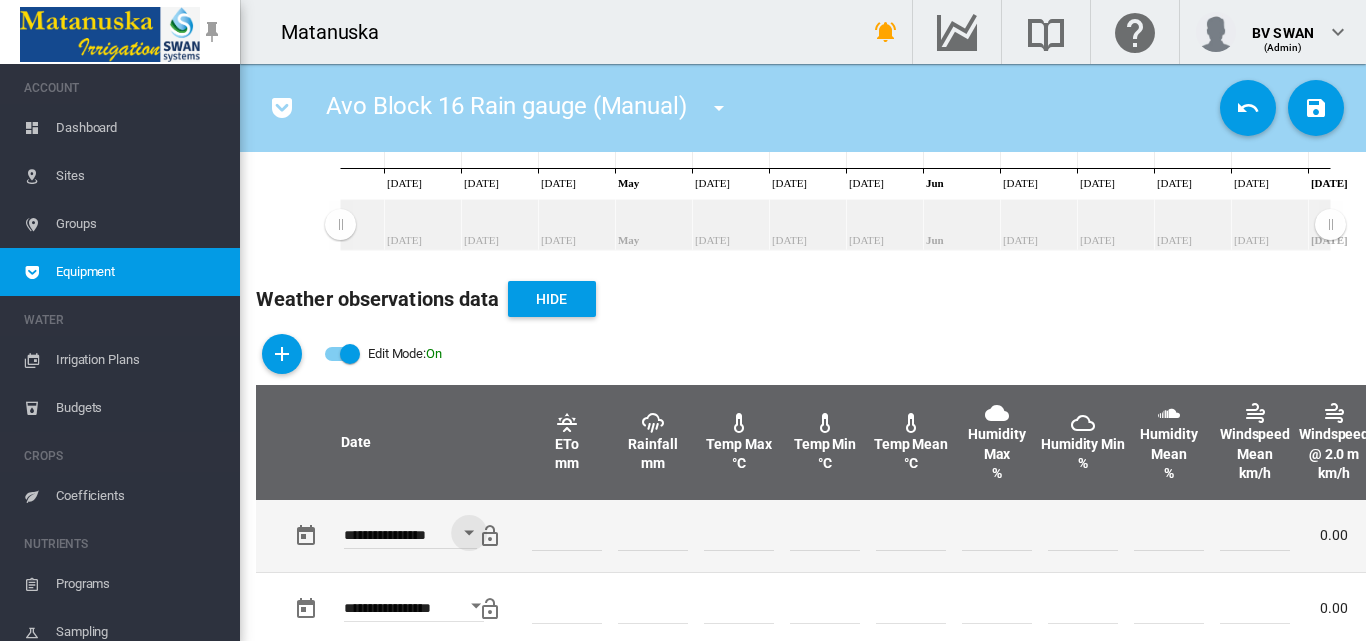 click at bounding box center (653, 536) 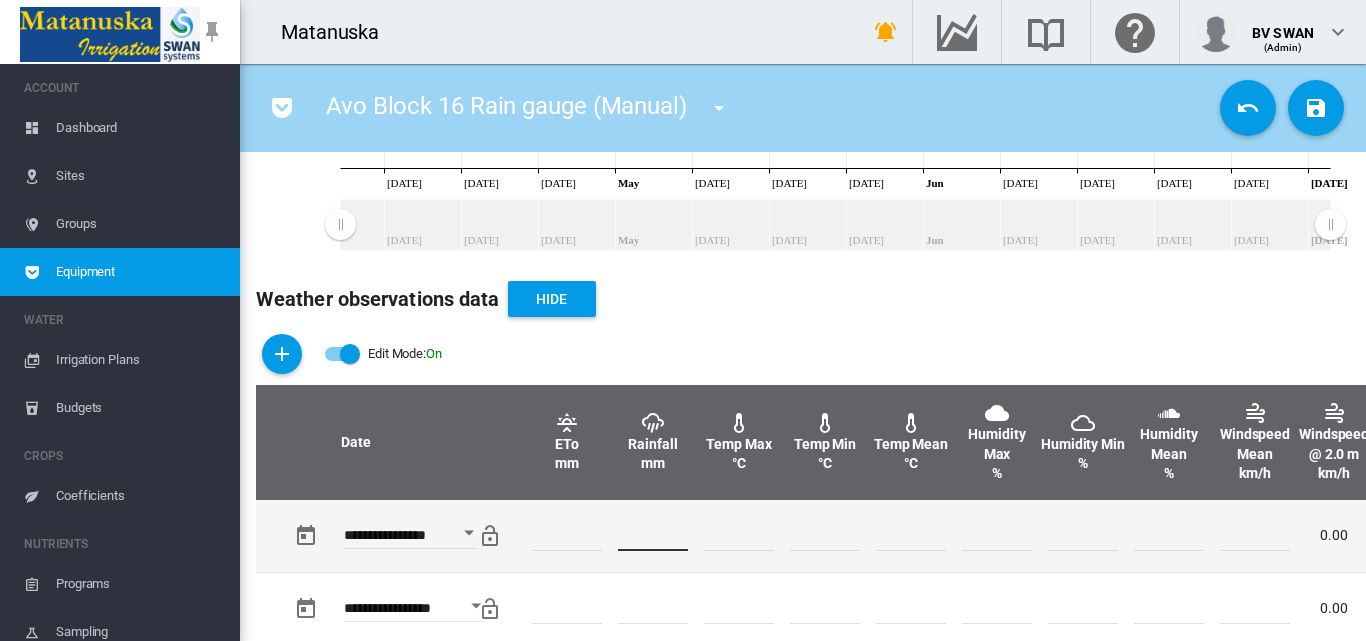 type on "*" 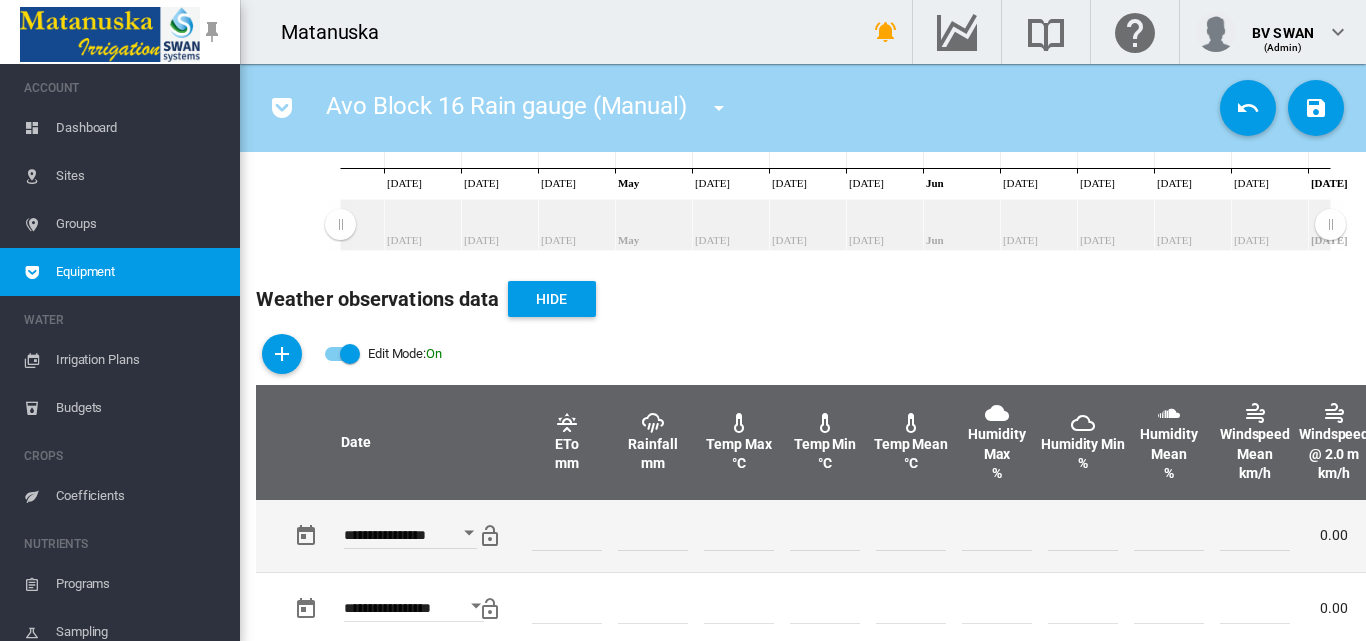 click at bounding box center [911, 536] 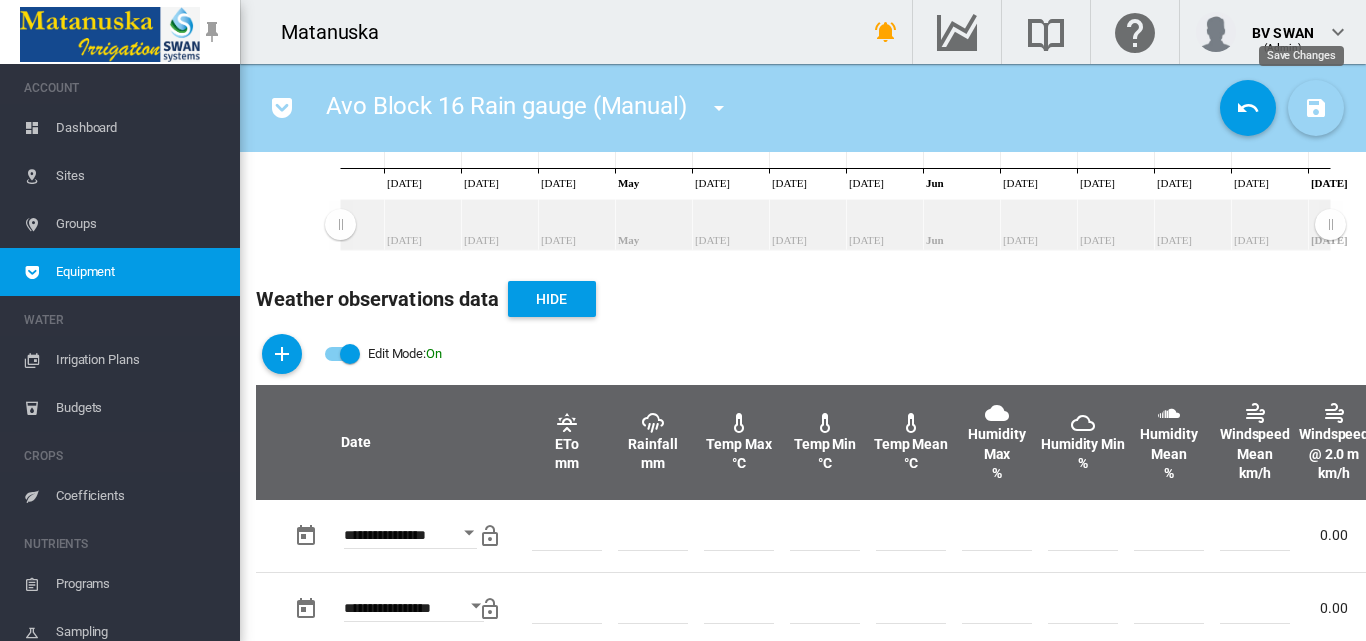 click at bounding box center (1316, 108) 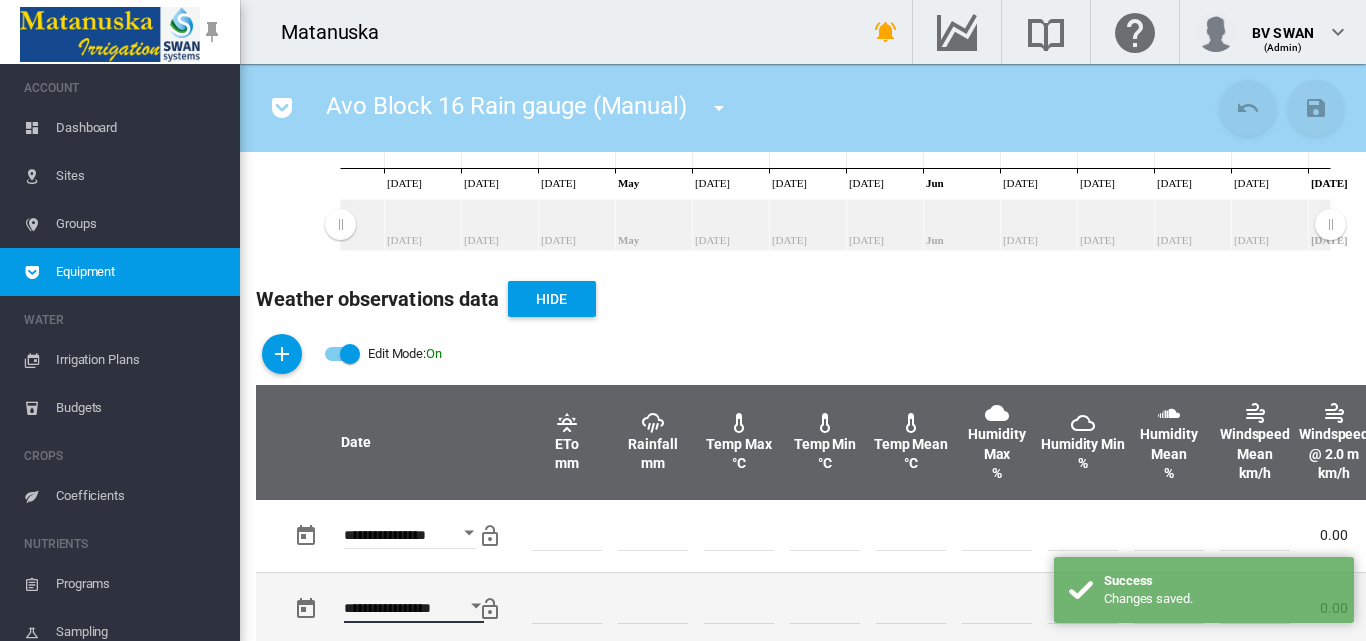 click on "**********" at bounding box center [414, 611] 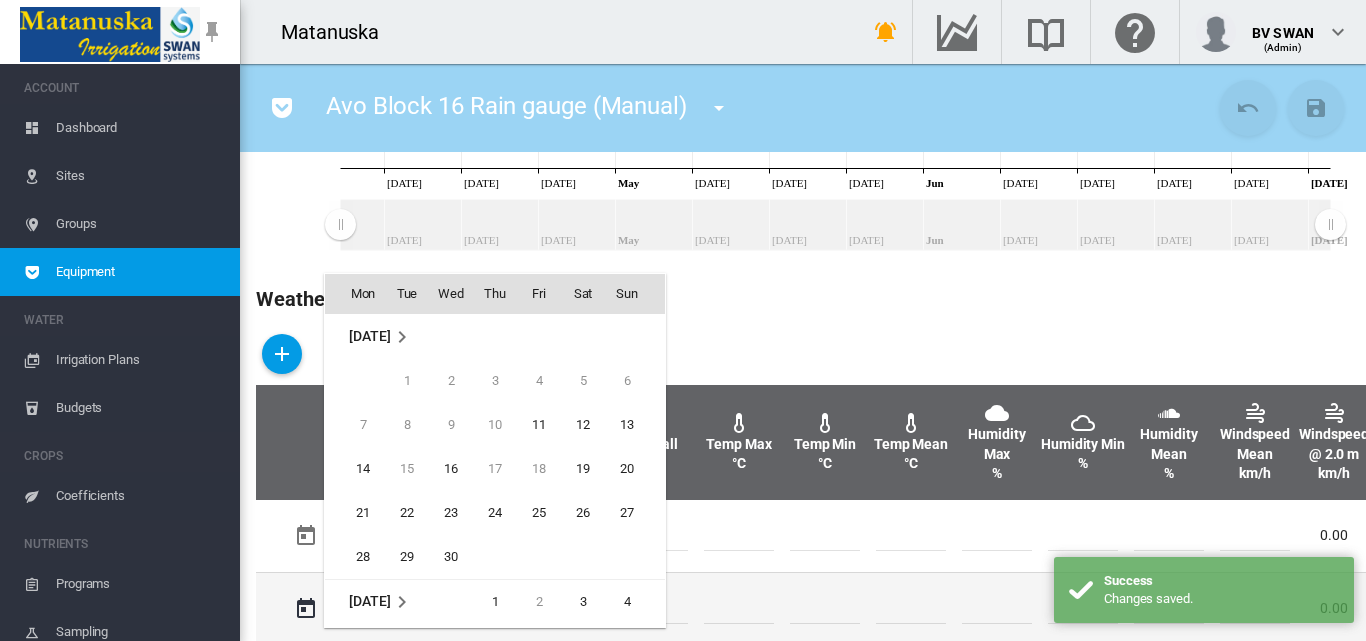 scroll, scrollTop: 530, scrollLeft: 0, axis: vertical 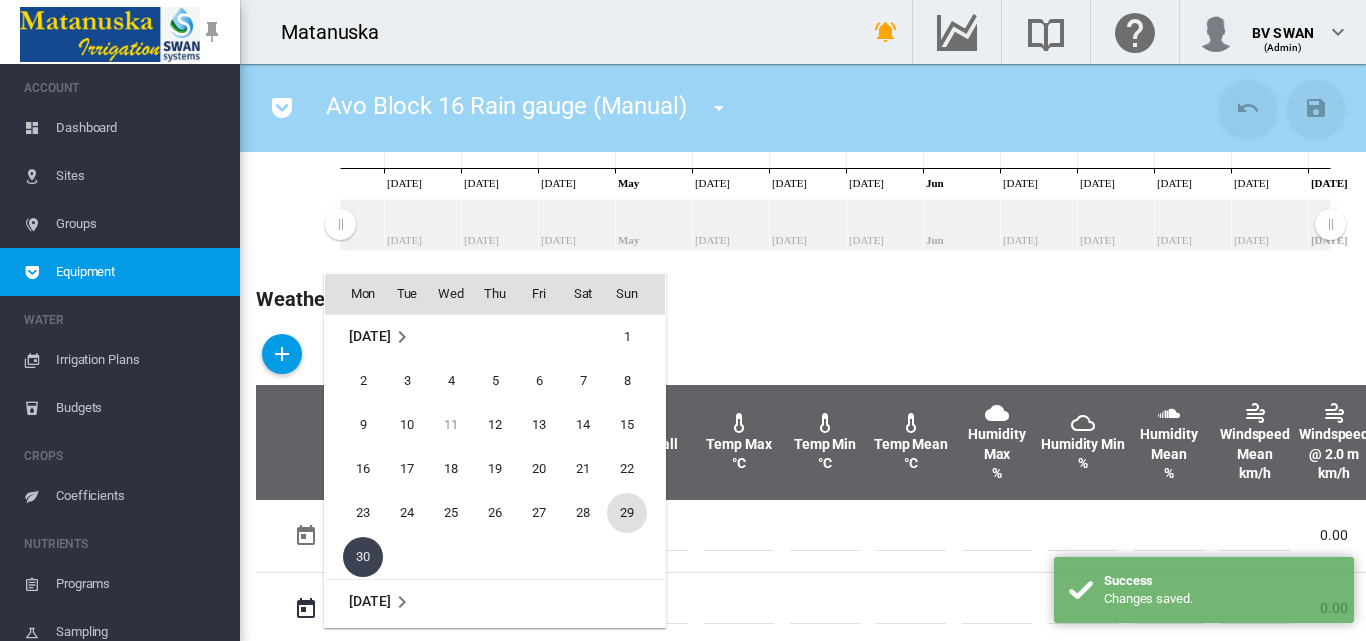 click on "29" at bounding box center (627, 513) 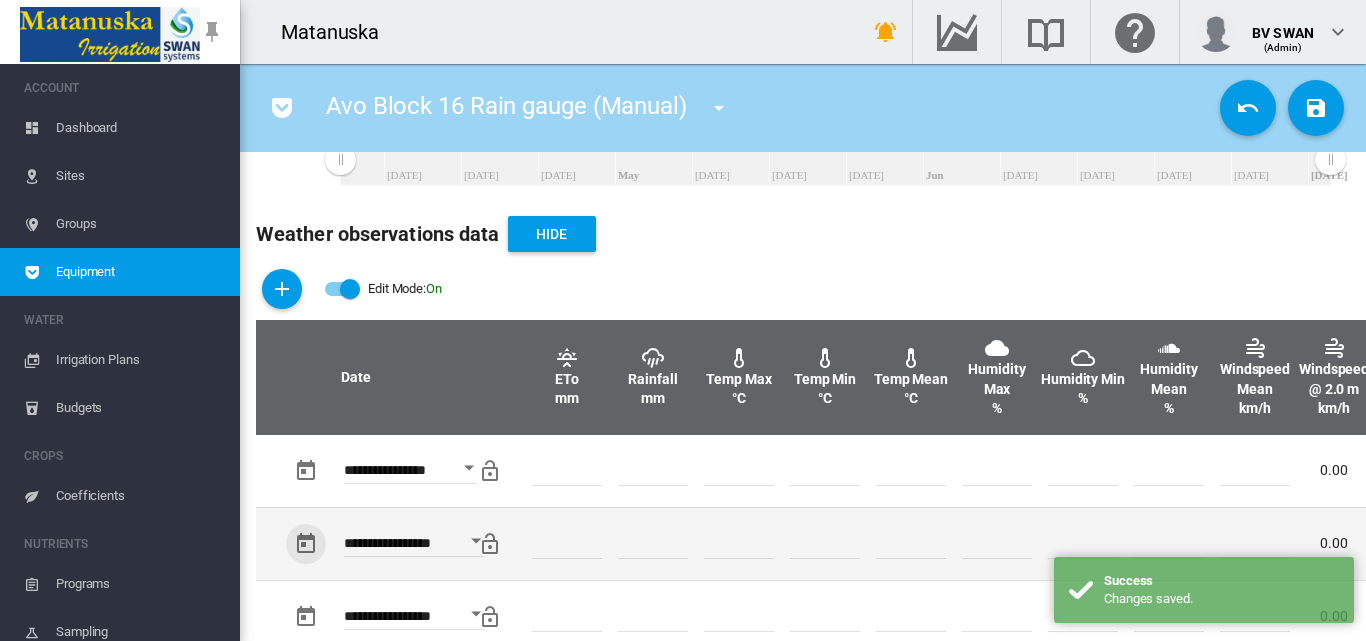 scroll, scrollTop: 600, scrollLeft: 0, axis: vertical 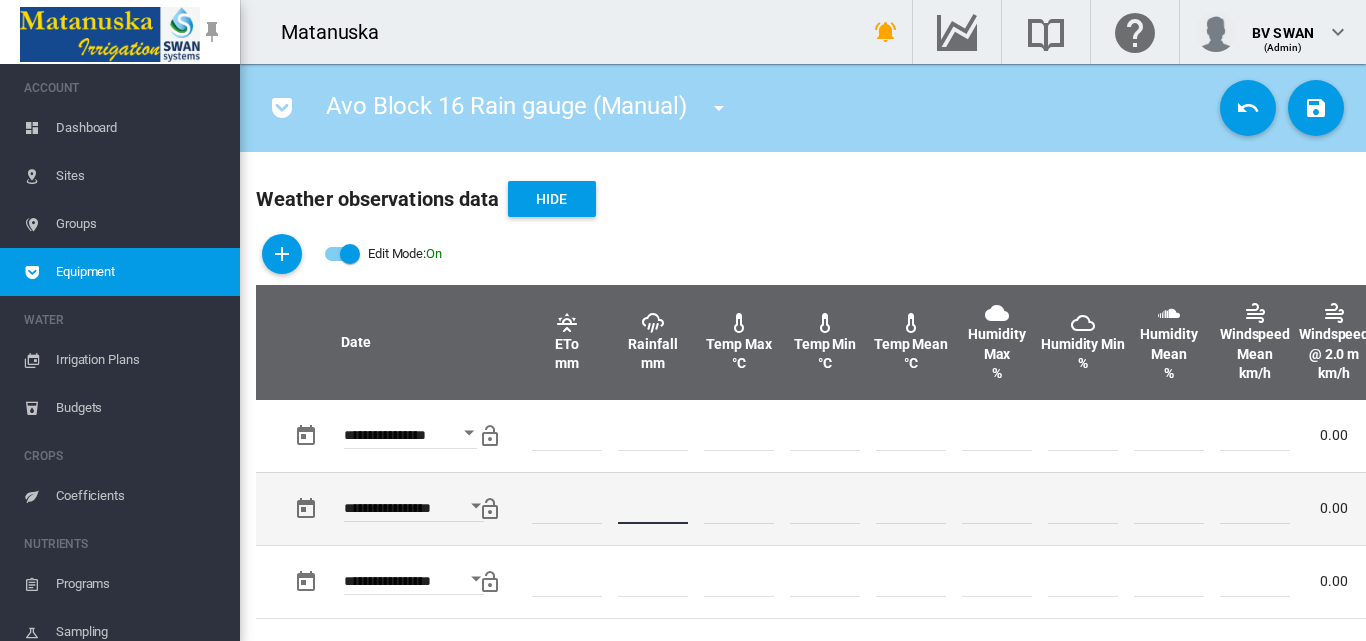 click on "*" at bounding box center (653, 509) 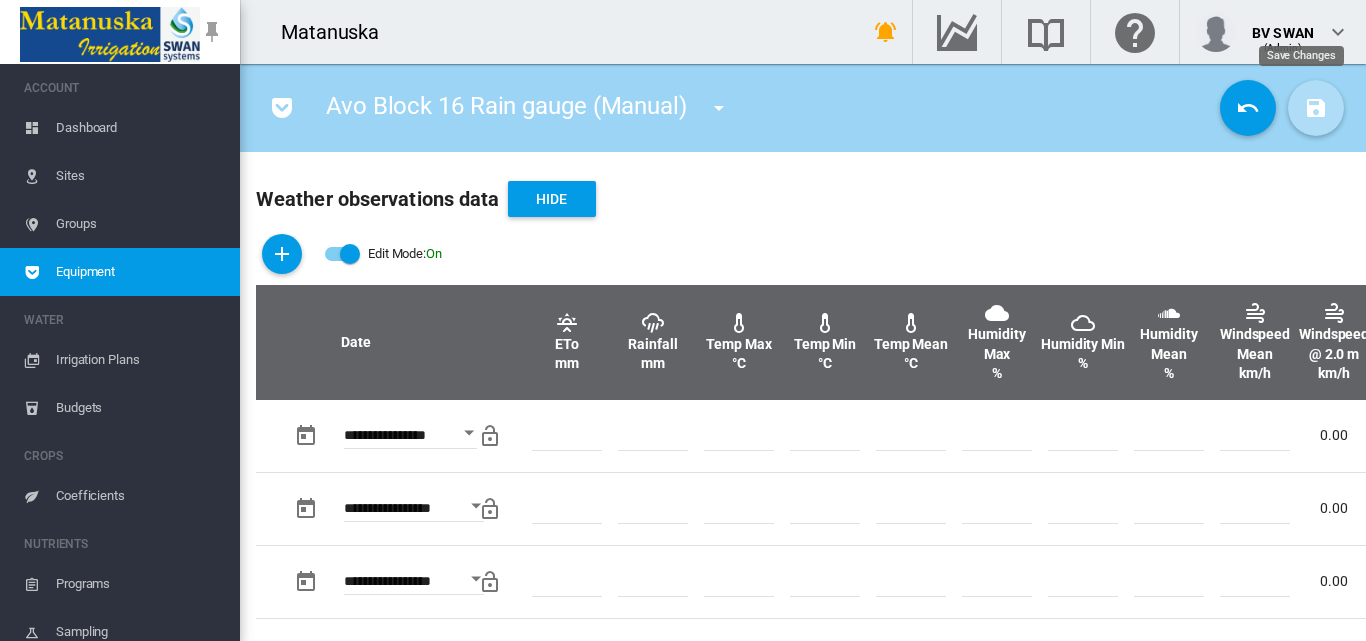 click at bounding box center [1316, 108] 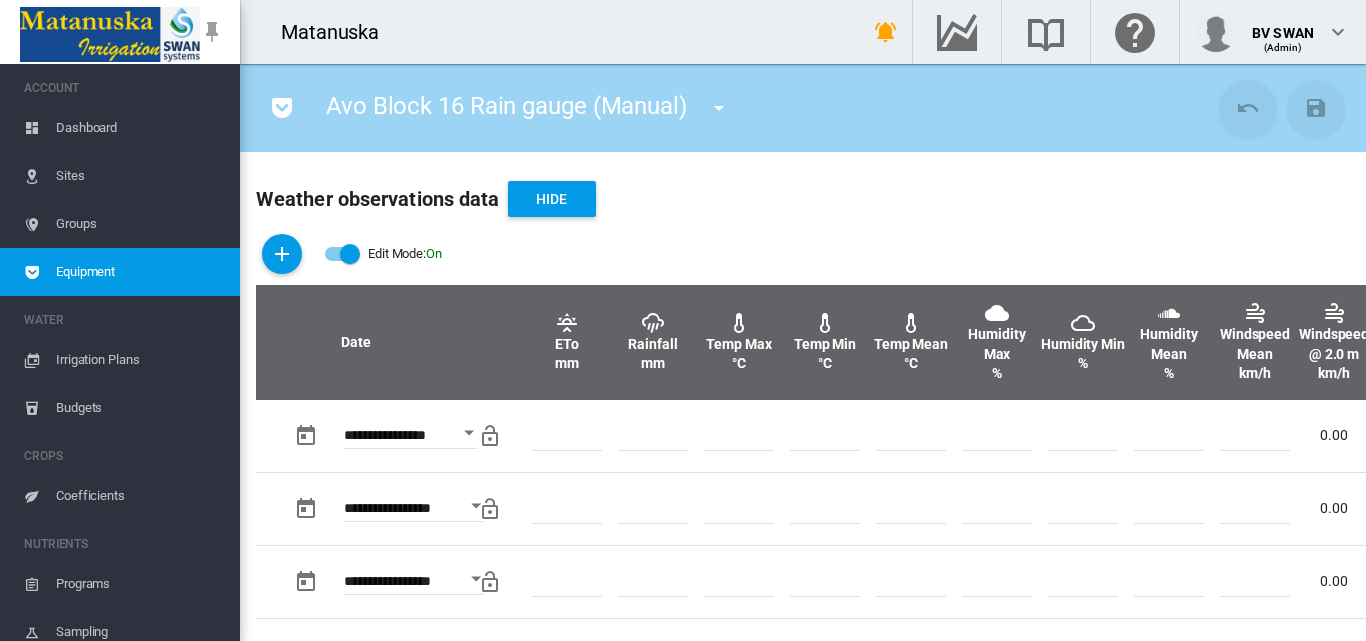 click at bounding box center [719, 108] 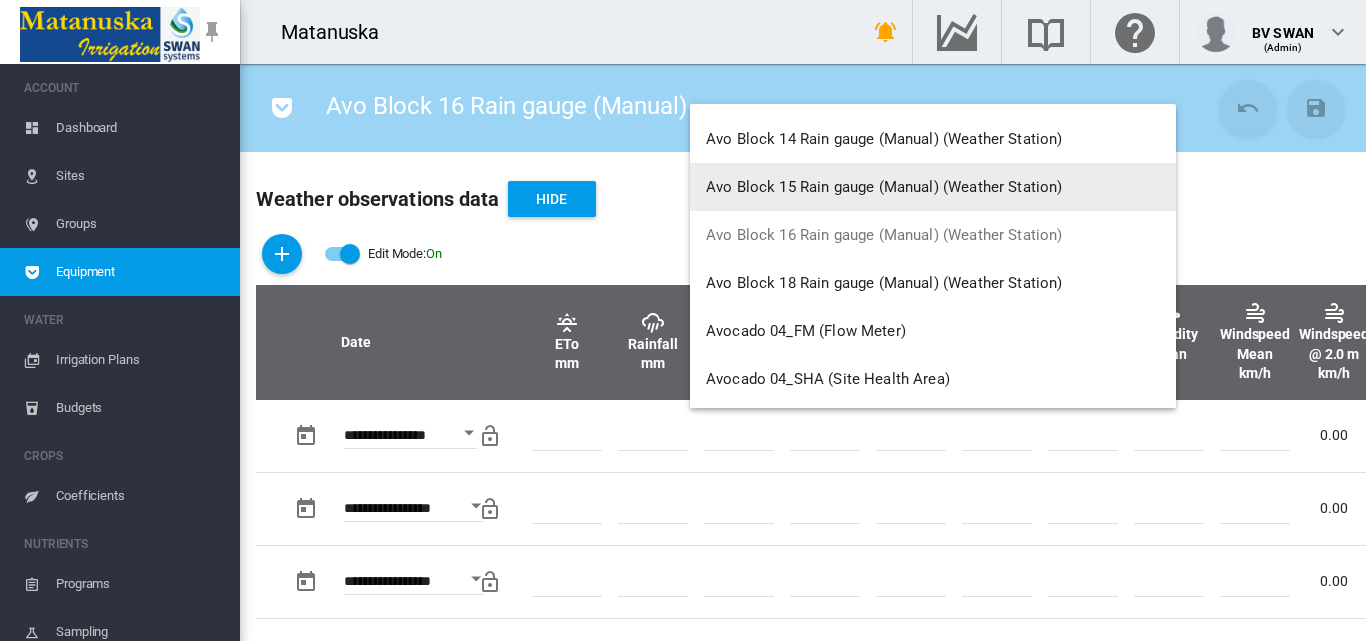 scroll, scrollTop: 300, scrollLeft: 0, axis: vertical 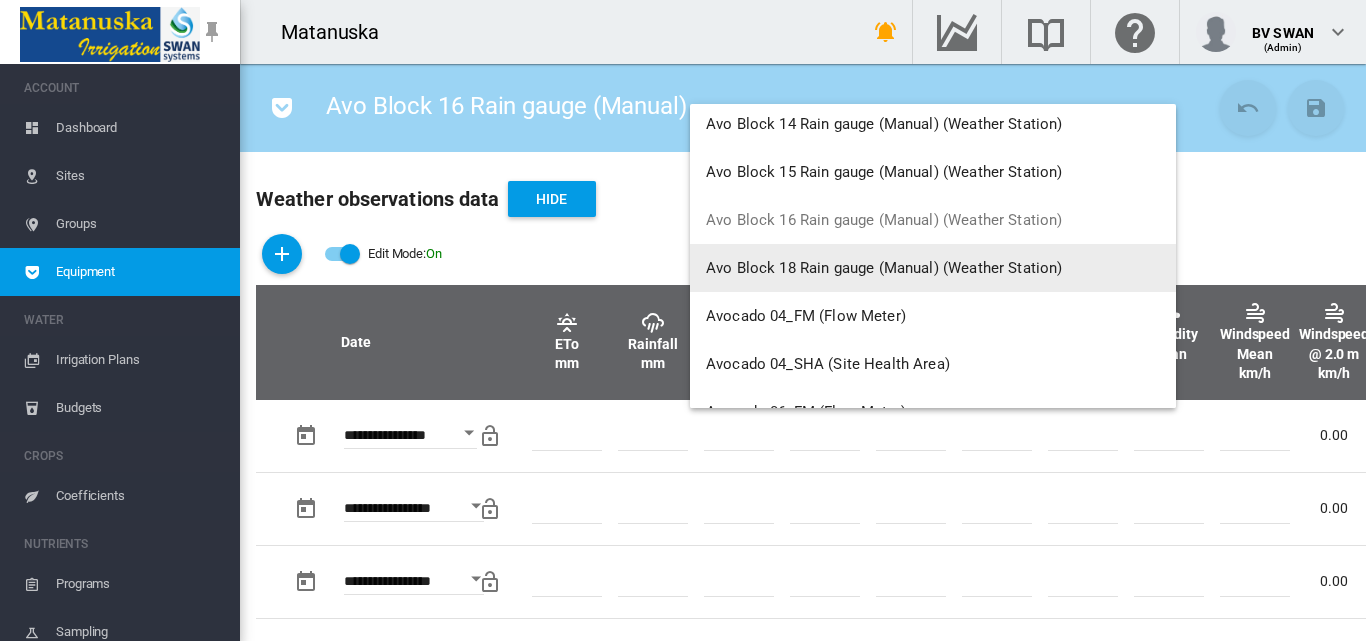 click on "Avo Block 18 Rain gauge (Manual) (Weather Station)" at bounding box center [884, 268] 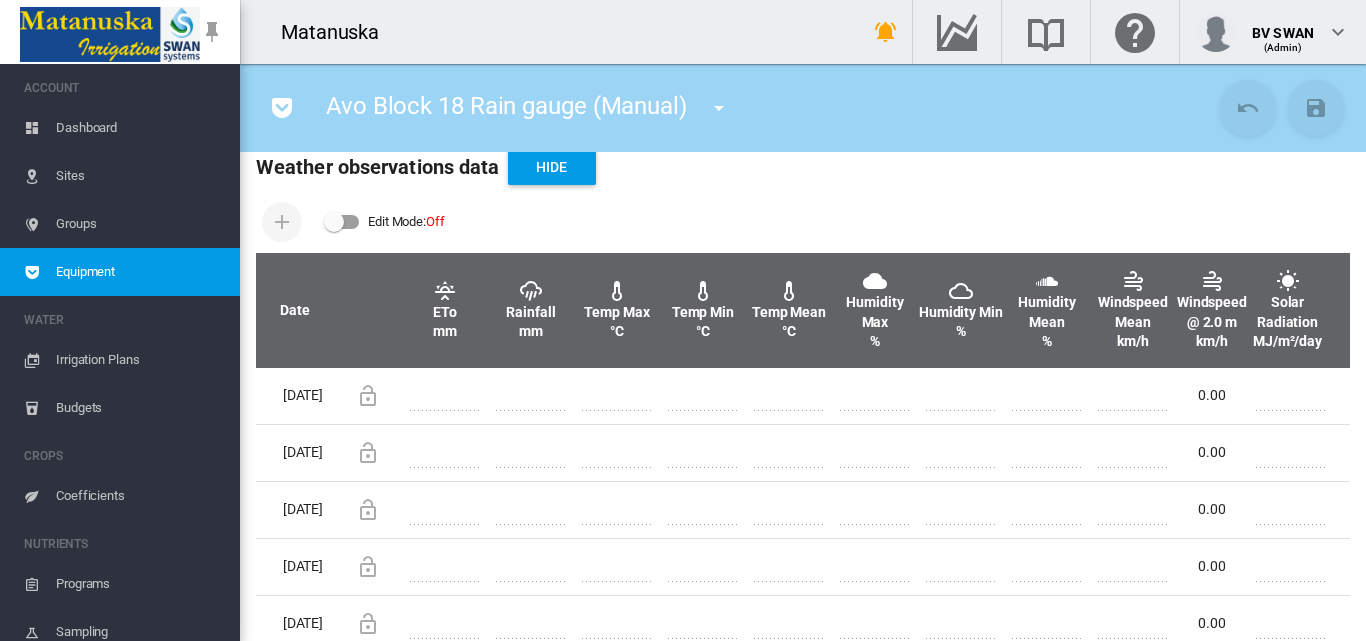 scroll, scrollTop: 600, scrollLeft: 0, axis: vertical 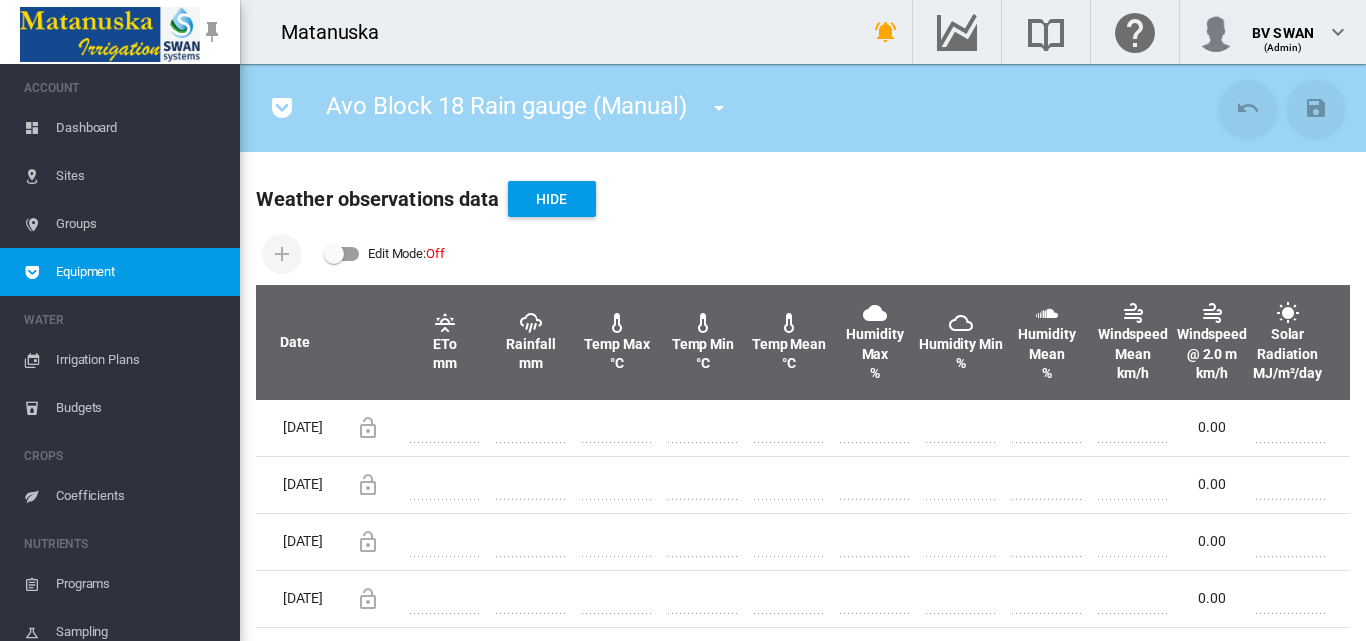 click at bounding box center (342, 254) 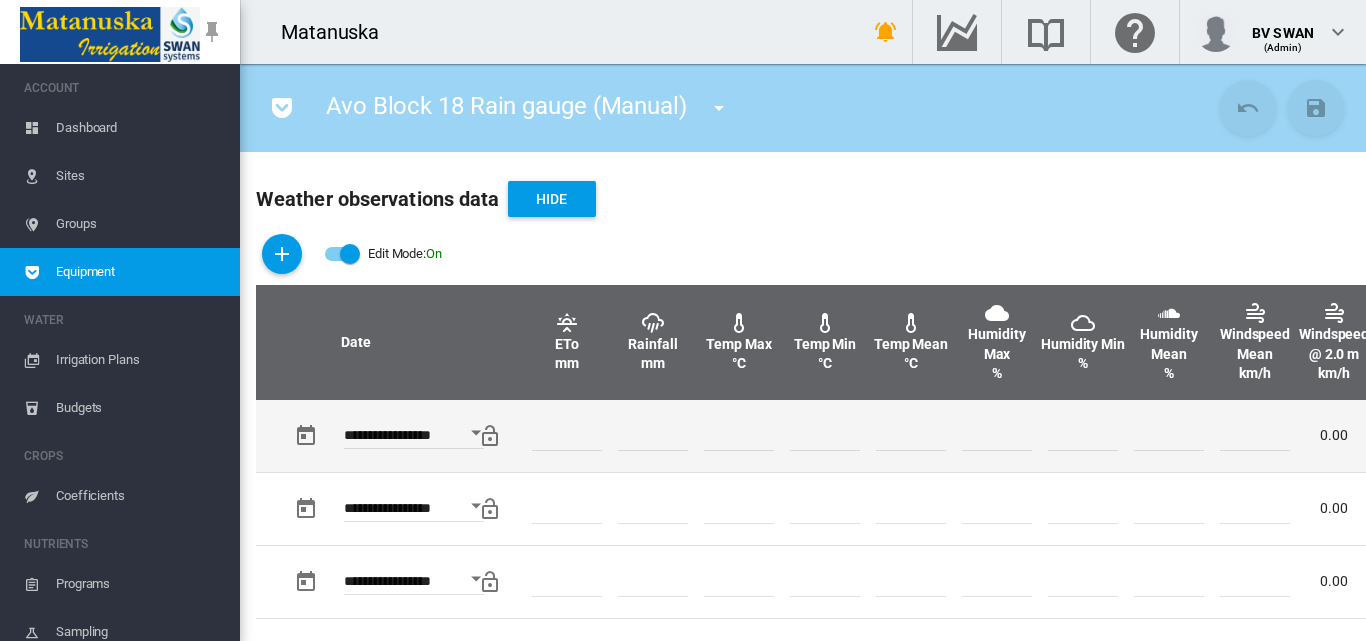 click on "**********" at bounding box center (414, 438) 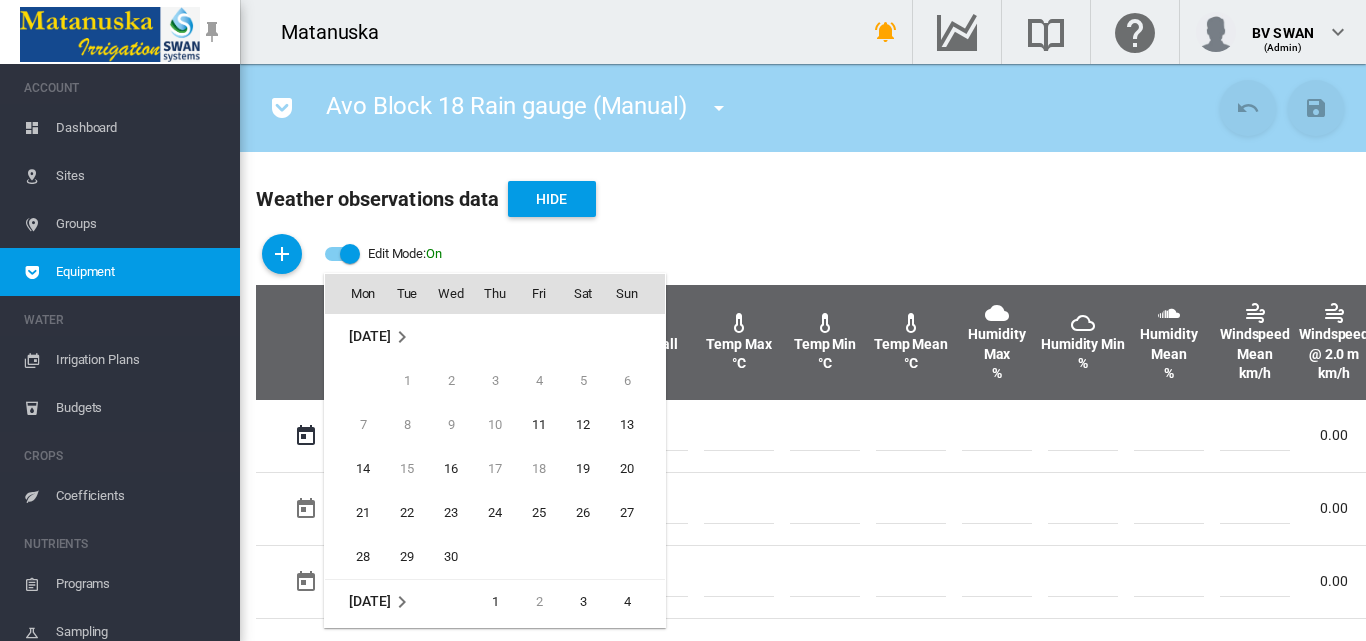 scroll, scrollTop: 530, scrollLeft: 0, axis: vertical 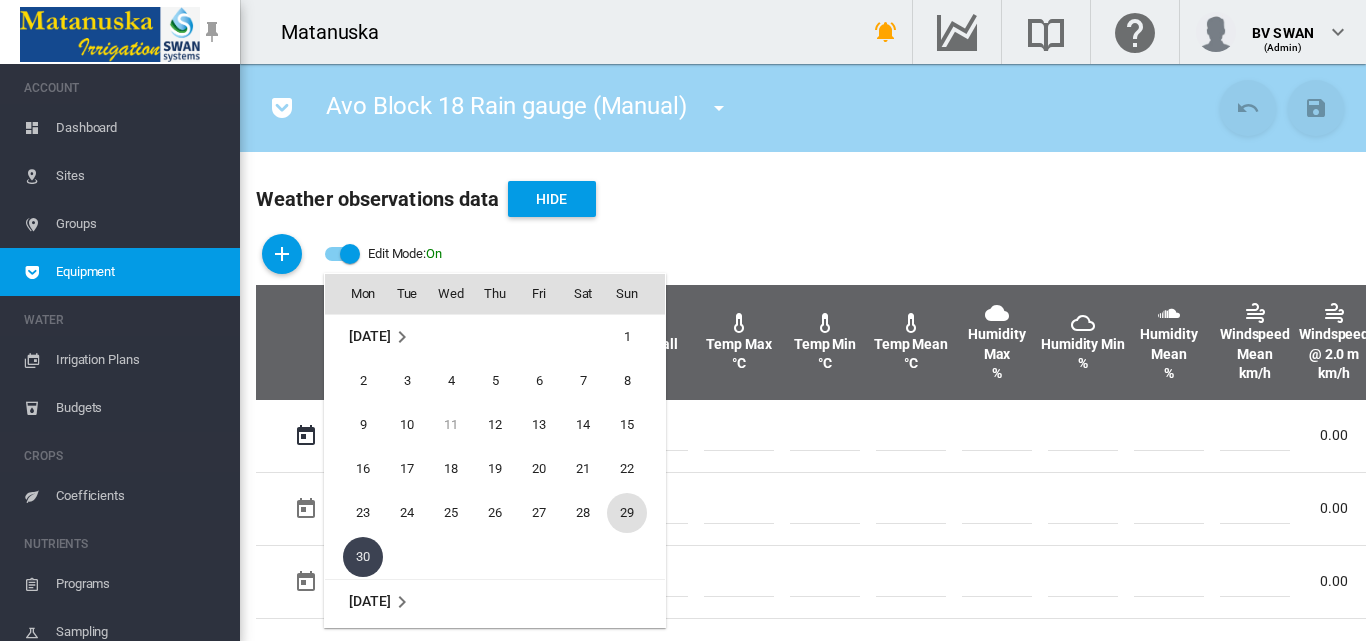 click on "29" at bounding box center [627, 513] 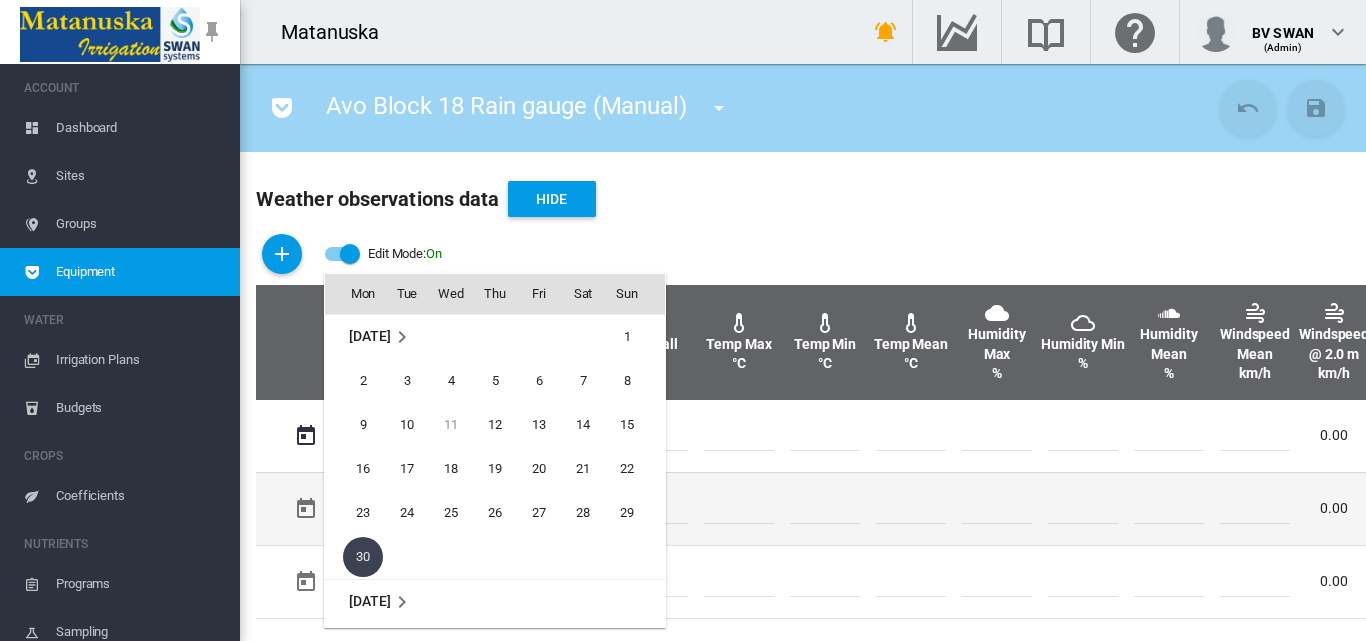 type on "**********" 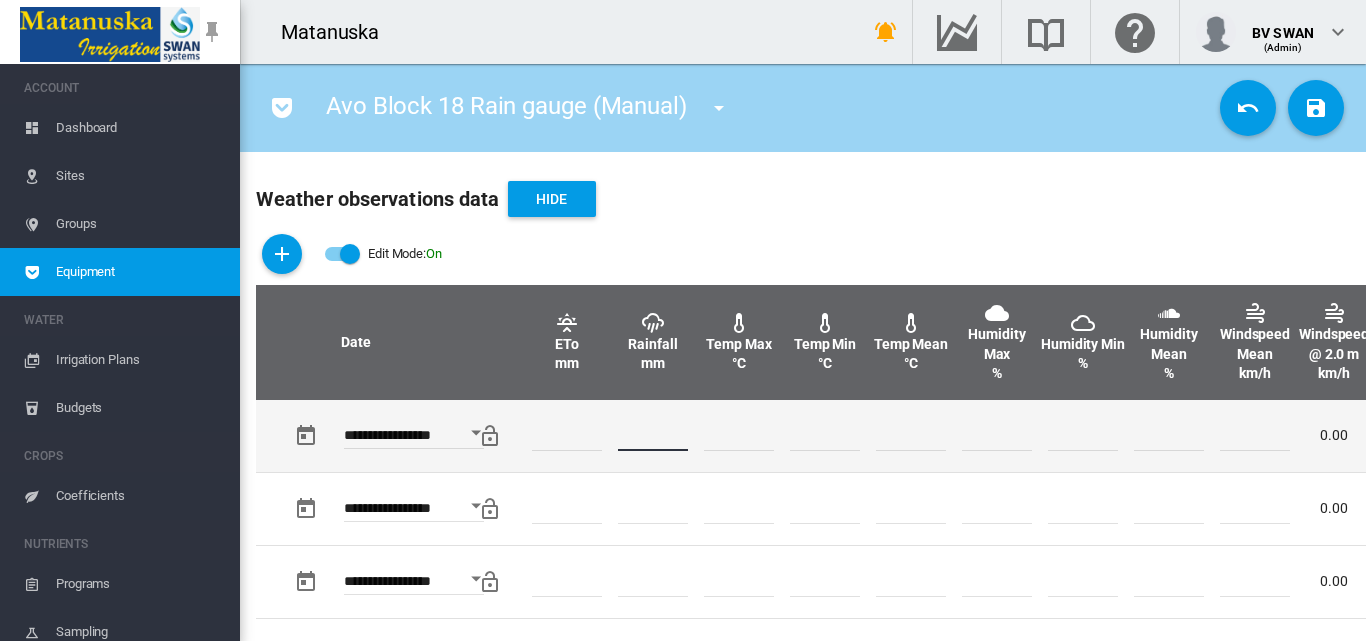 click on "*" at bounding box center [653, 436] 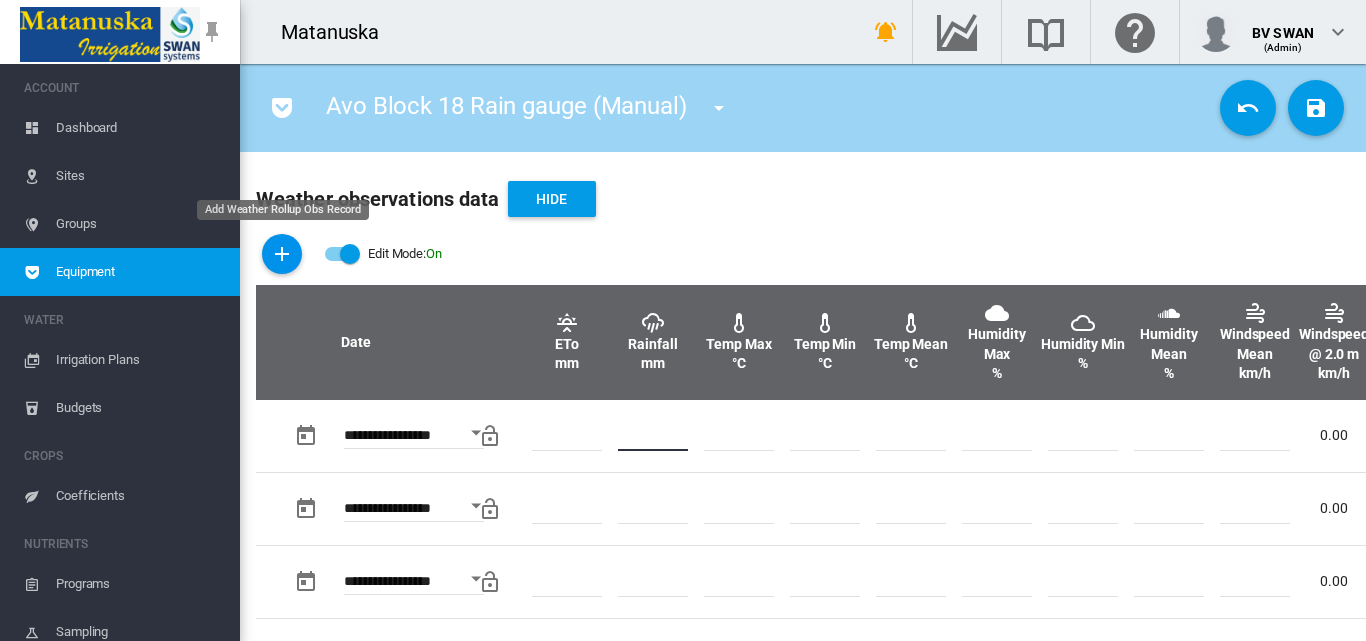 type on "*" 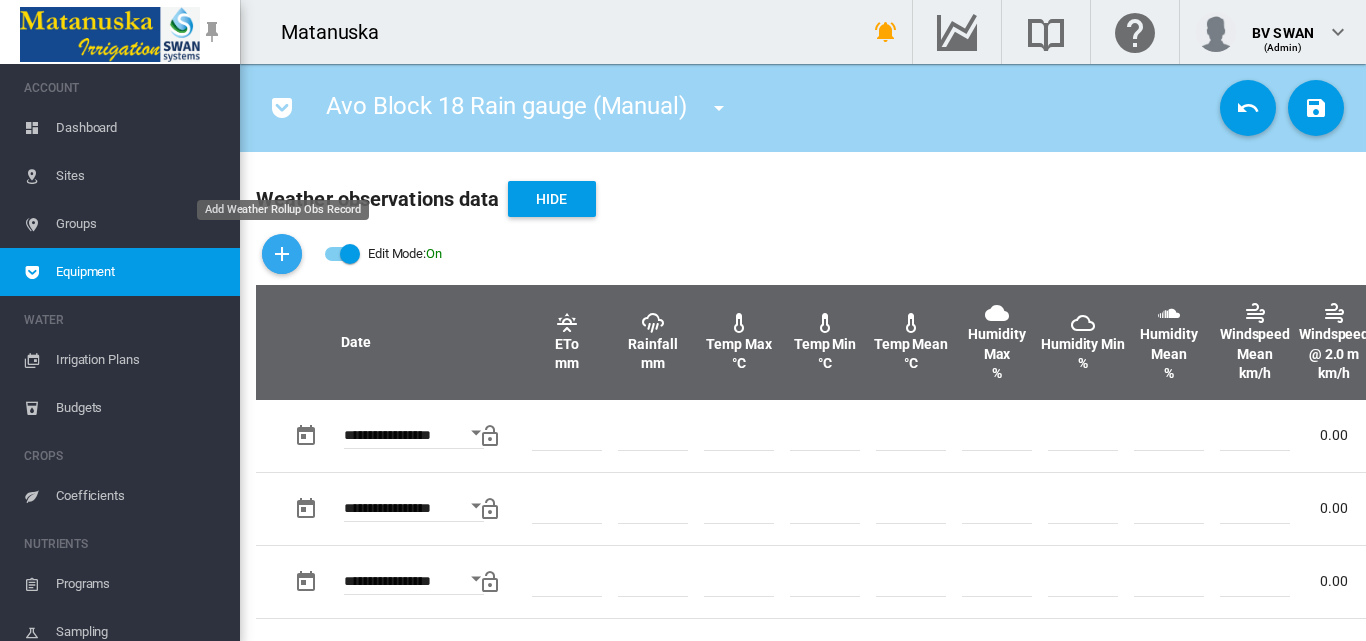 click at bounding box center [282, 254] 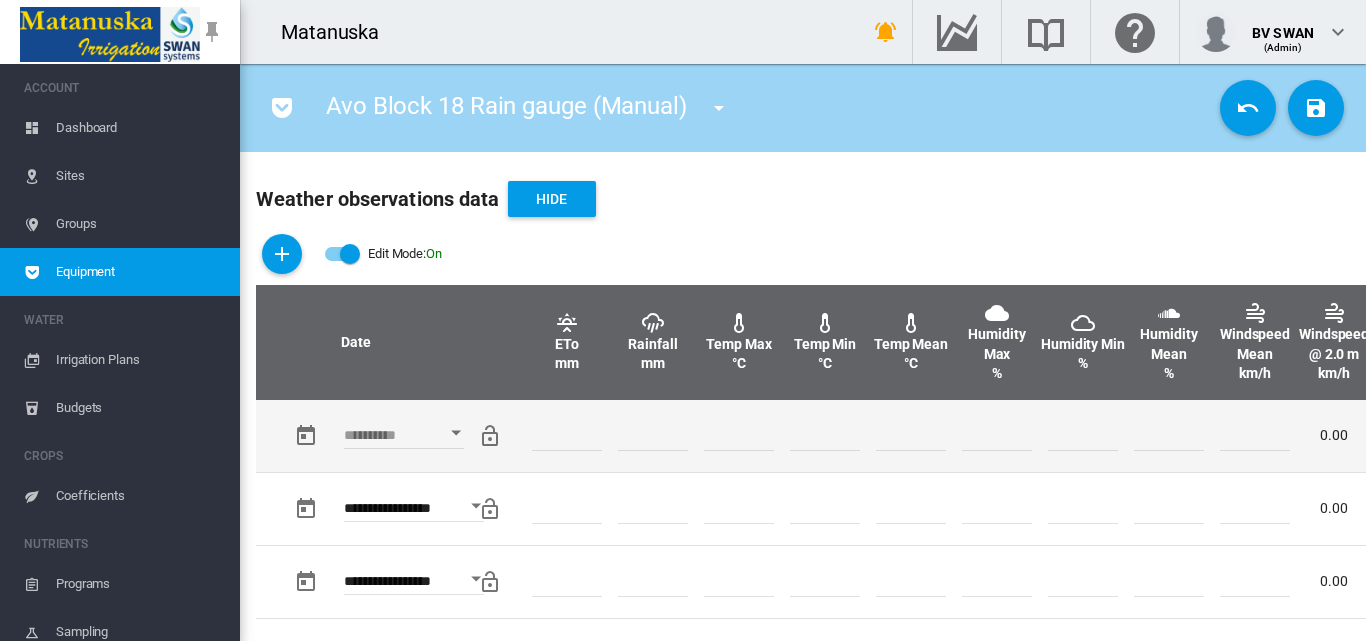 click at bounding box center [456, 433] 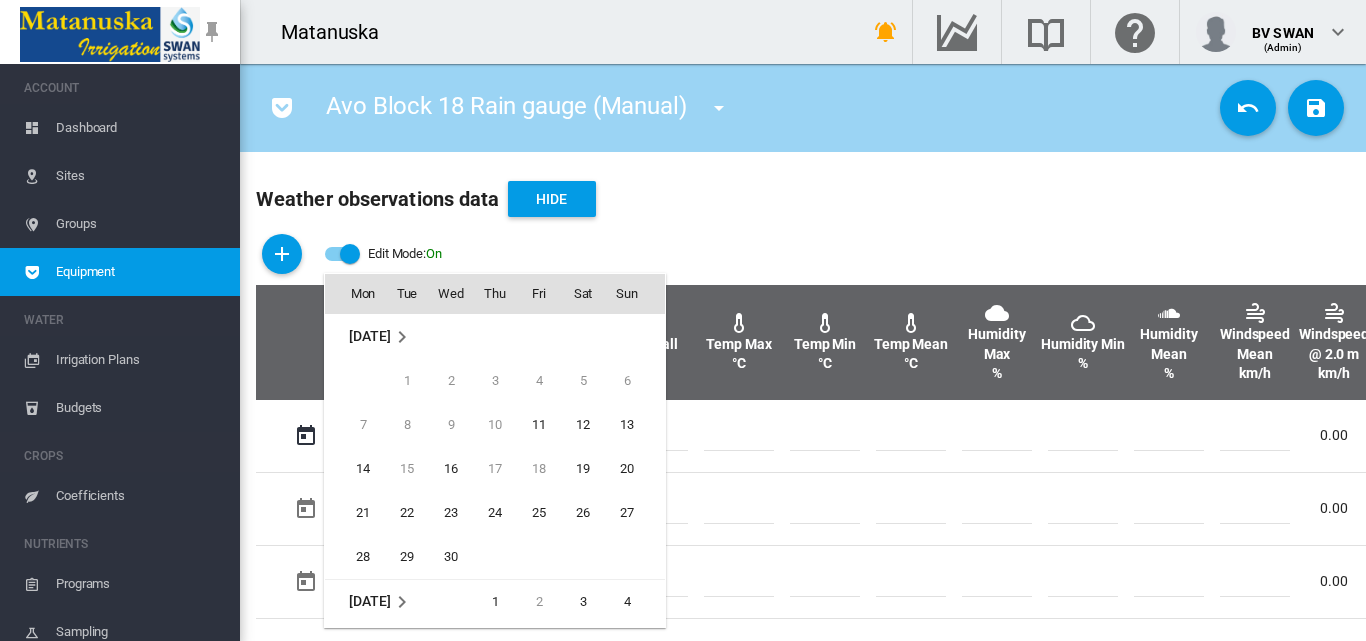 scroll, scrollTop: 795, scrollLeft: 0, axis: vertical 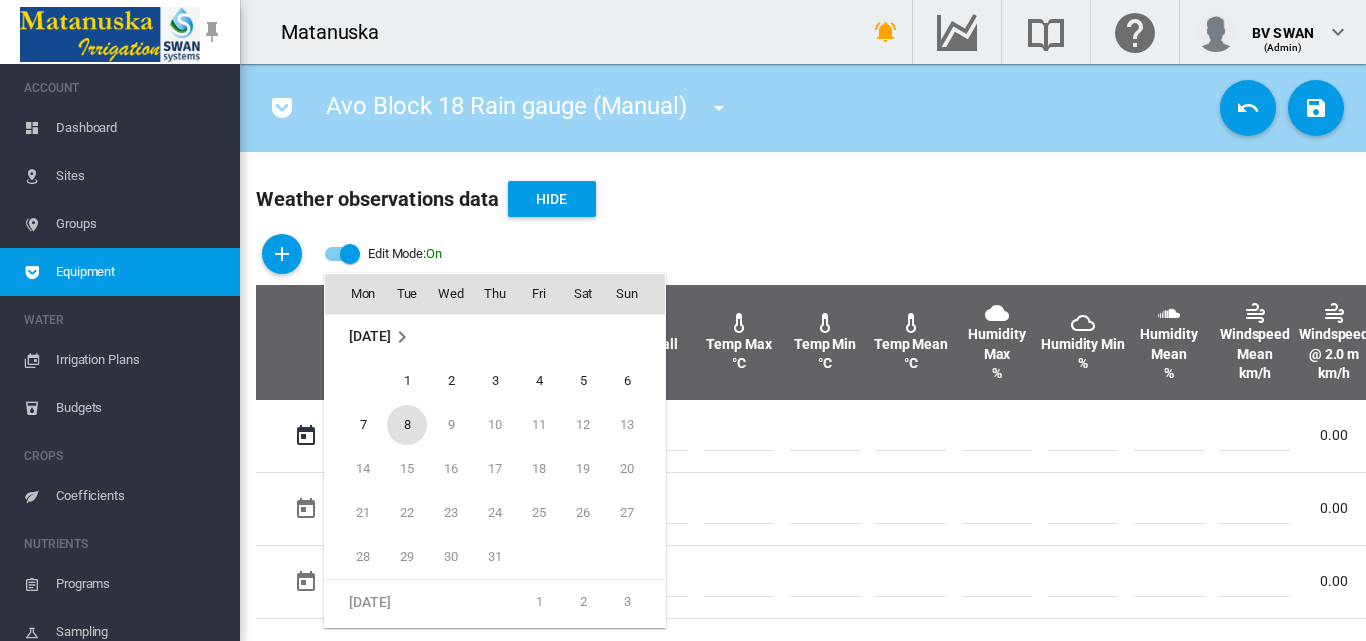 click on "8" at bounding box center (407, 425) 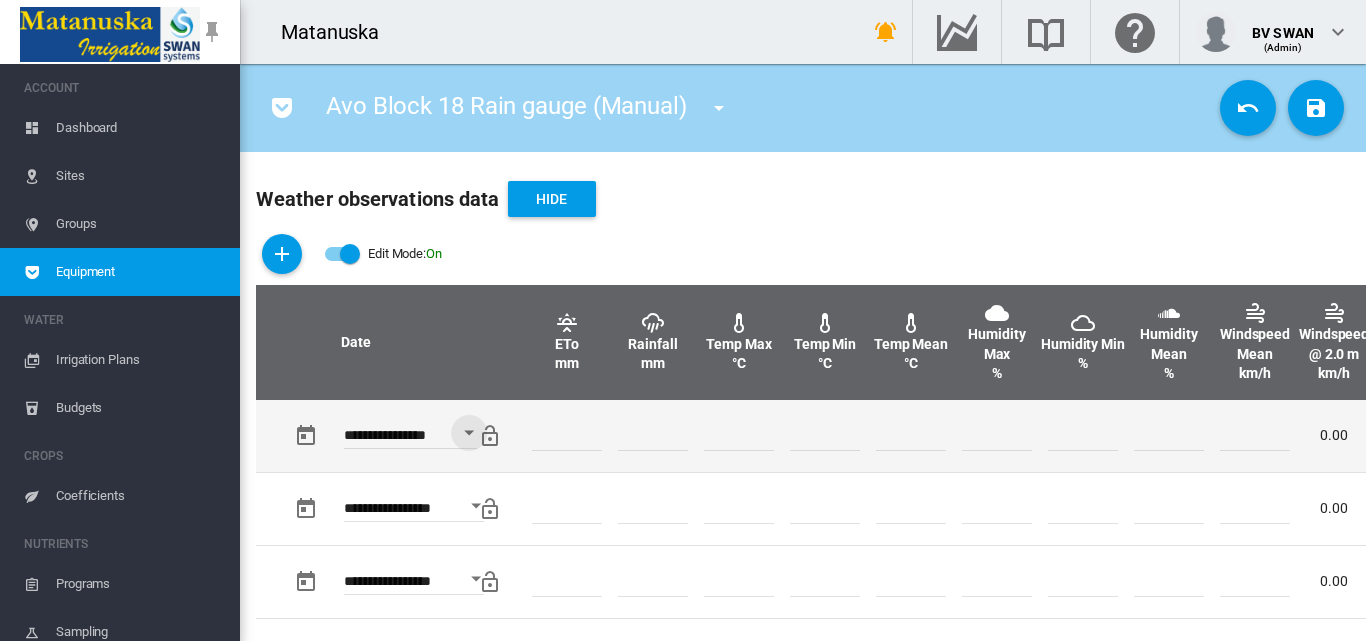 click at bounding box center (653, 436) 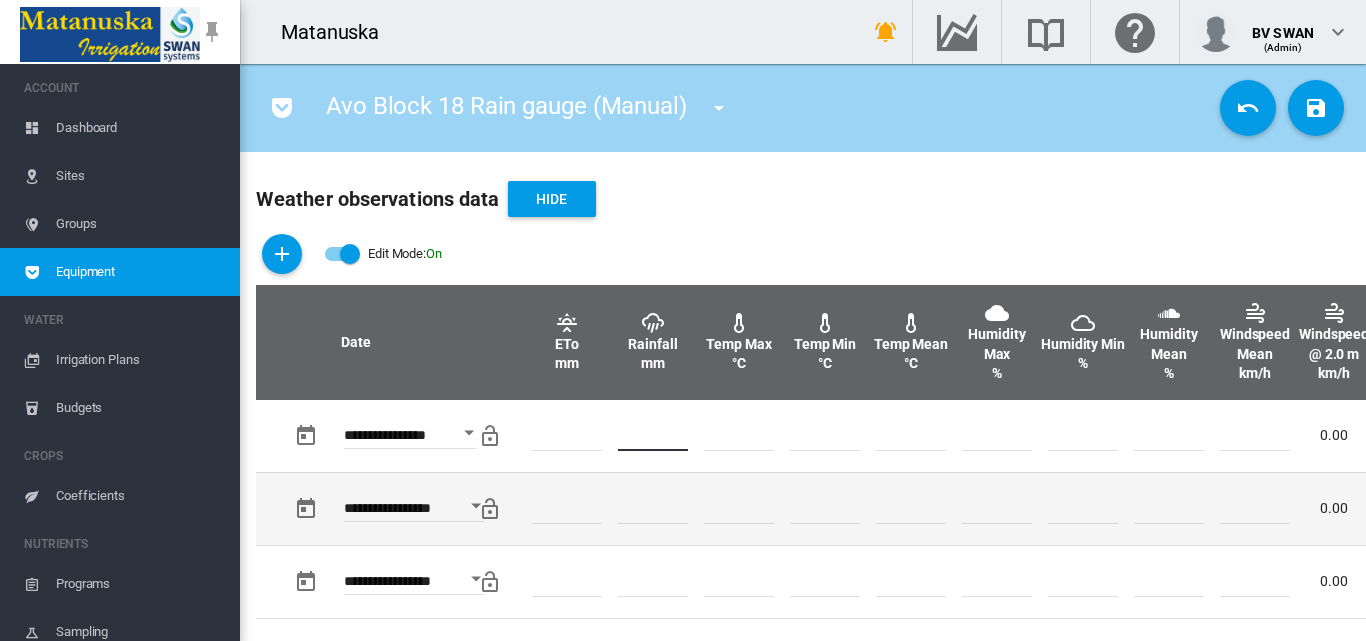 type on "*" 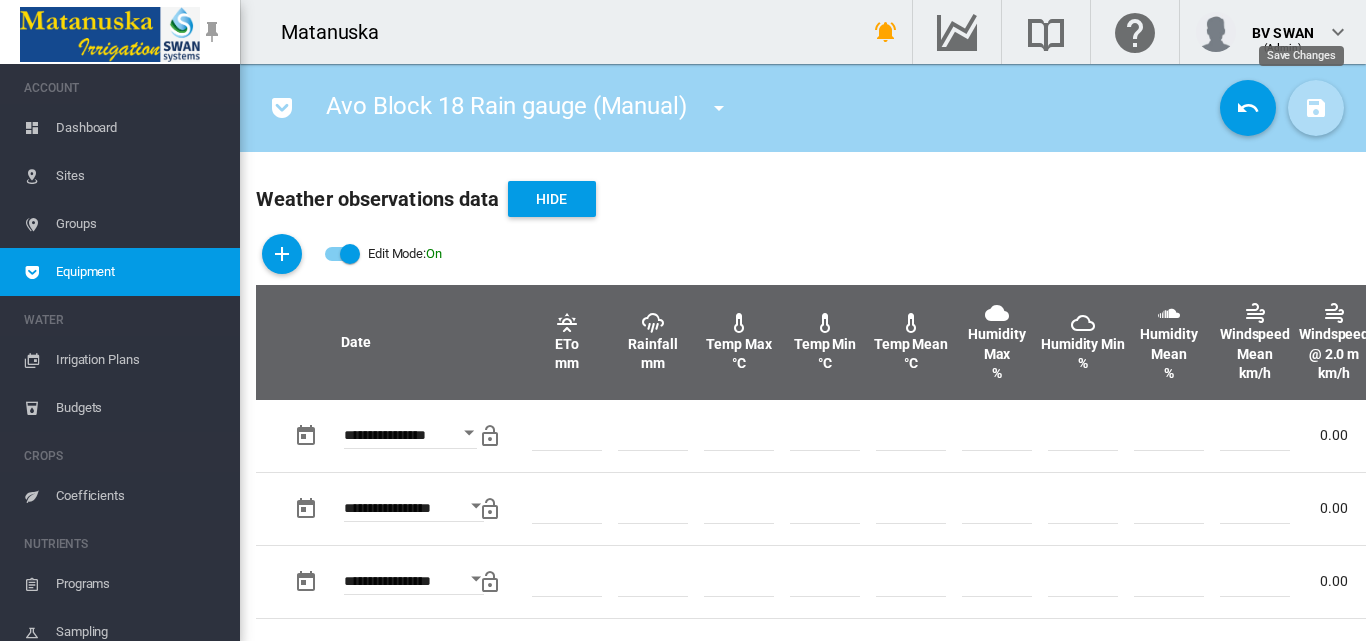 click at bounding box center [1316, 108] 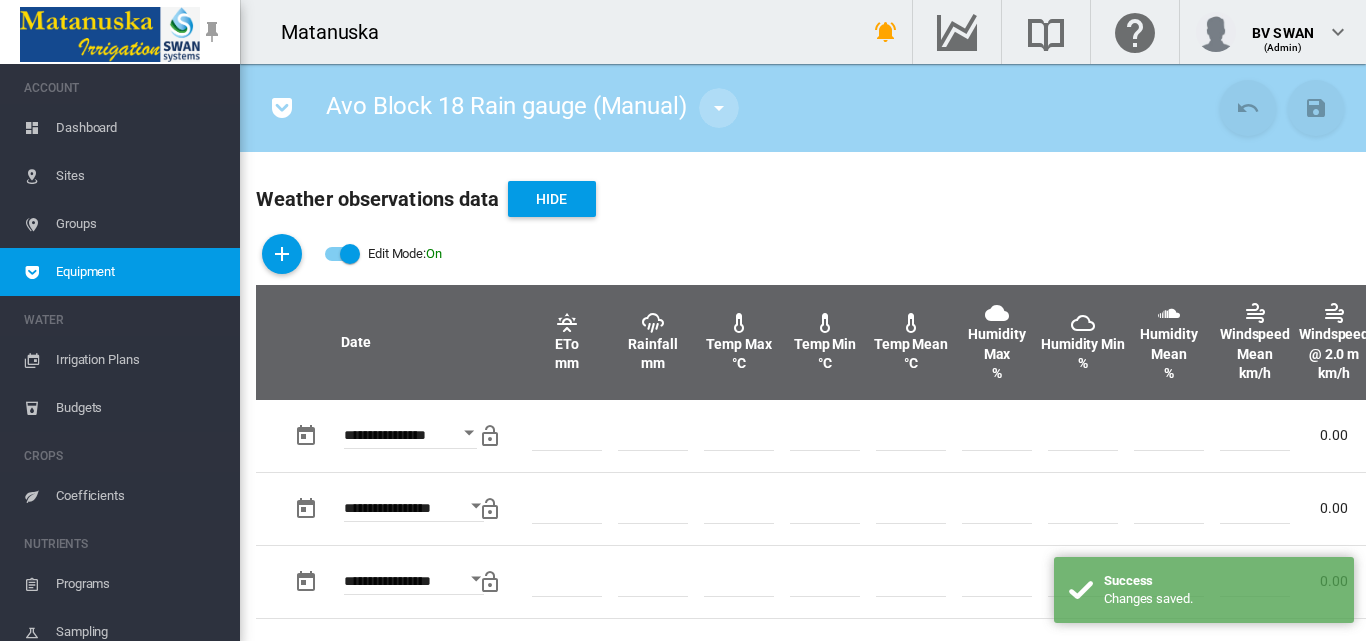 click at bounding box center (719, 108) 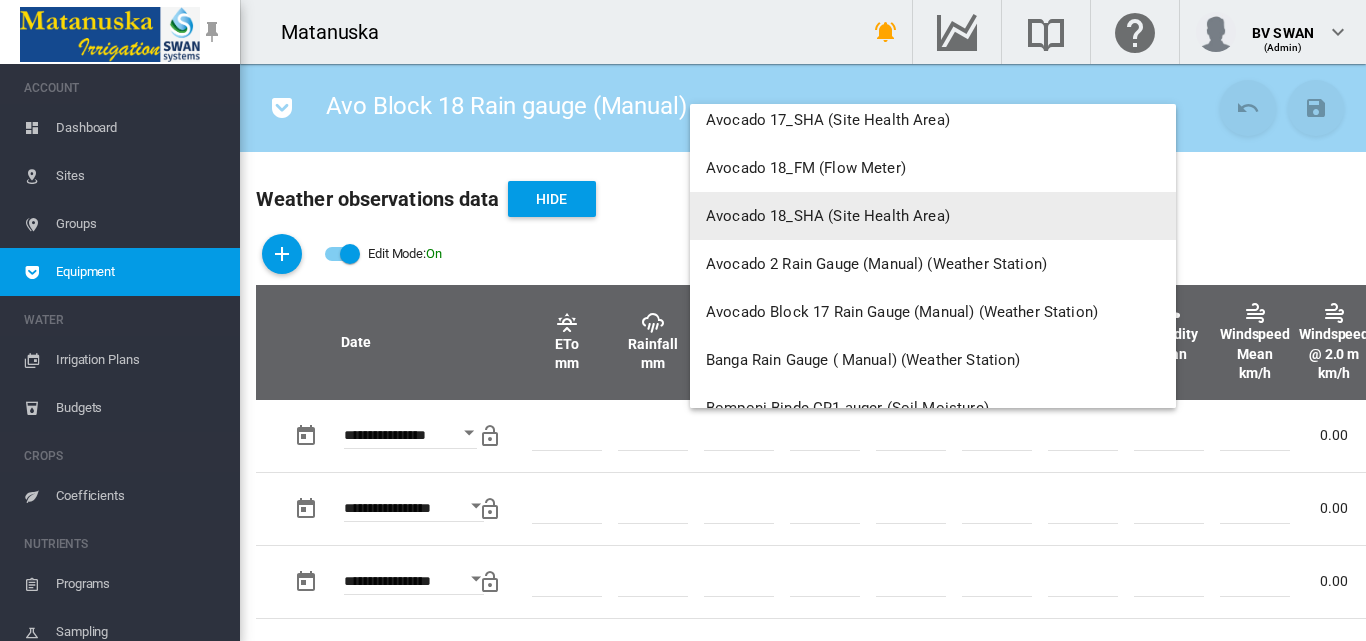 scroll, scrollTop: 1700, scrollLeft: 0, axis: vertical 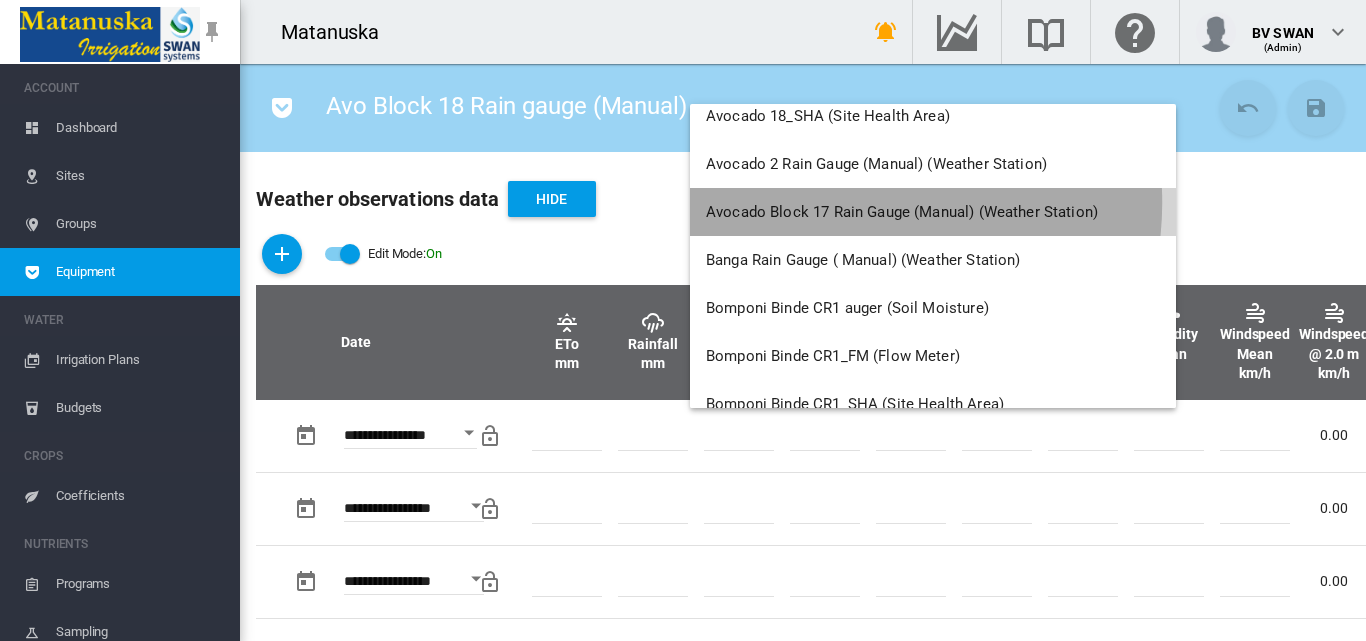 click on "Avocado Block 17 Rain Gauge (Manual) (Weather Station)" at bounding box center [902, 212] 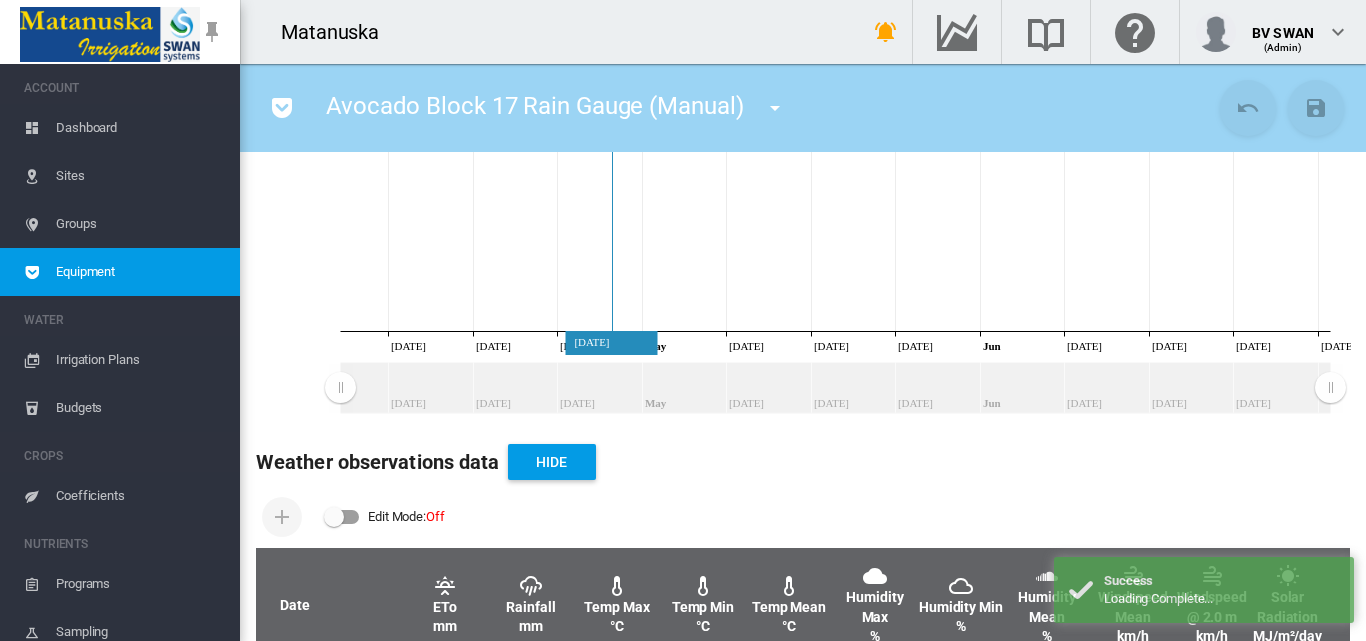 scroll, scrollTop: 400, scrollLeft: 0, axis: vertical 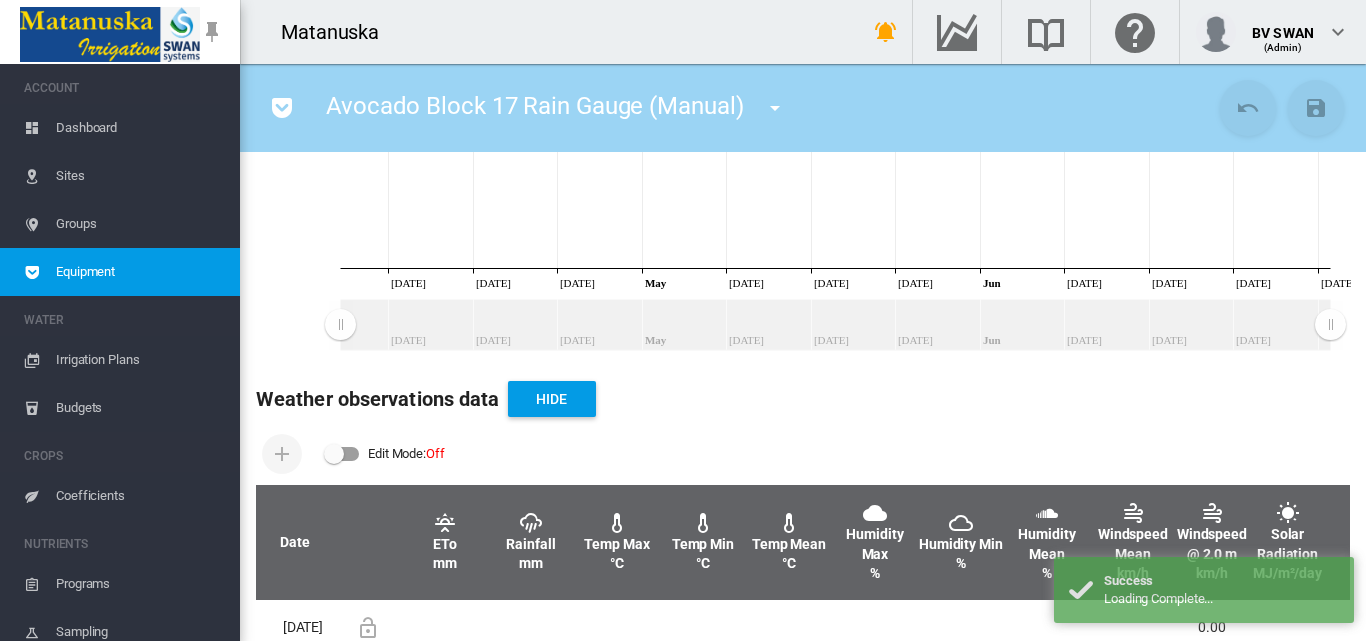 click at bounding box center (342, 454) 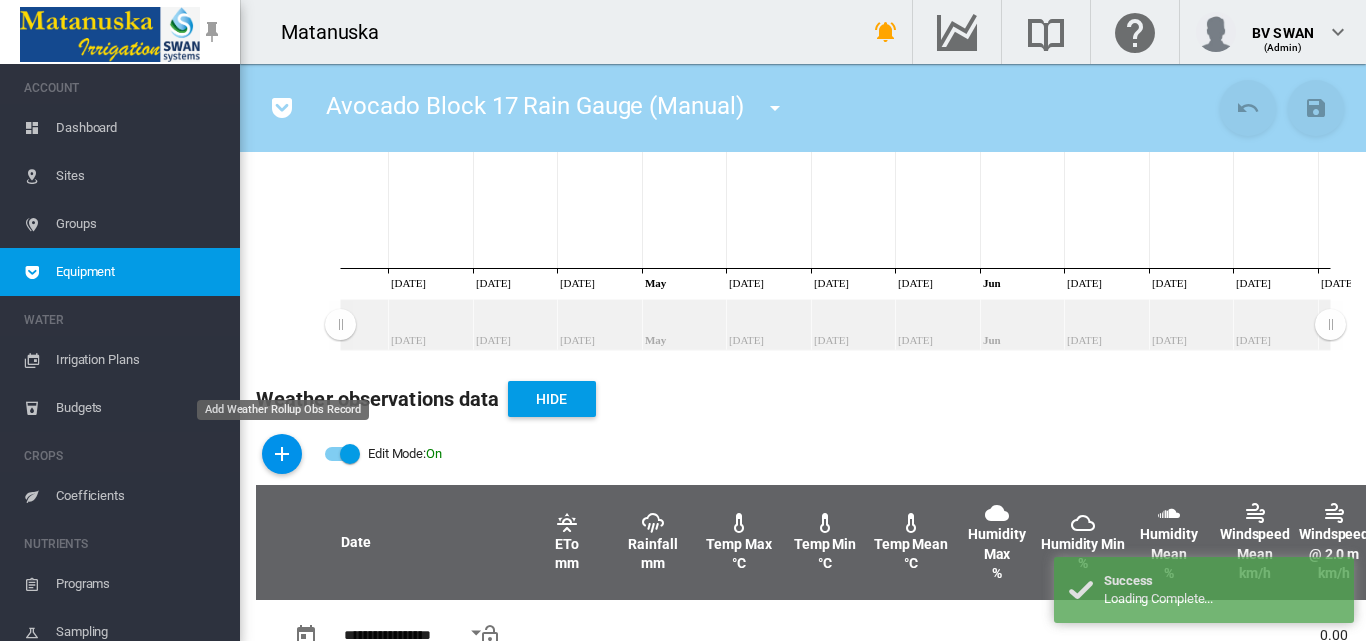 click at bounding box center (282, 454) 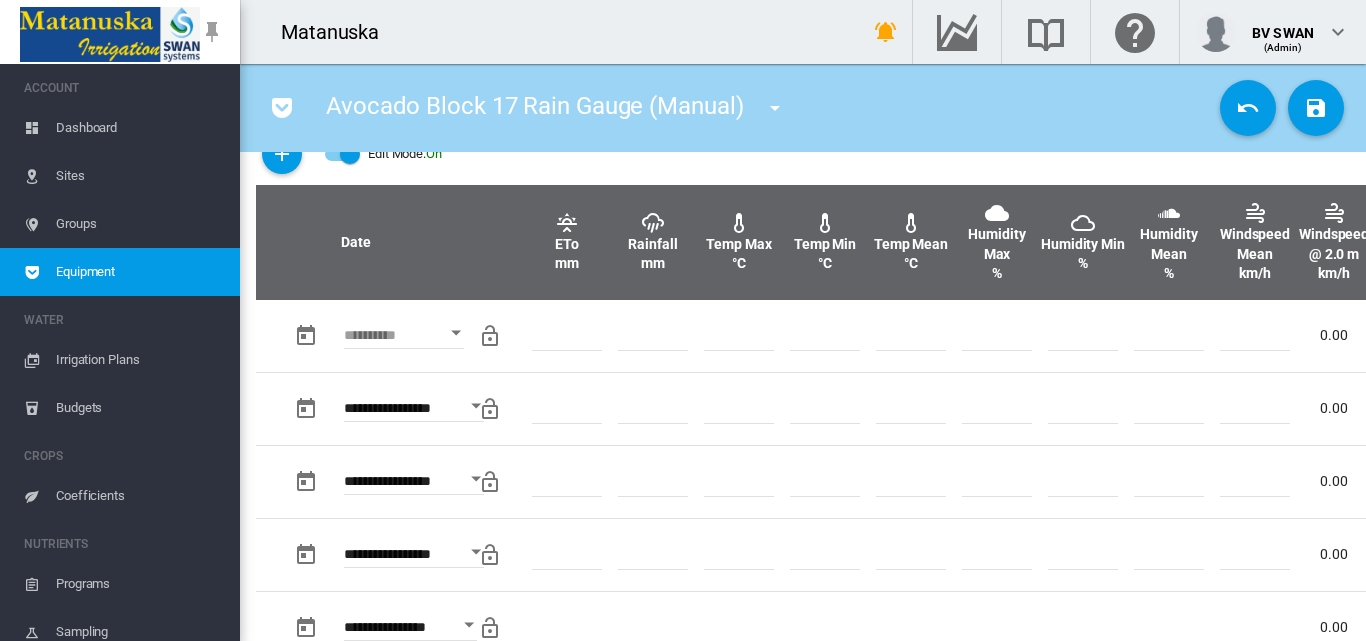 scroll, scrollTop: 800, scrollLeft: 0, axis: vertical 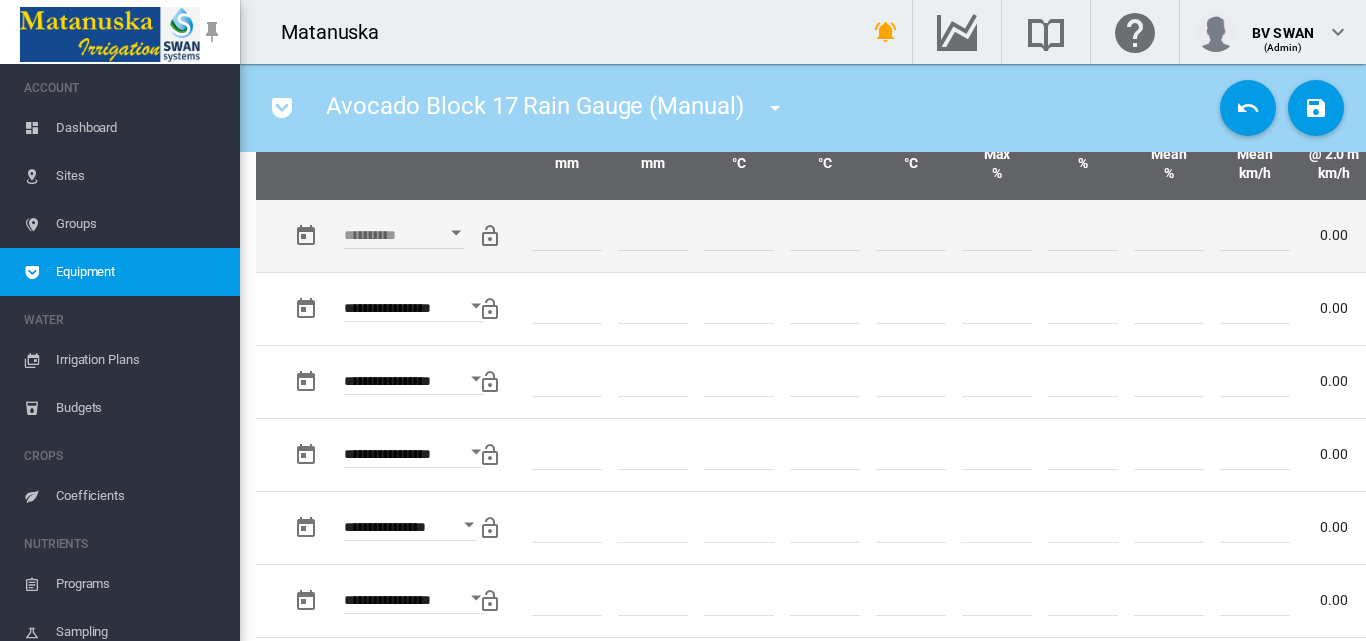 click at bounding box center [456, 232] 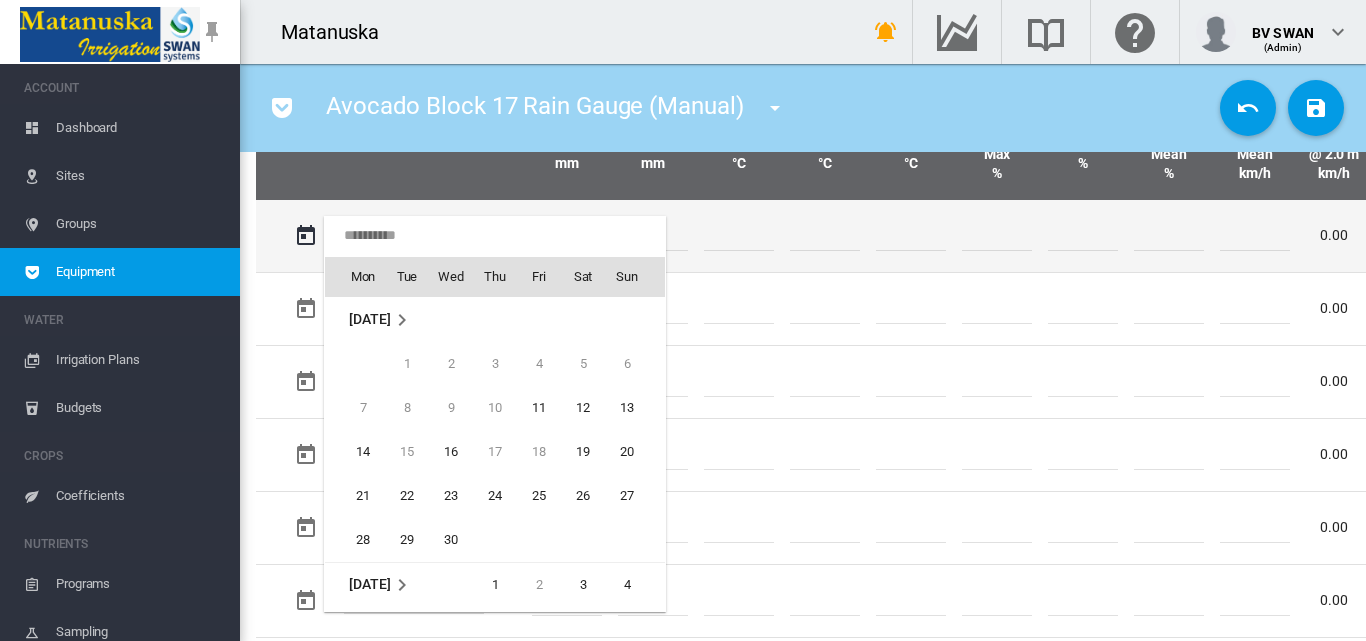 scroll, scrollTop: 795, scrollLeft: 0, axis: vertical 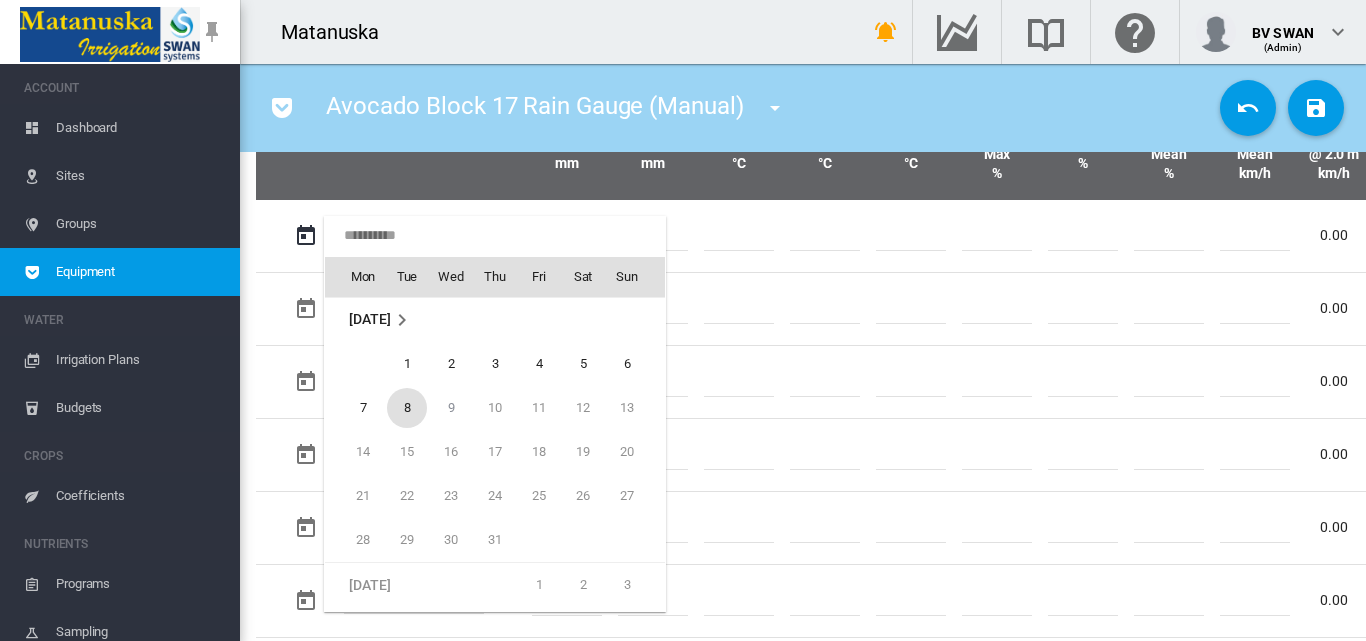 click on "8" at bounding box center [407, 408] 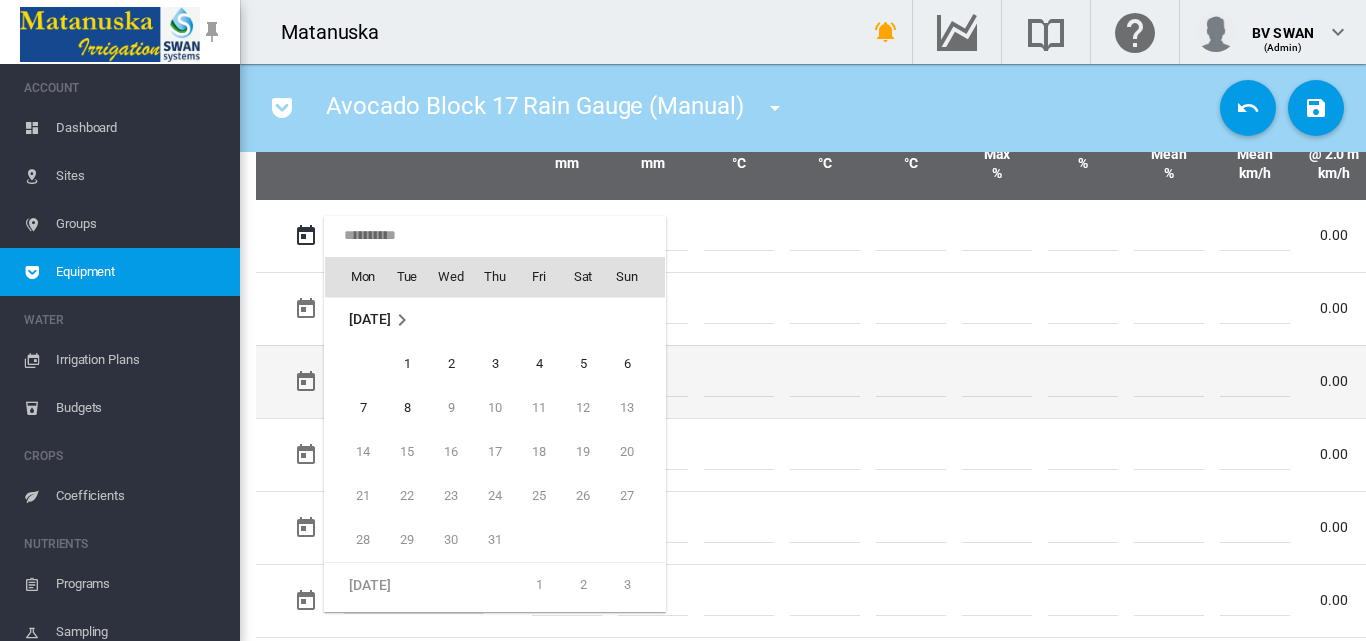 type on "**********" 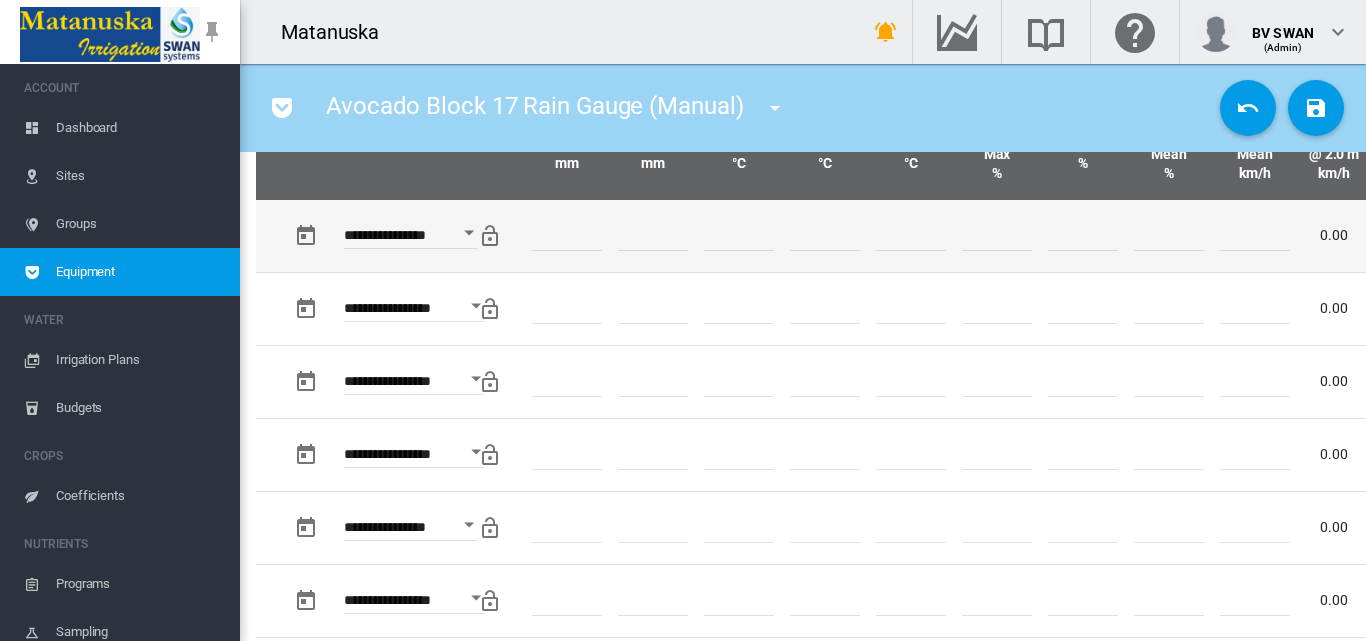 click at bounding box center [653, 236] 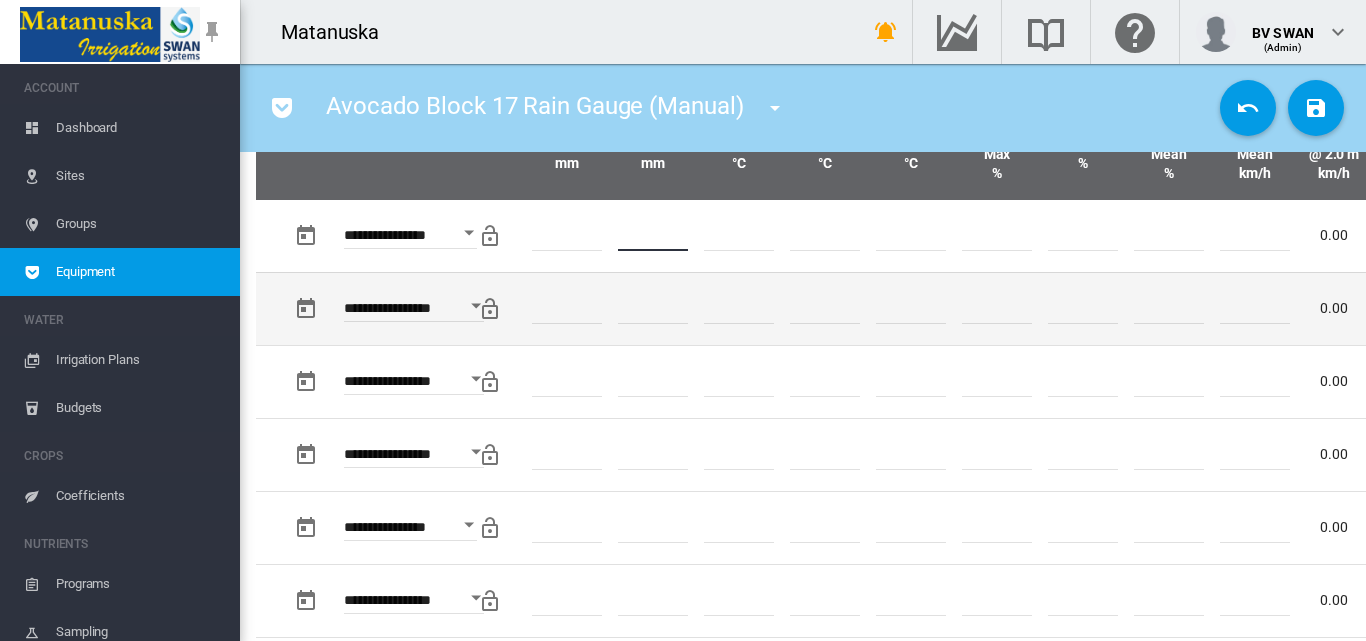 type on "*" 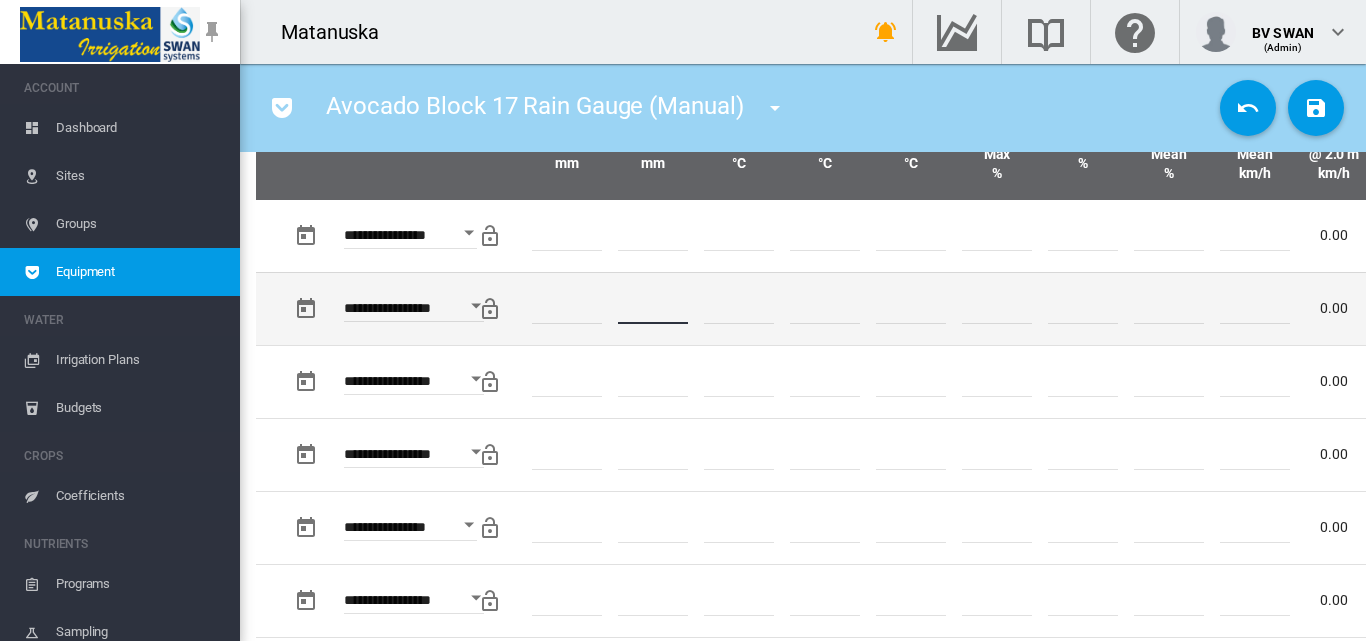 type on "*" 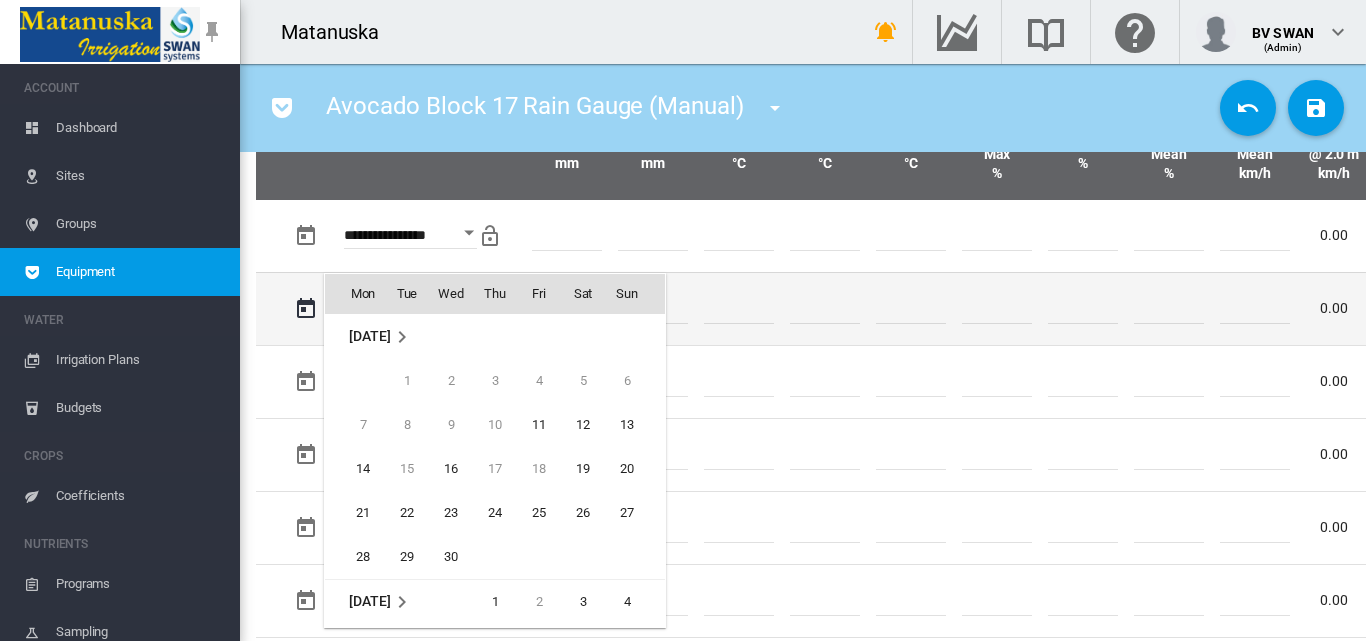 scroll, scrollTop: 530, scrollLeft: 0, axis: vertical 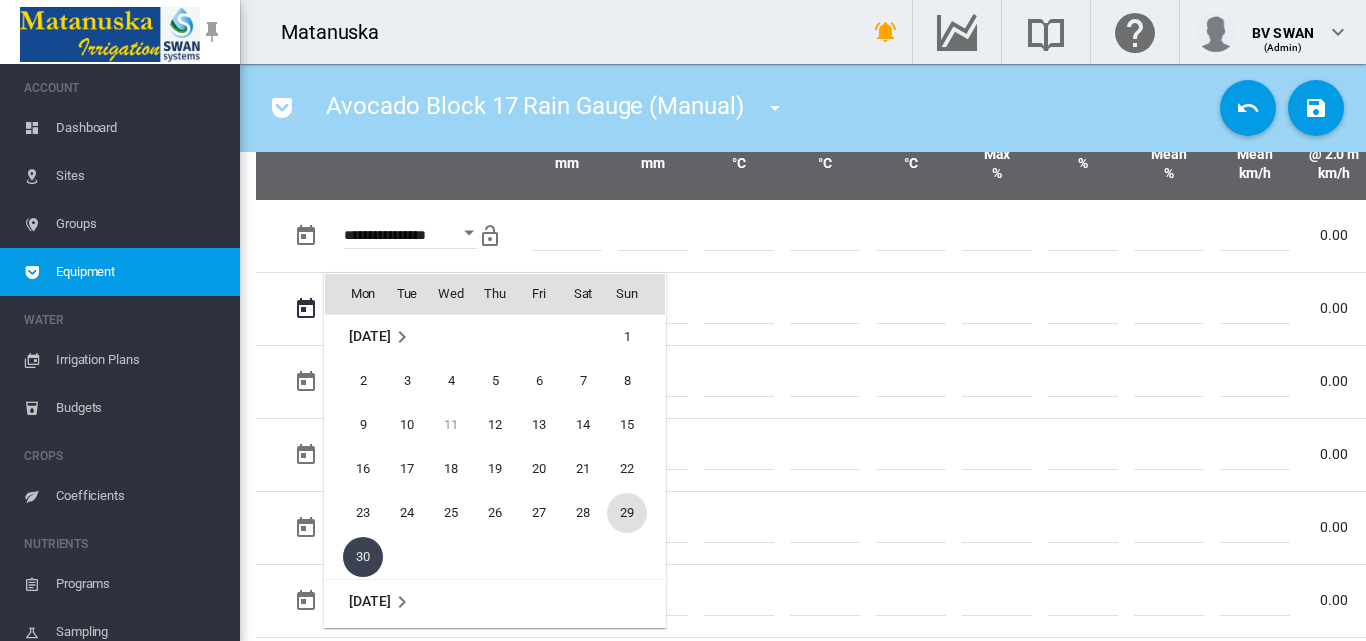 click on "29" at bounding box center [627, 513] 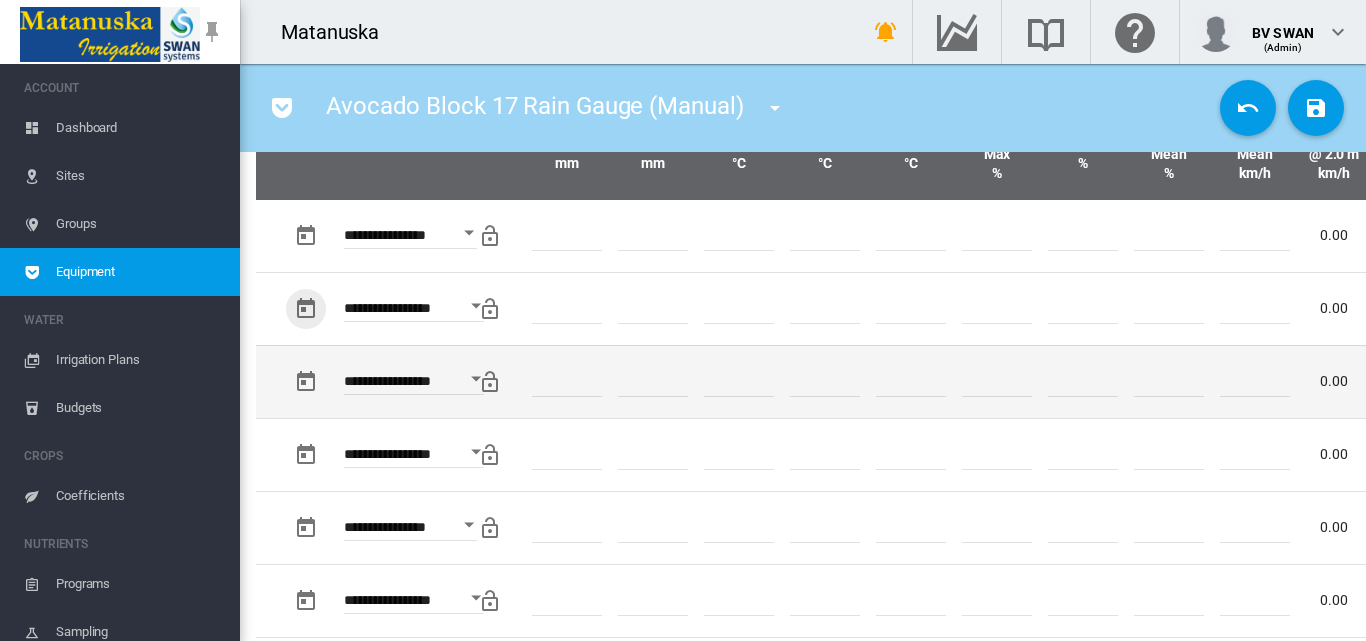 click at bounding box center [739, 381] 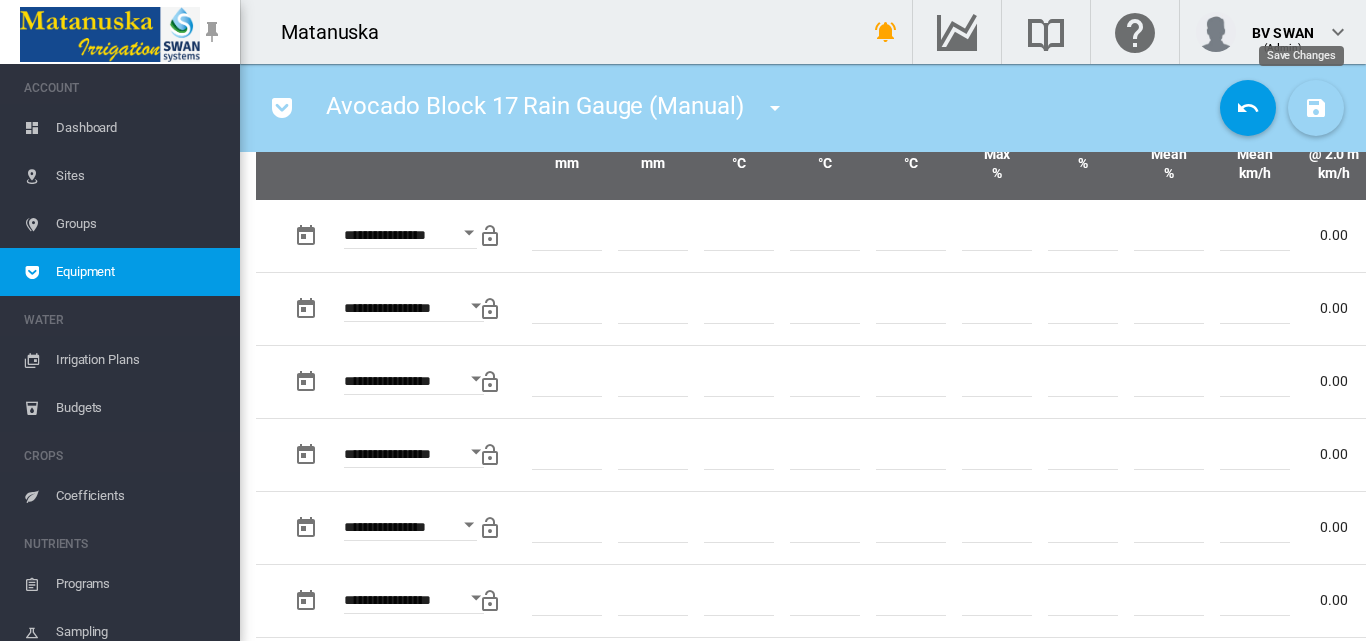 click at bounding box center [1316, 108] 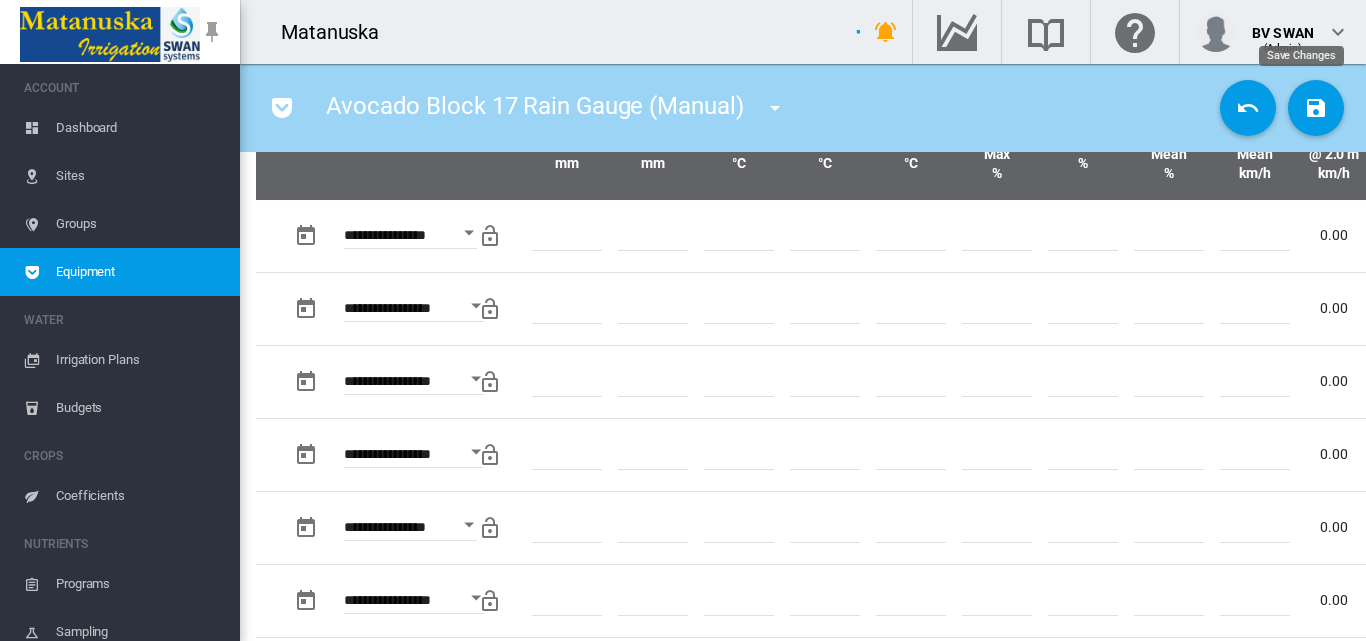 click at bounding box center [775, 108] 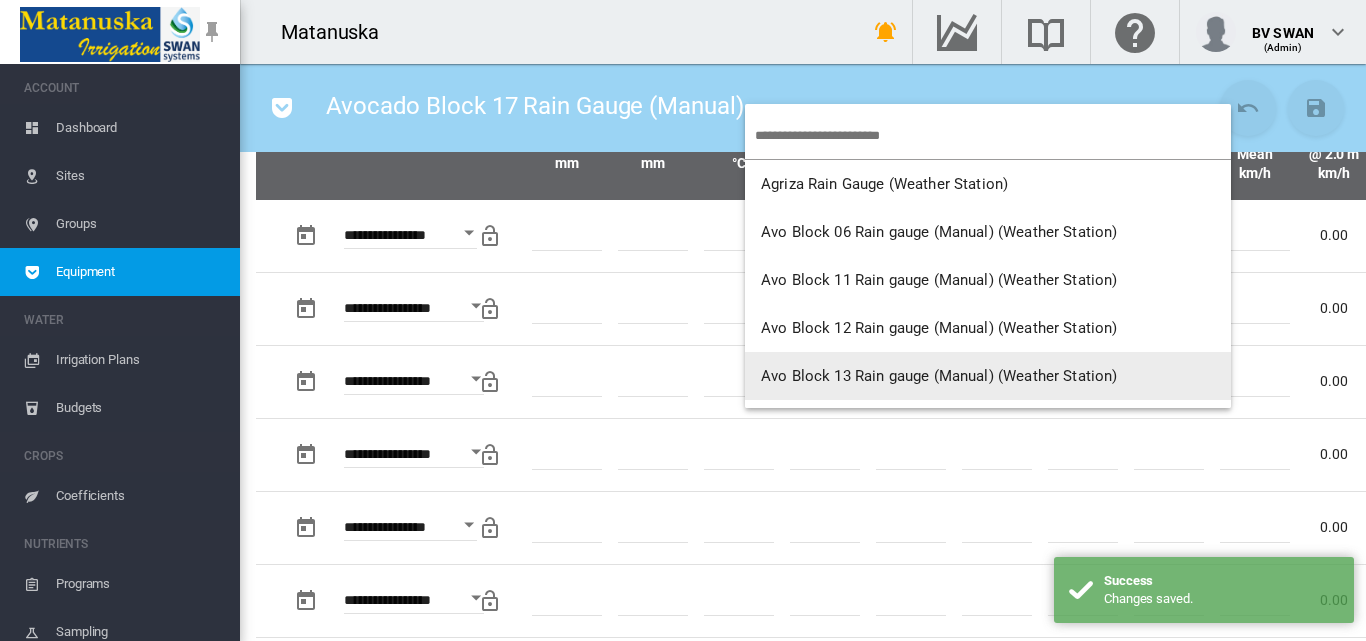 scroll, scrollTop: 40, scrollLeft: 0, axis: vertical 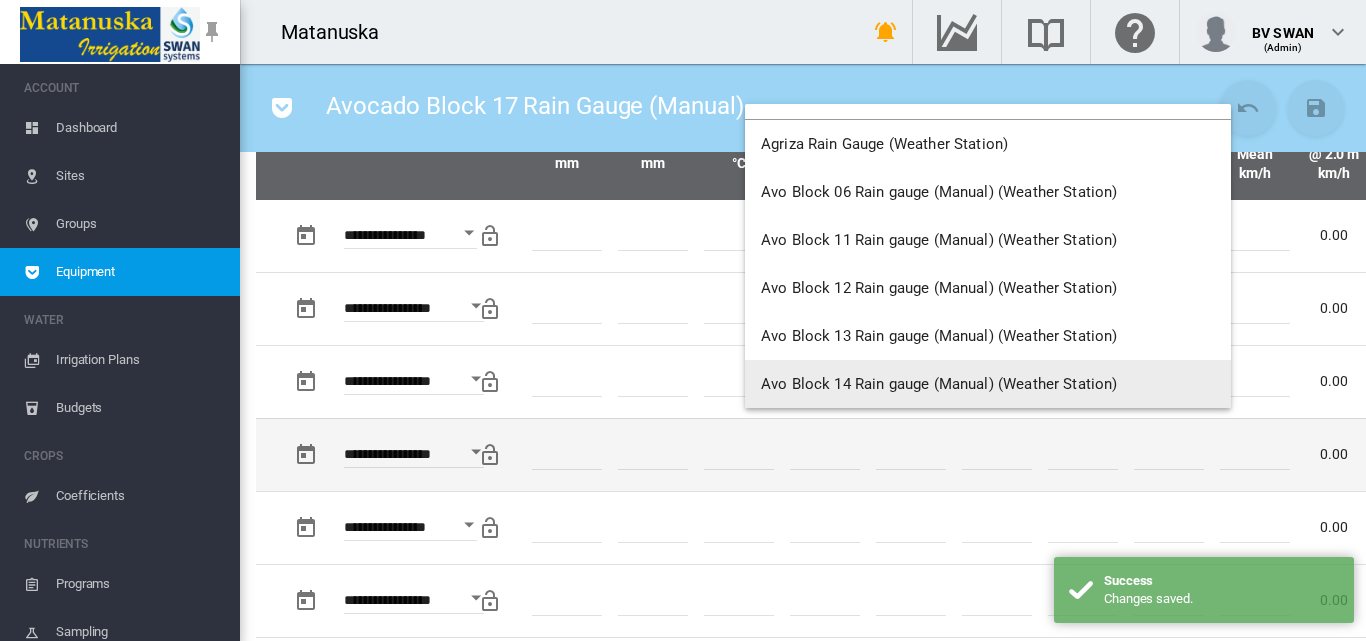 click at bounding box center (683, 320) 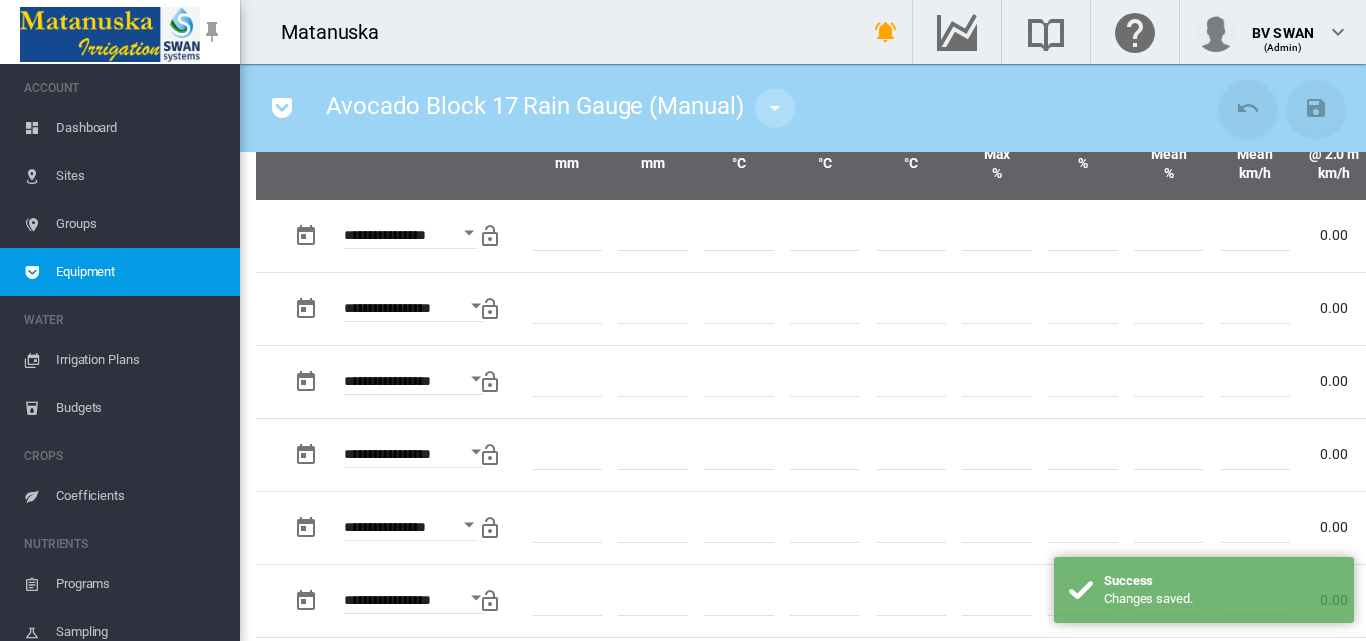 click at bounding box center [775, 108] 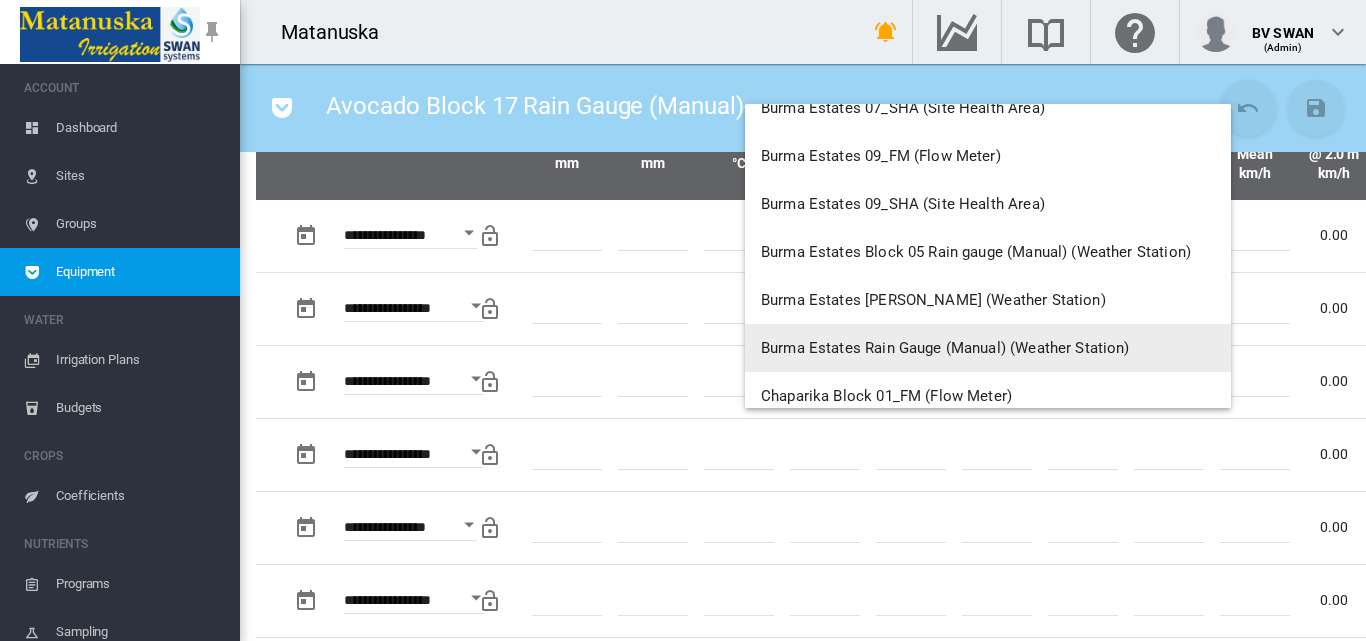 scroll, scrollTop: 4400, scrollLeft: 0, axis: vertical 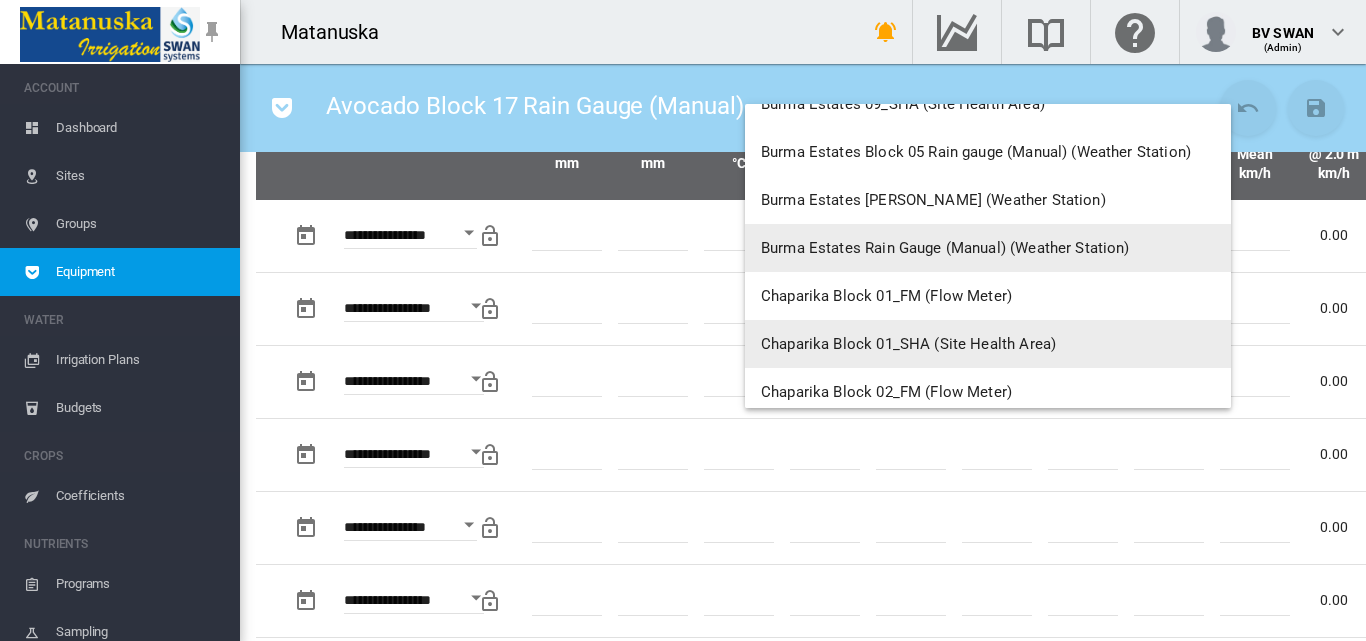 click on "Burma Estates Rain Gauge (Manual) (Weather Station)" at bounding box center [945, 248] 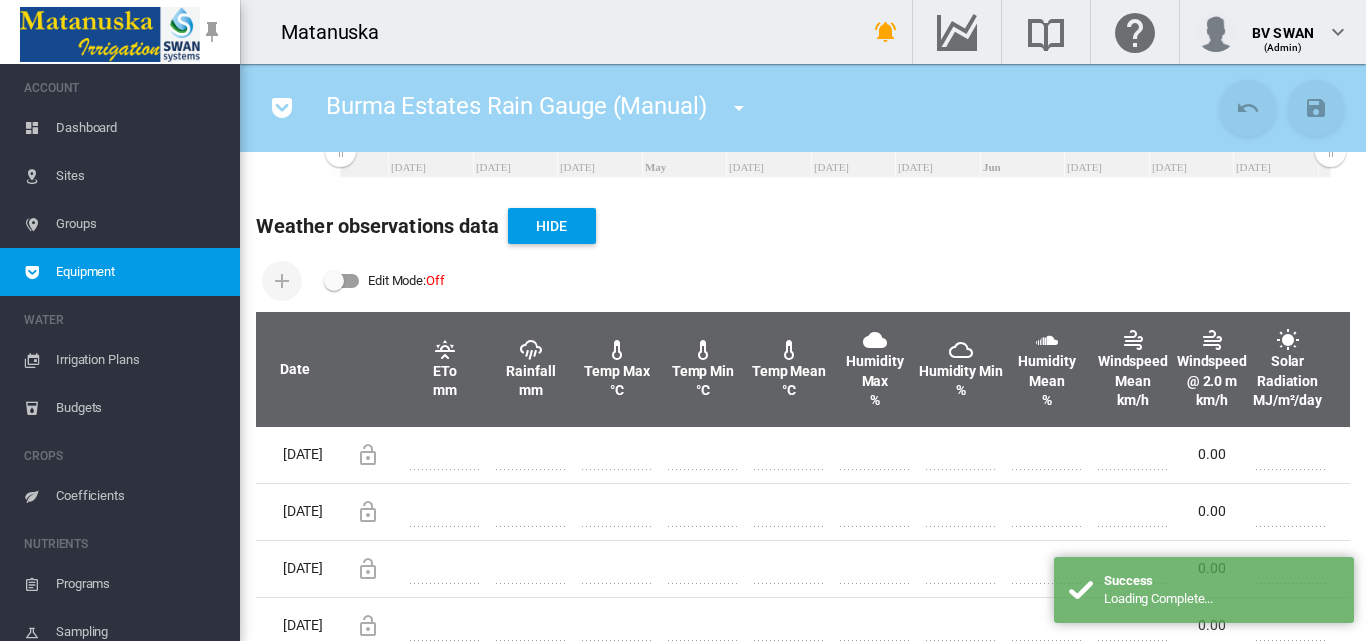 scroll, scrollTop: 600, scrollLeft: 0, axis: vertical 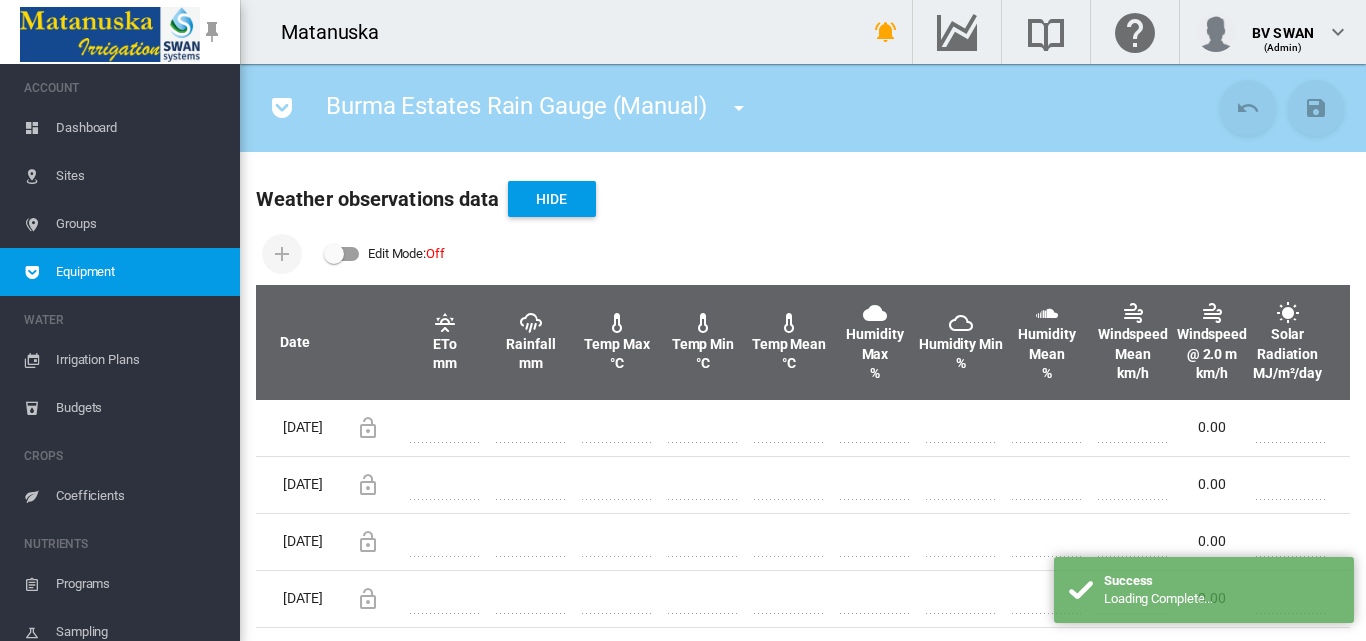 click at bounding box center (342, 254) 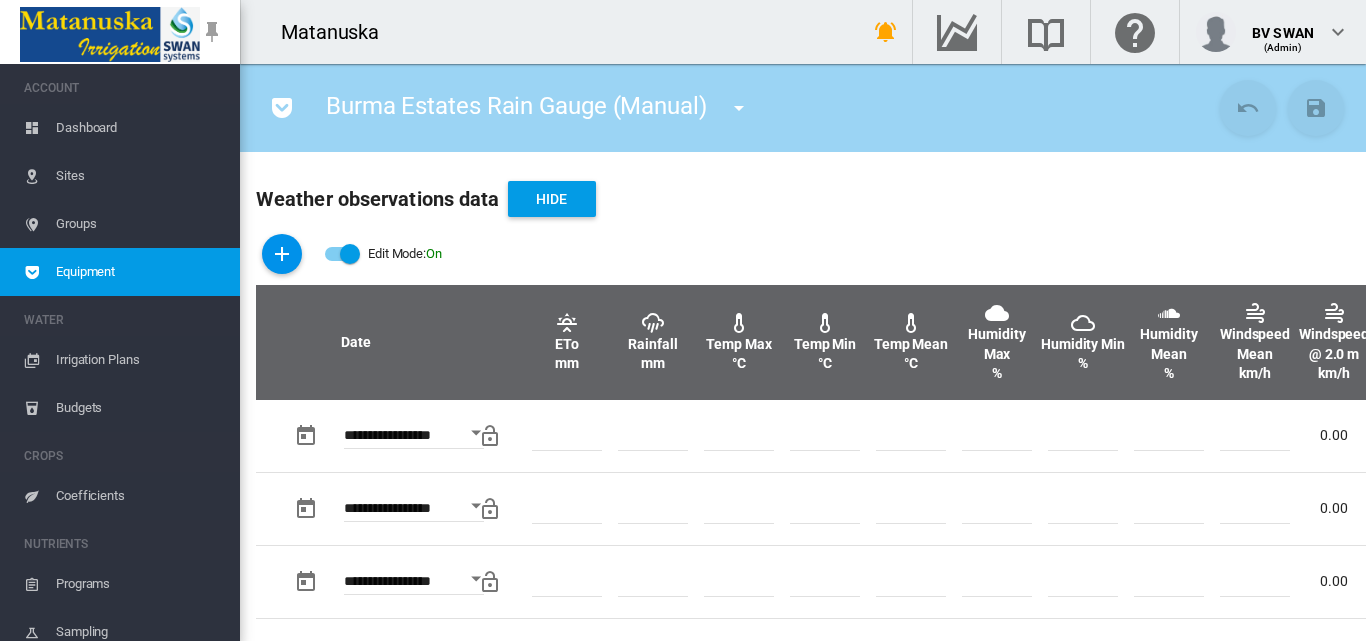 click at bounding box center (282, 254) 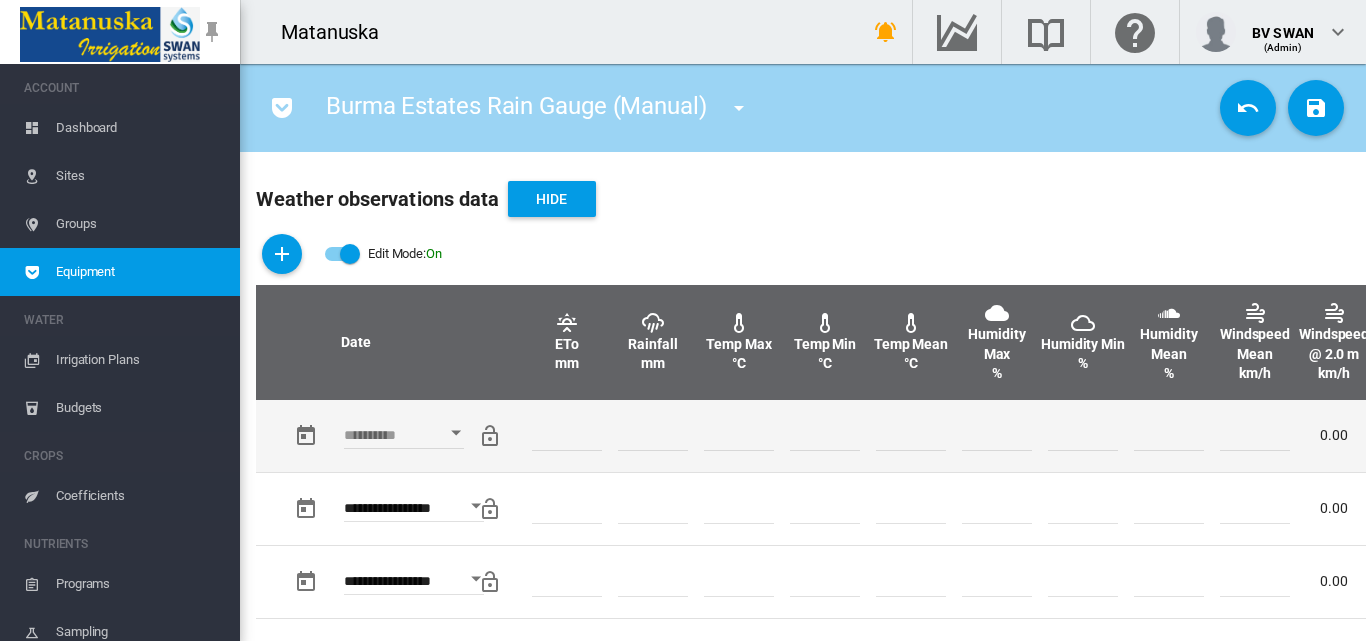 click at bounding box center [456, 433] 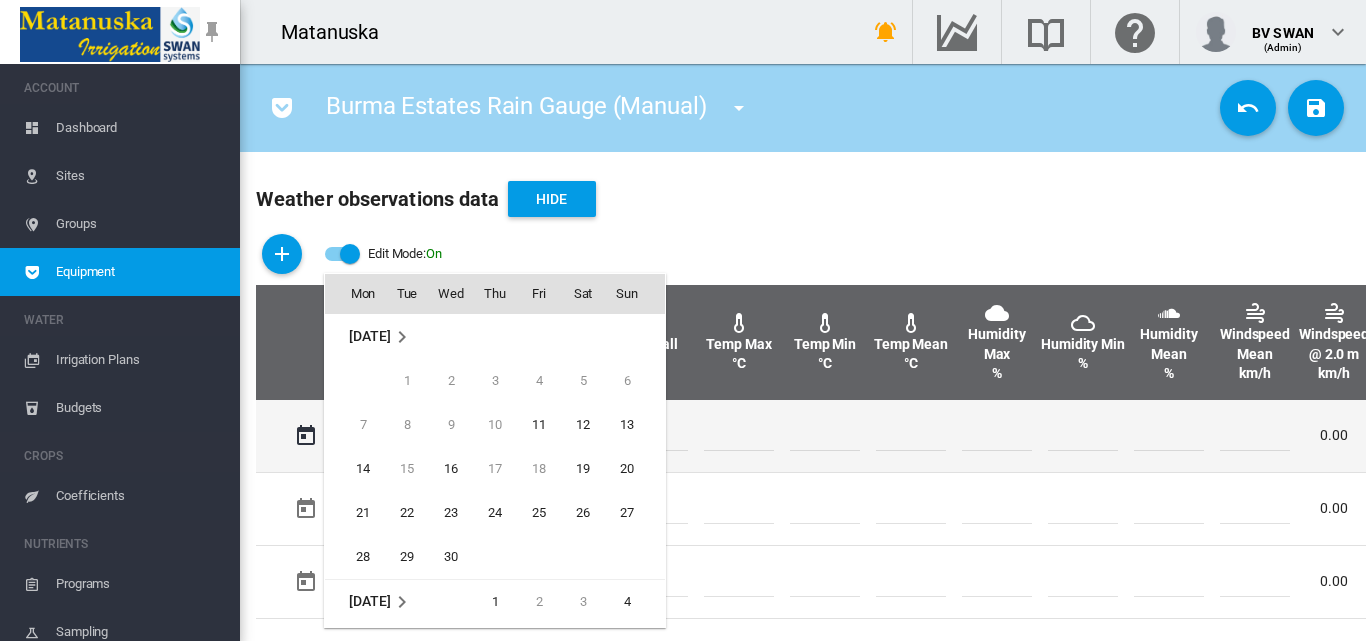 scroll, scrollTop: 795, scrollLeft: 0, axis: vertical 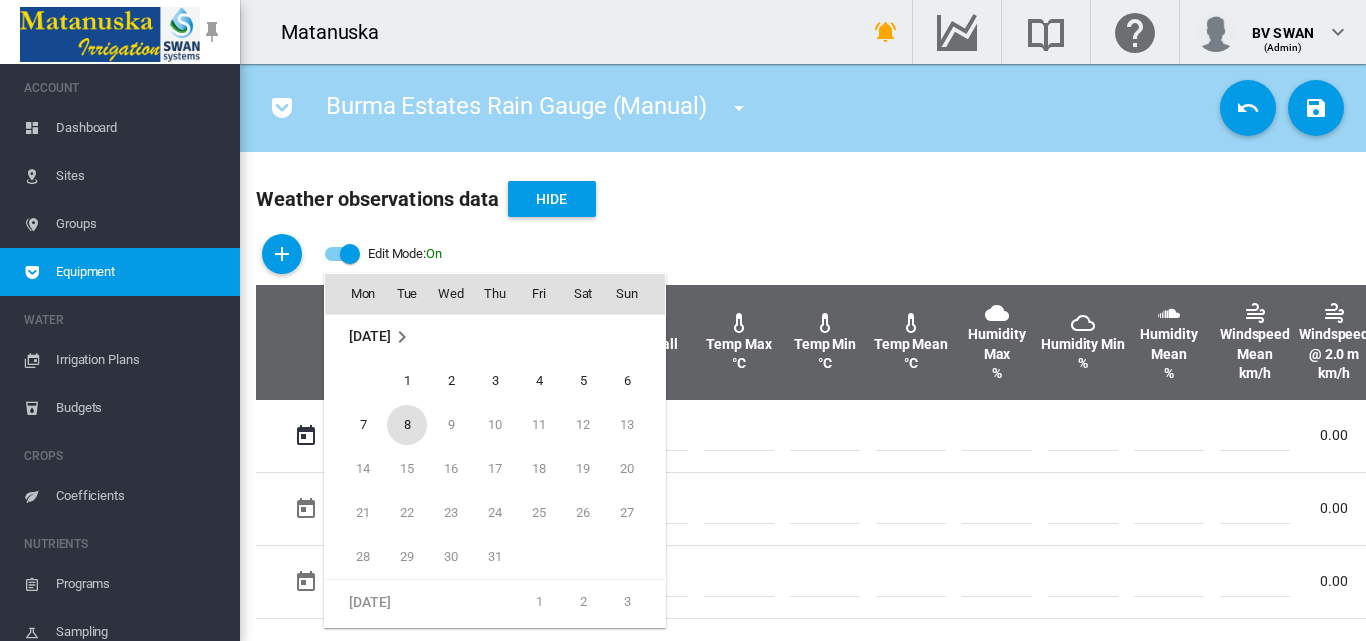 click on "8" at bounding box center (407, 425) 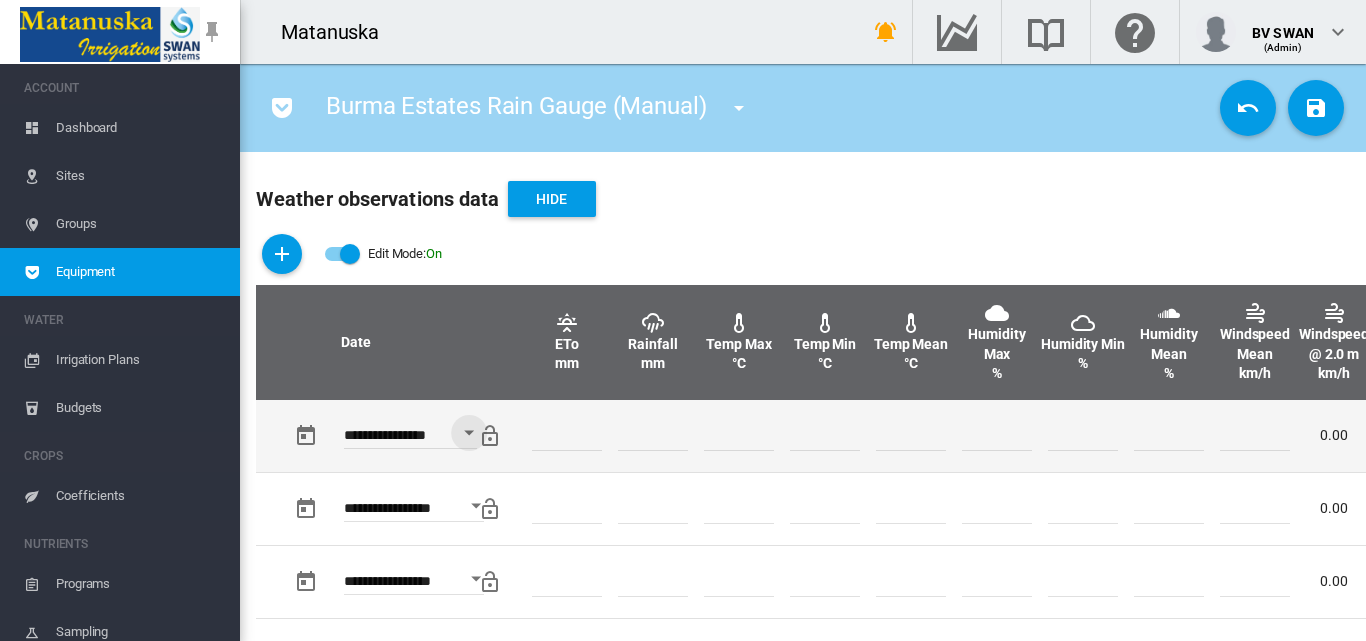 click at bounding box center (653, 436) 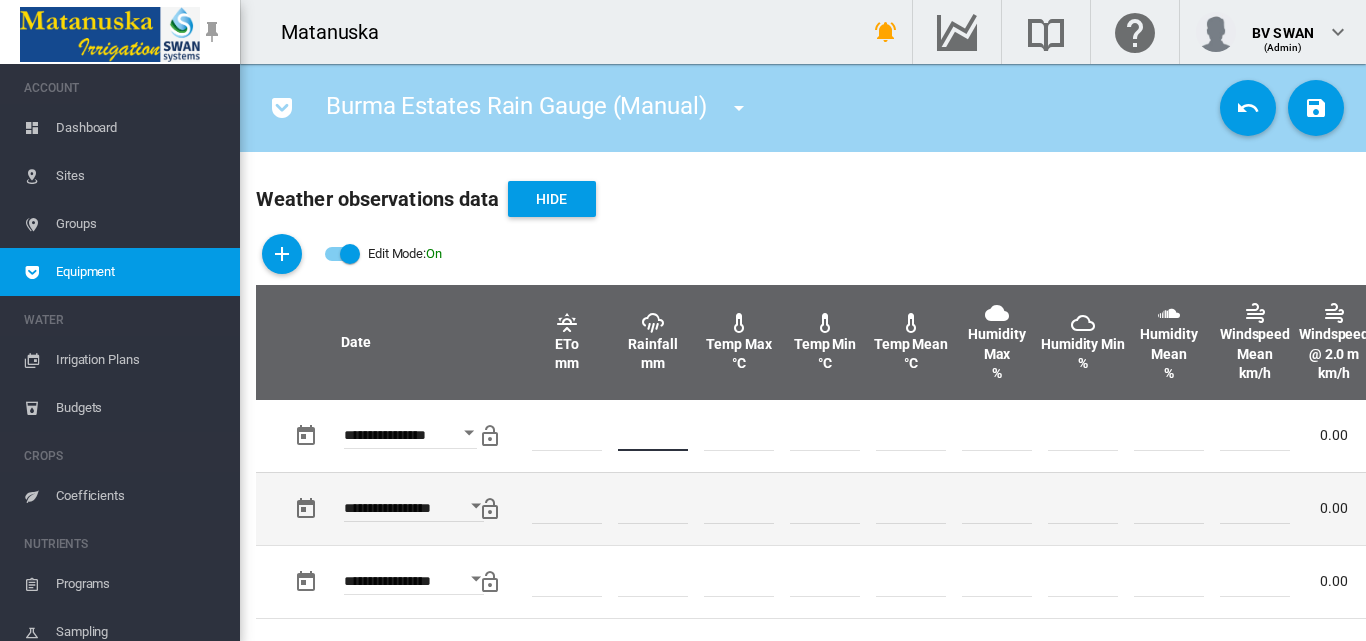 type on "*" 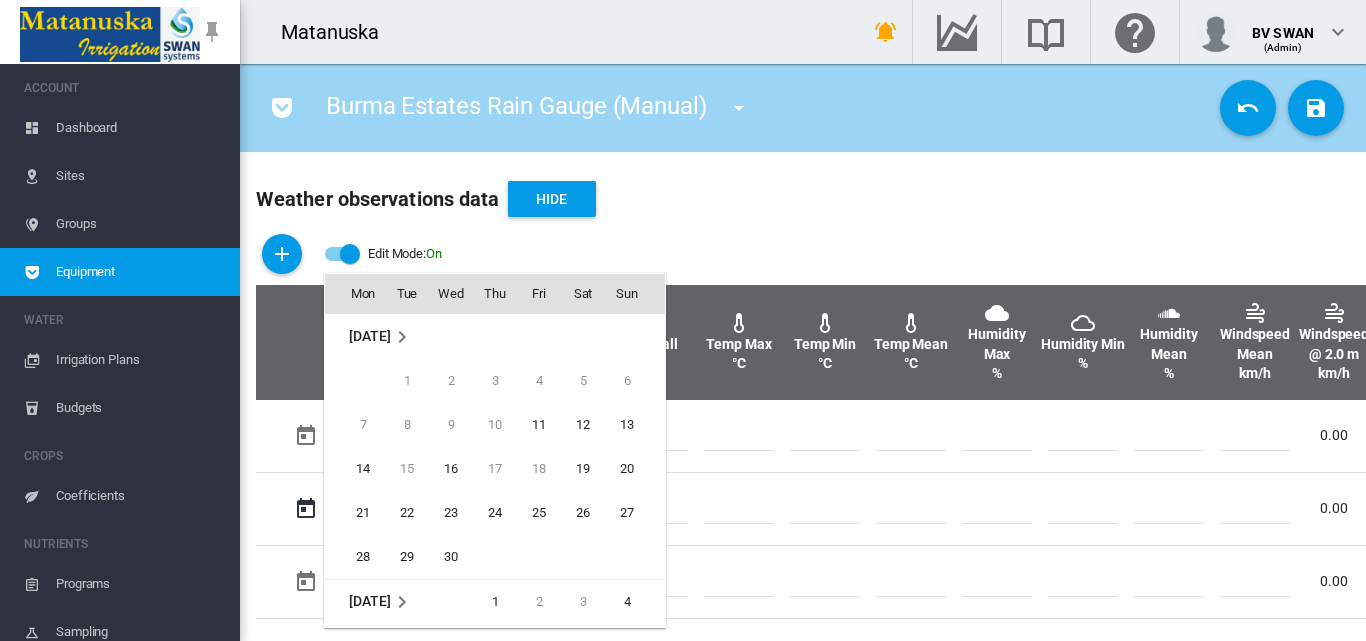 scroll, scrollTop: 530, scrollLeft: 0, axis: vertical 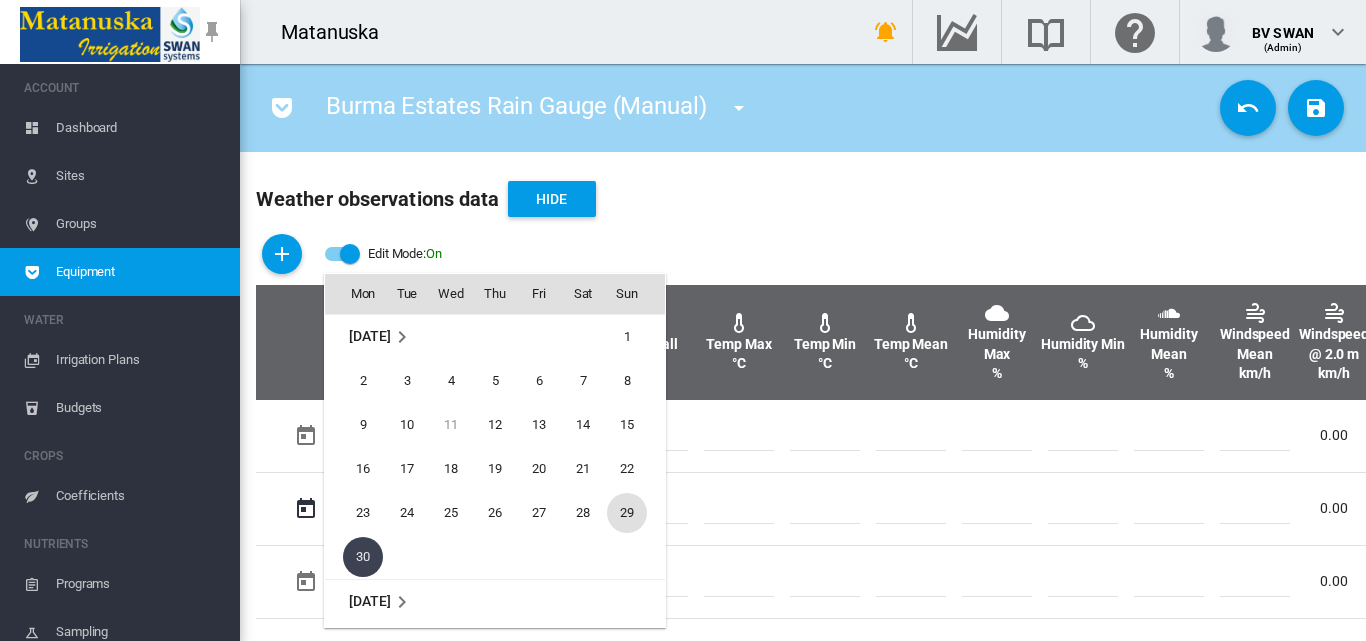 click on "29" at bounding box center (627, 513) 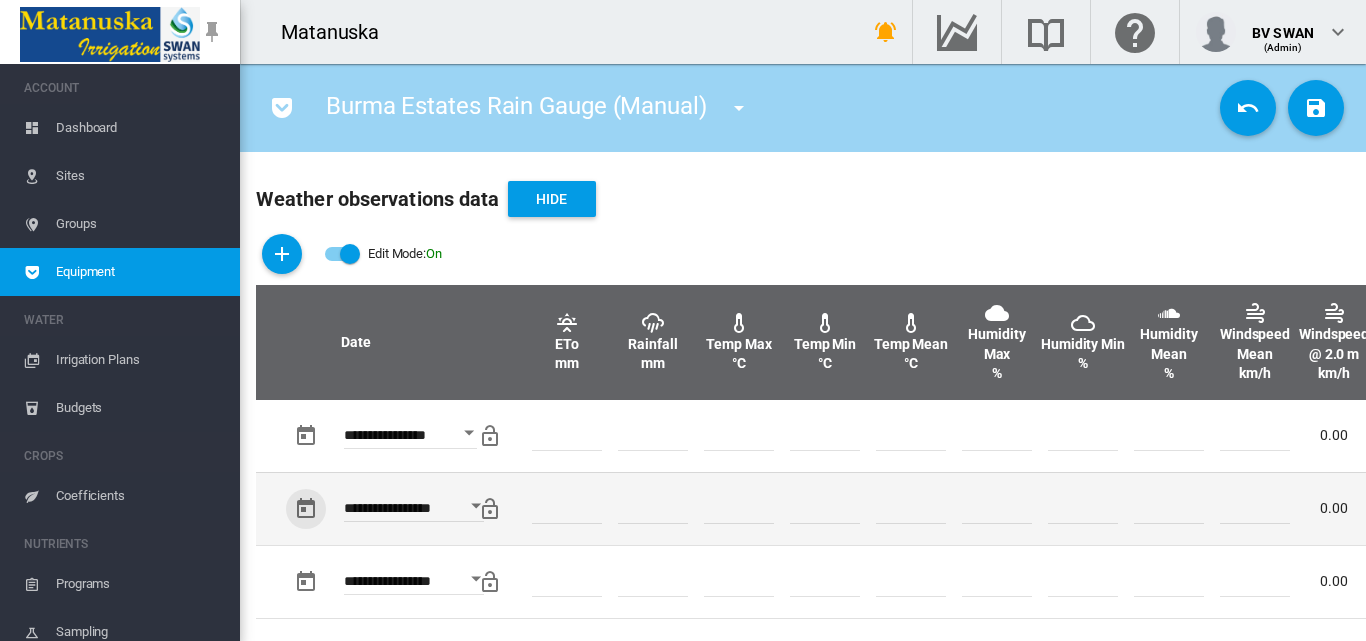 click on "*" at bounding box center [653, 509] 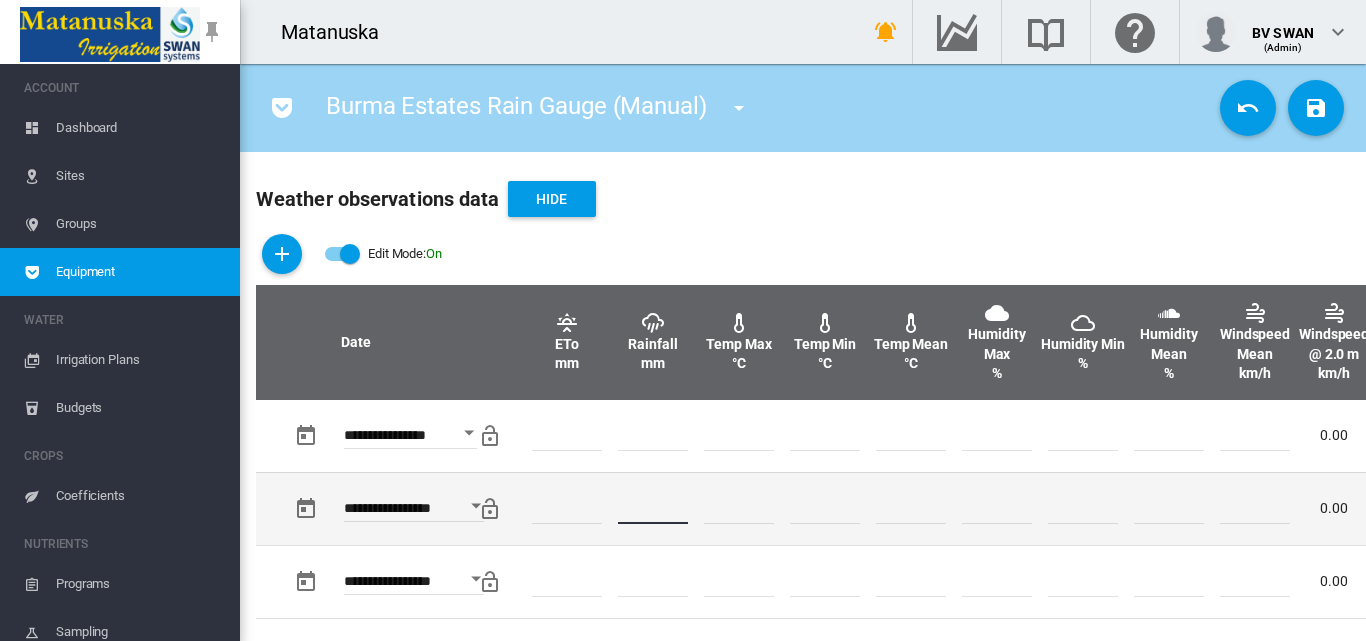 type on "*" 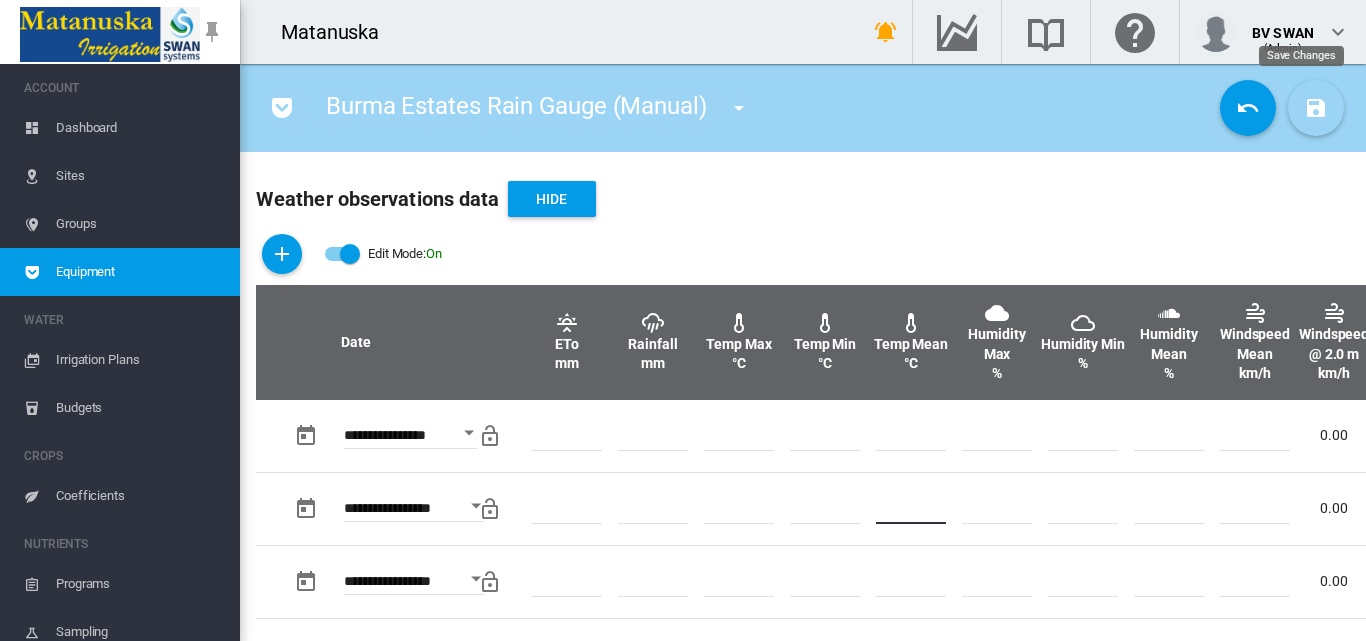 click at bounding box center [1316, 108] 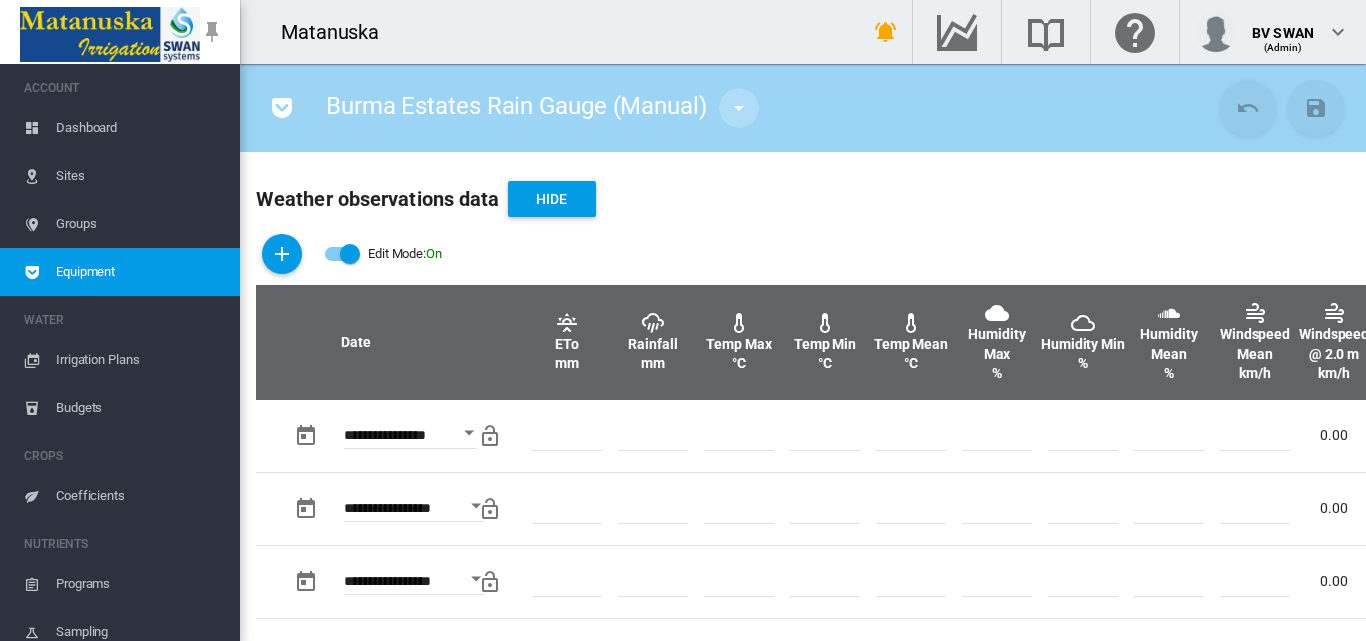 click at bounding box center [739, 108] 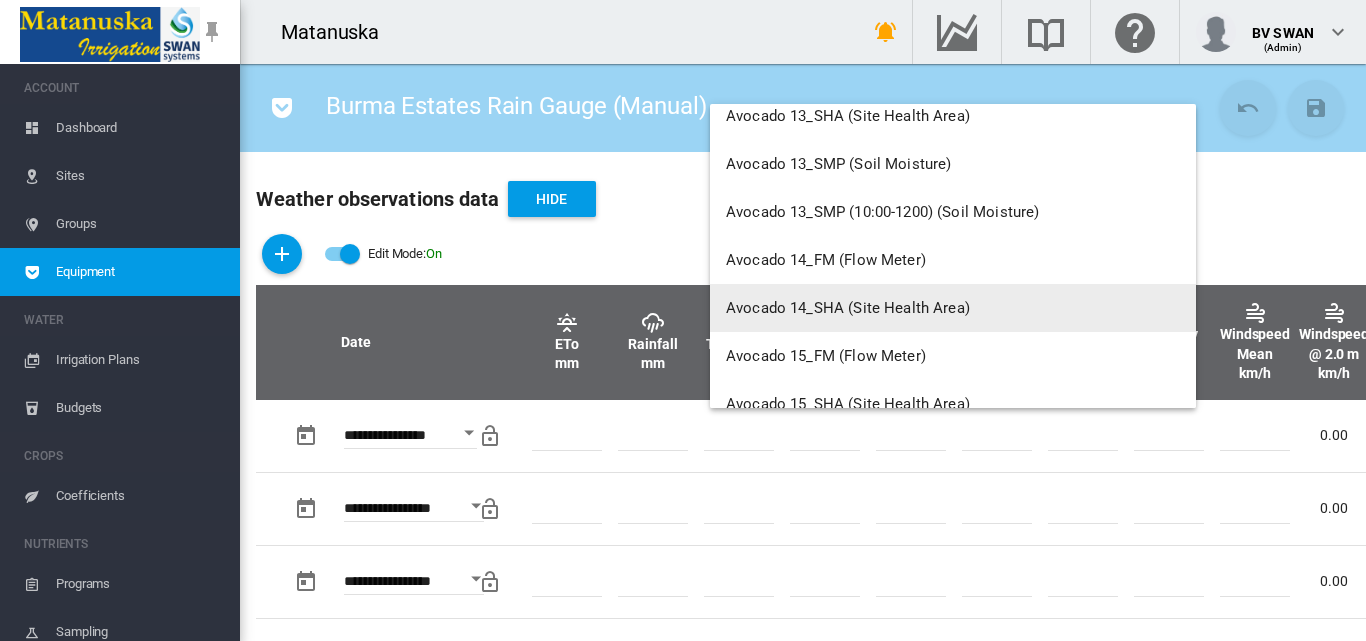scroll, scrollTop: 1400, scrollLeft: 0, axis: vertical 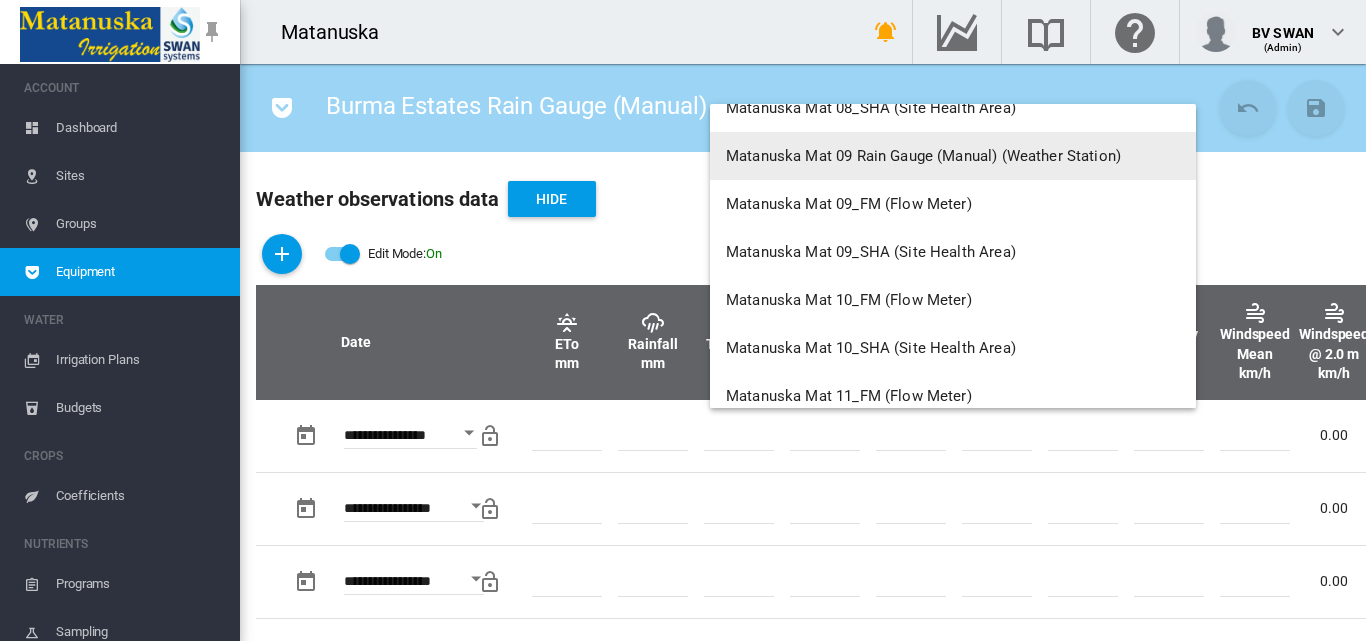 click on "Matanuska Mat 09 Rain Gauge (Manual) (Weather Station)" at bounding box center (923, 156) 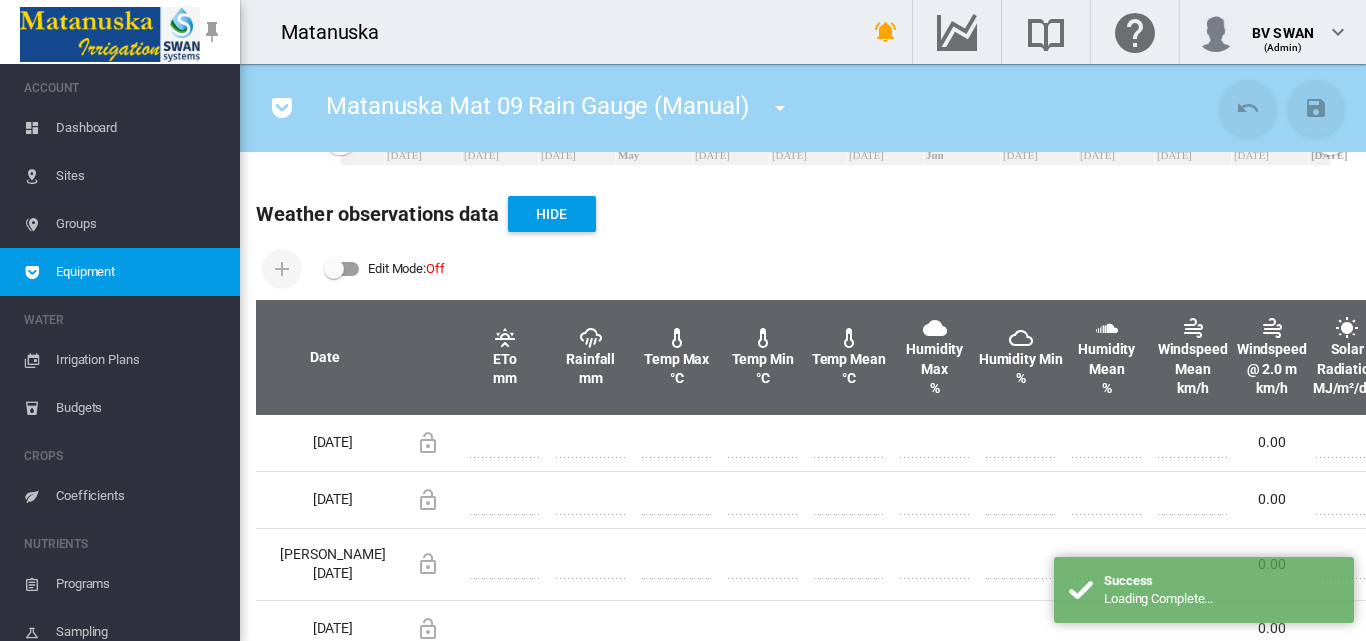 scroll, scrollTop: 600, scrollLeft: 0, axis: vertical 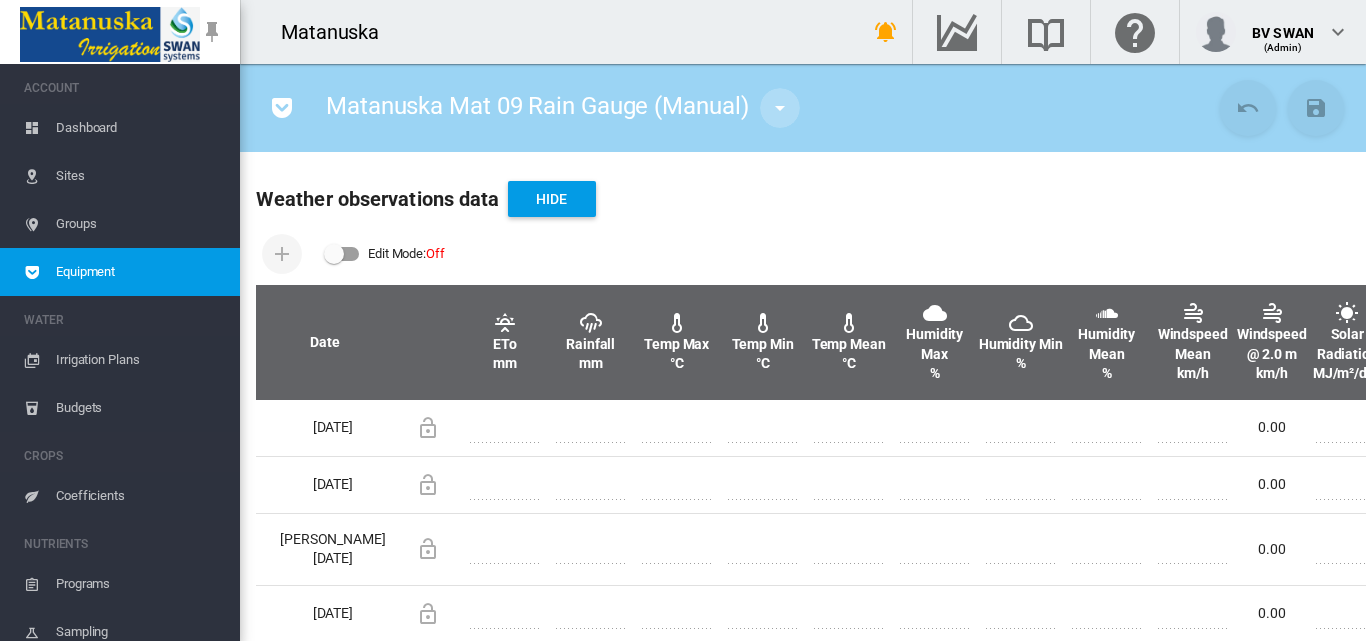 click at bounding box center (780, 108) 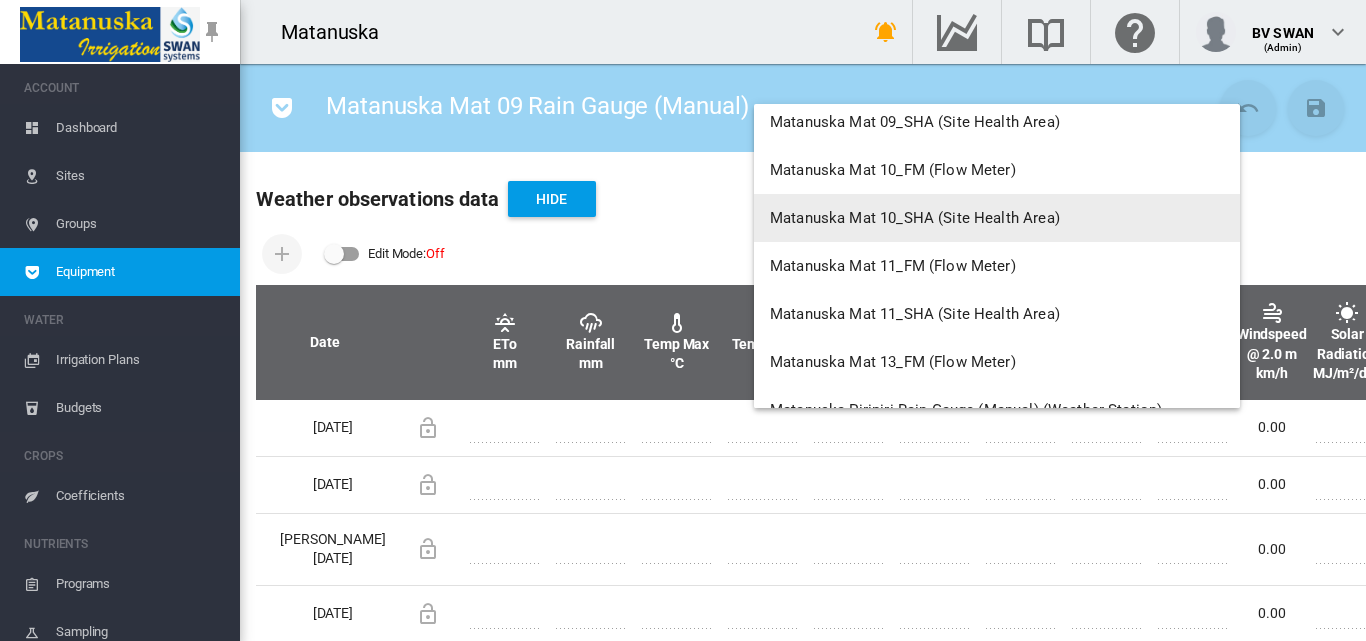 scroll, scrollTop: 10464, scrollLeft: 0, axis: vertical 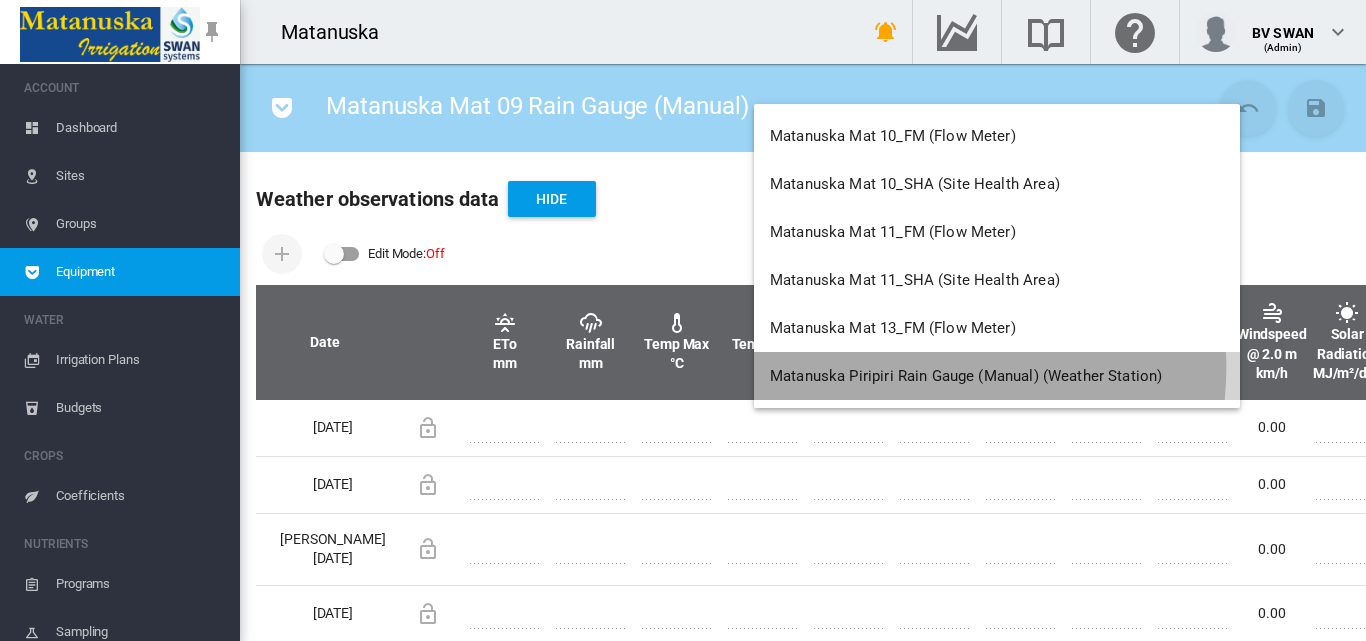 click on "Matanuska Piripiri Rain Gauge (Manual) (Weather Station)" at bounding box center (966, 376) 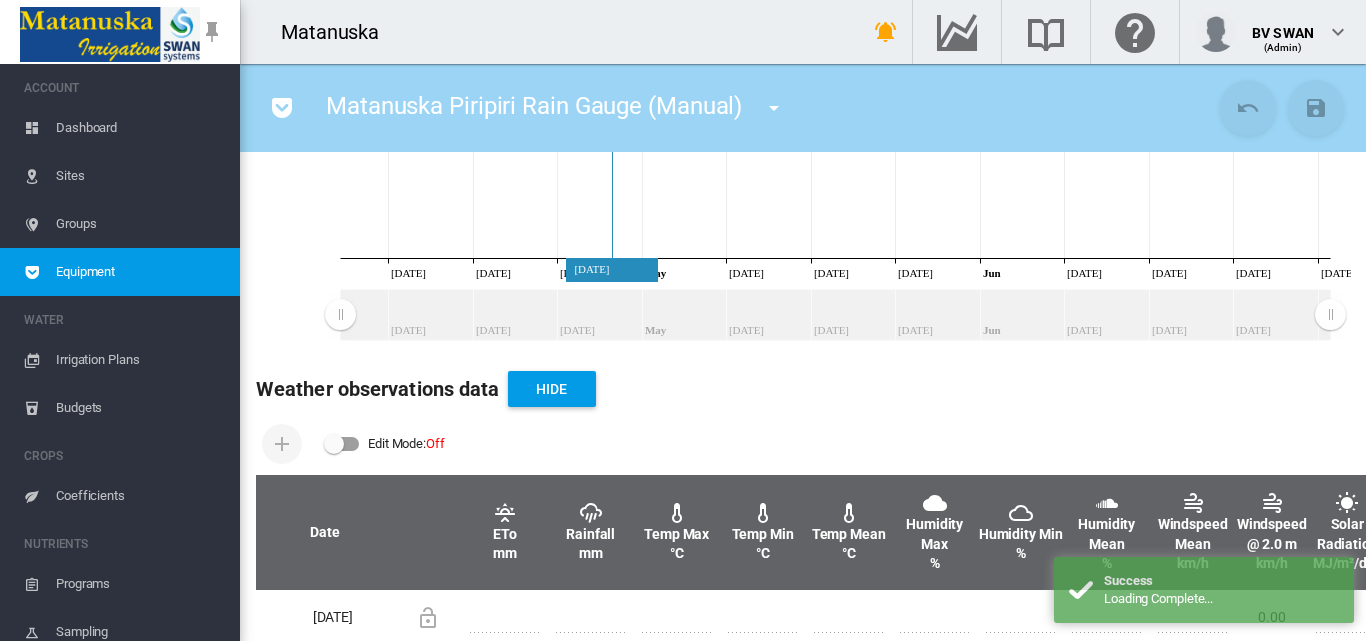 scroll, scrollTop: 500, scrollLeft: 0, axis: vertical 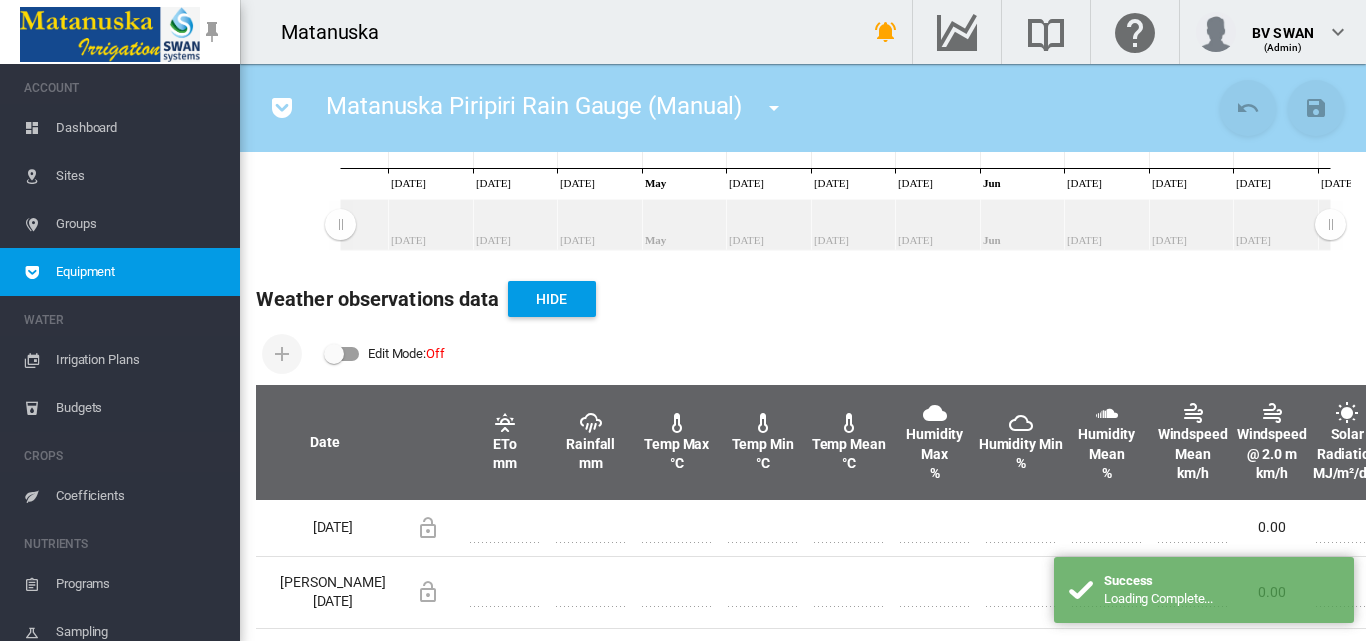 click at bounding box center [342, 354] 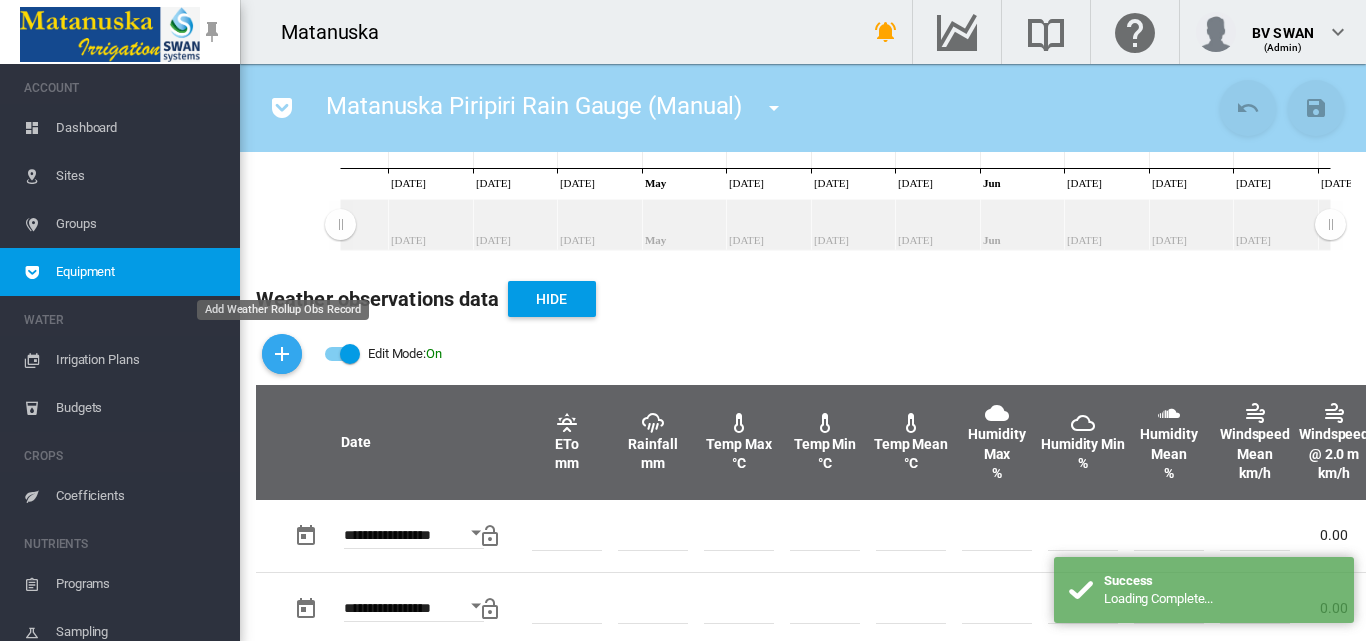 click at bounding box center [282, 354] 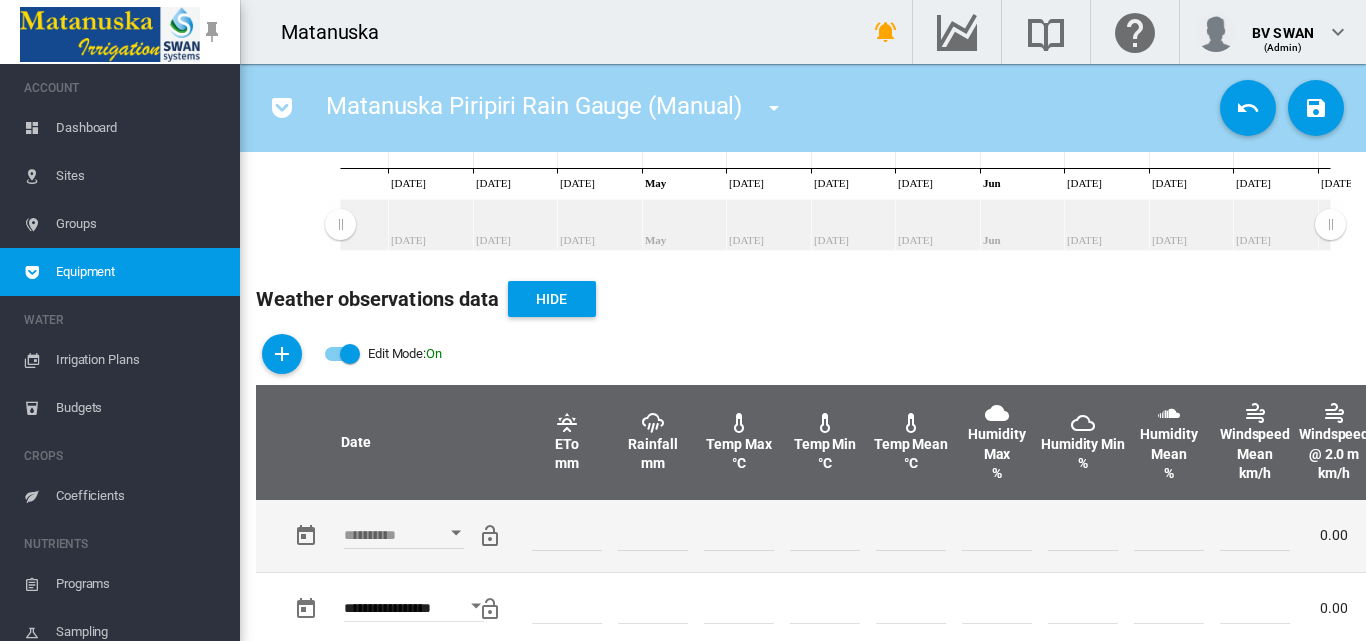 click at bounding box center [456, 533] 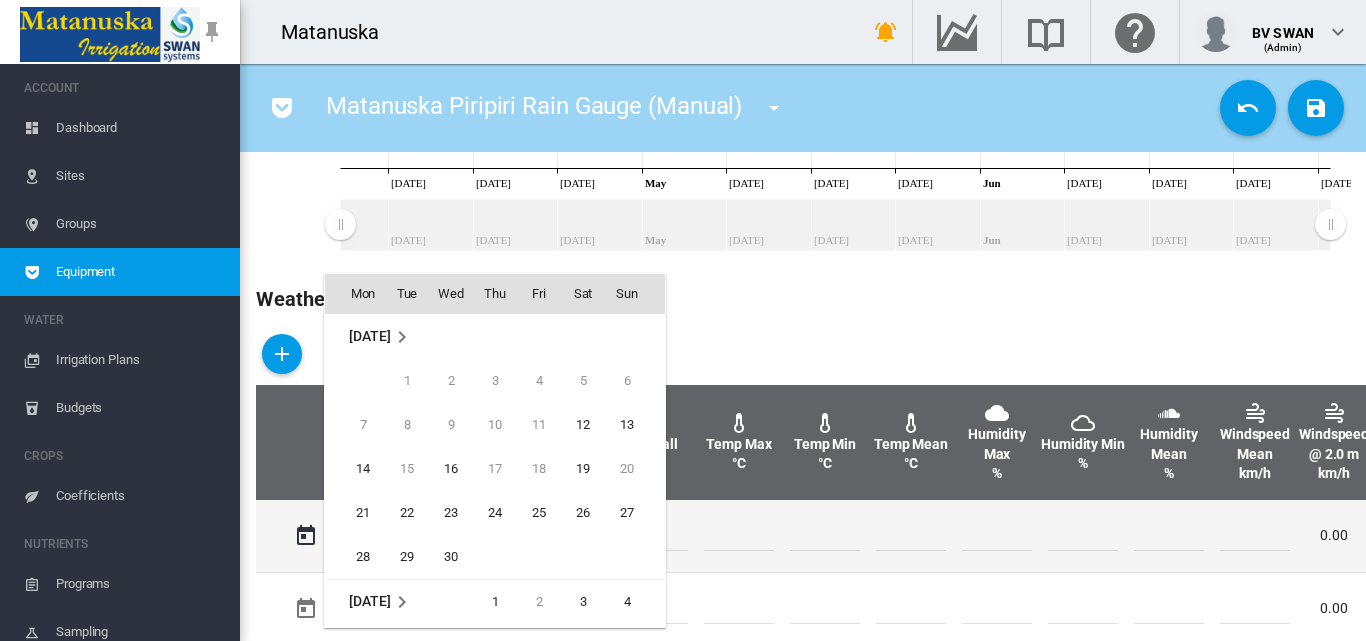 scroll, scrollTop: 795, scrollLeft: 0, axis: vertical 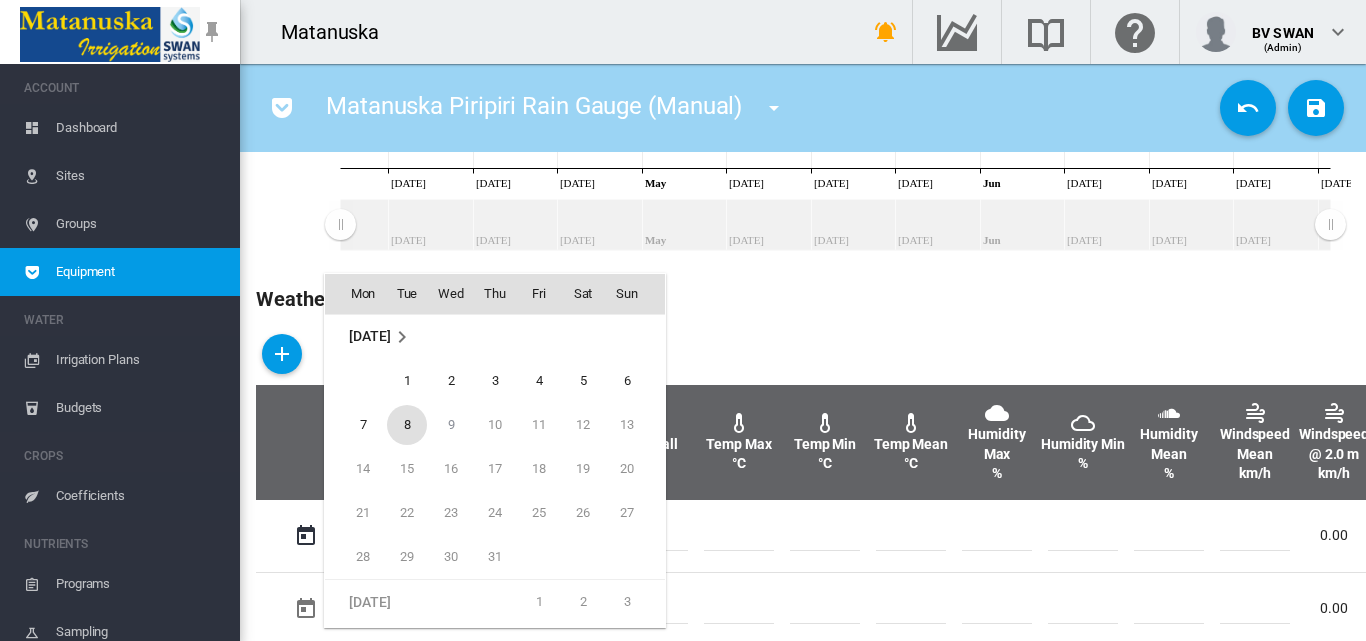 click on "8" at bounding box center (407, 425) 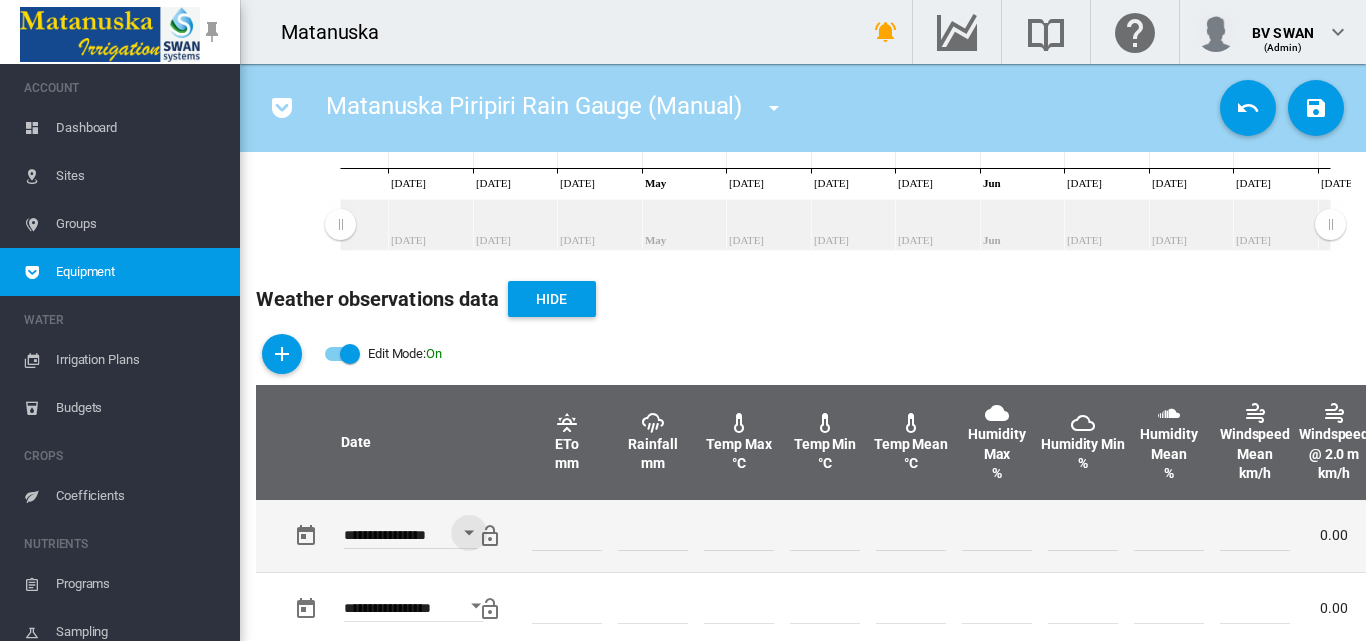click at bounding box center [653, 536] 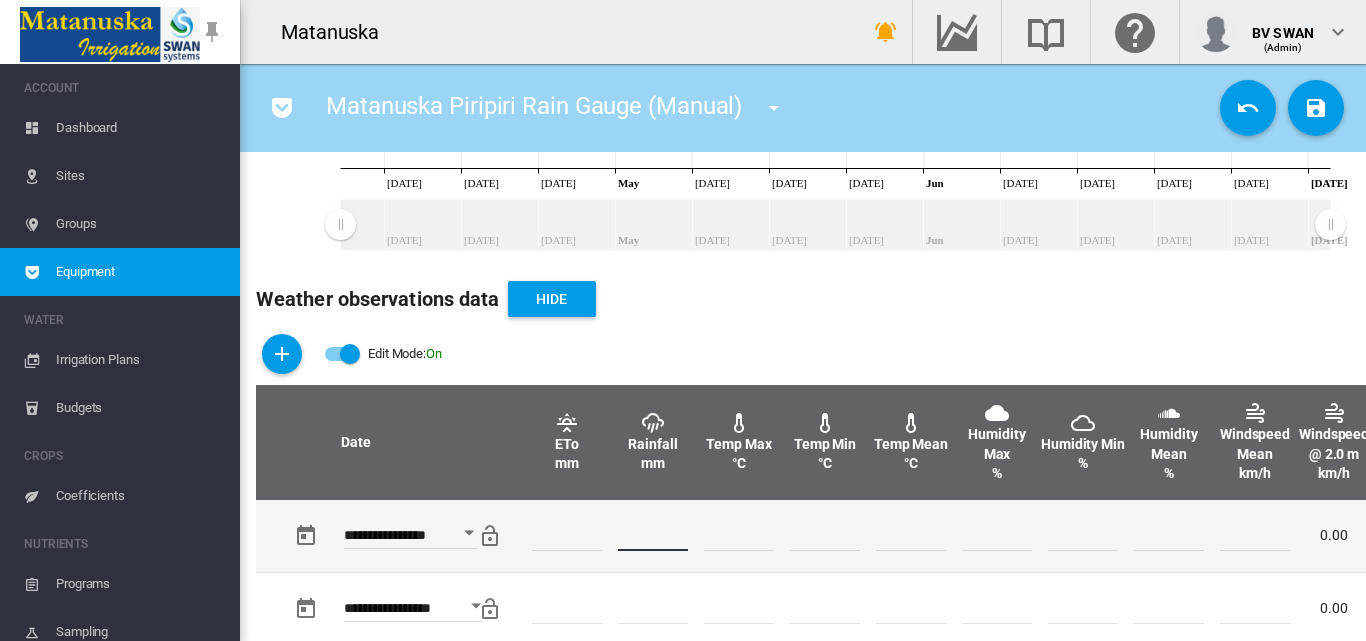 type on "*" 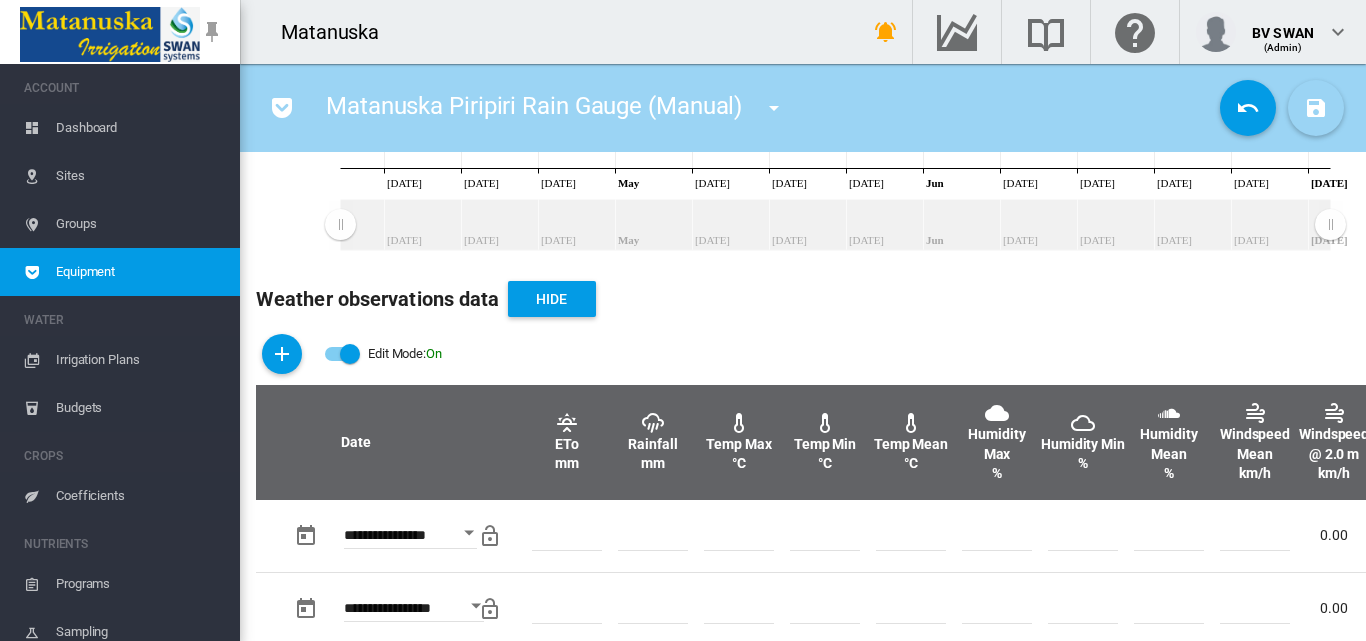 click at bounding box center [1316, 108] 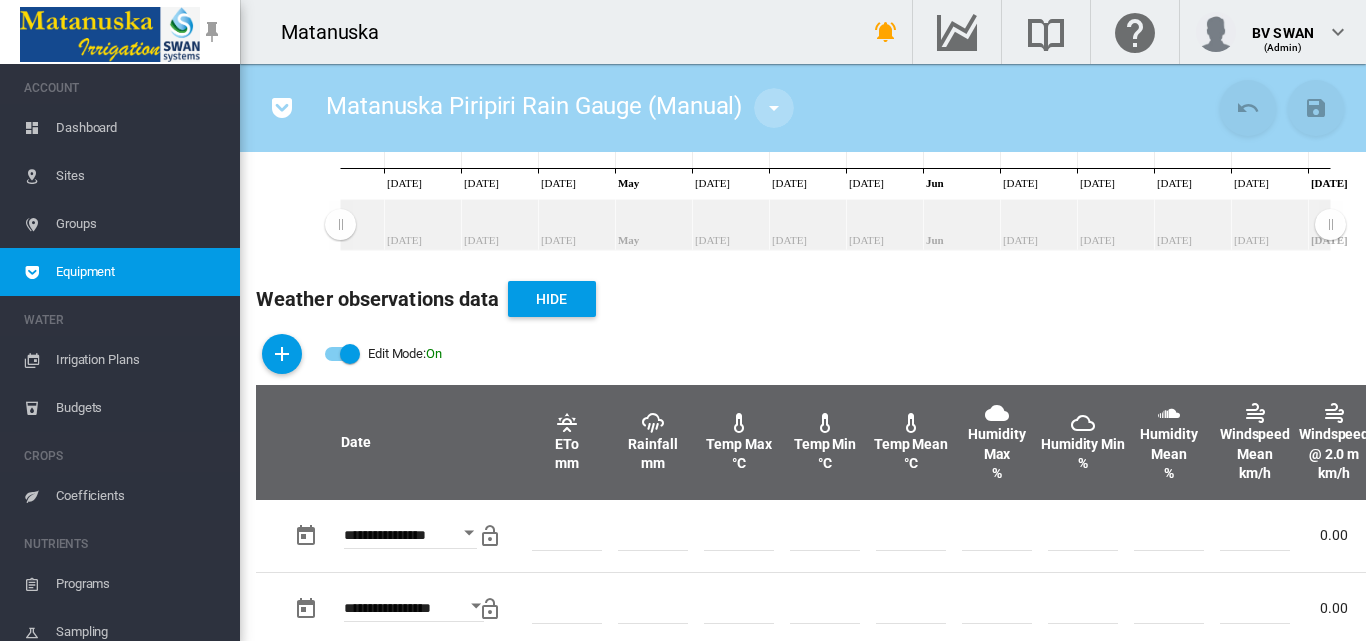 click at bounding box center [774, 108] 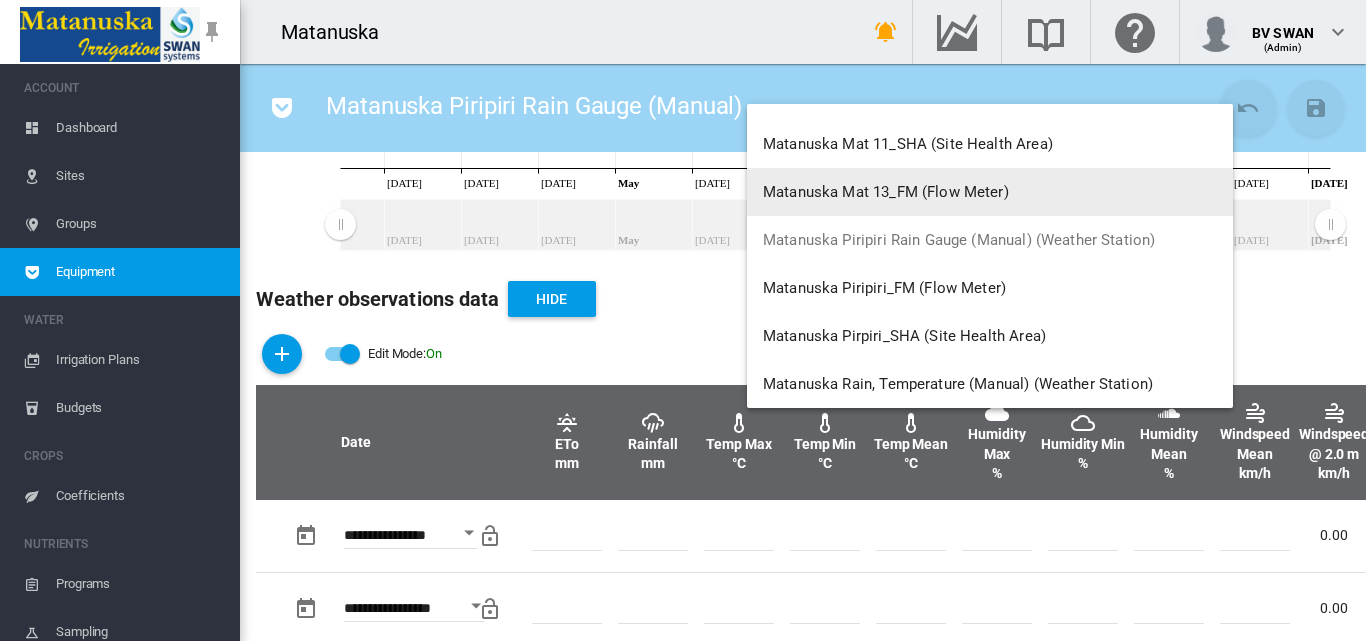 scroll, scrollTop: 10700, scrollLeft: 0, axis: vertical 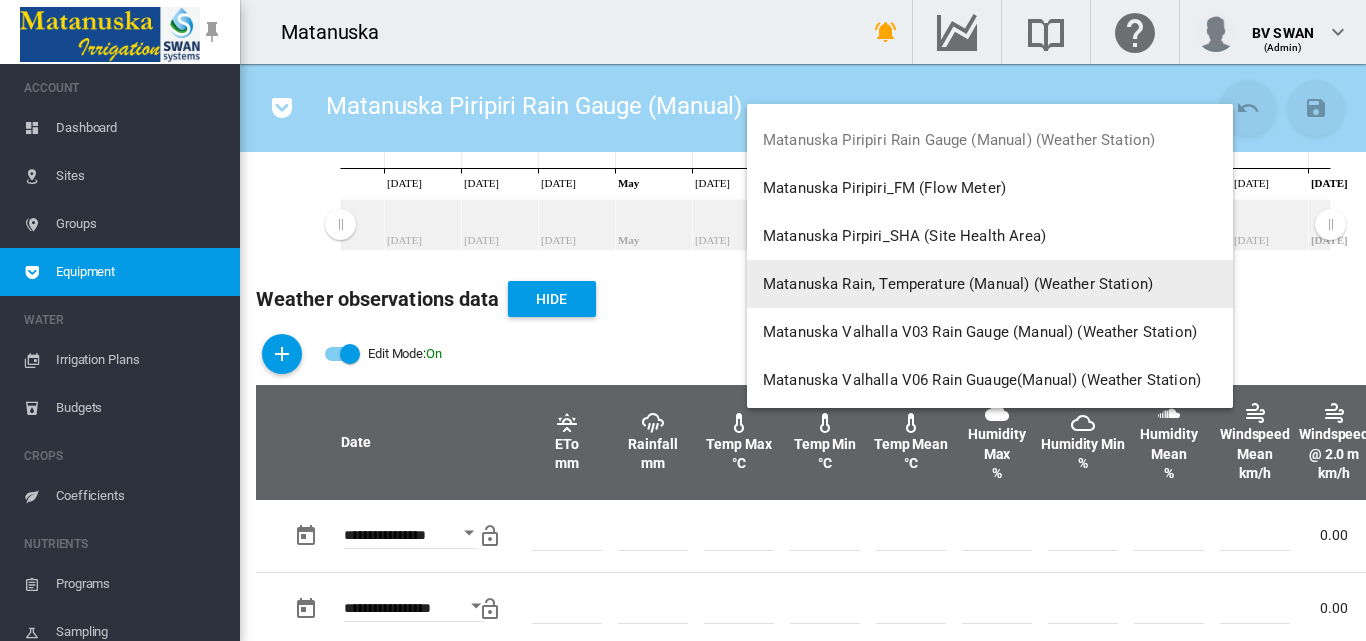 click on "Matanuska Rain, Temperature (Manual) (Weather Station)" at bounding box center [958, 284] 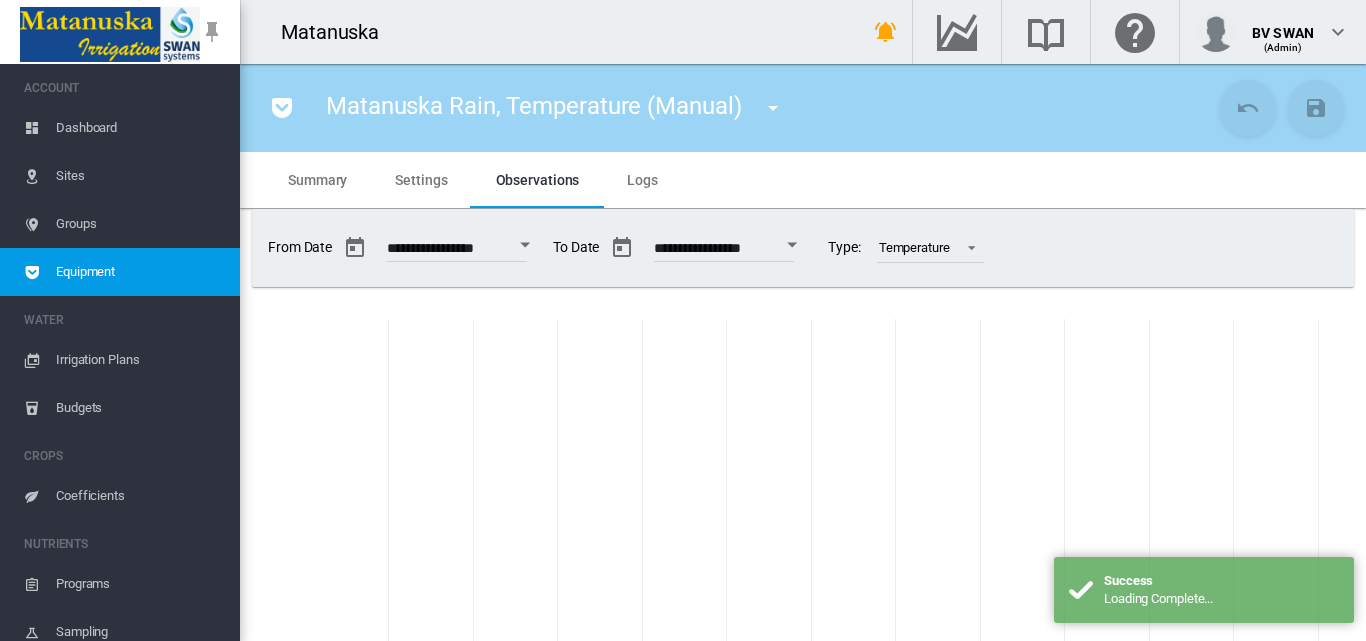 scroll, scrollTop: 600, scrollLeft: 0, axis: vertical 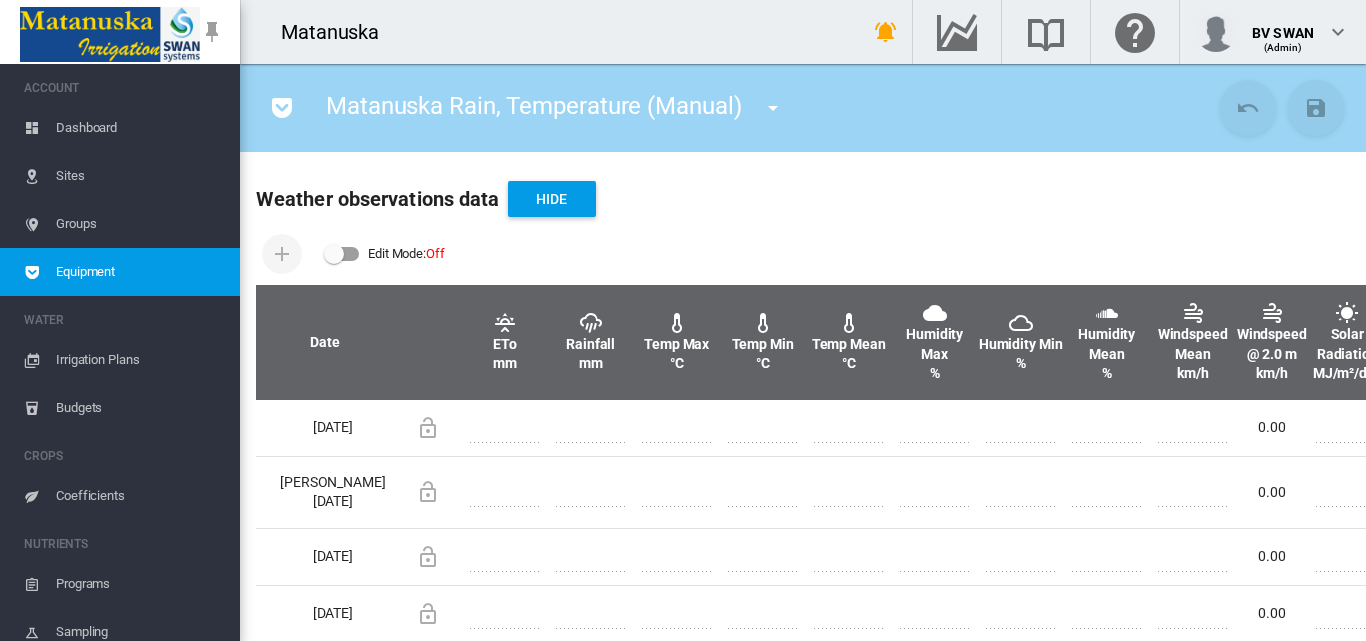 click at bounding box center (342, 254) 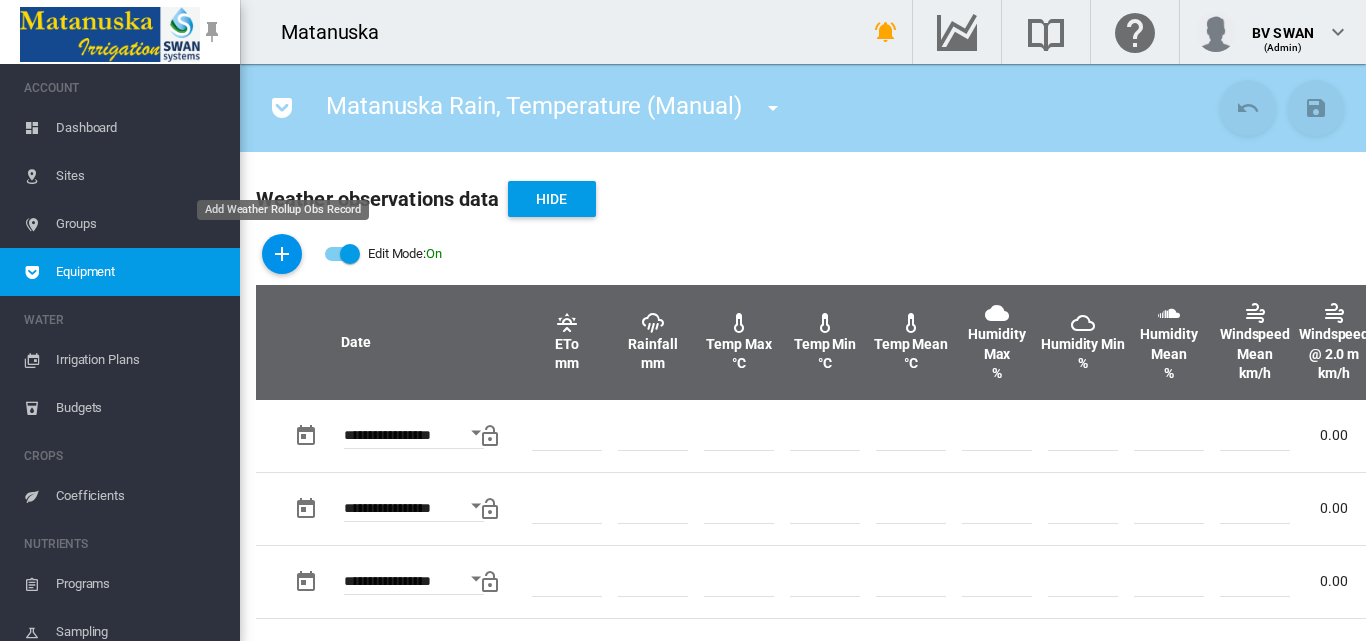 click at bounding box center [282, 254] 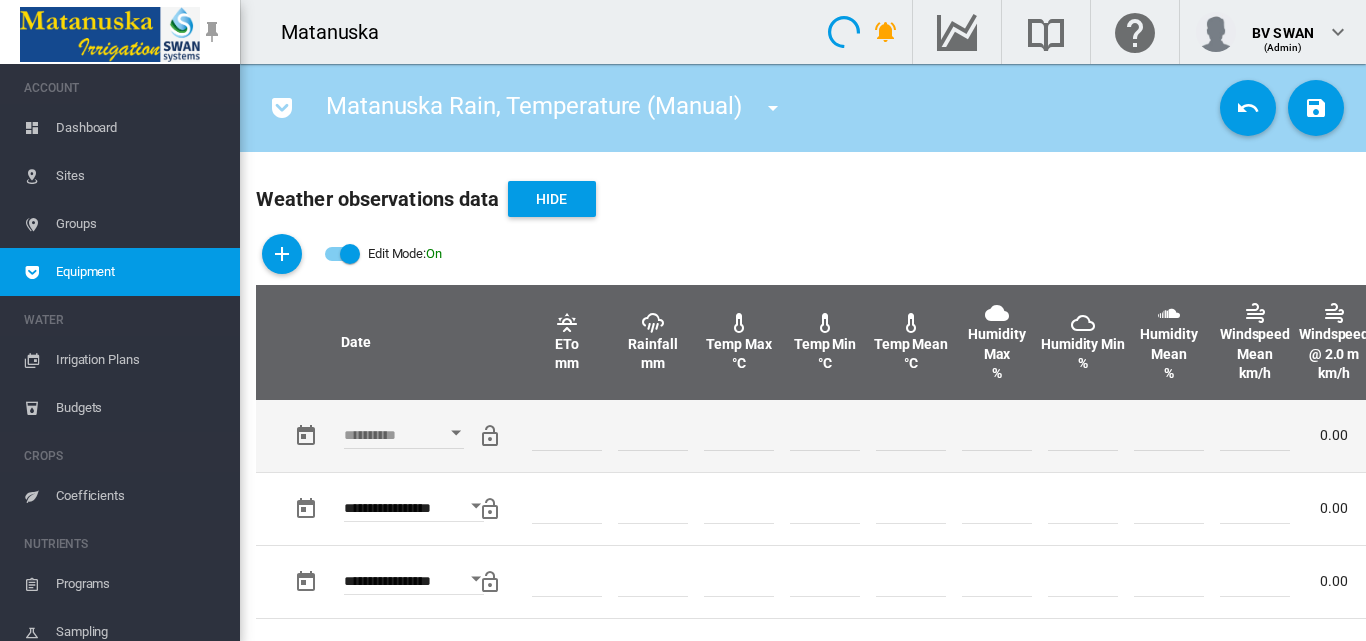 click at bounding box center (456, 432) 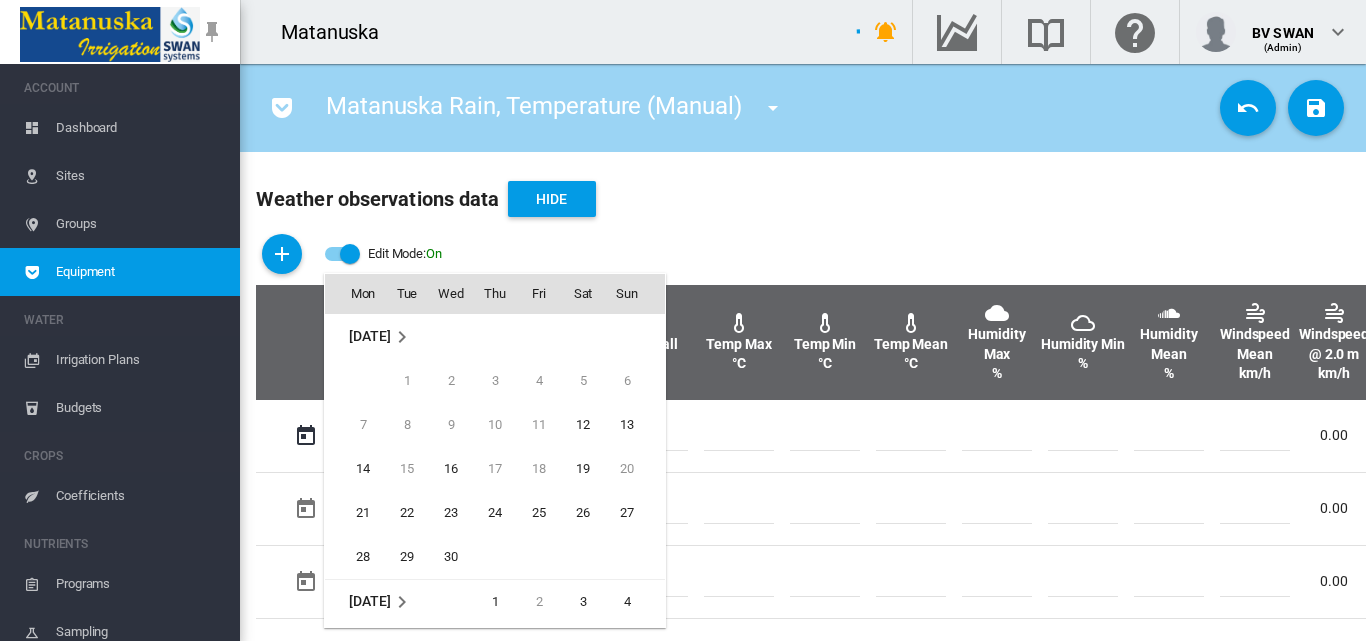 scroll, scrollTop: 795, scrollLeft: 0, axis: vertical 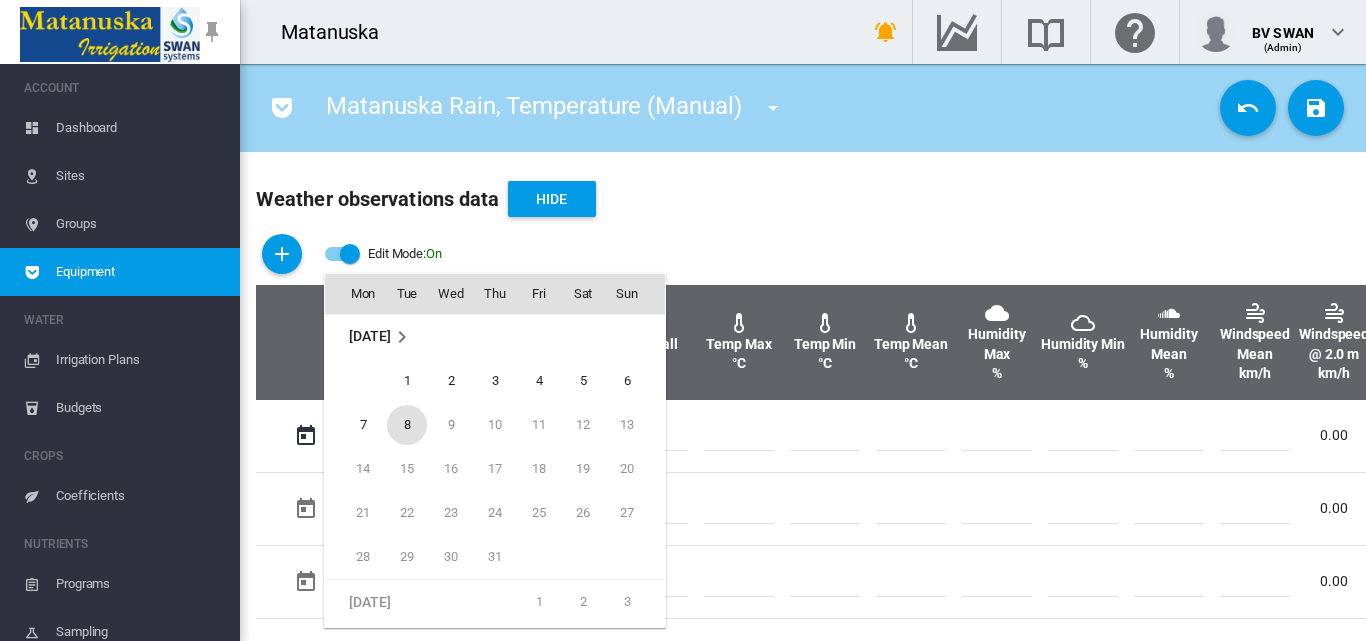 click on "8" at bounding box center [407, 425] 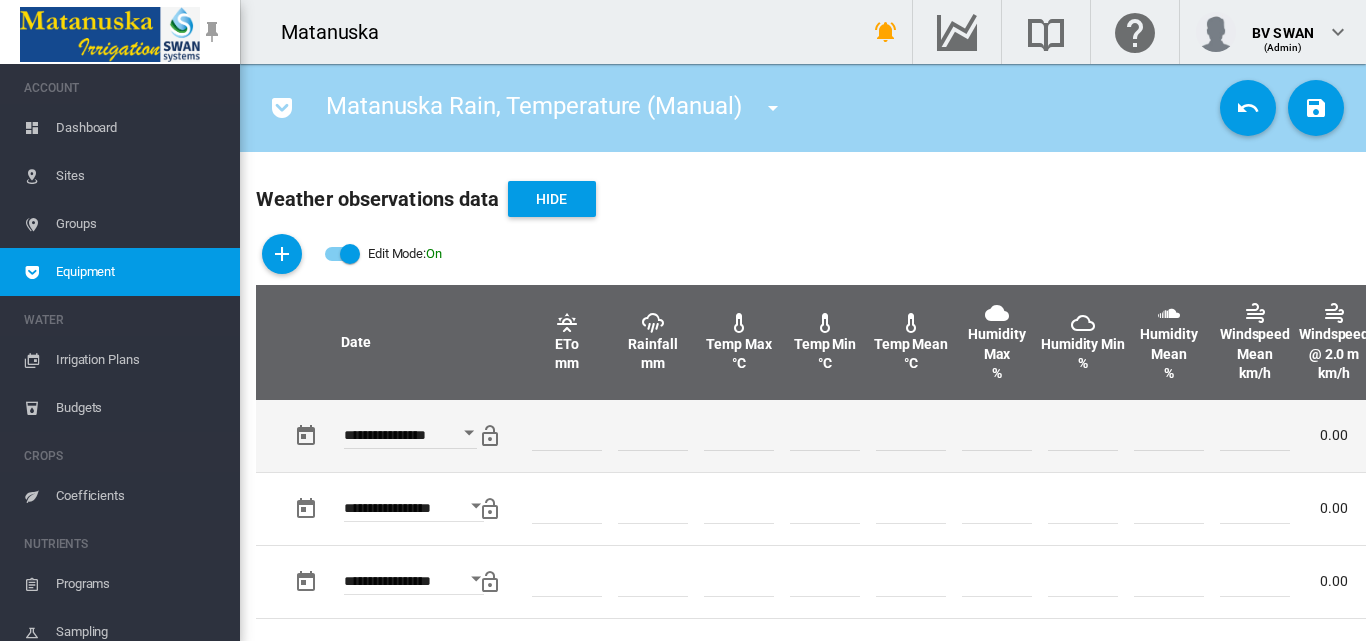 click at bounding box center (653, 436) 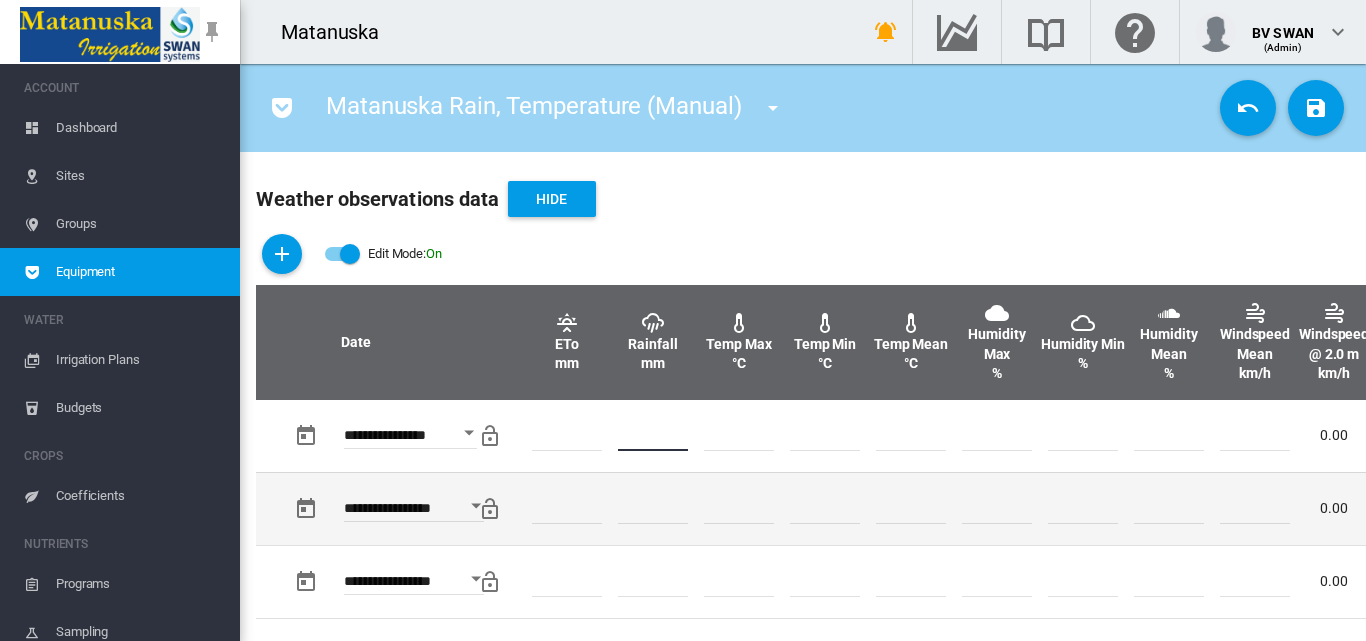 type on "*" 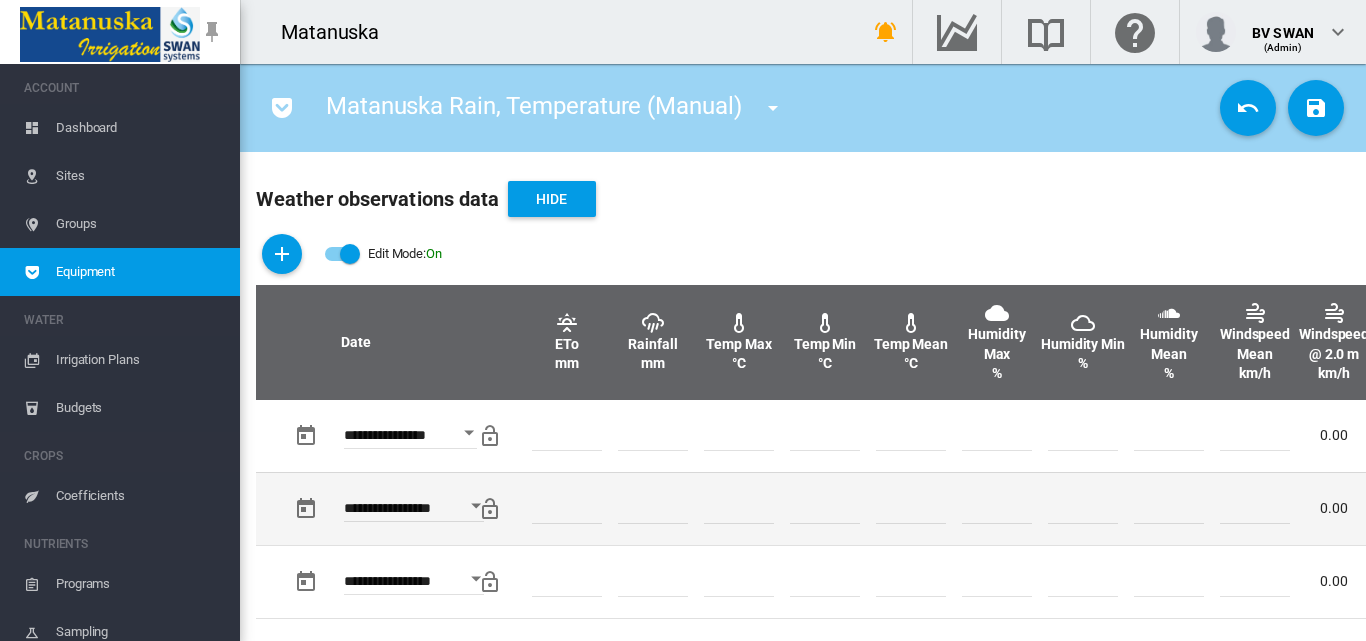 click at bounding box center (997, 508) 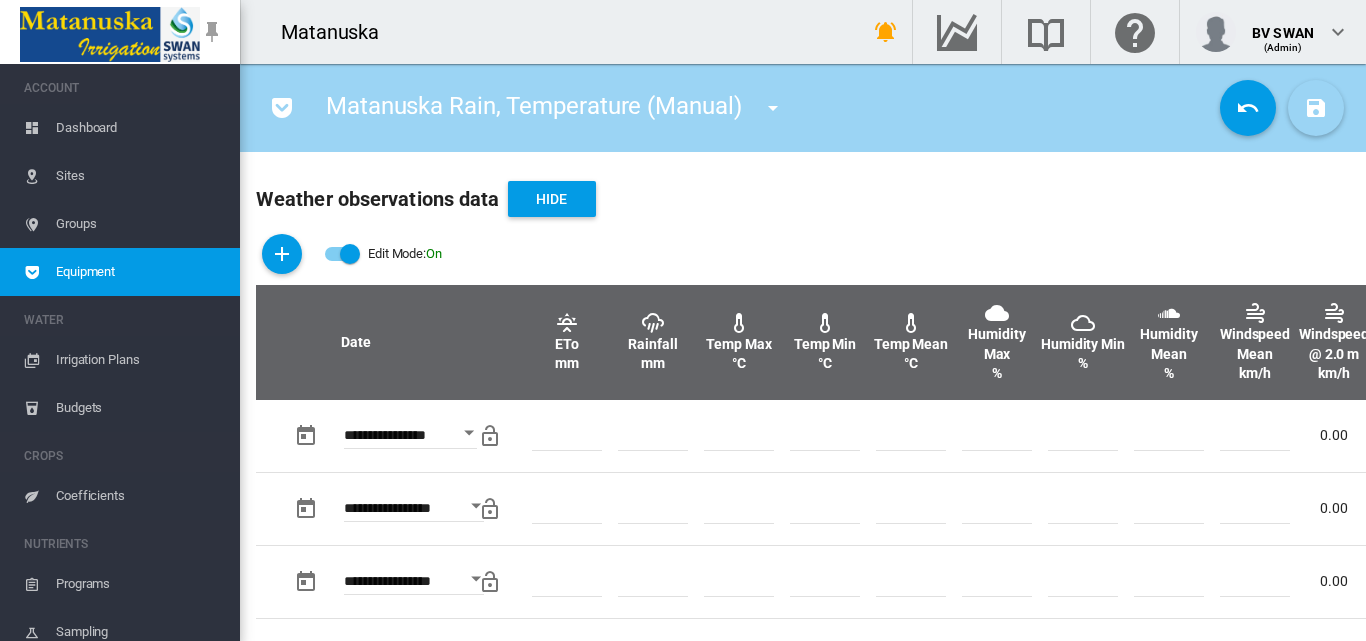 click at bounding box center (1316, 108) 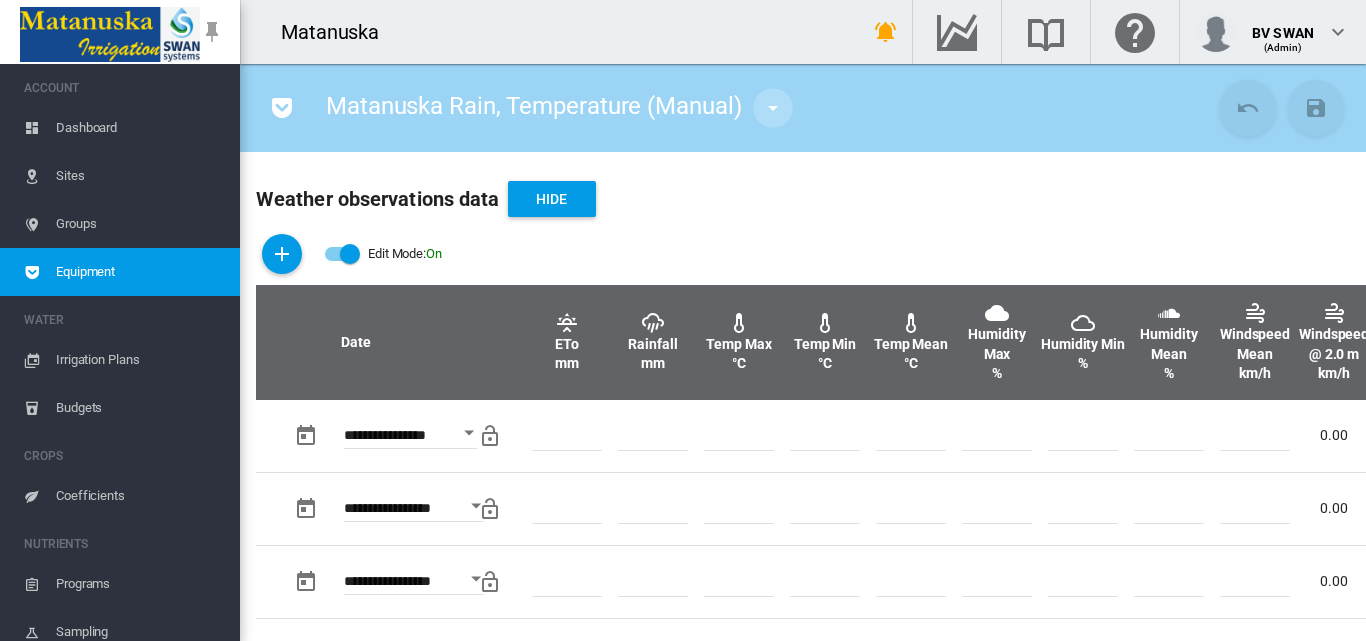 click at bounding box center (773, 108) 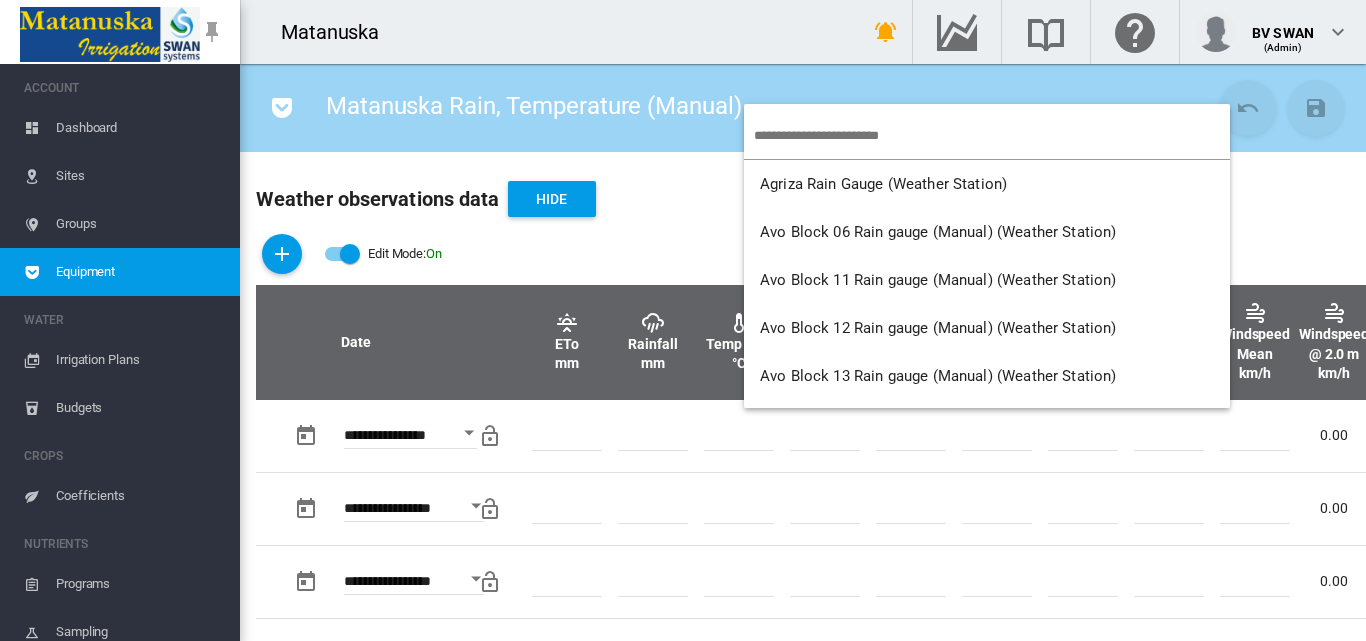 scroll, scrollTop: 600, scrollLeft: 0, axis: vertical 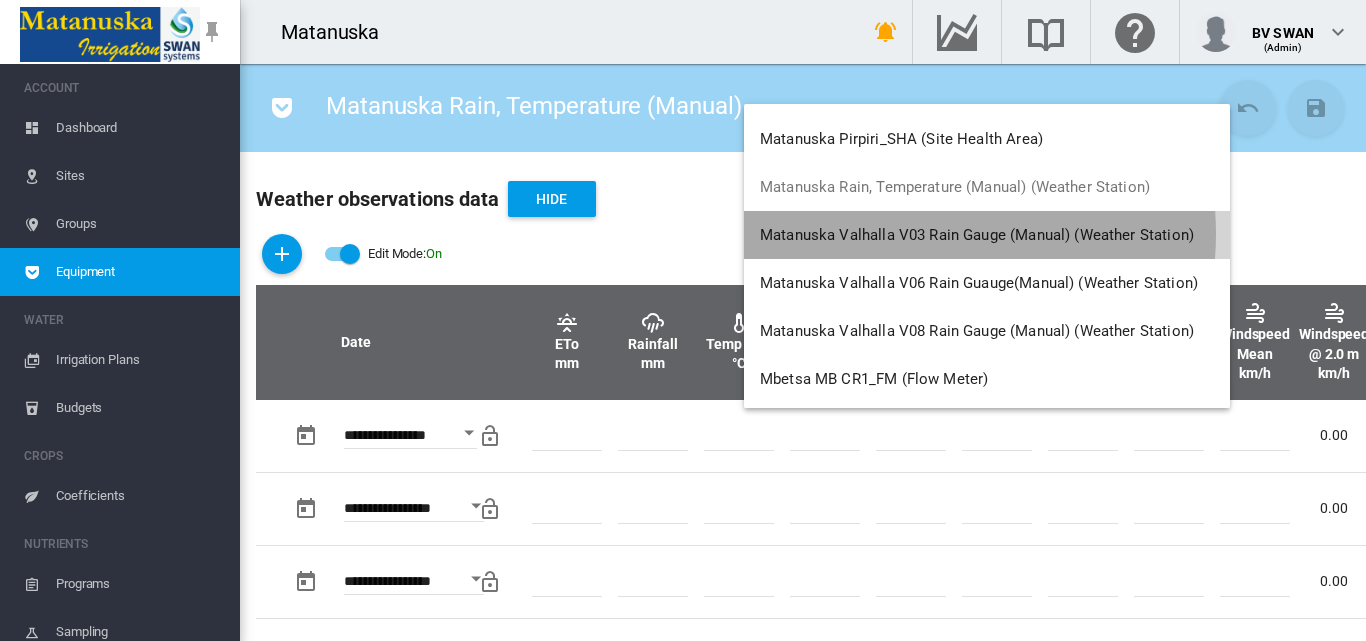 click on "Matanuska Valhalla V03 Rain Gauge (Manual) (Weather Station)" at bounding box center [977, 235] 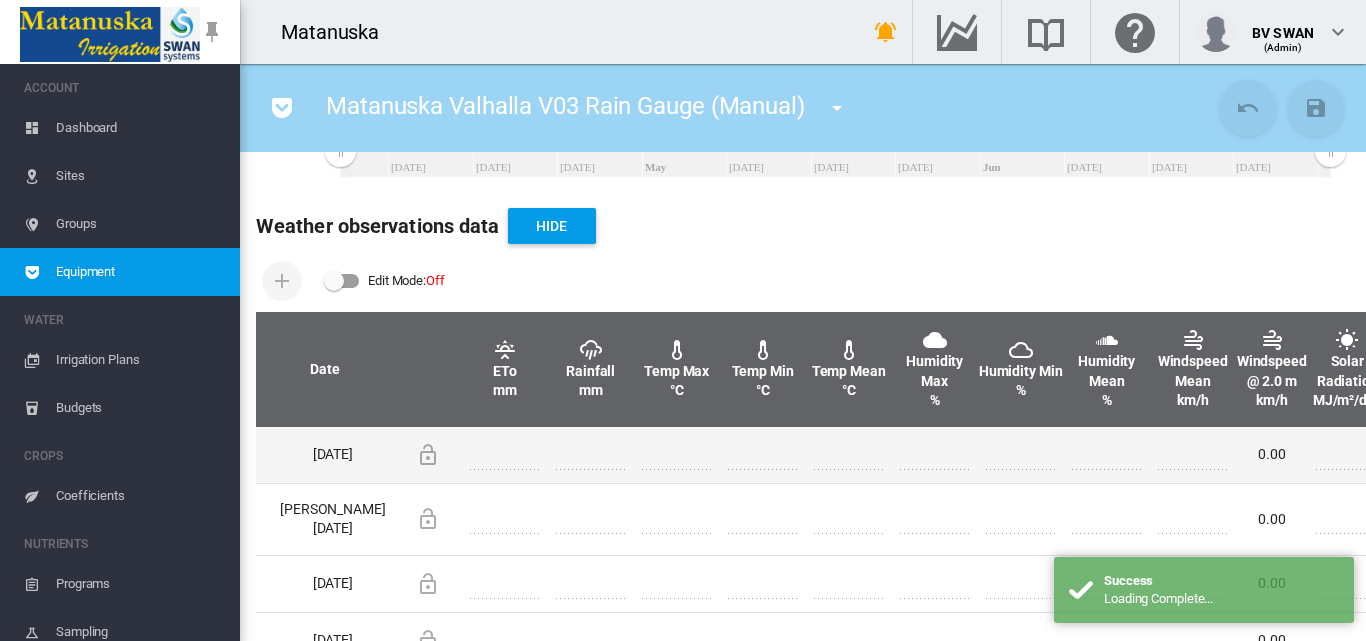 scroll, scrollTop: 600, scrollLeft: 0, axis: vertical 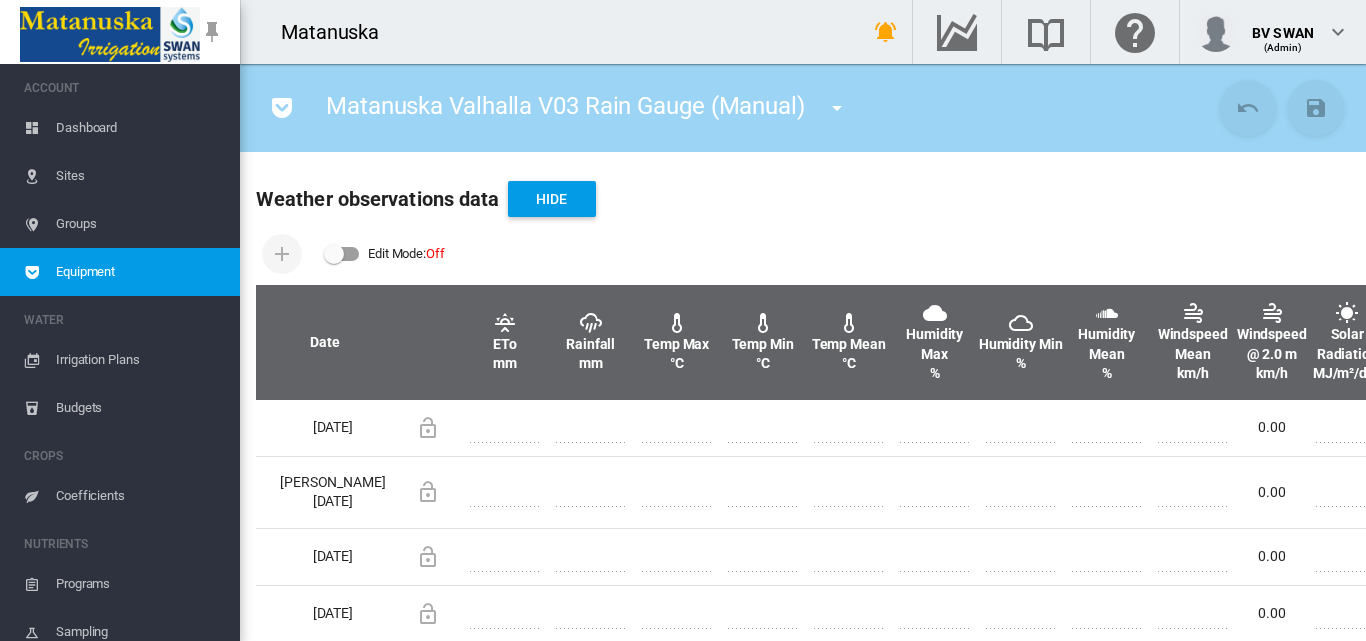 click at bounding box center (342, 254) 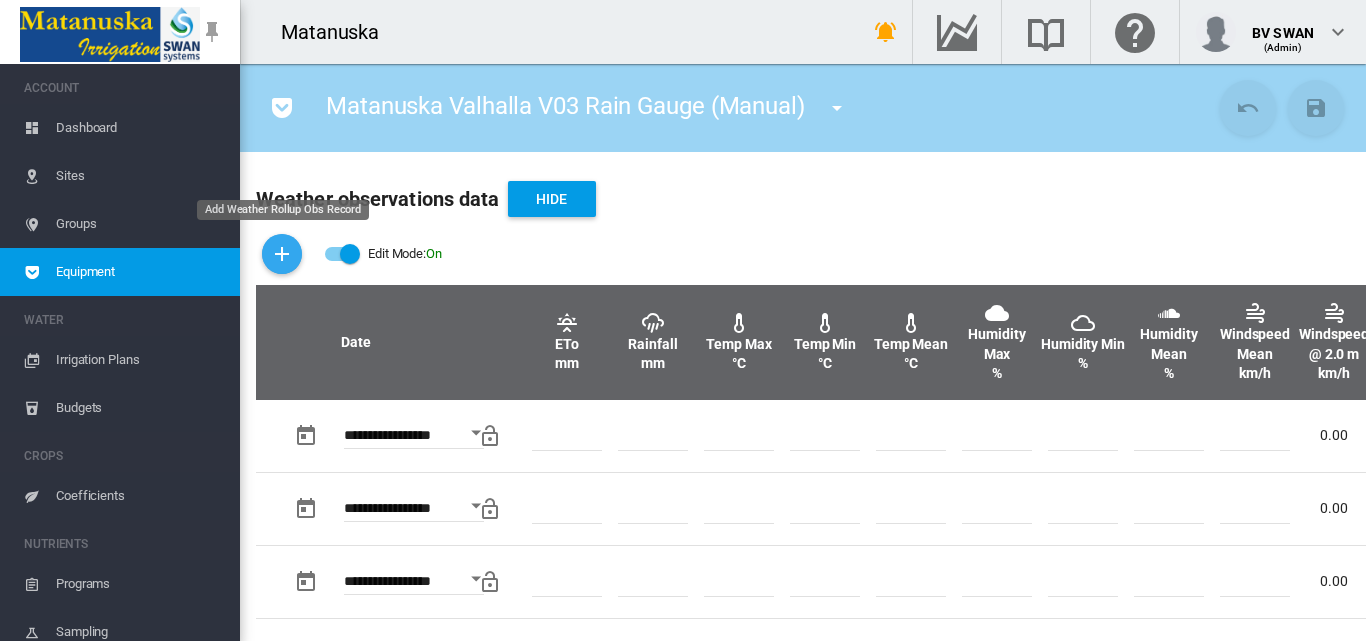drag, startPoint x: 281, startPoint y: 247, endPoint x: 286, endPoint y: 262, distance: 15.811388 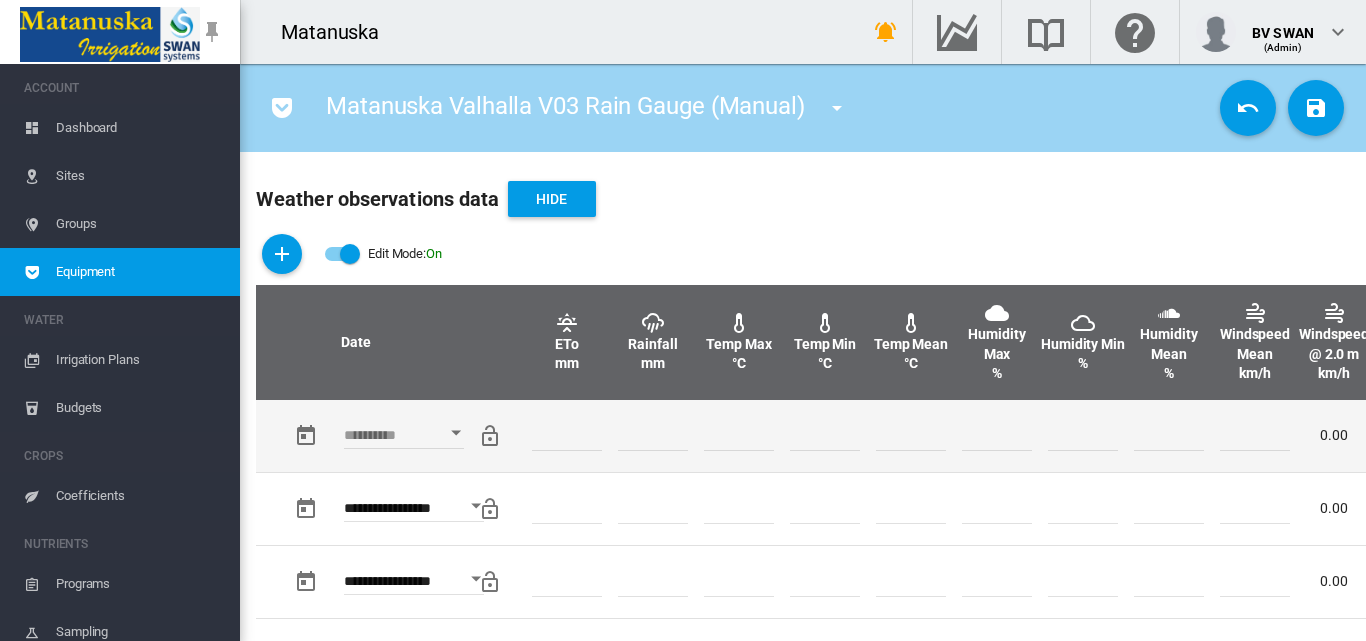 click at bounding box center [456, 433] 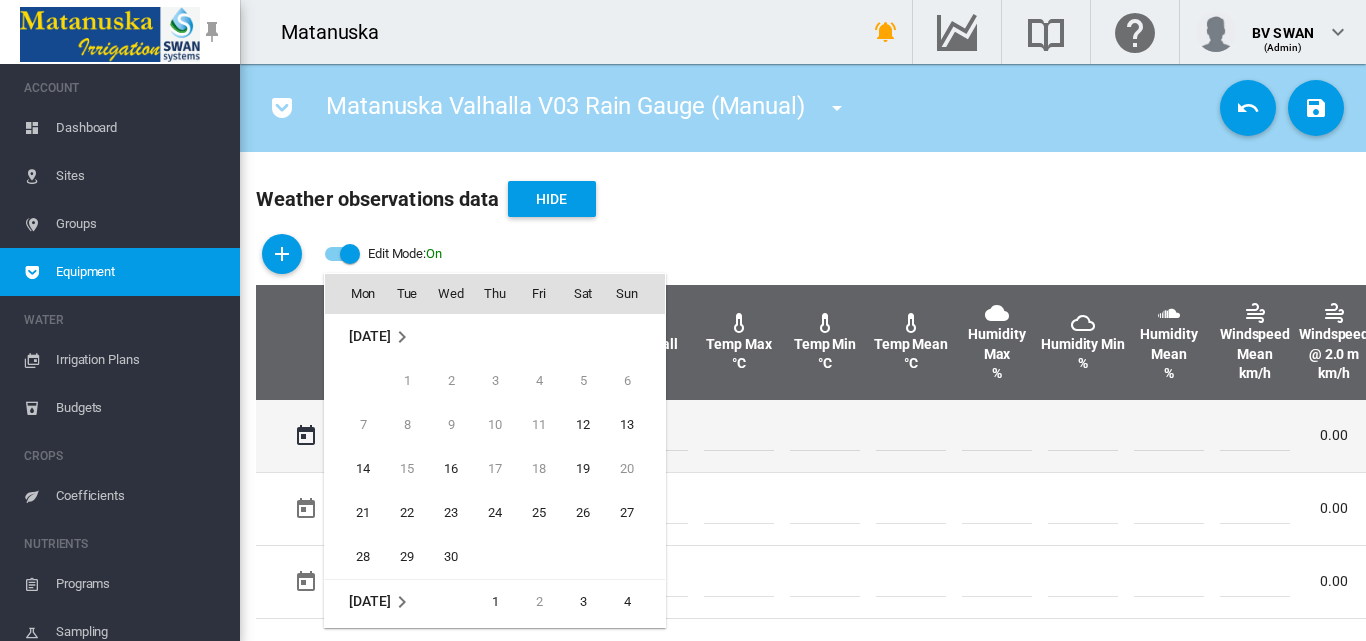 scroll, scrollTop: 795, scrollLeft: 0, axis: vertical 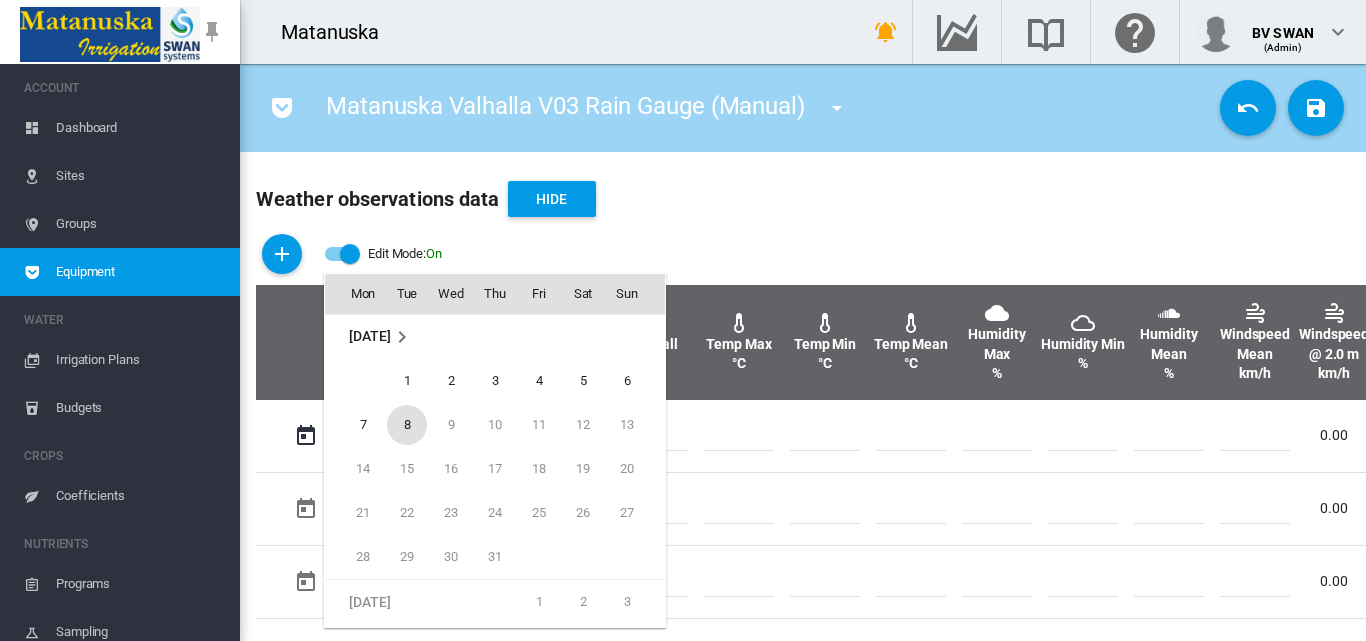 click on "8" at bounding box center (407, 425) 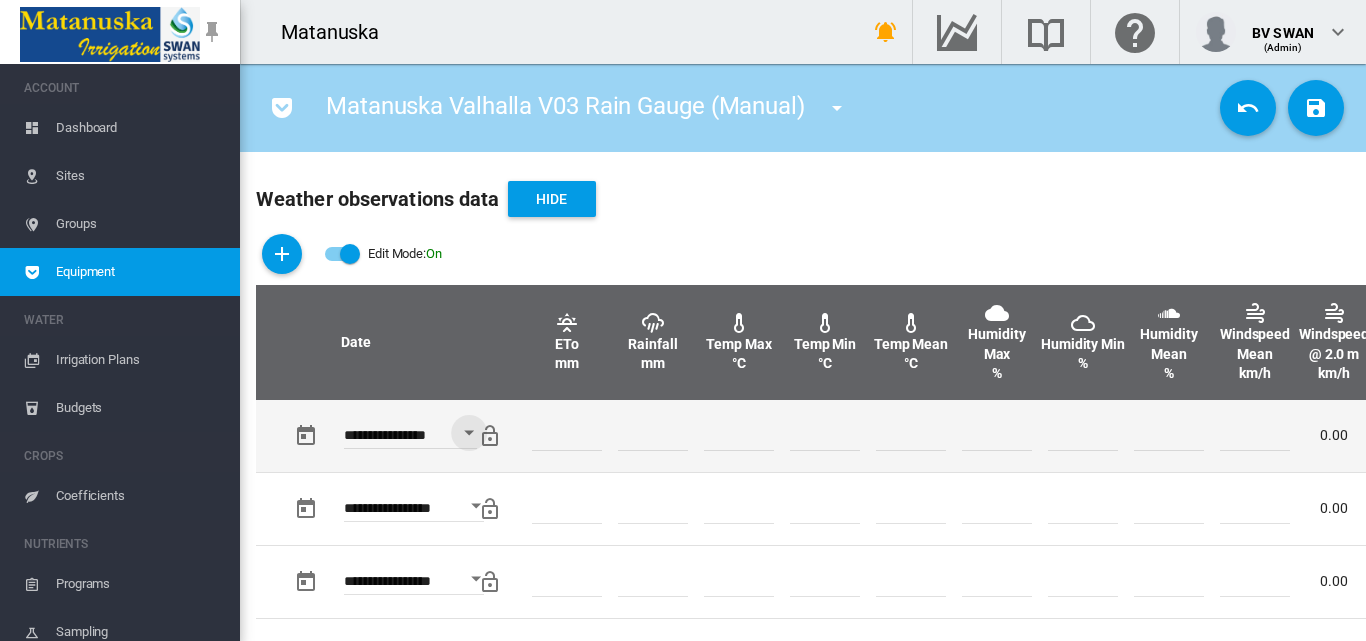 click at bounding box center (653, 436) 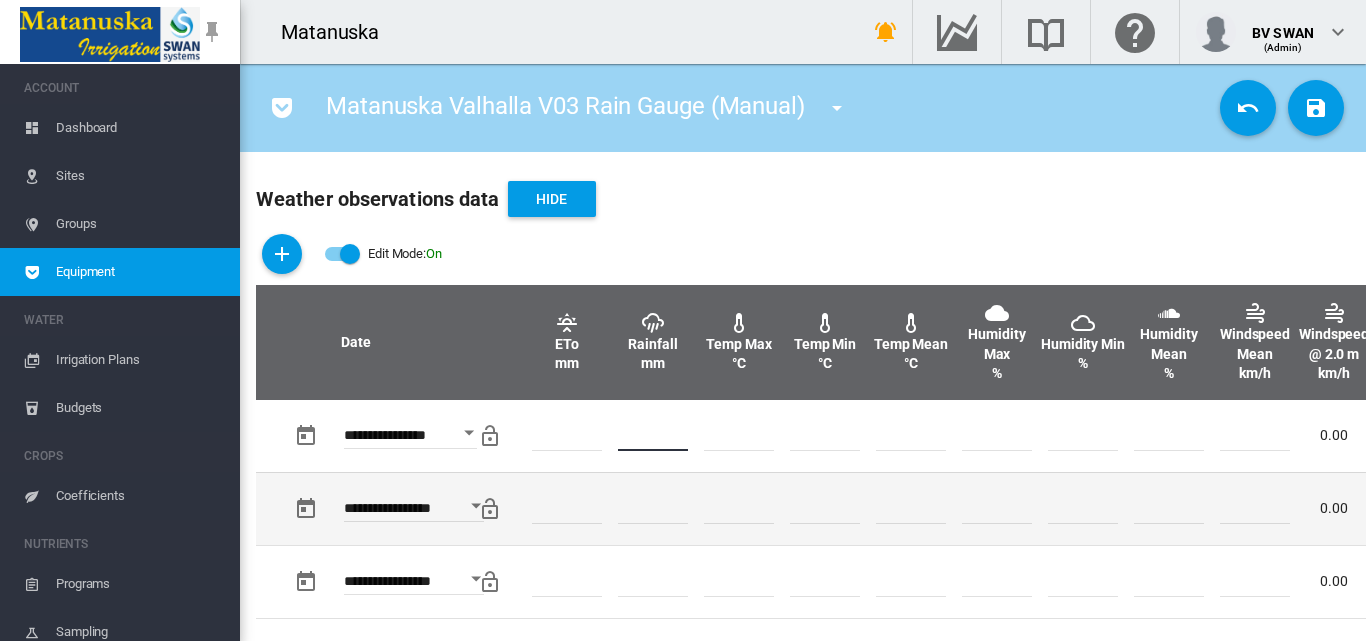 type on "*" 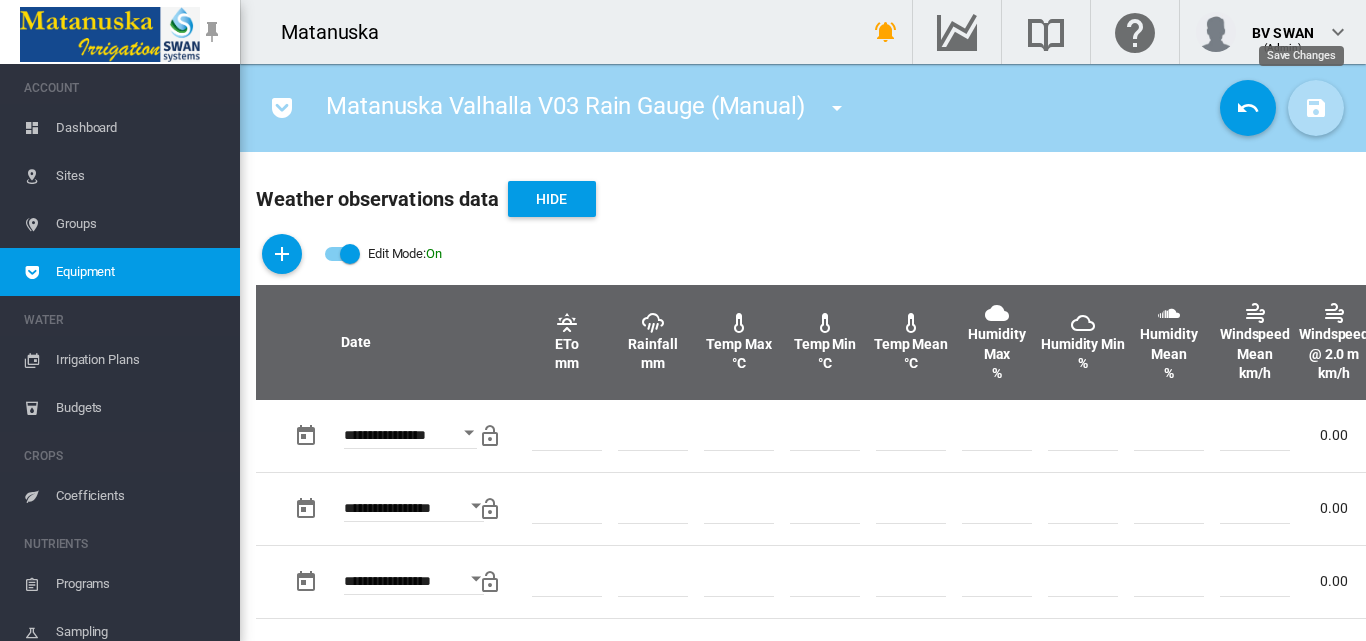 click at bounding box center [1316, 108] 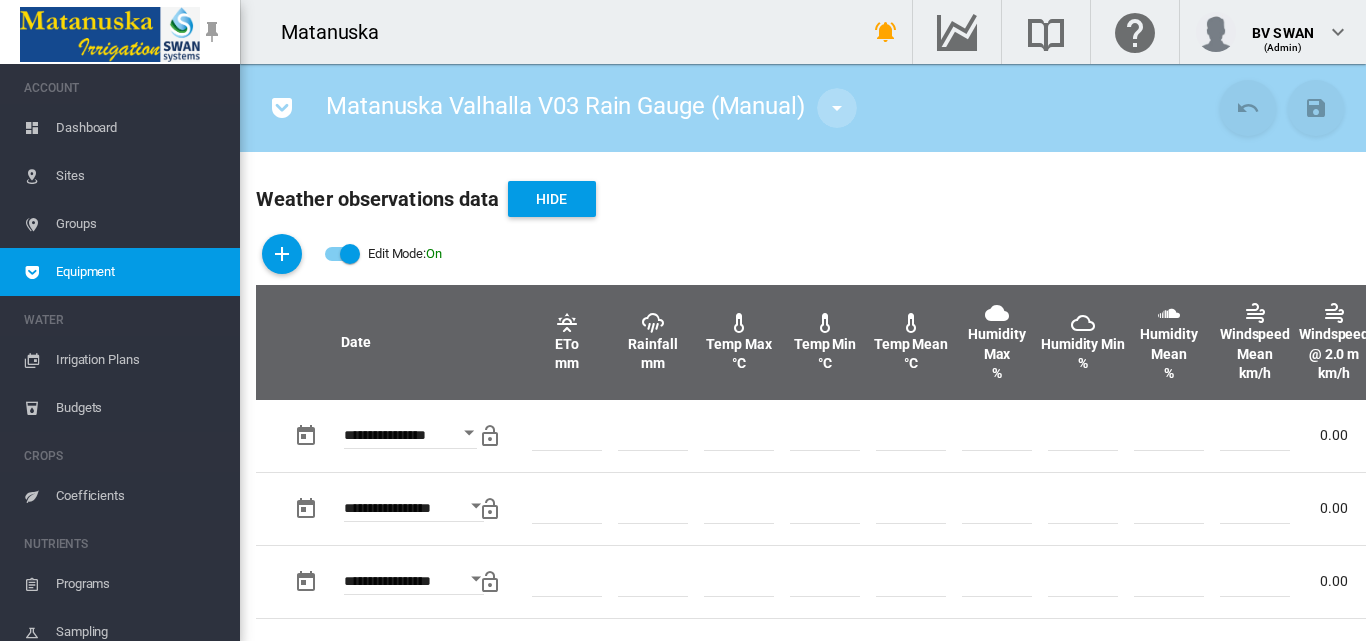 click at bounding box center (837, 108) 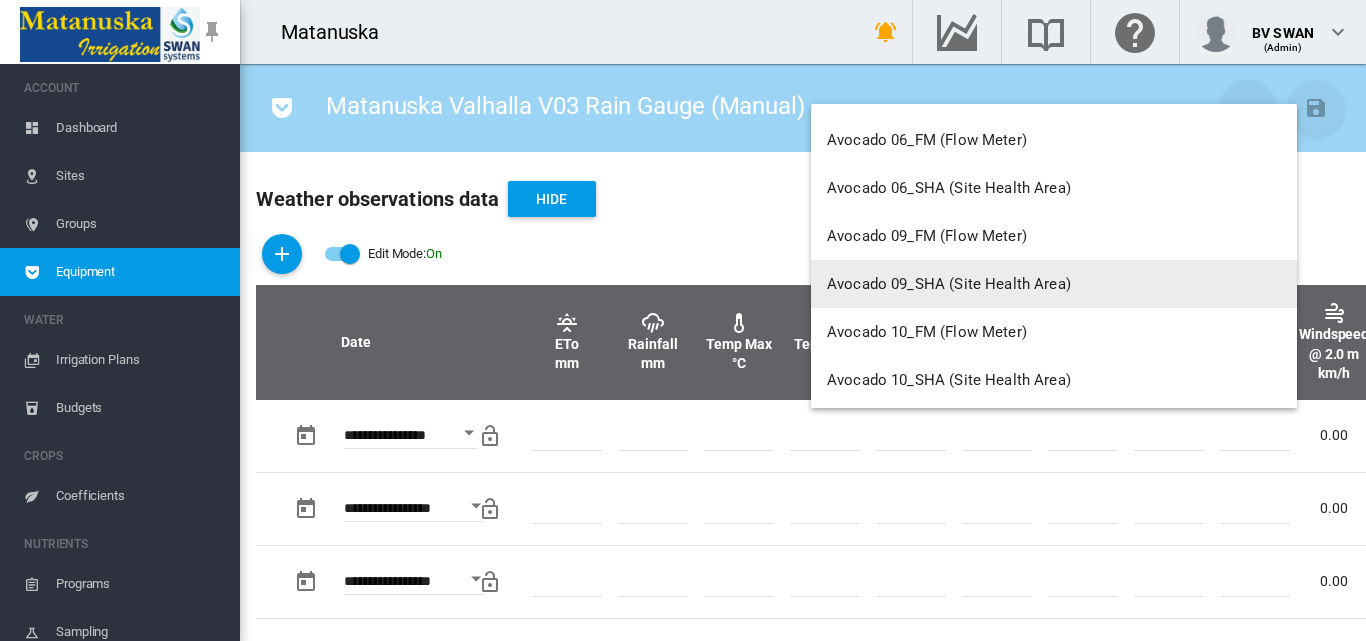 scroll, scrollTop: 600, scrollLeft: 0, axis: vertical 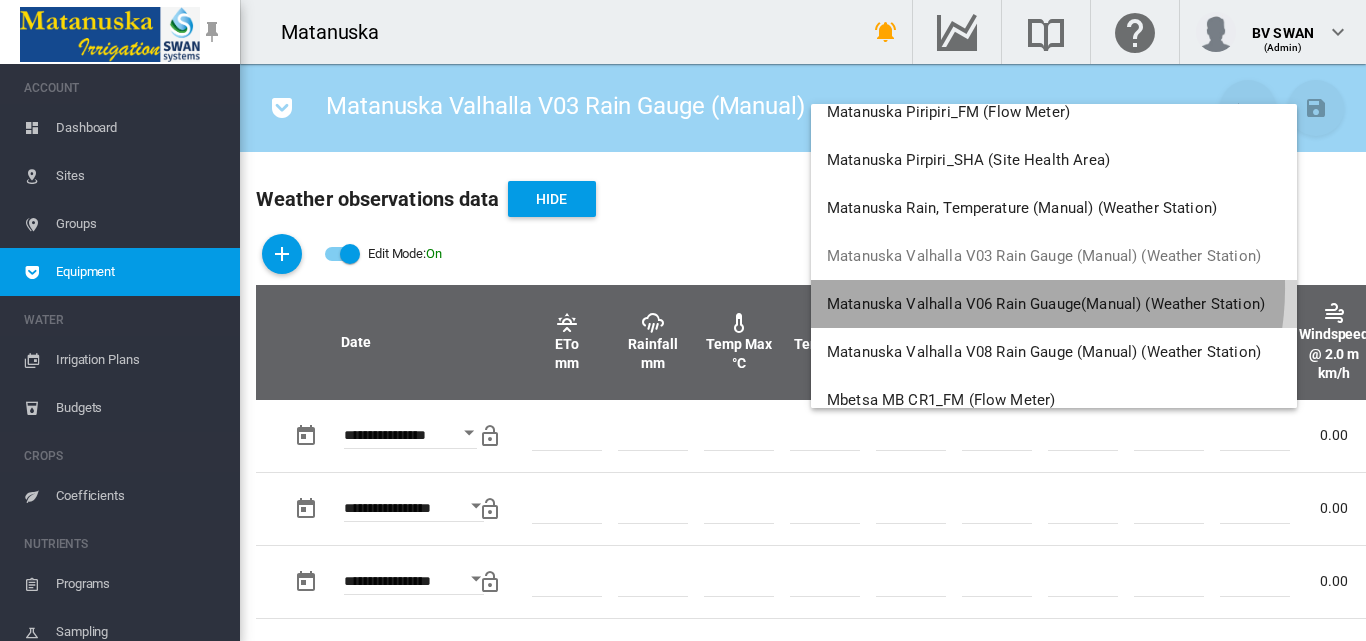 click on "Matanuska Valhalla V06 Rain Guauge(Manual) (Weather Station)" at bounding box center (1054, 304) 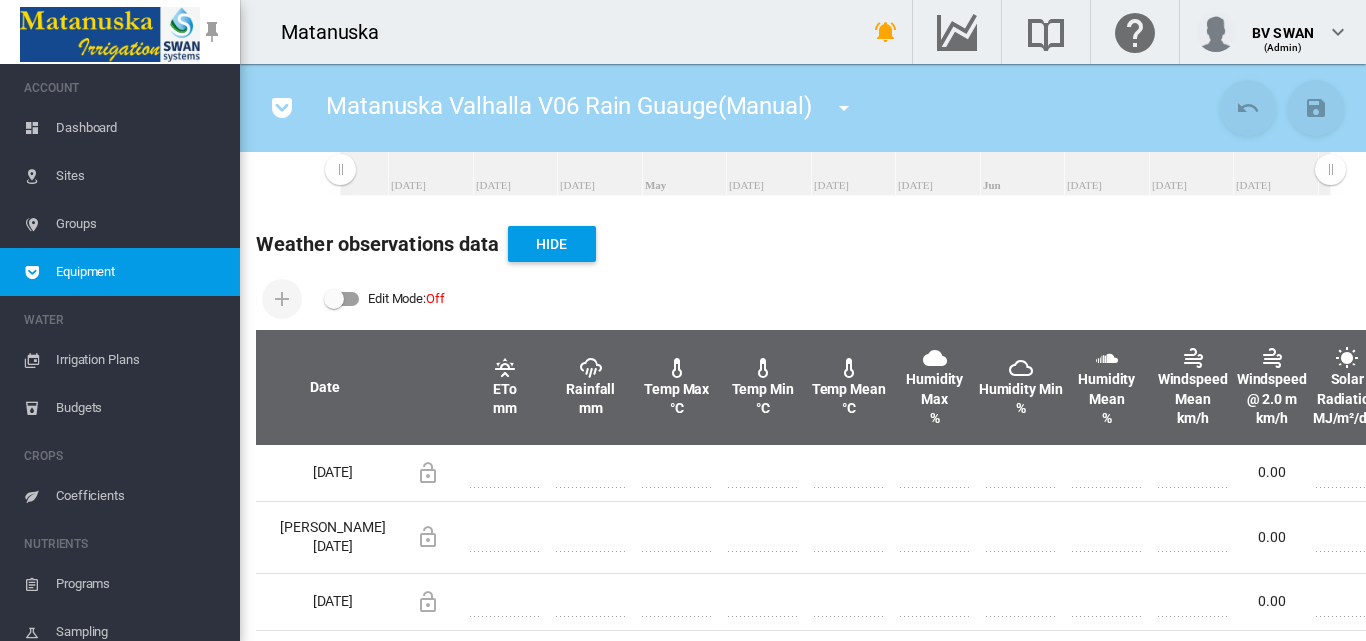 scroll, scrollTop: 600, scrollLeft: 0, axis: vertical 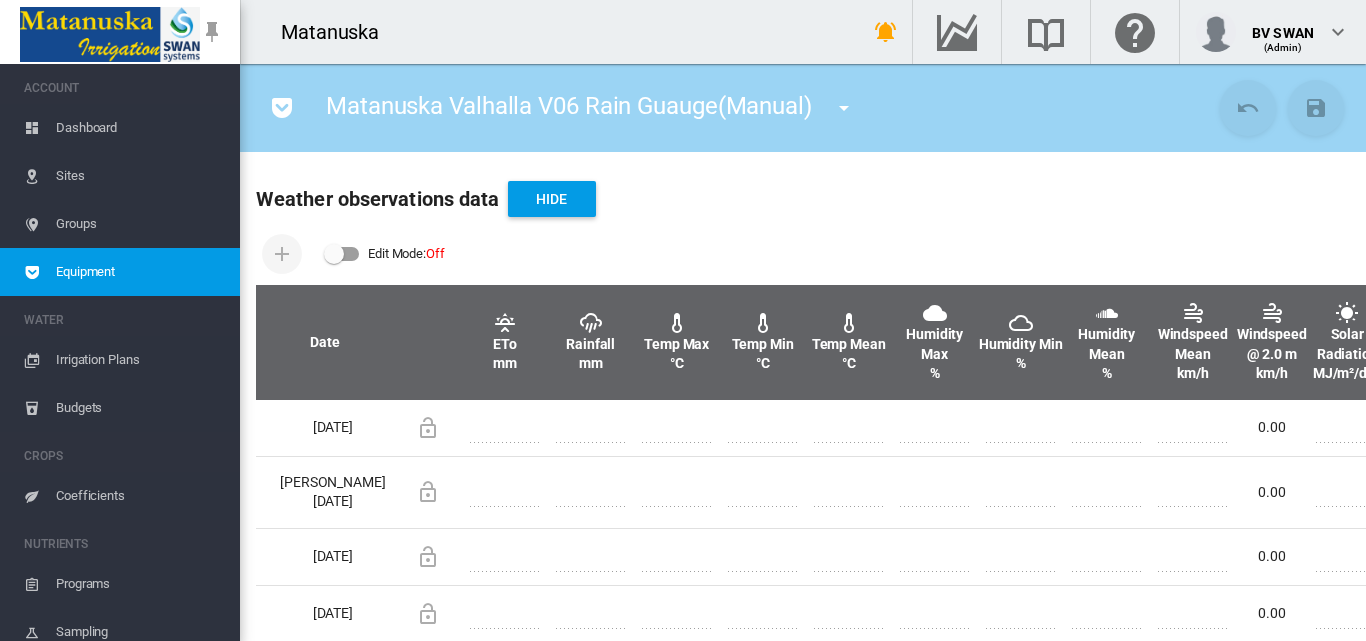 drag, startPoint x: 353, startPoint y: 256, endPoint x: 344, endPoint y: 250, distance: 10.816654 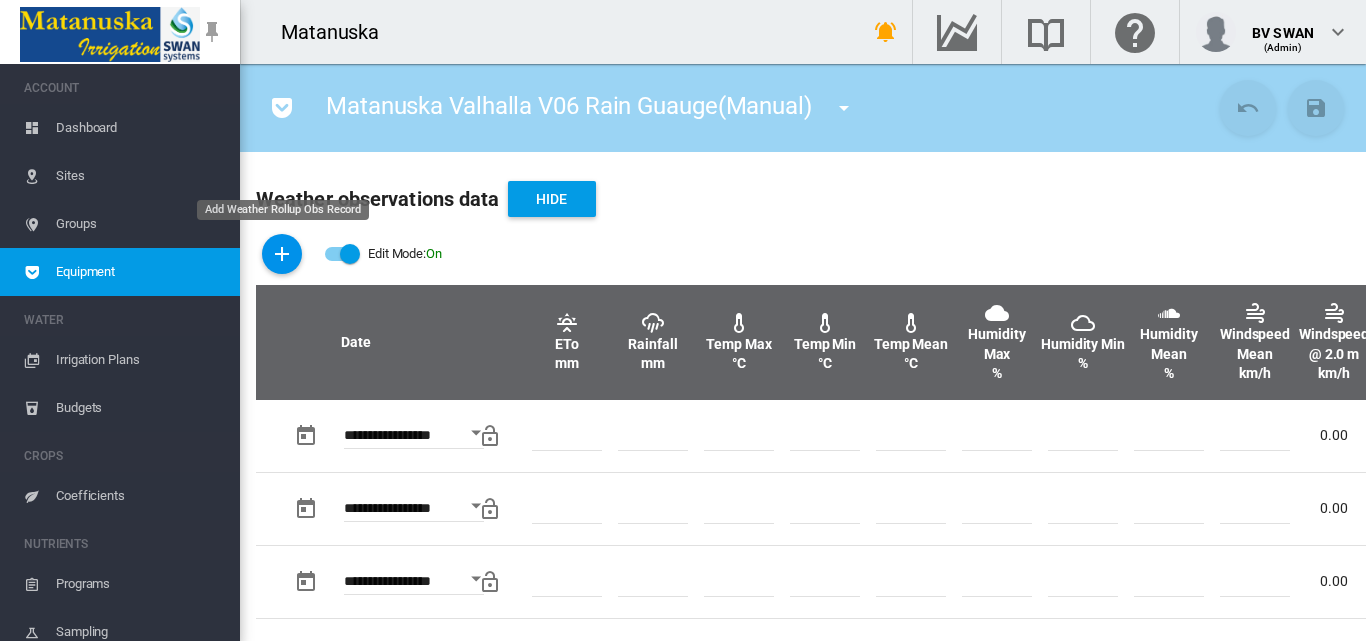 click at bounding box center [282, 254] 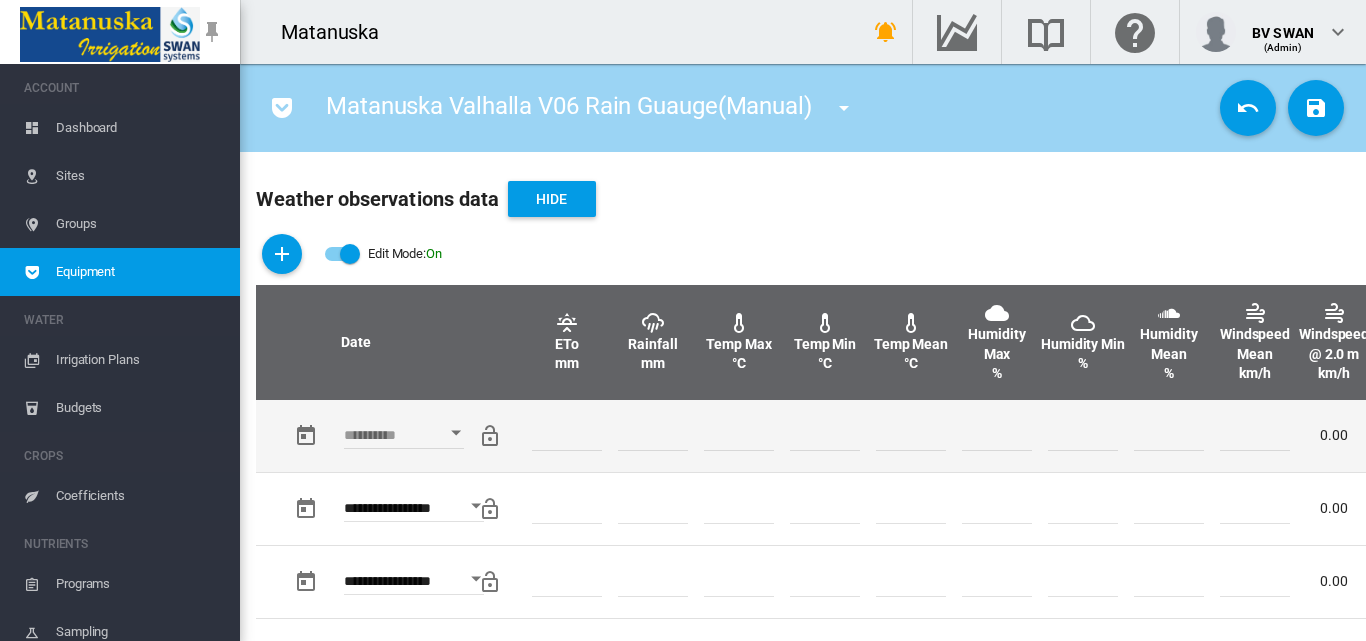 click at bounding box center (456, 433) 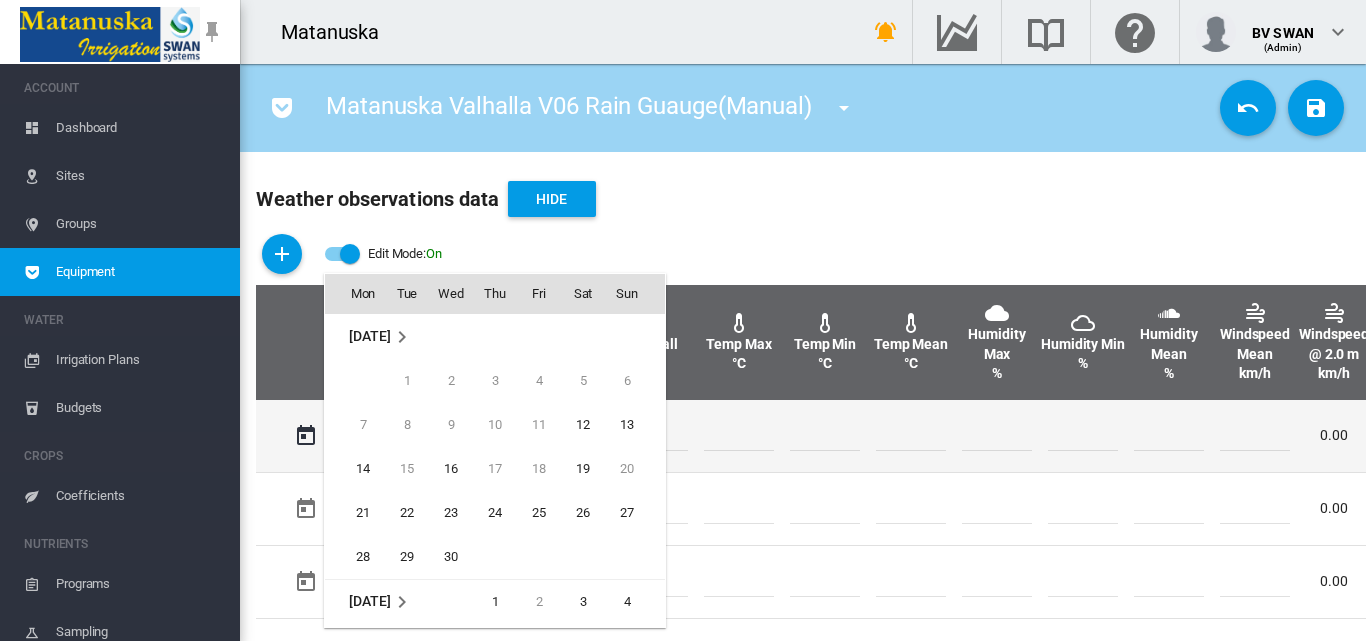 scroll, scrollTop: 795, scrollLeft: 0, axis: vertical 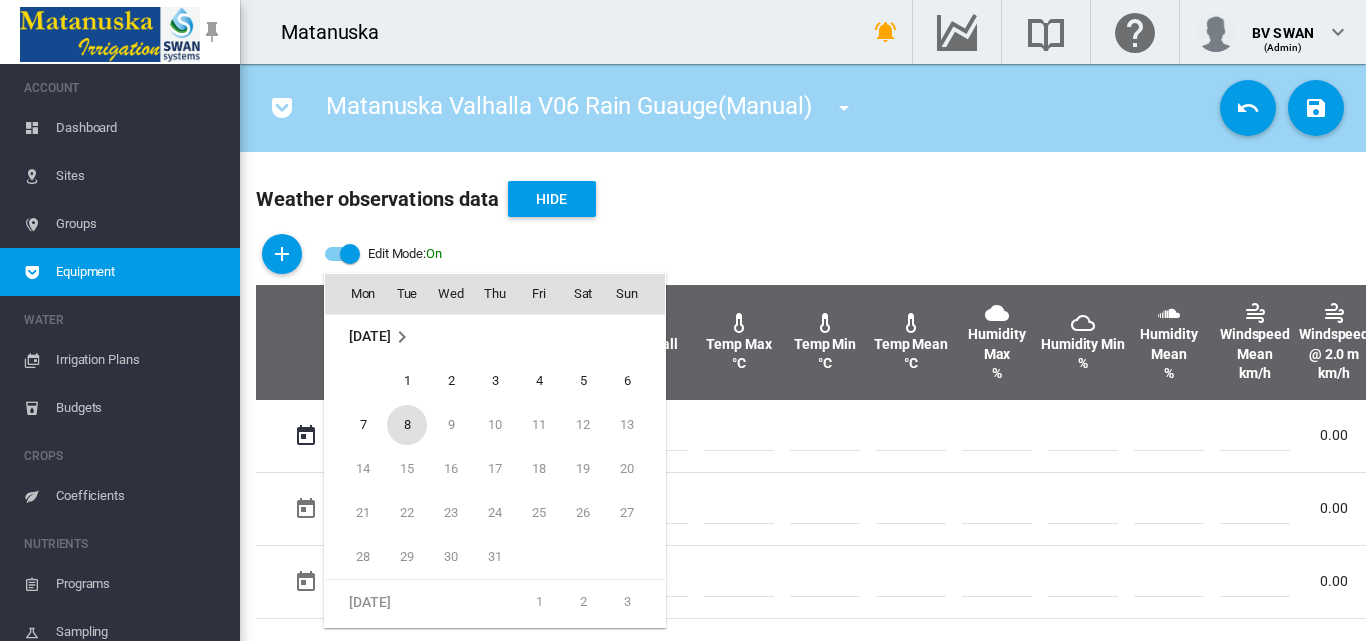 click on "8" at bounding box center [407, 425] 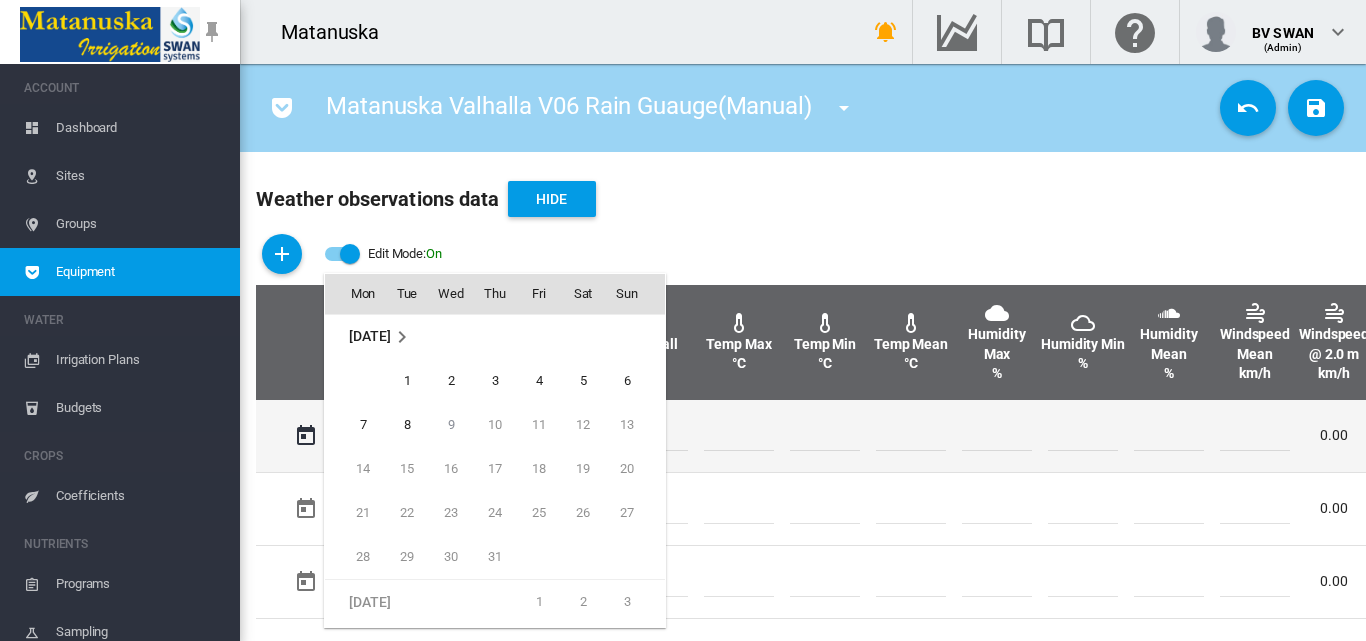 type on "**********" 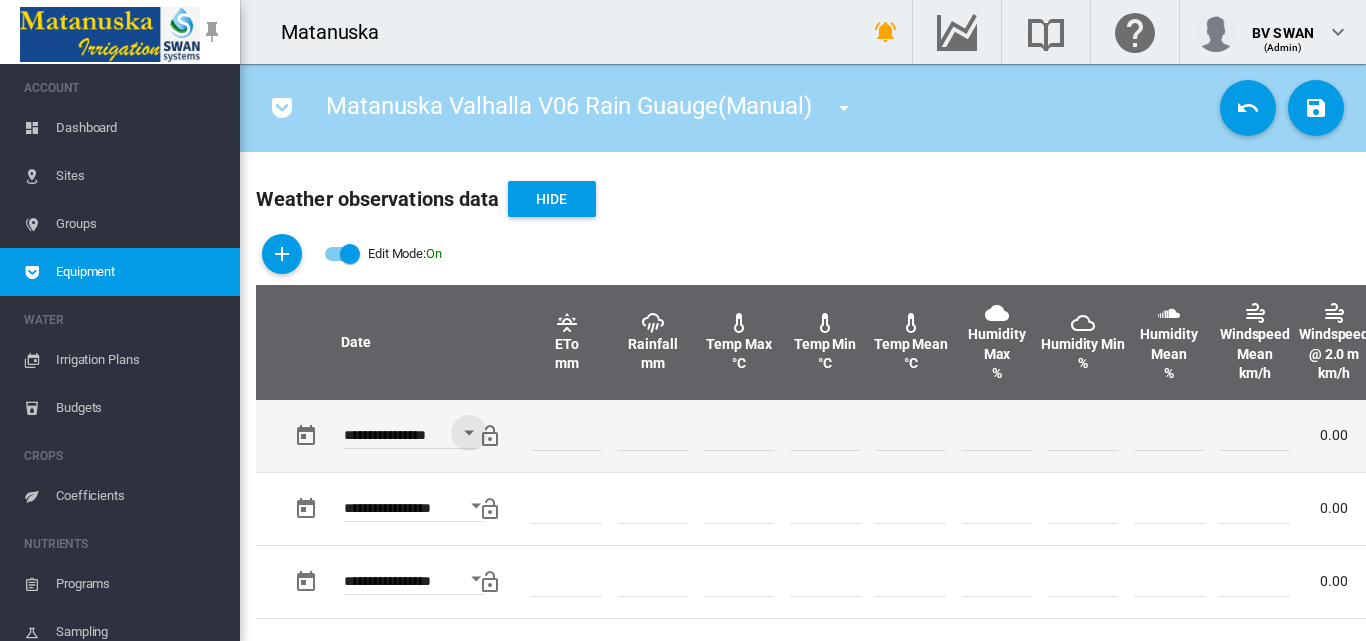 click at bounding box center (653, 436) 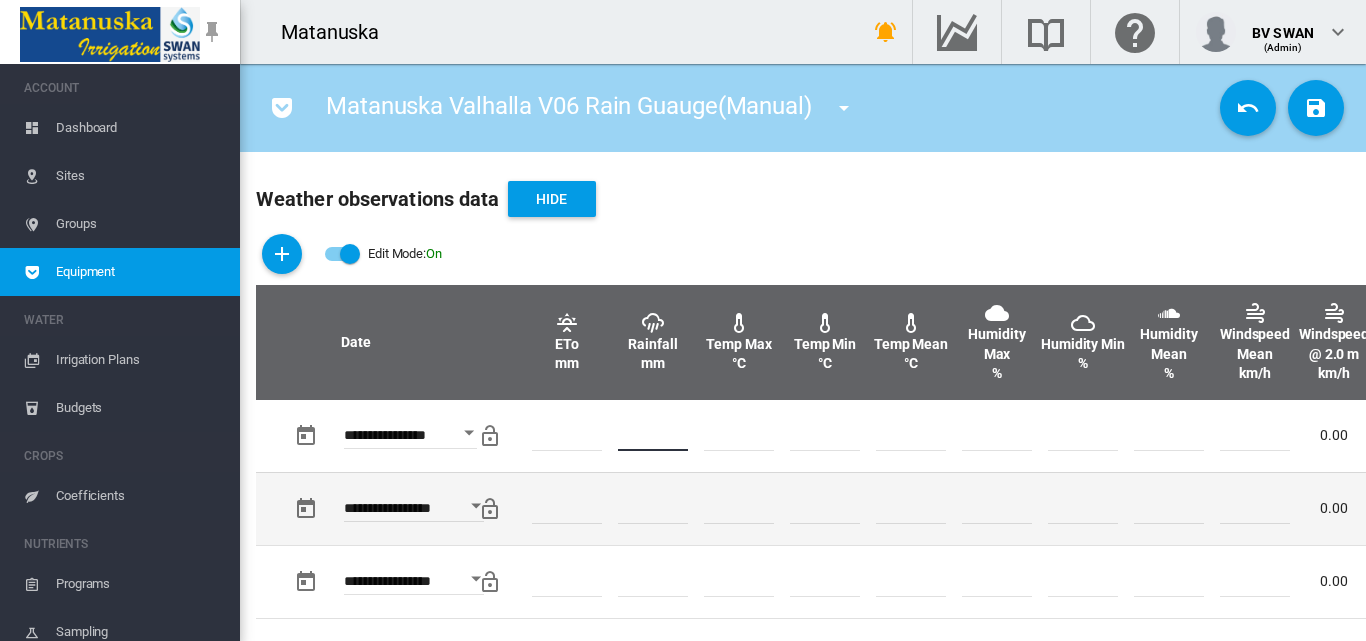 type on "*" 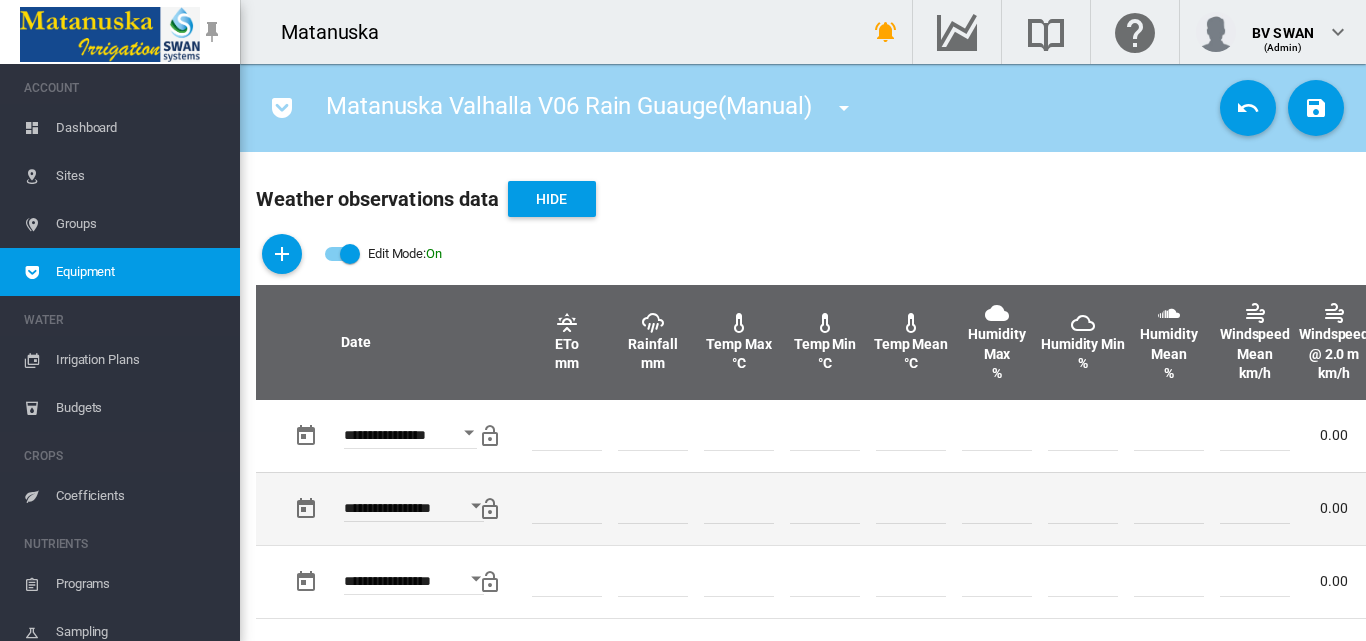 click at bounding box center (911, 508) 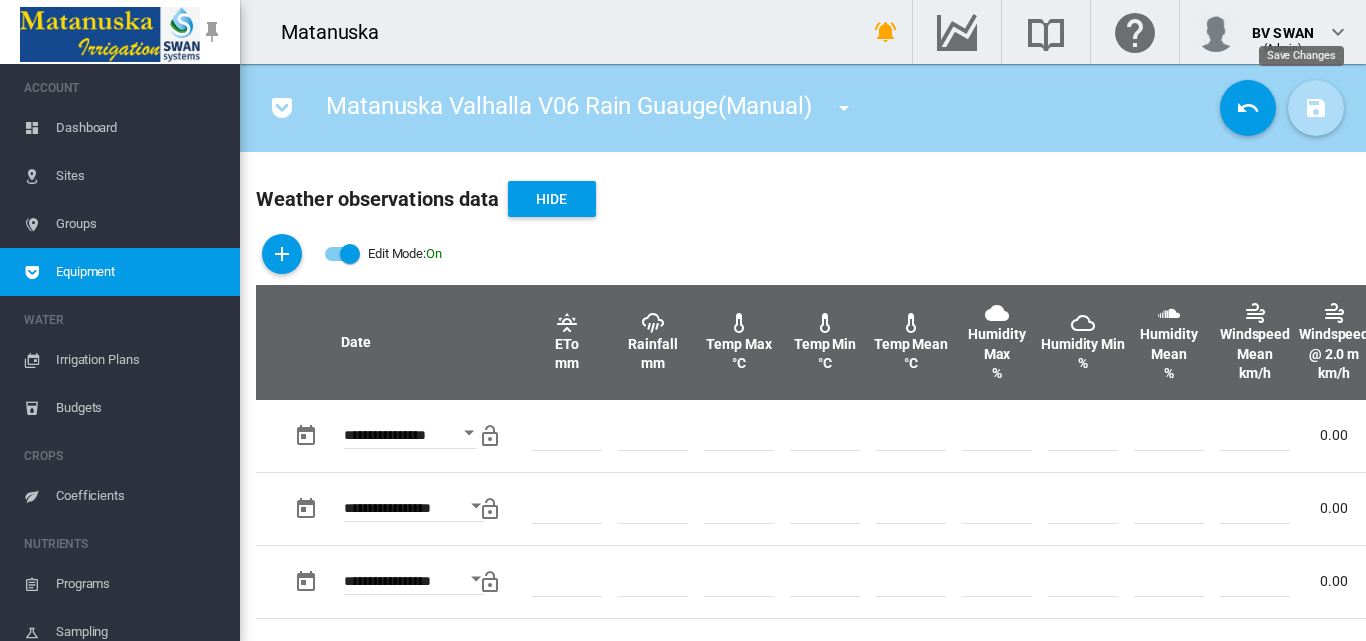 click at bounding box center (1316, 108) 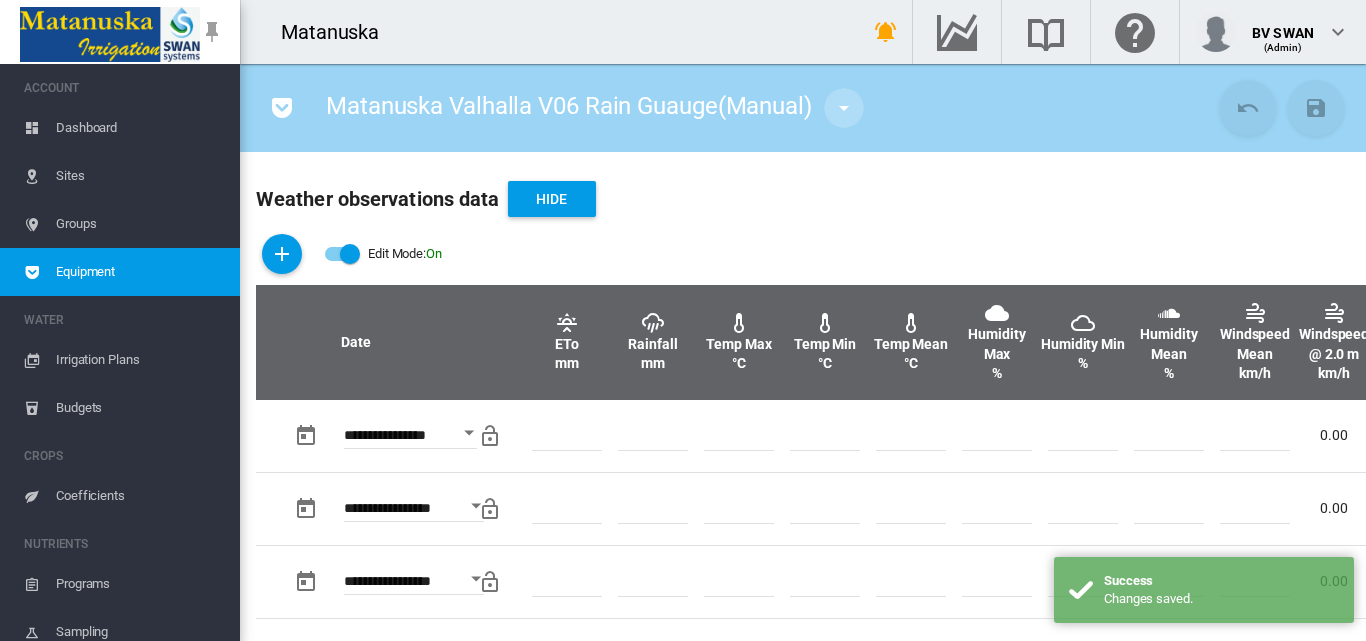 click at bounding box center (844, 108) 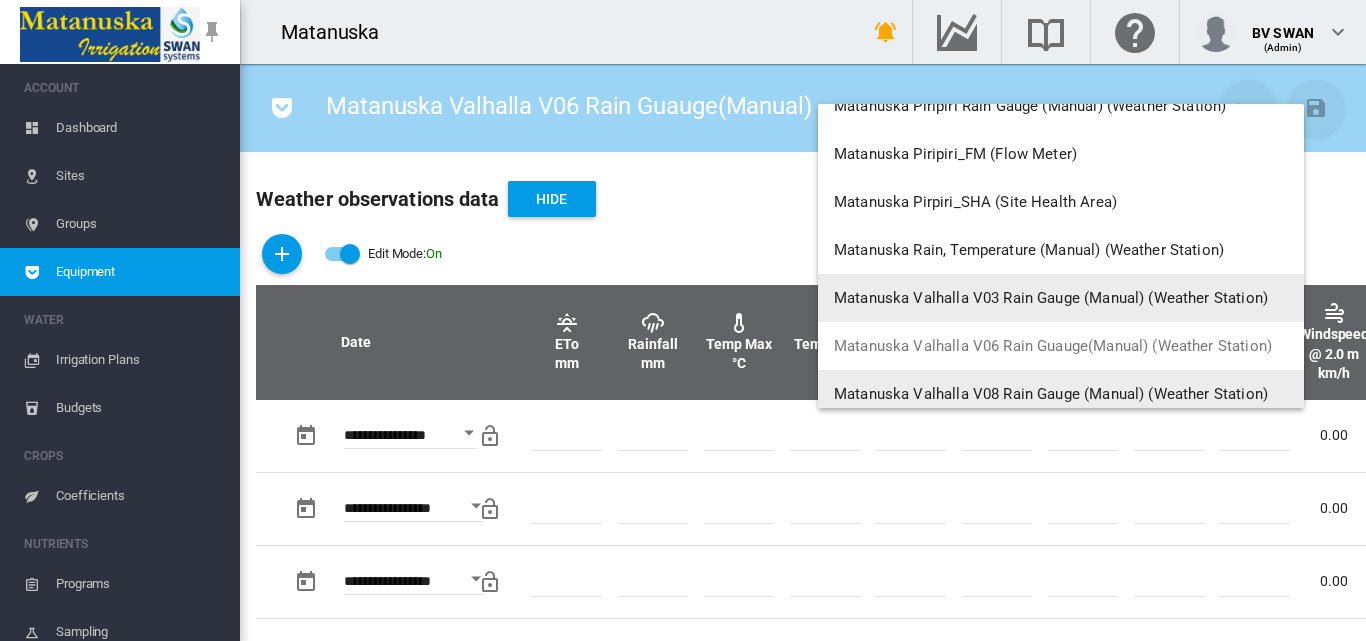 scroll, scrollTop: 10744, scrollLeft: 0, axis: vertical 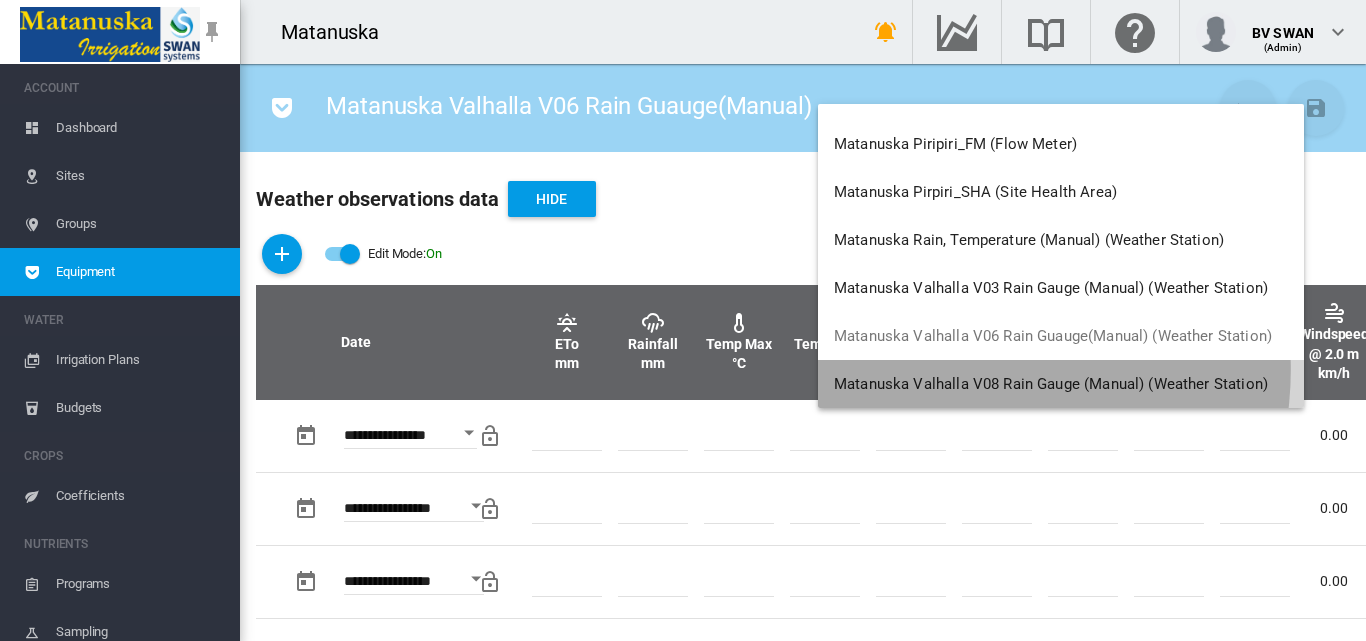 click on "Matanuska Valhalla V08 Rain Gauge (Manual) (Weather Station)" at bounding box center (1061, 384) 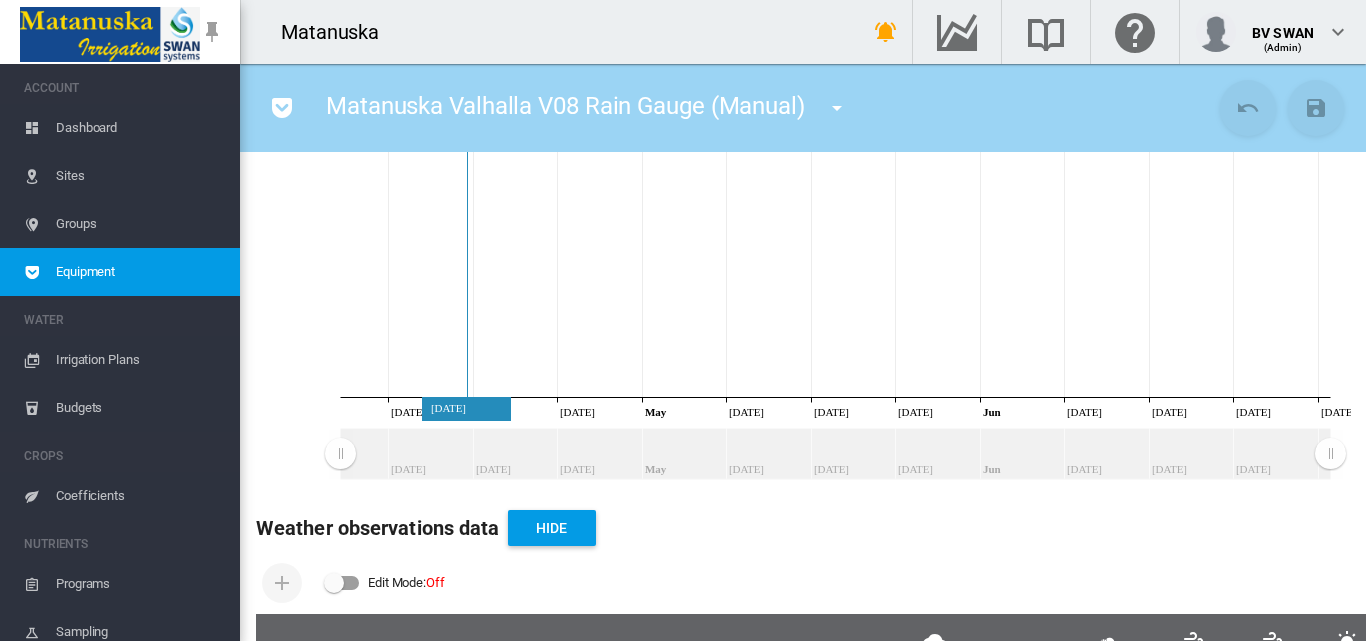 scroll, scrollTop: 300, scrollLeft: 0, axis: vertical 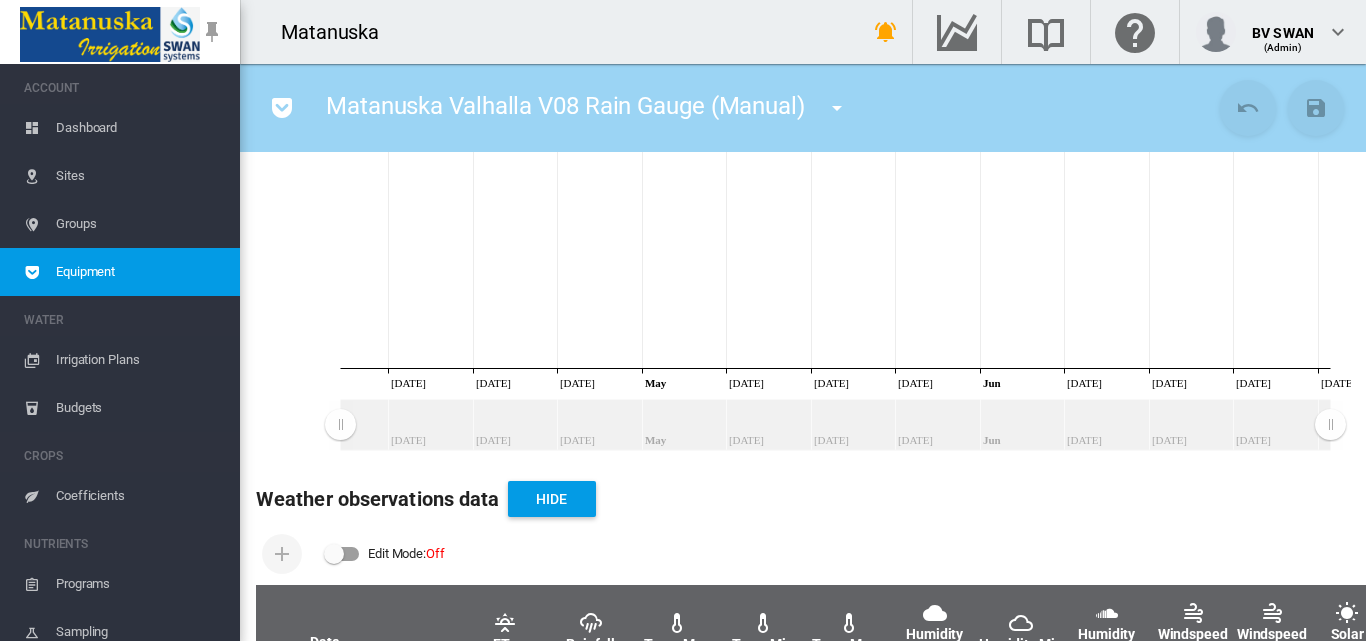 click at bounding box center (342, 554) 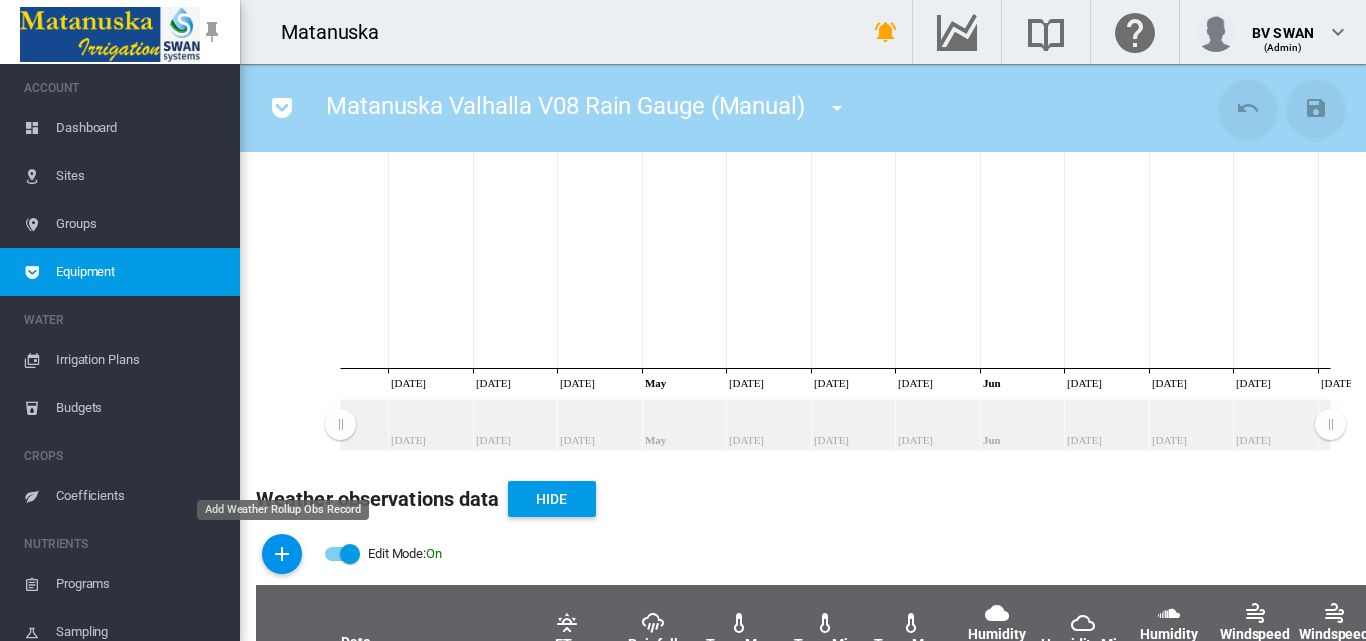 click at bounding box center [282, 554] 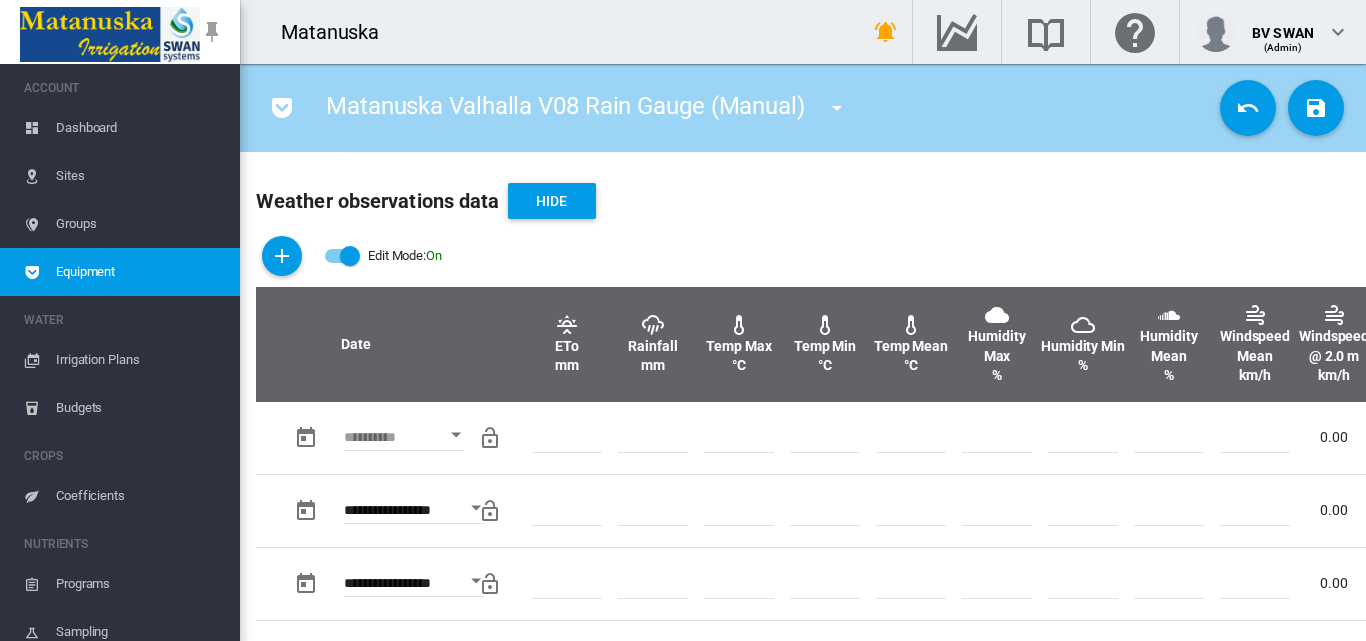scroll, scrollTop: 700, scrollLeft: 0, axis: vertical 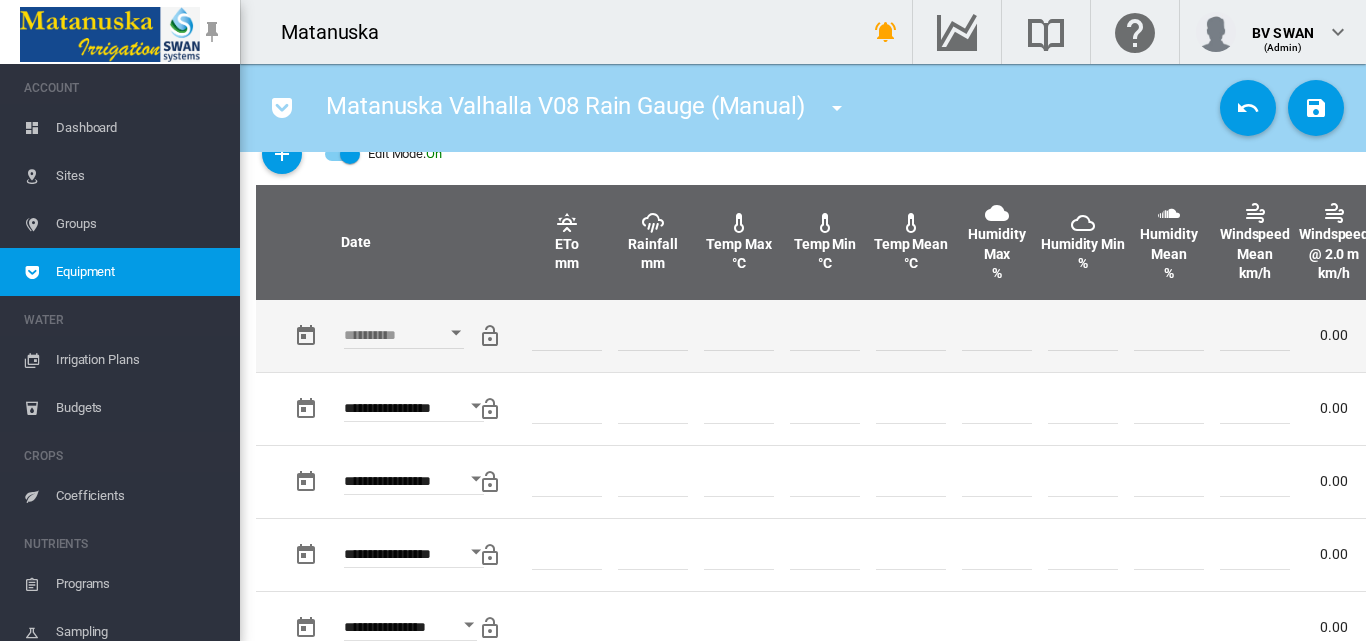 click at bounding box center [456, 332] 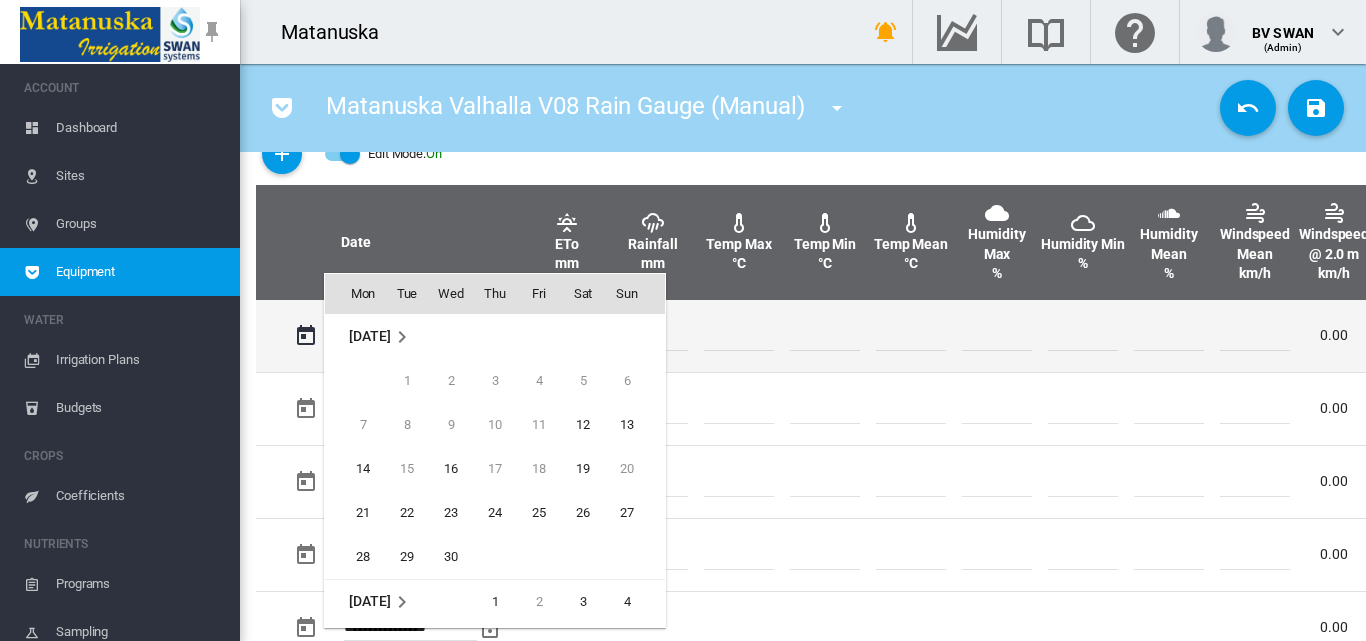 scroll, scrollTop: 795, scrollLeft: 0, axis: vertical 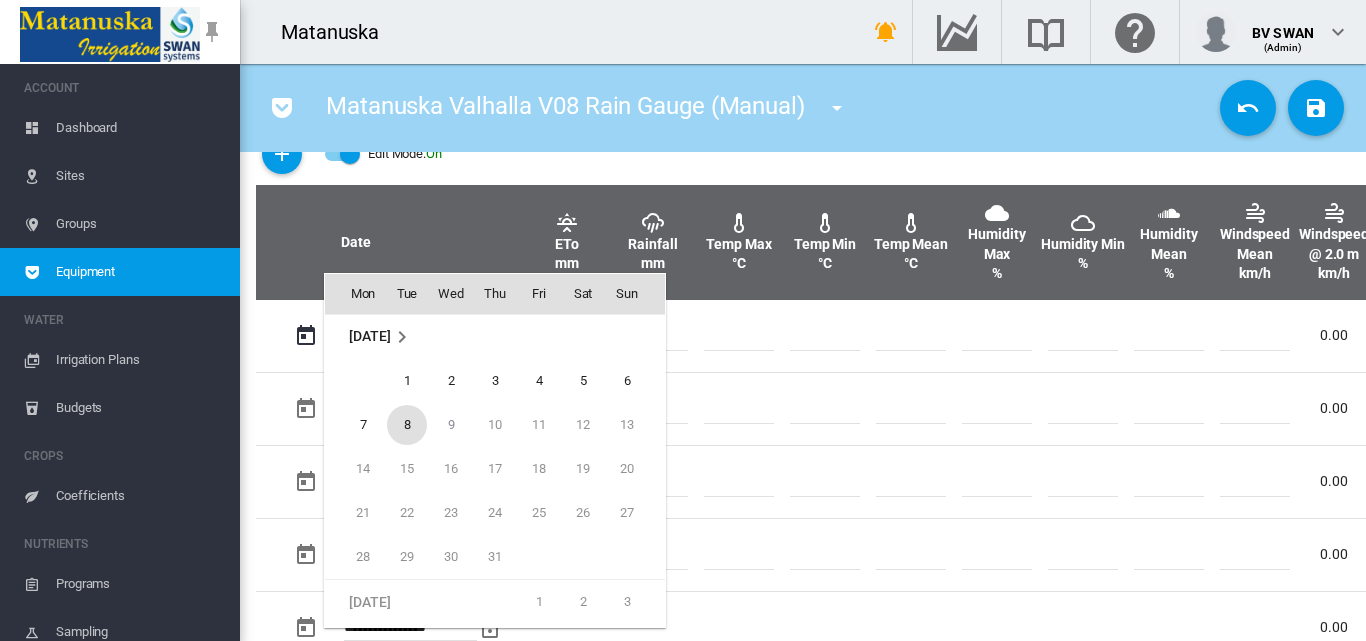 click on "8" at bounding box center [407, 425] 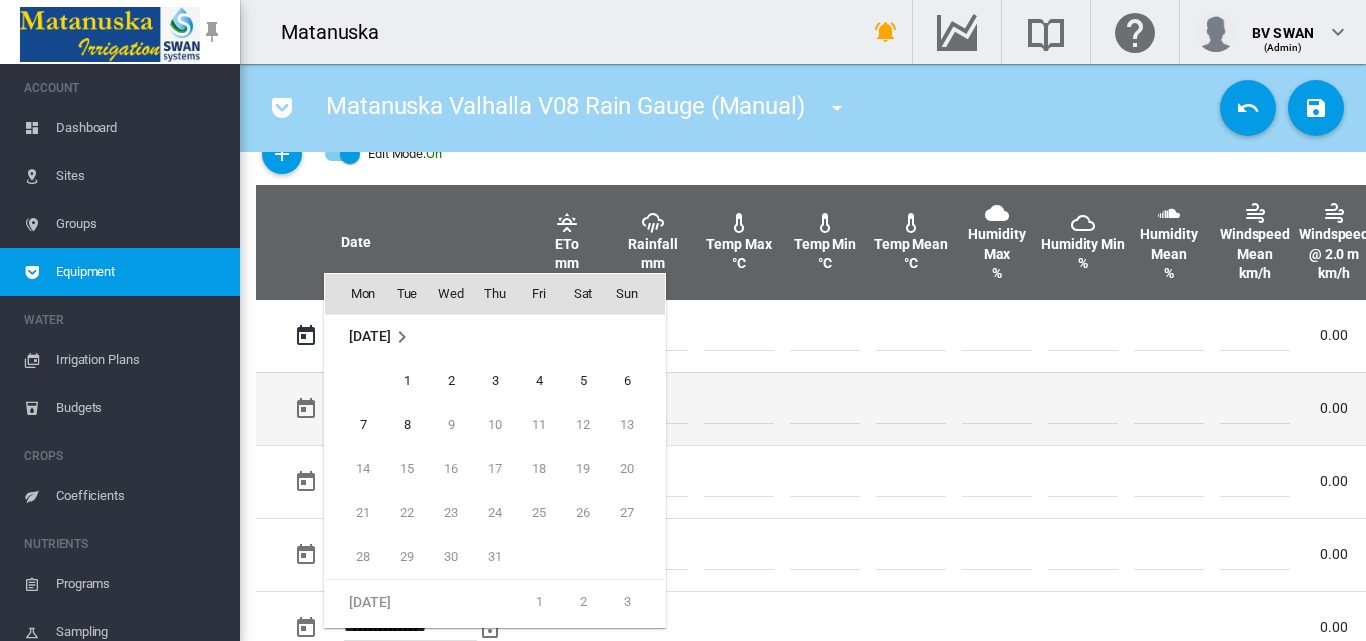 type on "**********" 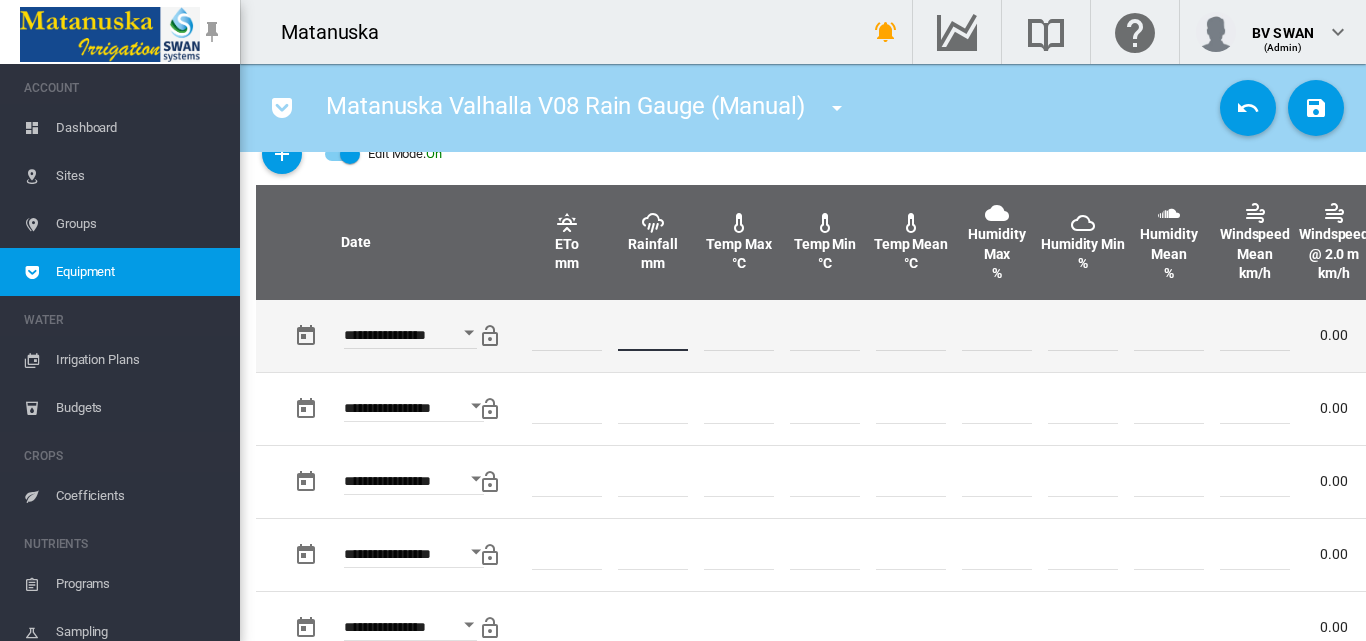 click at bounding box center [653, 336] 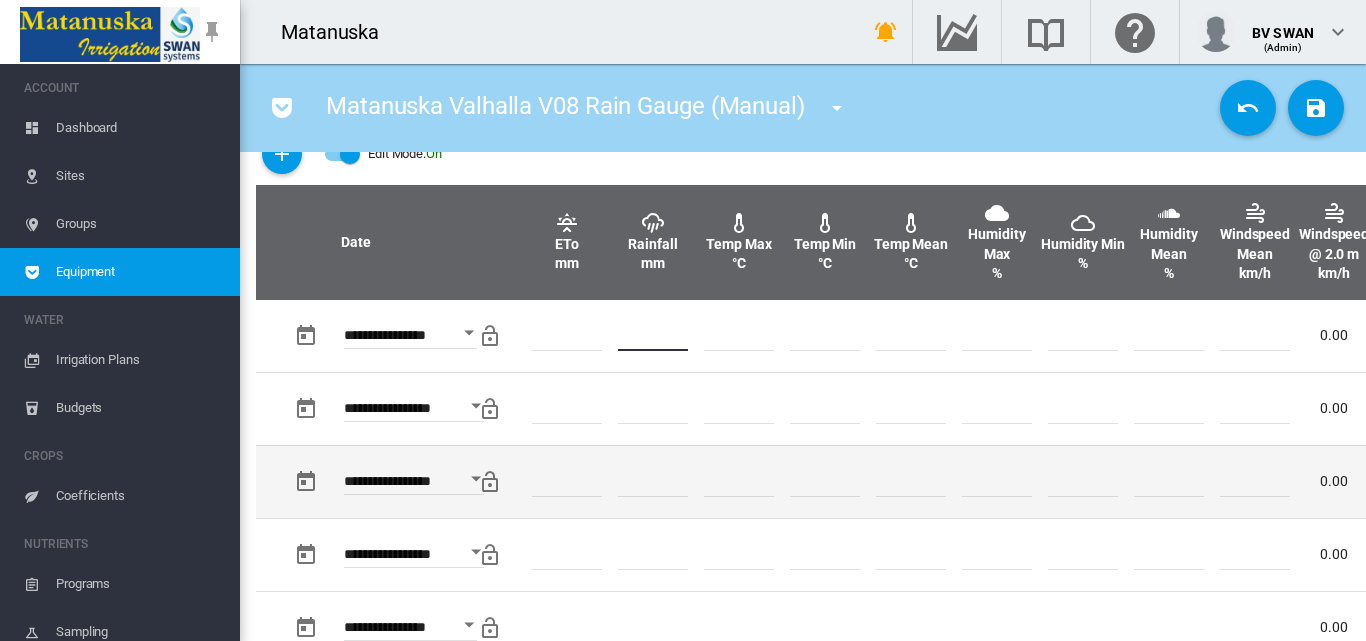 type on "*" 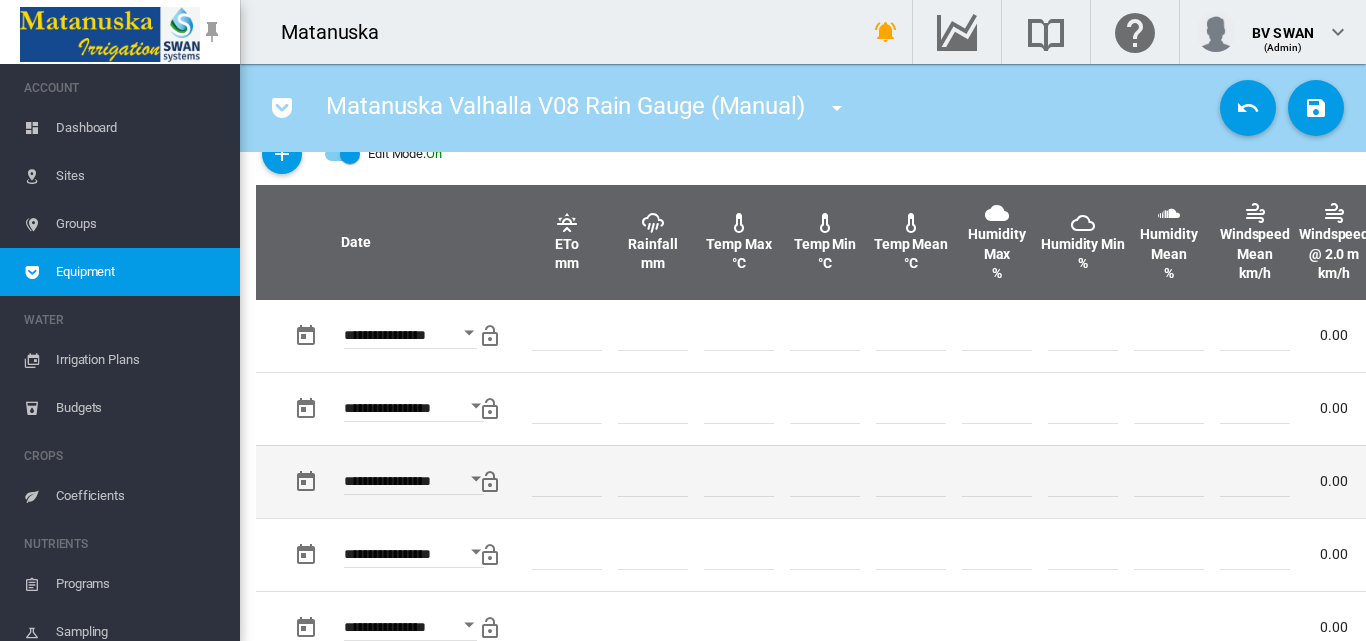 click at bounding box center (1083, 481) 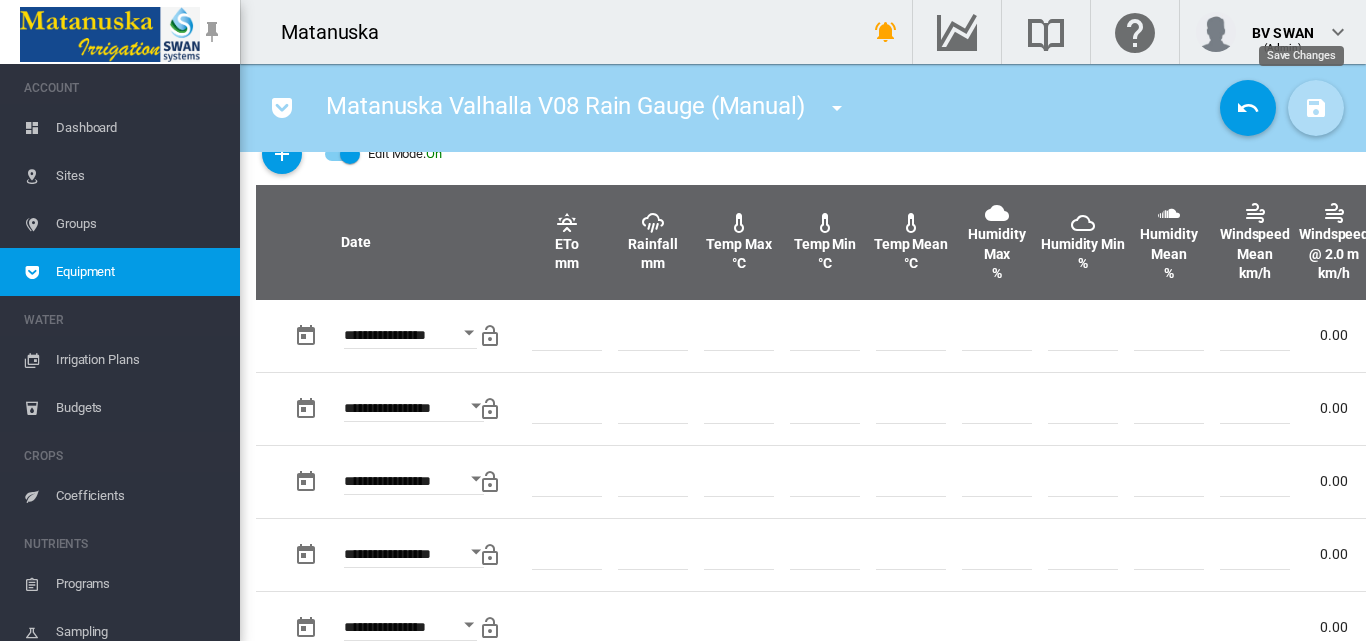 click at bounding box center [1316, 108] 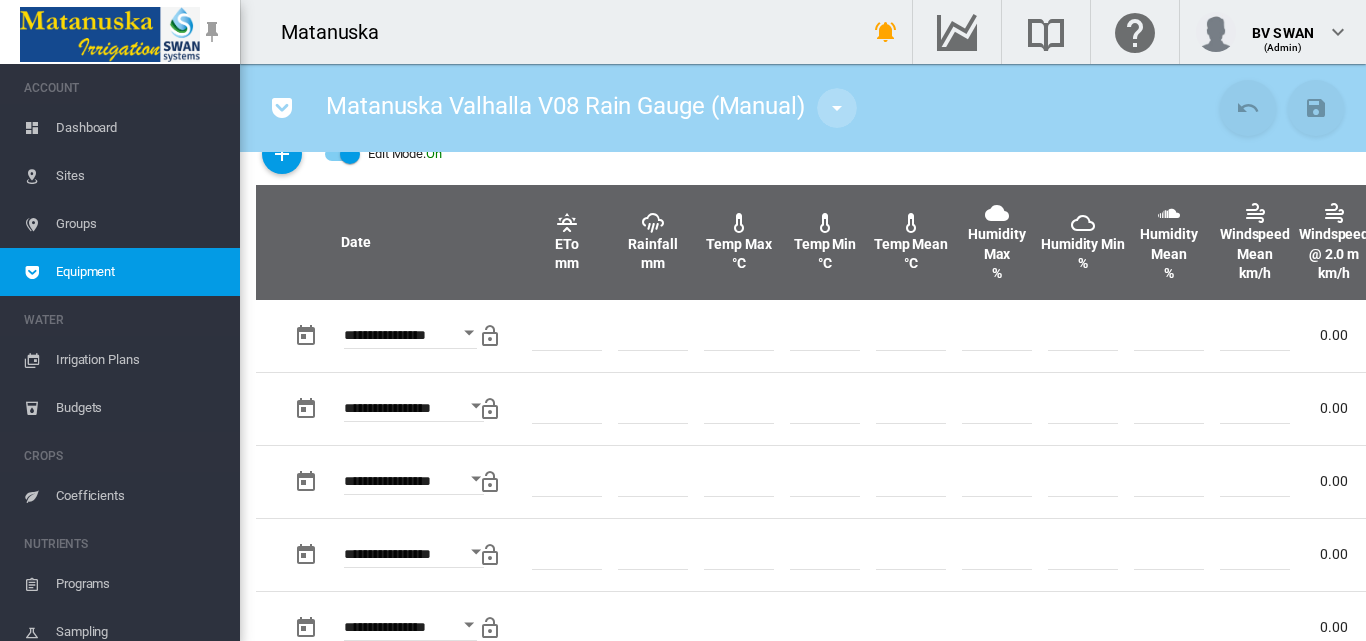 click at bounding box center [837, 108] 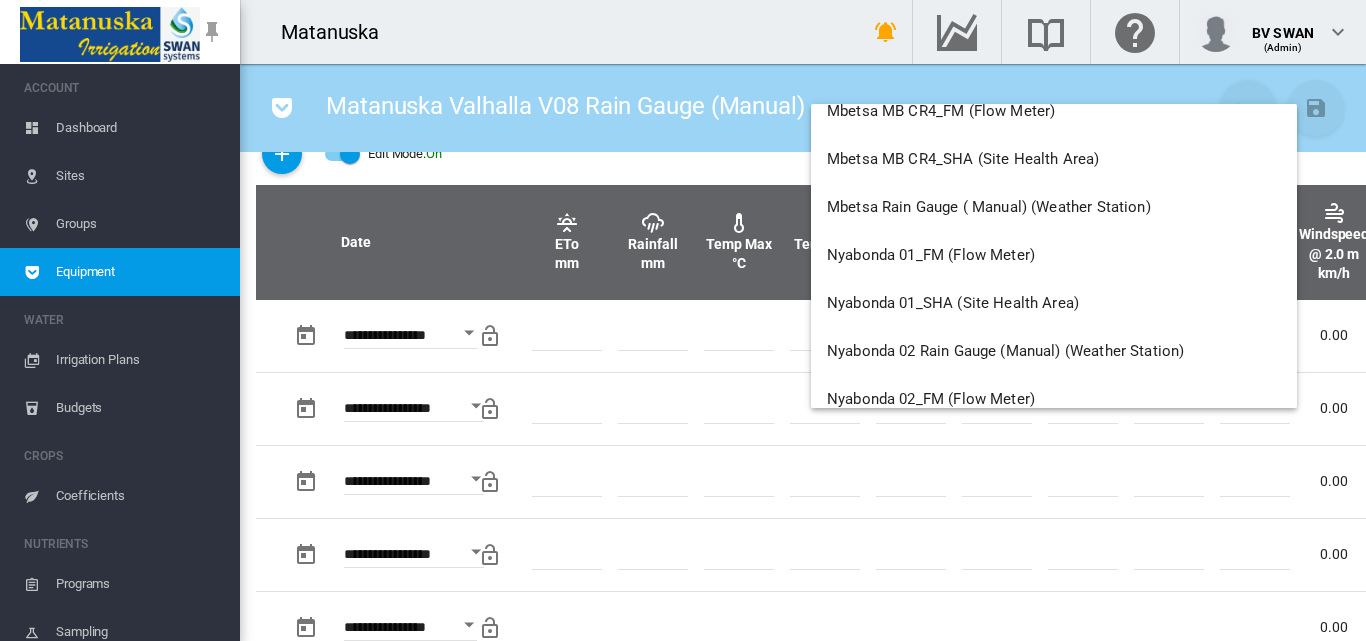 scroll, scrollTop: 11360, scrollLeft: 0, axis: vertical 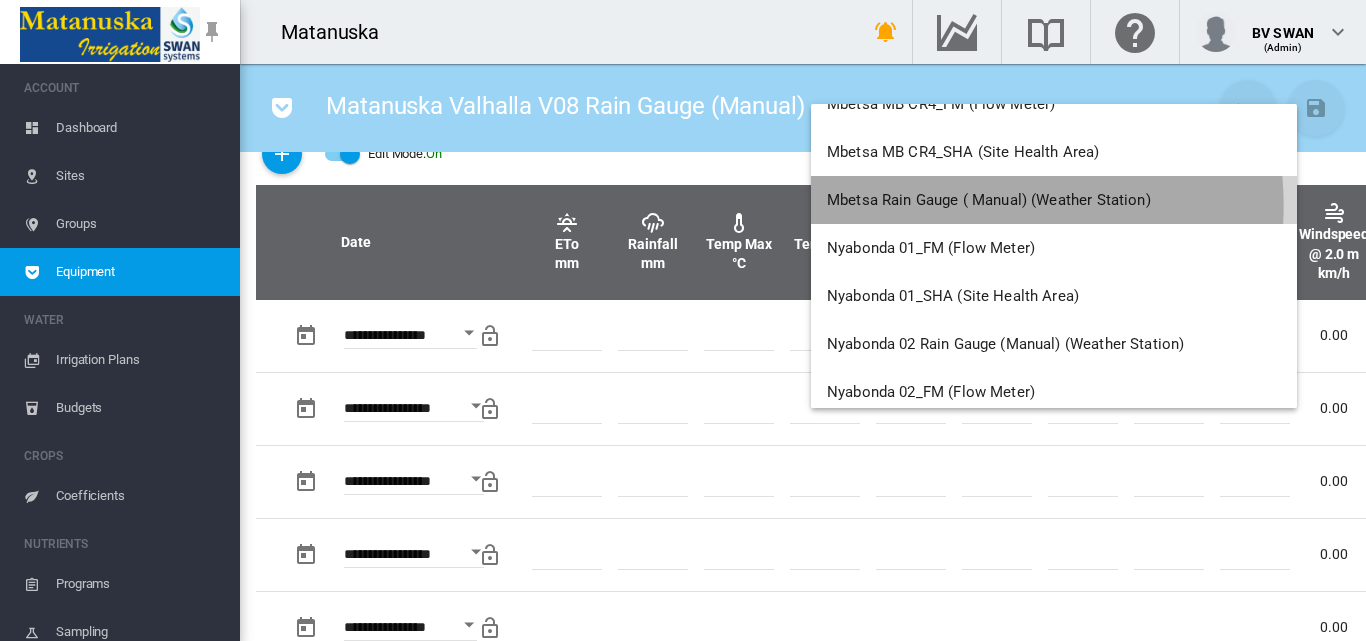 click on "Mbetsa Rain Gauge ( Manual) (Weather Station)" at bounding box center [989, 200] 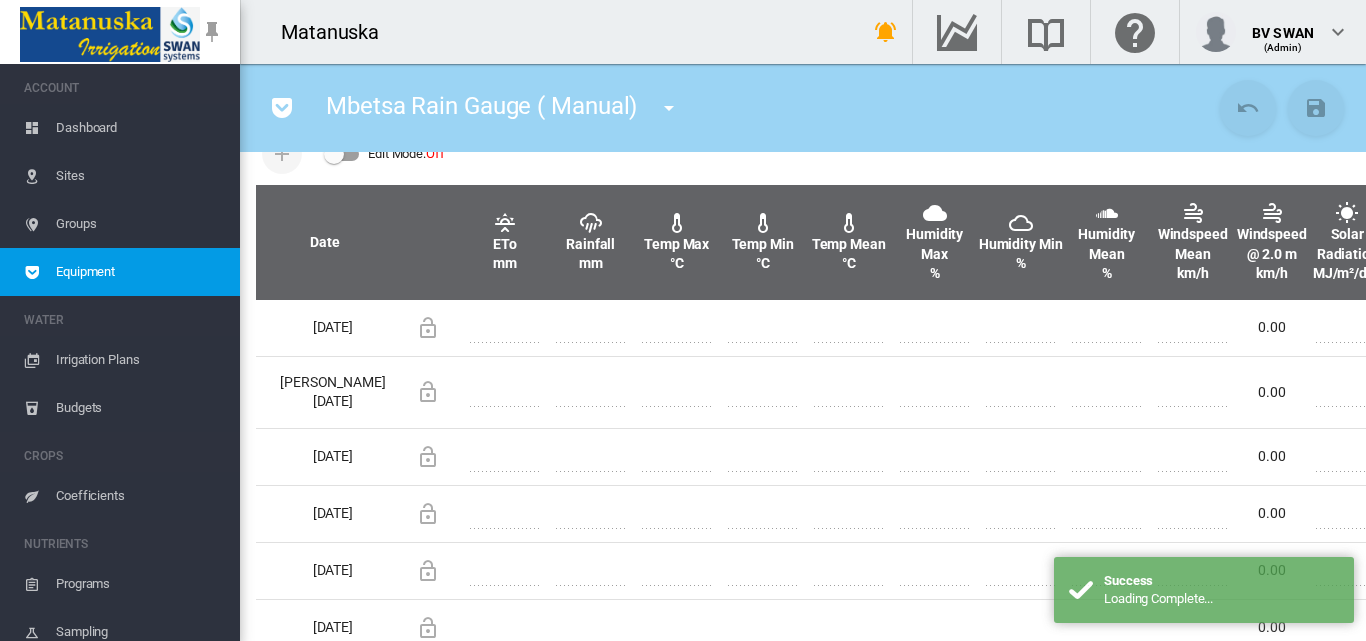 scroll, scrollTop: 600, scrollLeft: 0, axis: vertical 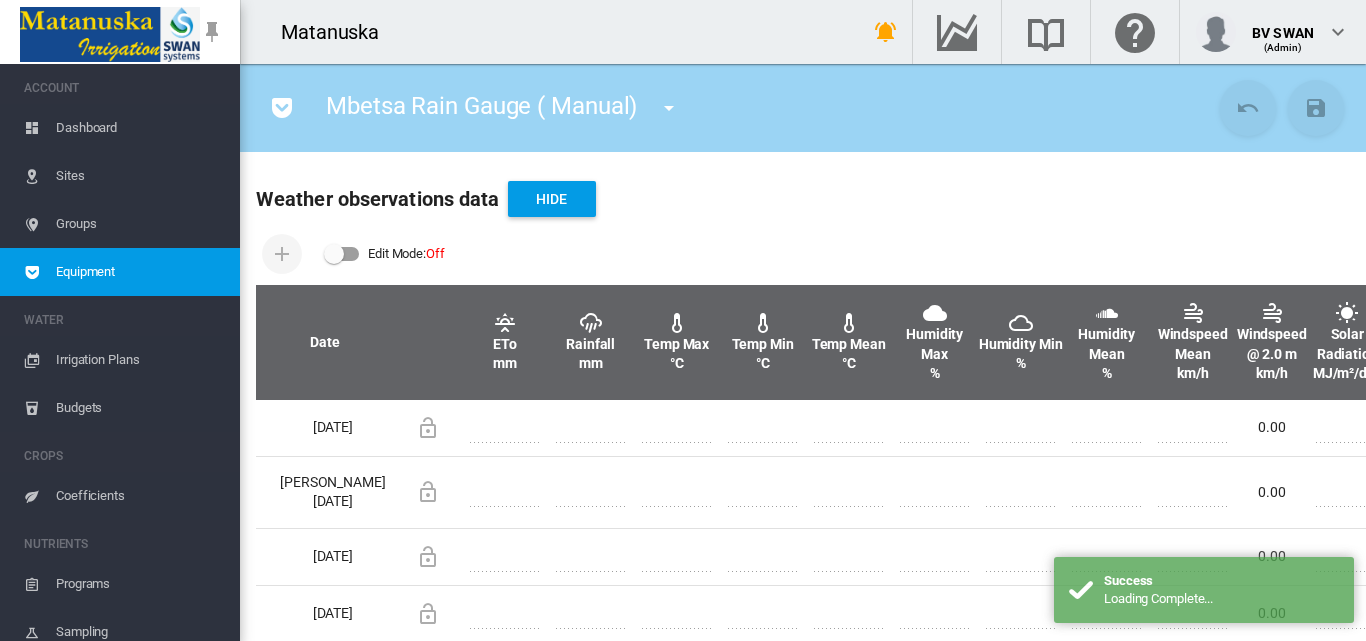 click at bounding box center [342, 254] 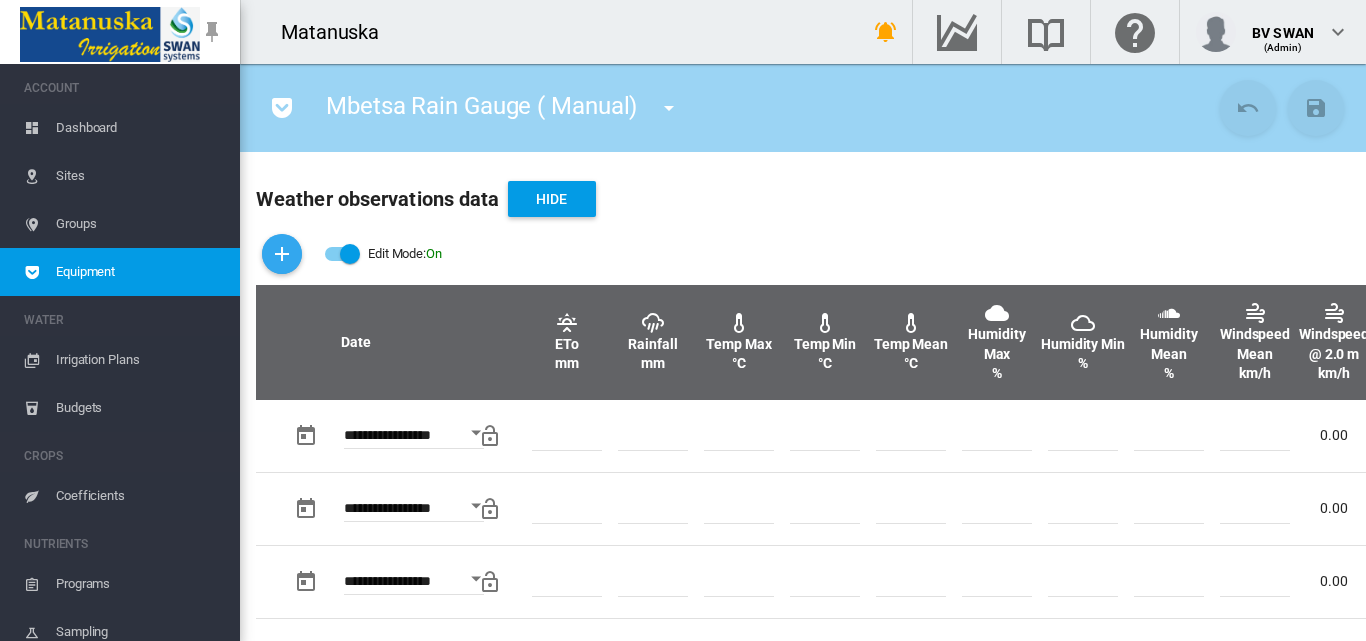 click at bounding box center (282, 254) 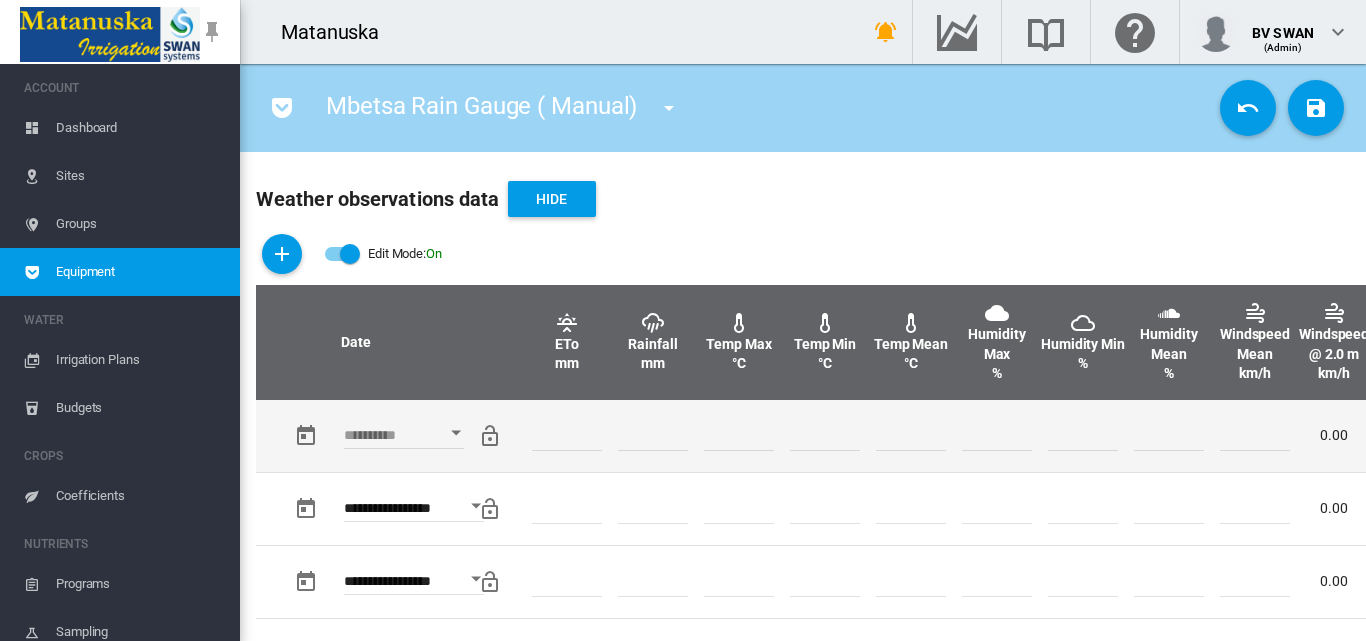 click at bounding box center (456, 433) 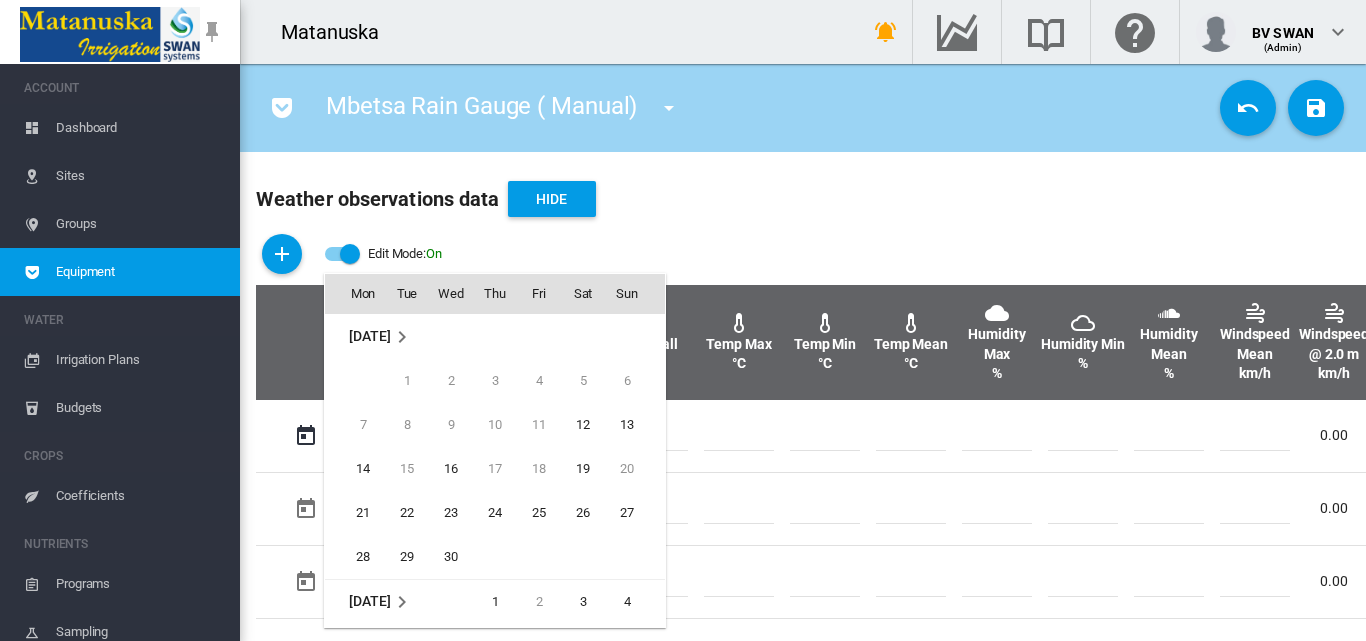scroll, scrollTop: 795, scrollLeft: 0, axis: vertical 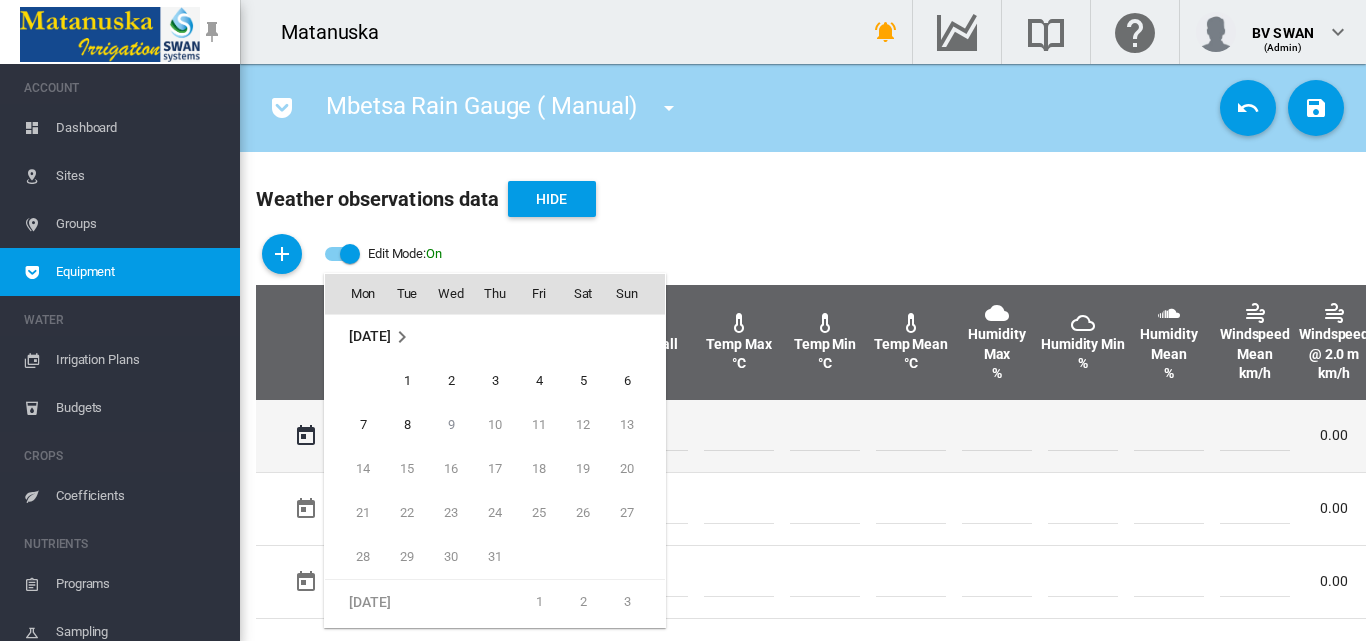 click on "8" at bounding box center [407, 425] 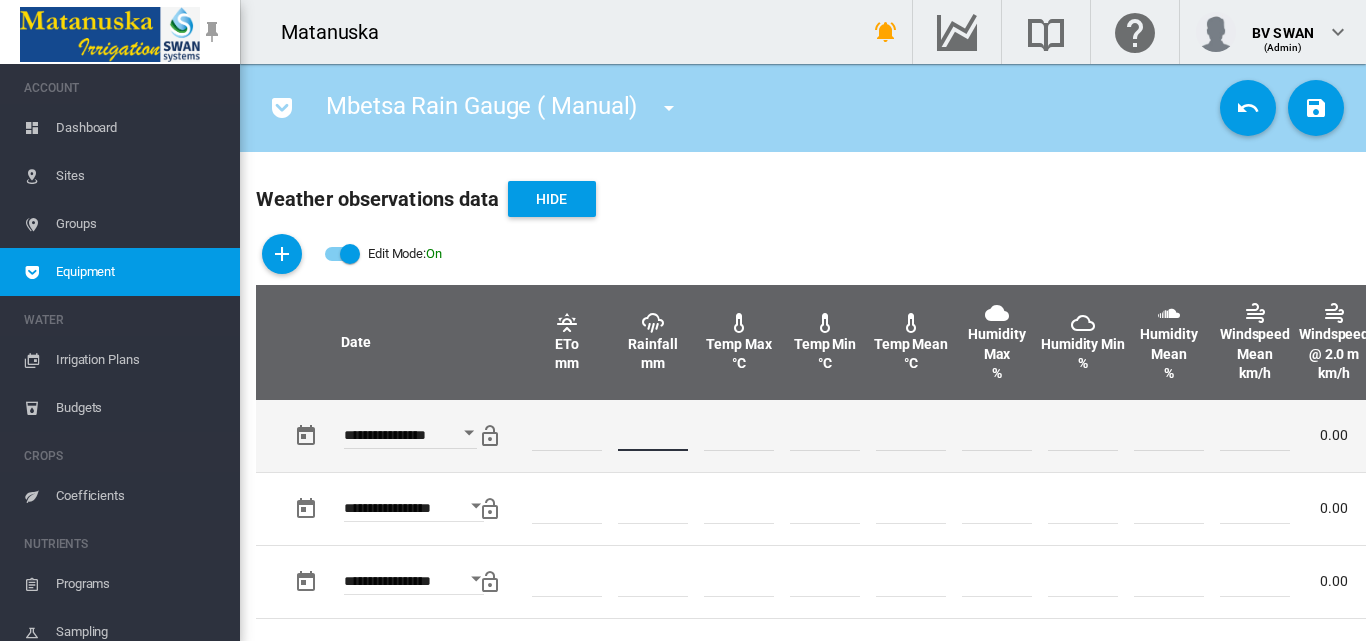 click at bounding box center [653, 436] 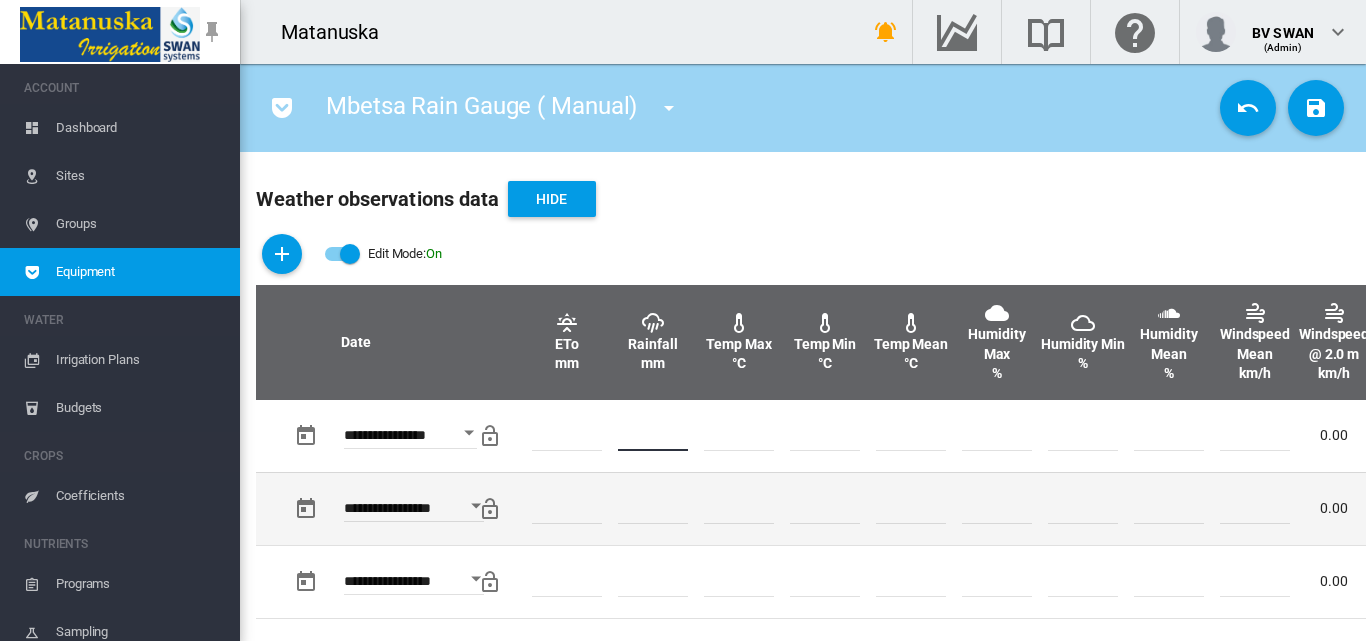 type on "*" 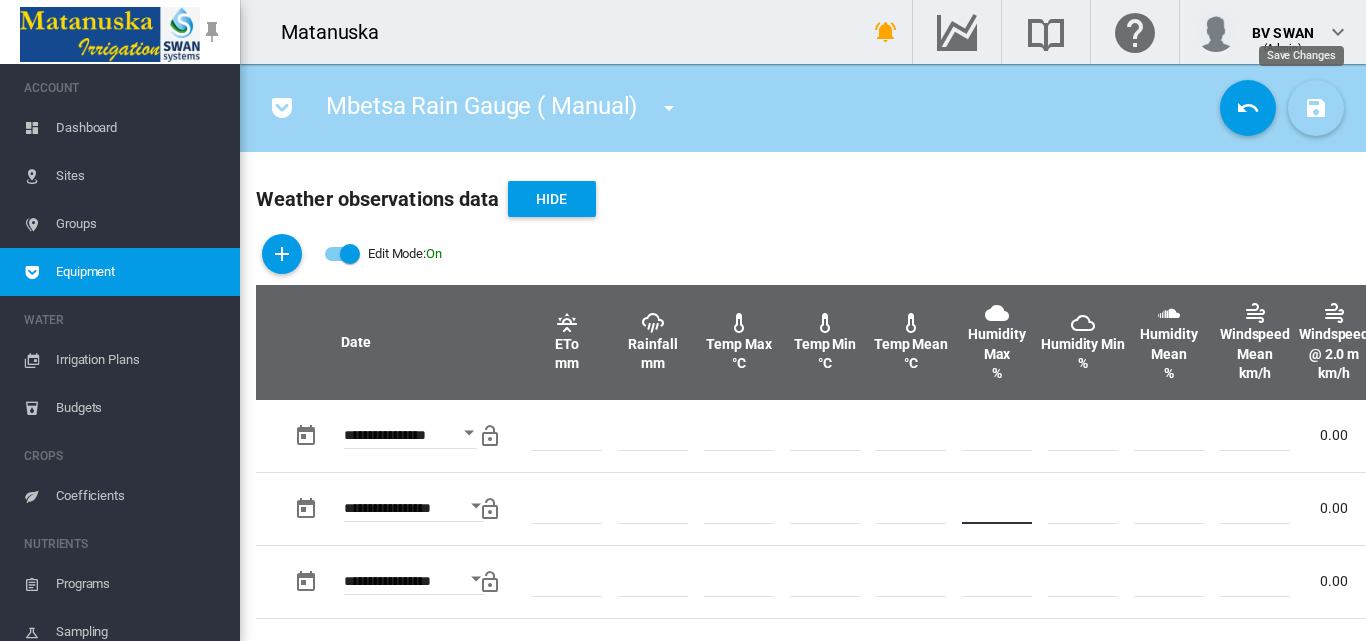 click at bounding box center (1316, 108) 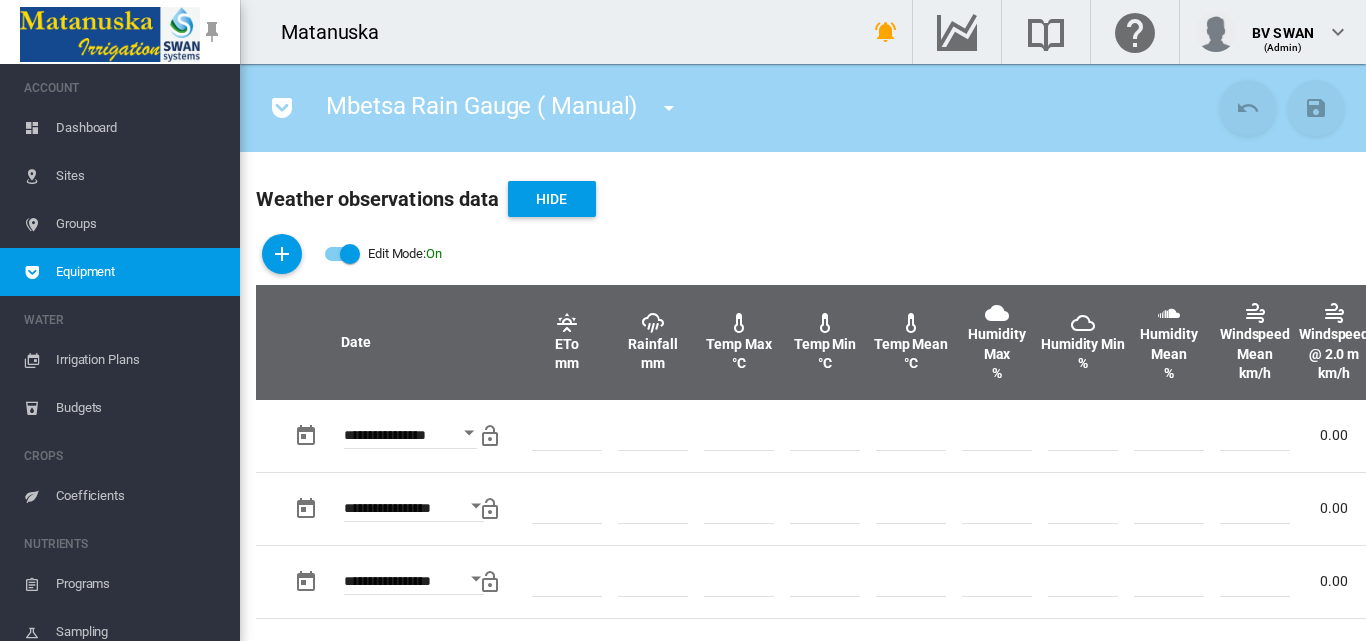 click at bounding box center [669, 108] 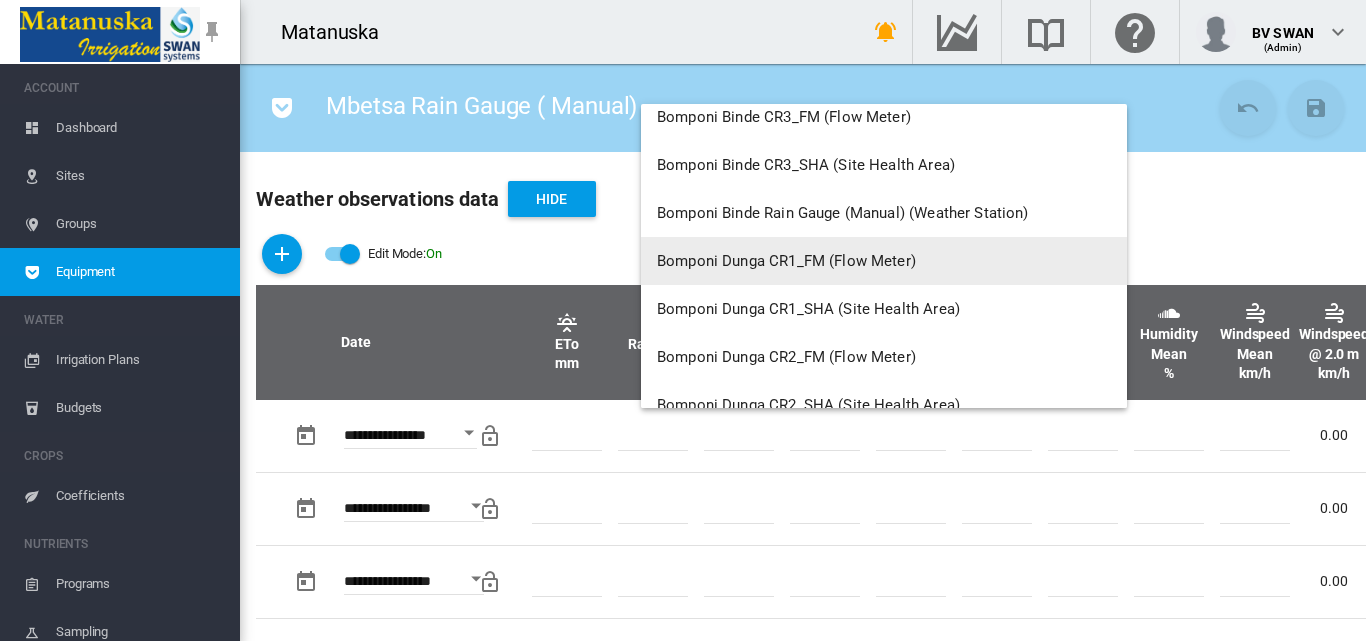 scroll, scrollTop: 2400, scrollLeft: 0, axis: vertical 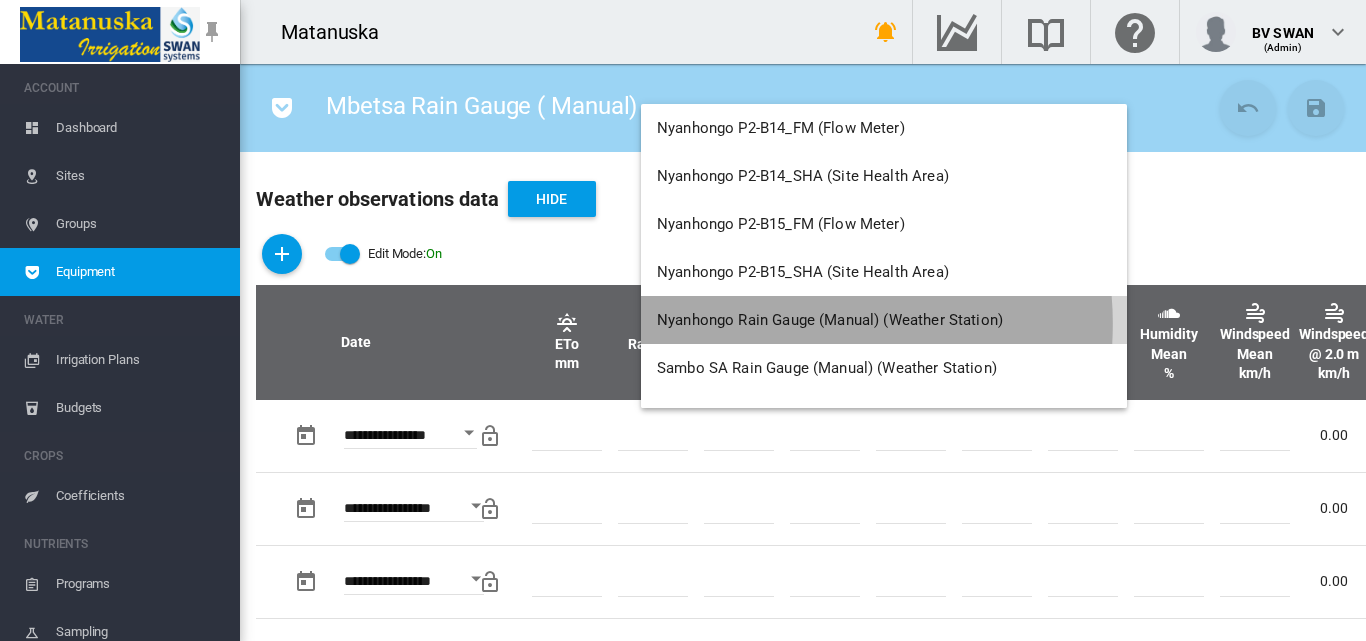 click on "Nyanhongo Rain Gauge (Manual) (Weather Station)" at bounding box center [830, 320] 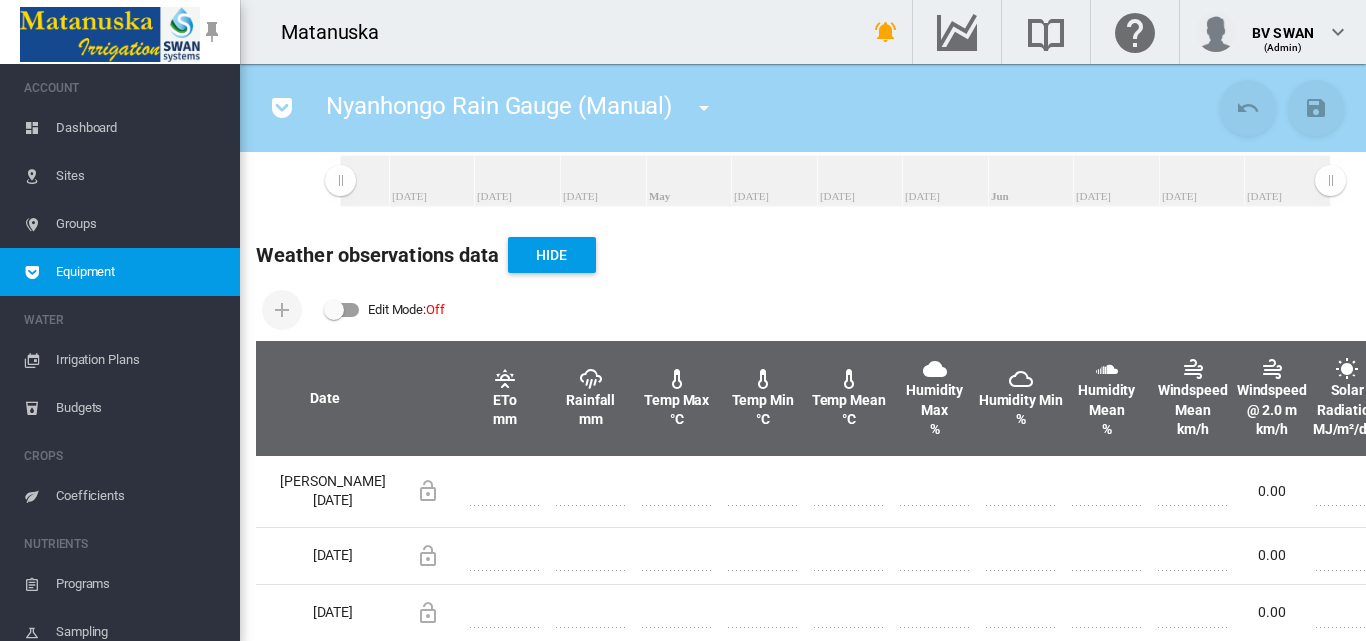 scroll, scrollTop: 600, scrollLeft: 0, axis: vertical 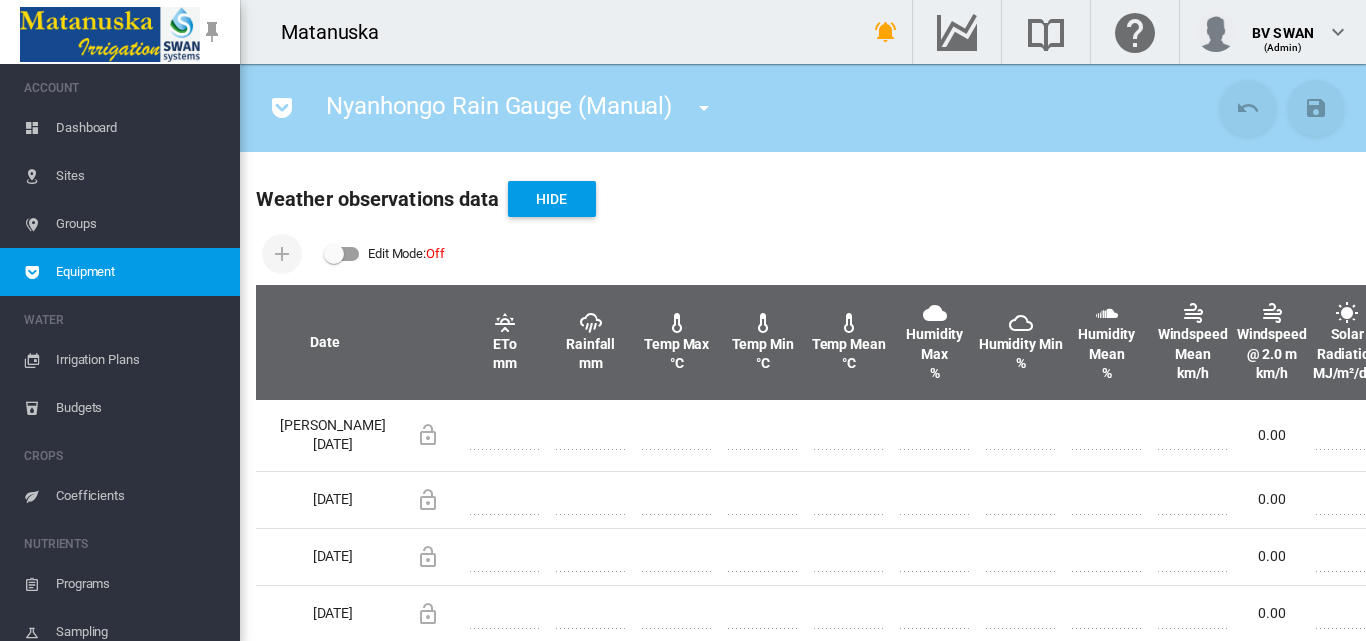 drag, startPoint x: 349, startPoint y: 249, endPoint x: 294, endPoint y: 254, distance: 55.226807 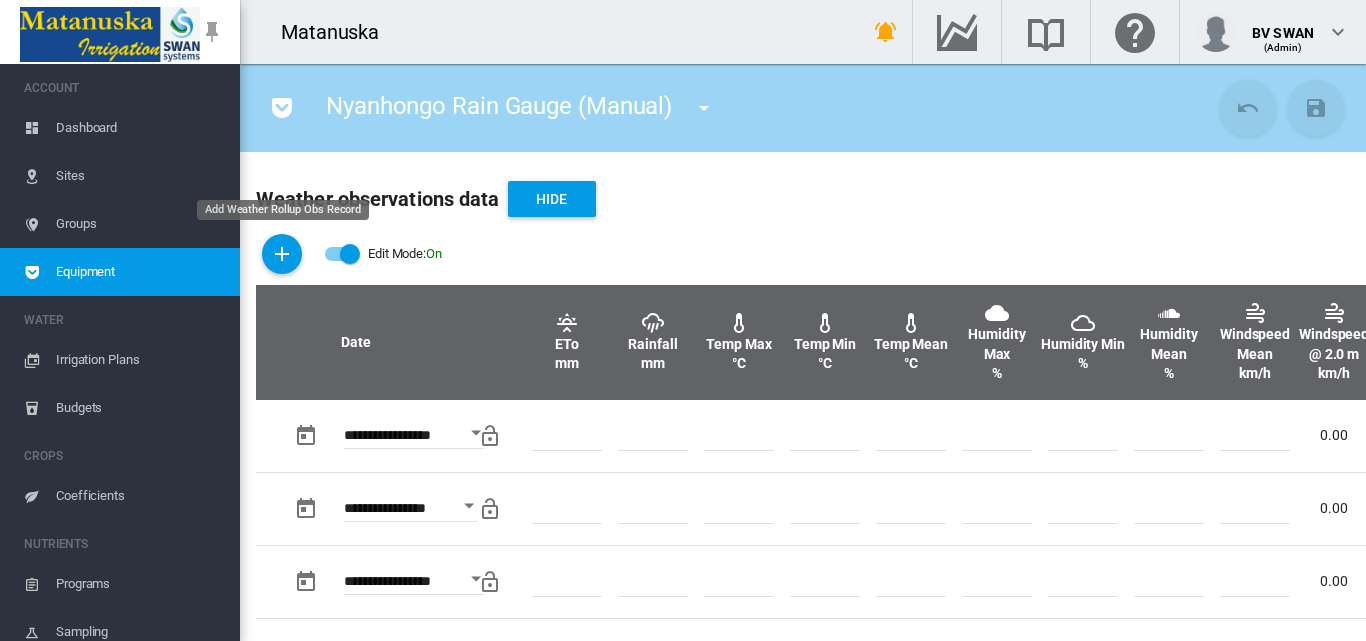 drag, startPoint x: 289, startPoint y: 255, endPoint x: 365, endPoint y: 392, distance: 156.66844 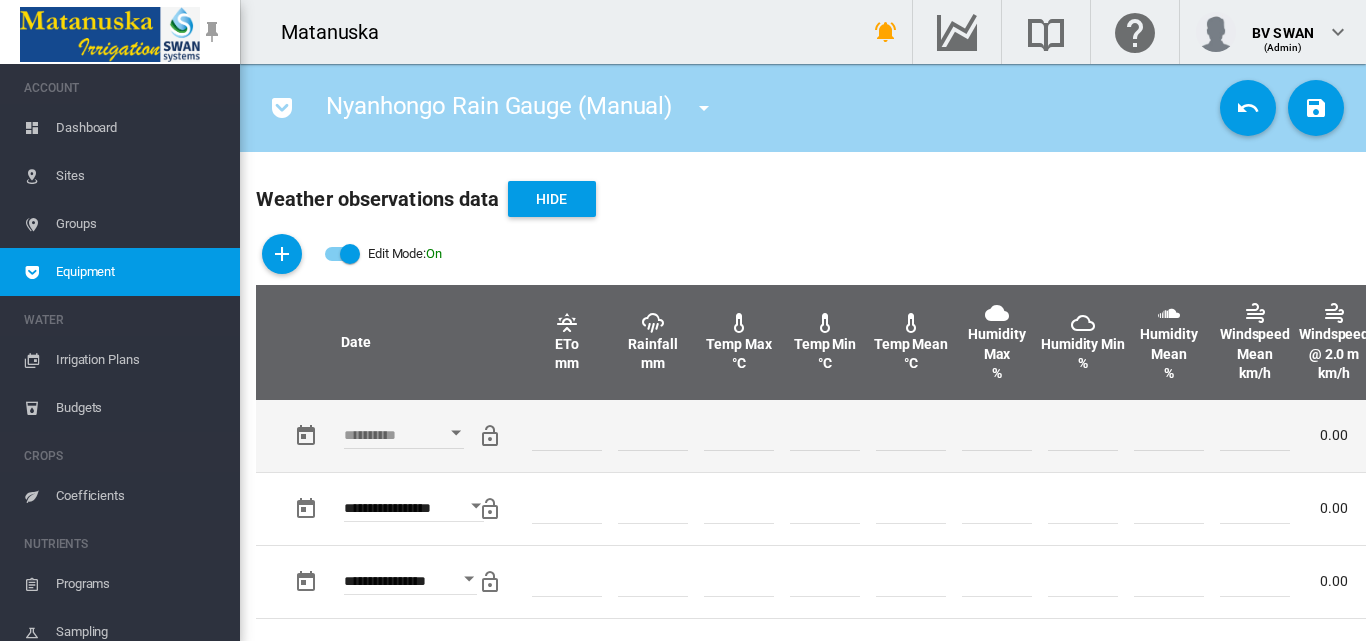 click at bounding box center [456, 432] 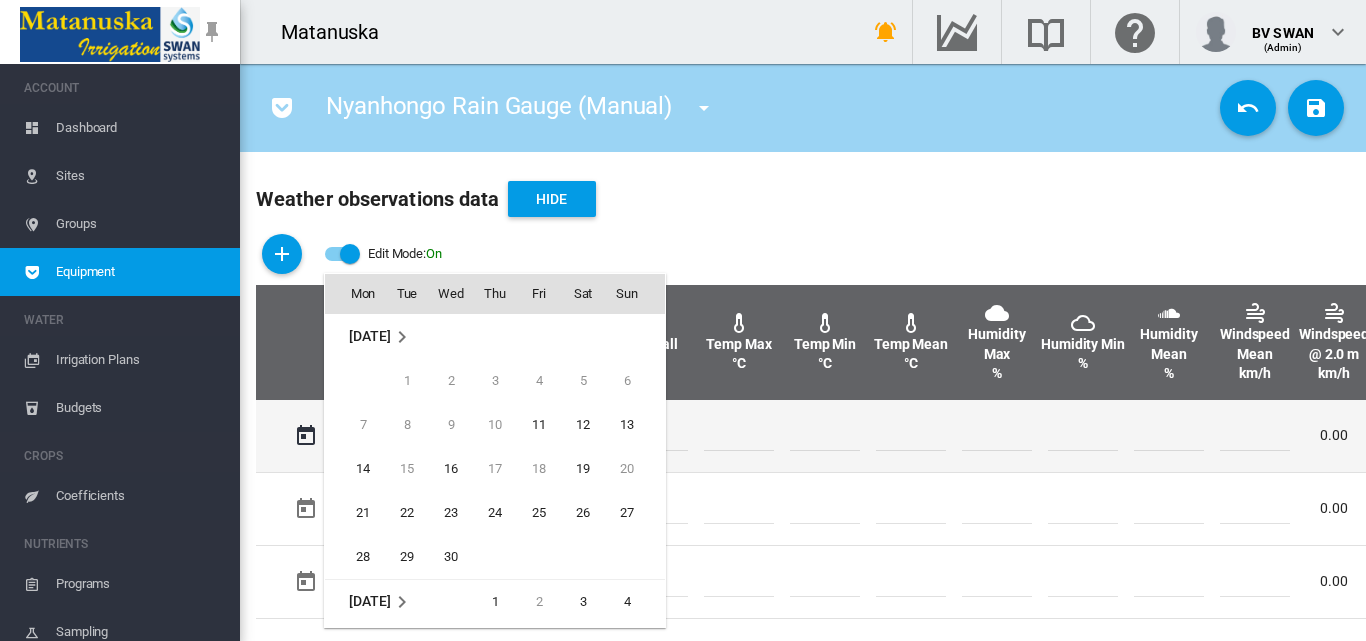 scroll, scrollTop: 795, scrollLeft: 0, axis: vertical 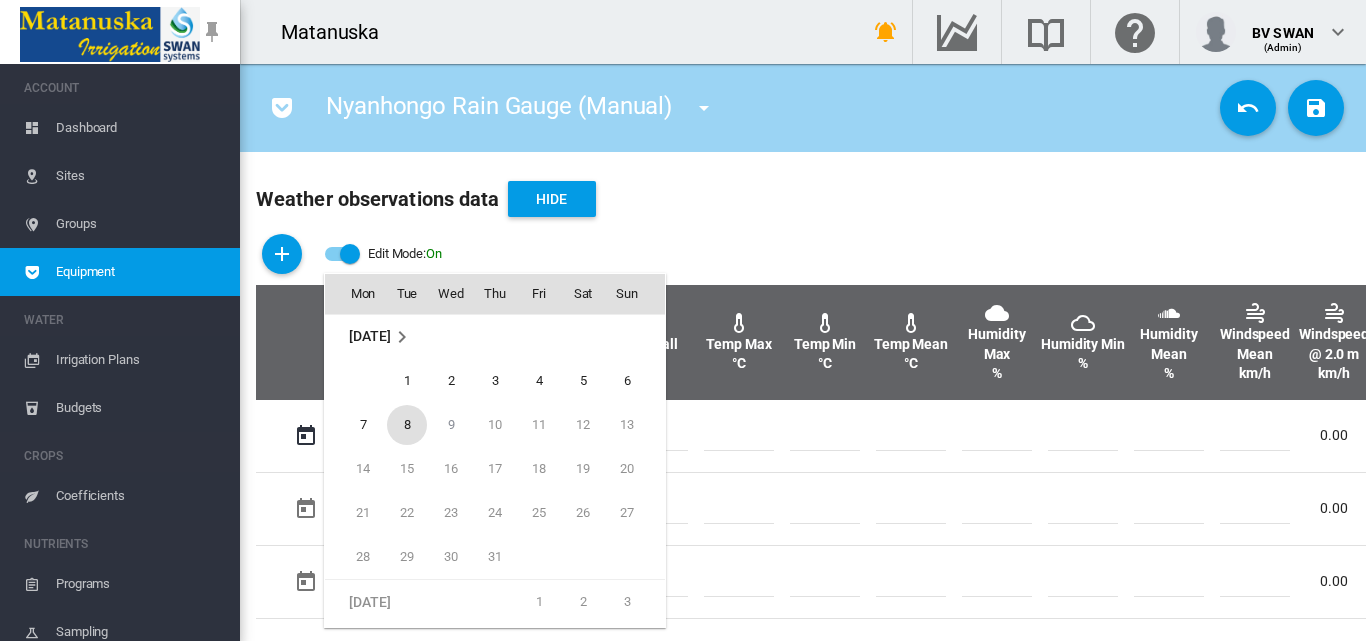 click on "8" at bounding box center (407, 425) 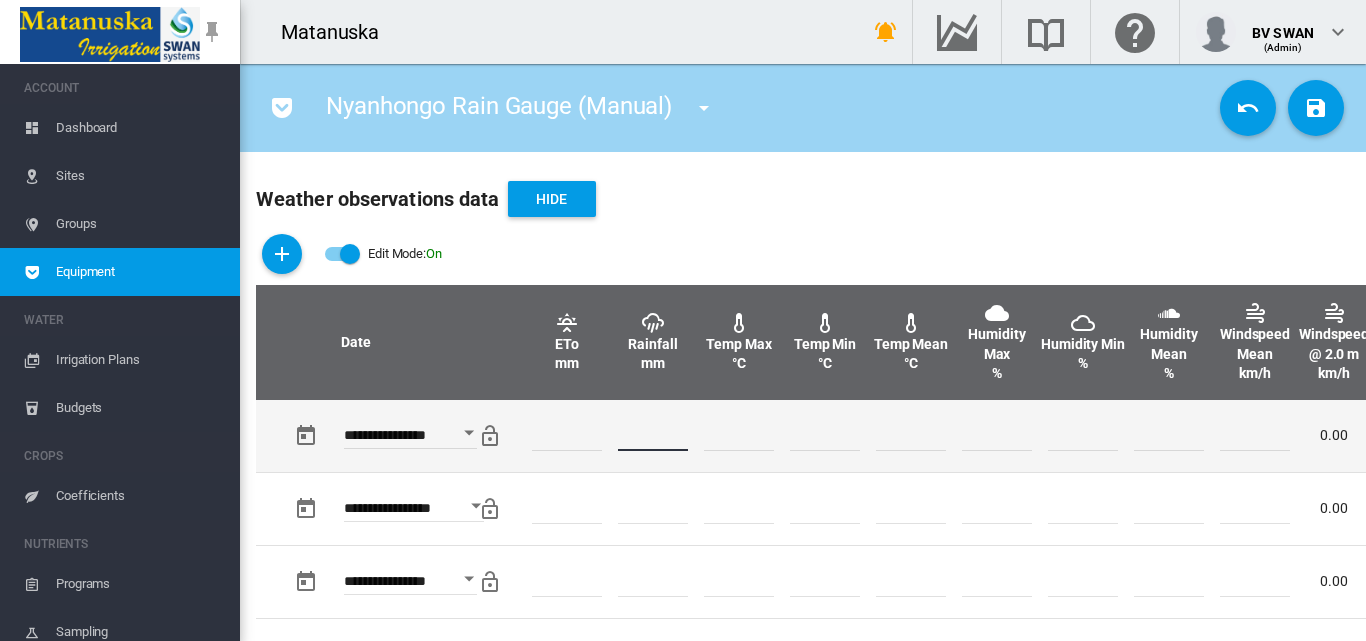 click at bounding box center [653, 436] 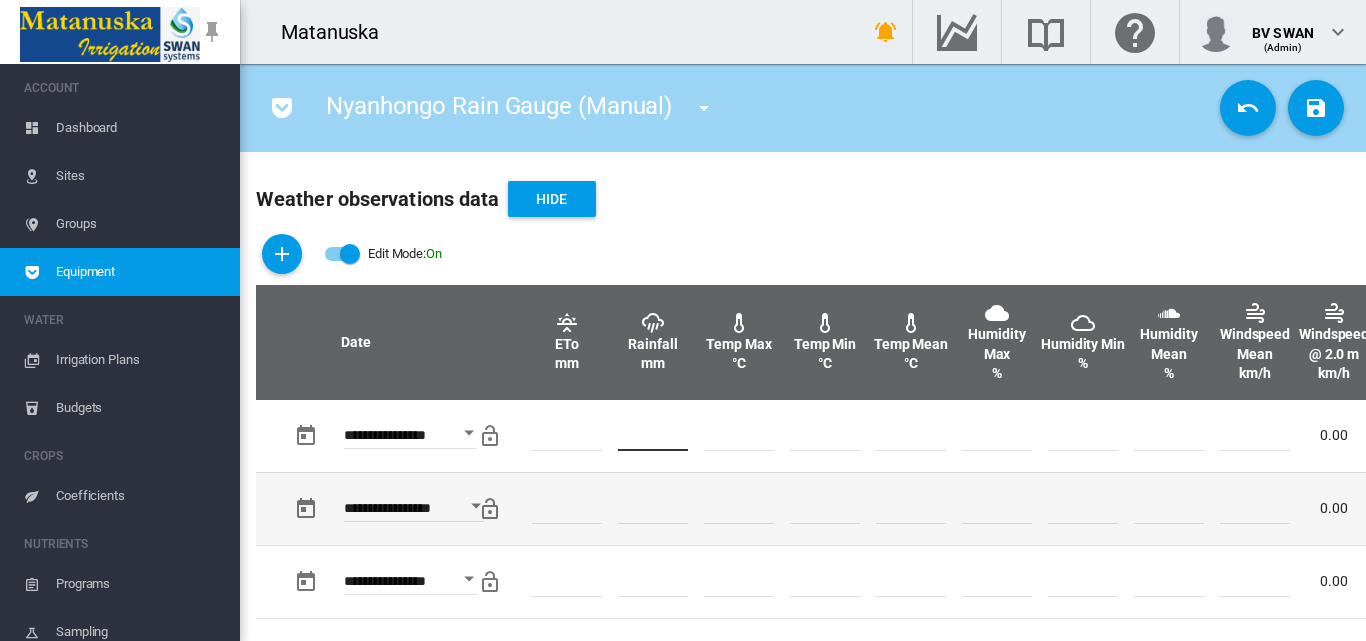 type on "*" 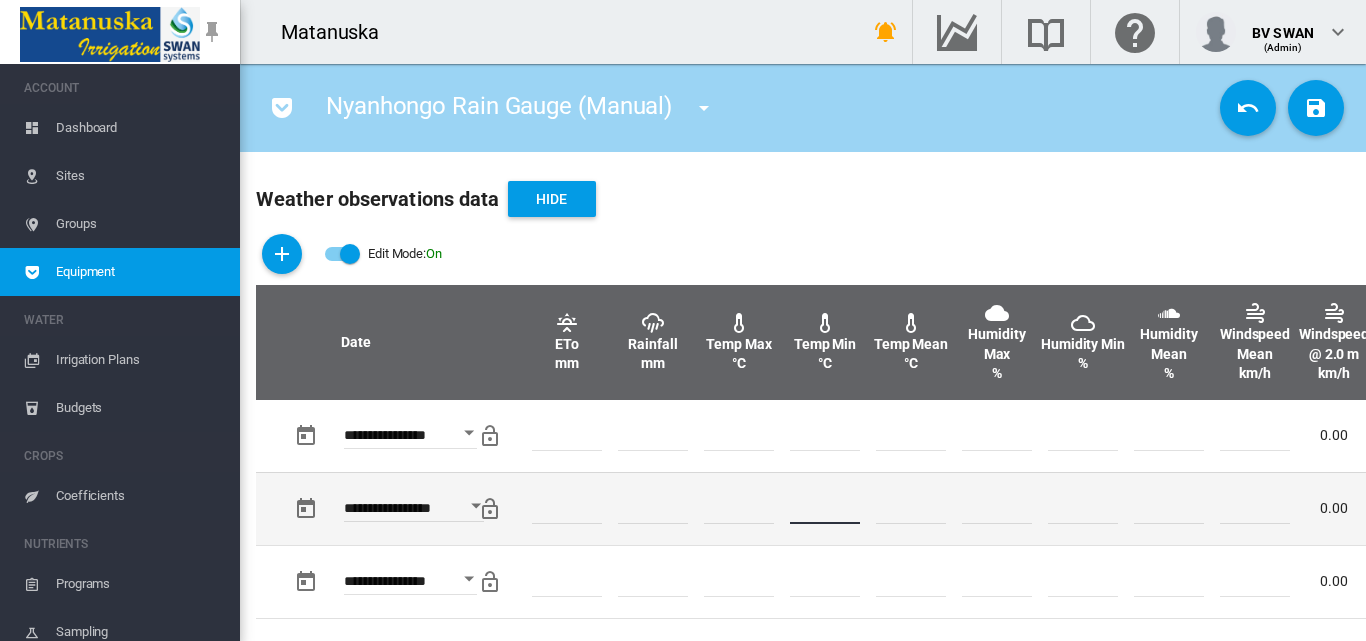 click at bounding box center [825, 509] 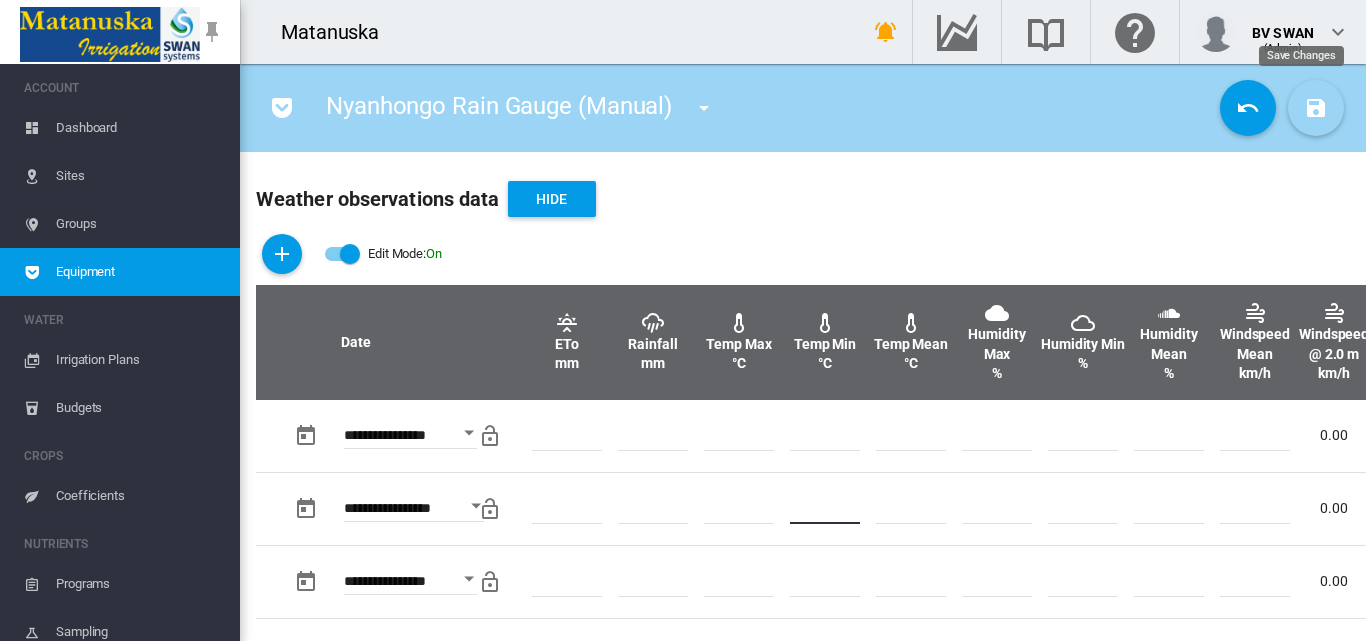 click at bounding box center [1316, 108] 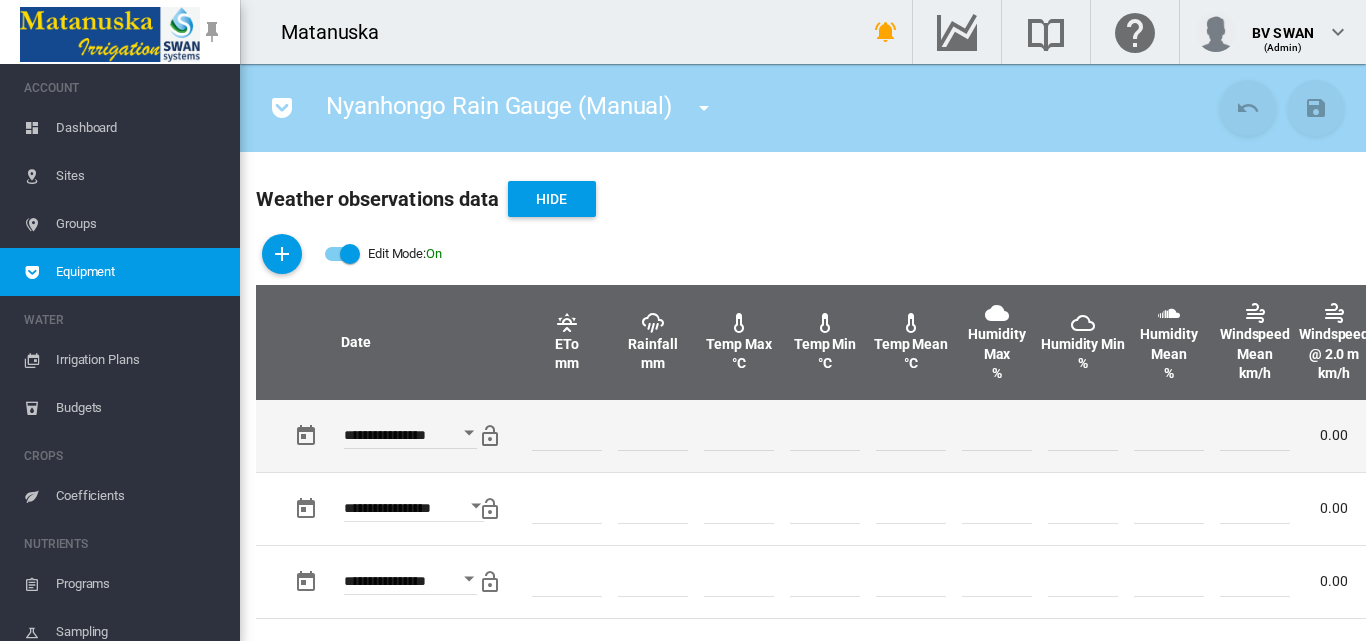 click at bounding box center [911, 436] 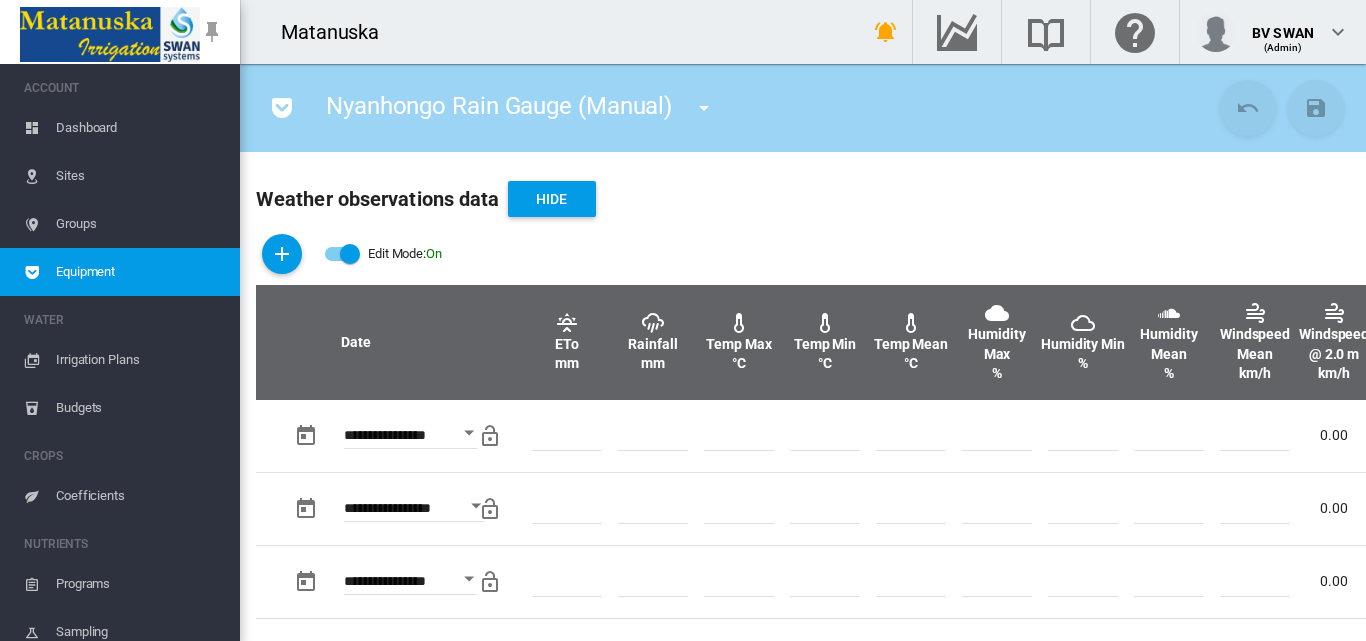 click at bounding box center (342, 254) 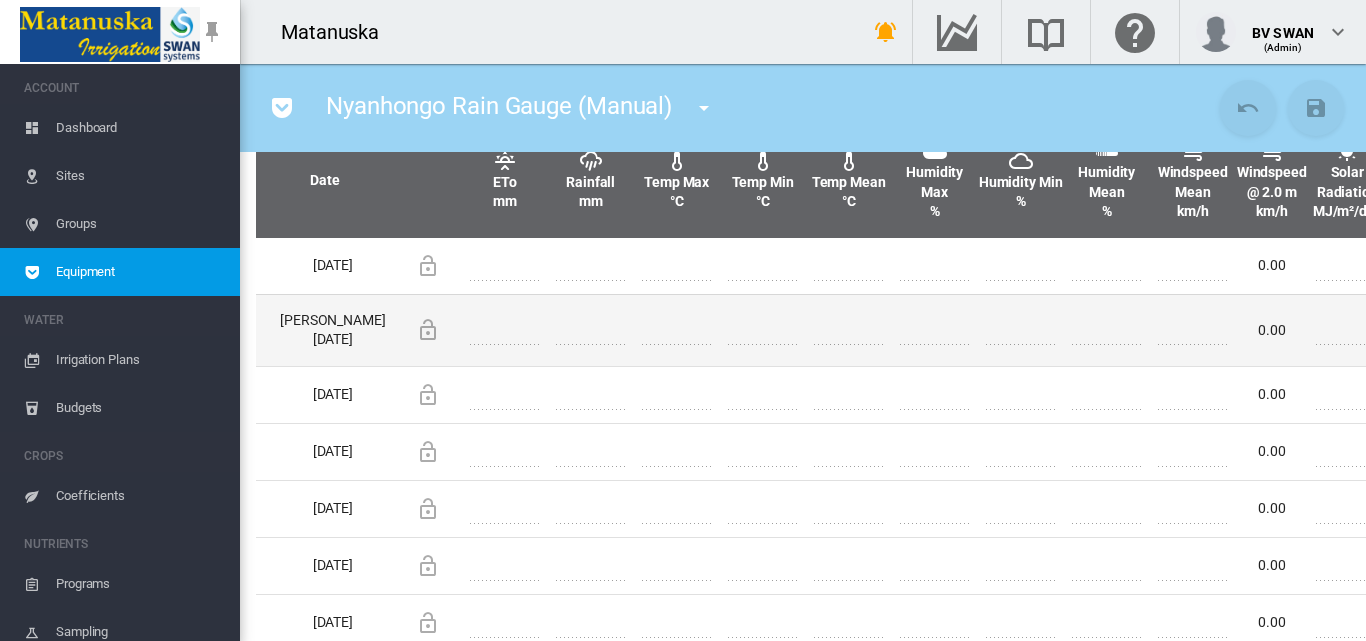 scroll, scrollTop: 700, scrollLeft: 0, axis: vertical 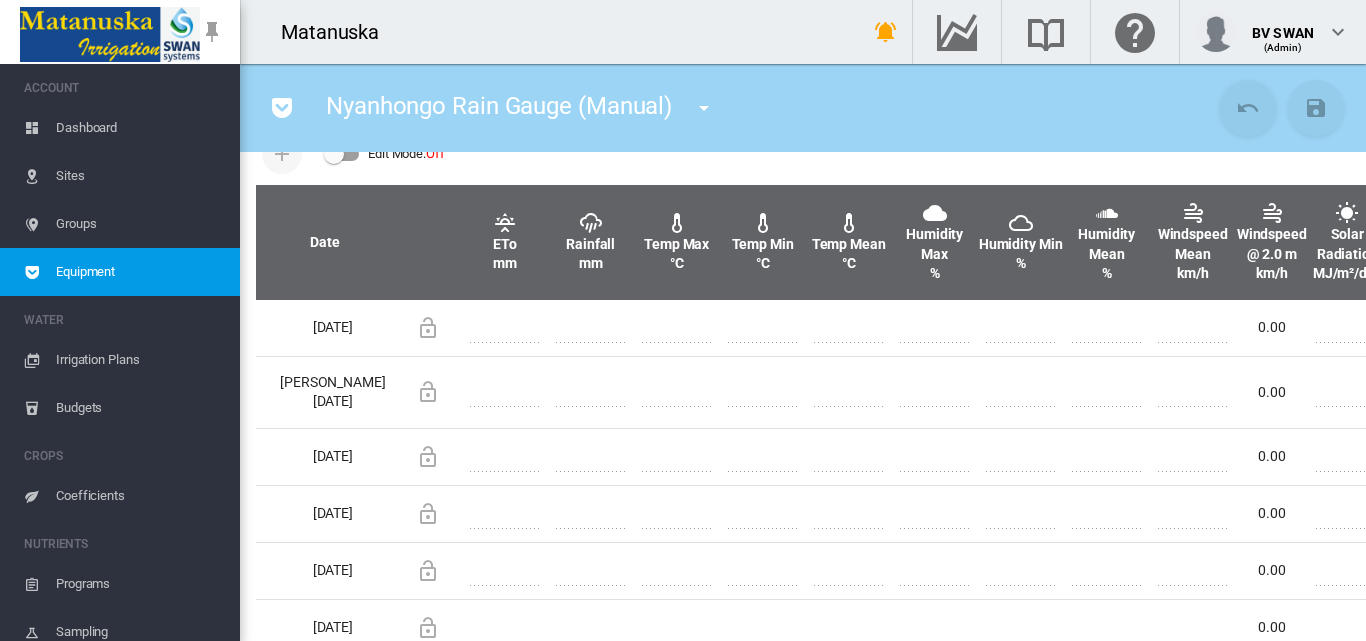 drag, startPoint x: 707, startPoint y: 106, endPoint x: 1036, endPoint y: 239, distance: 354.86618 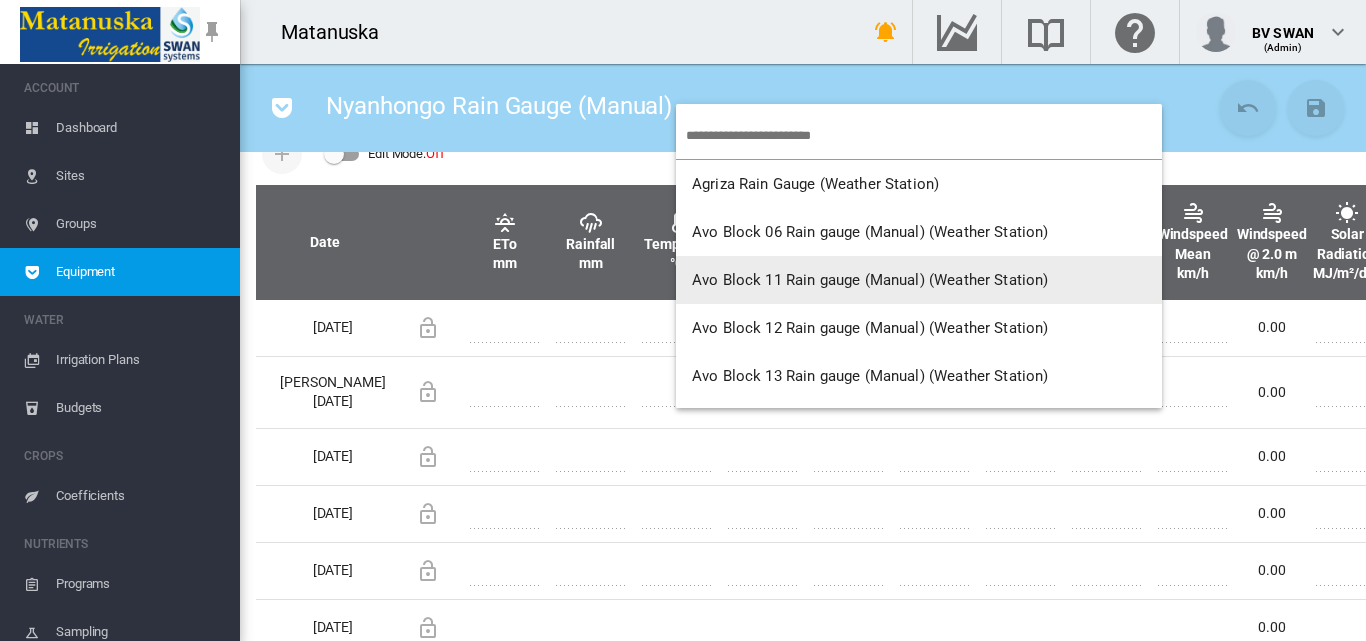 scroll, scrollTop: 1500, scrollLeft: 0, axis: vertical 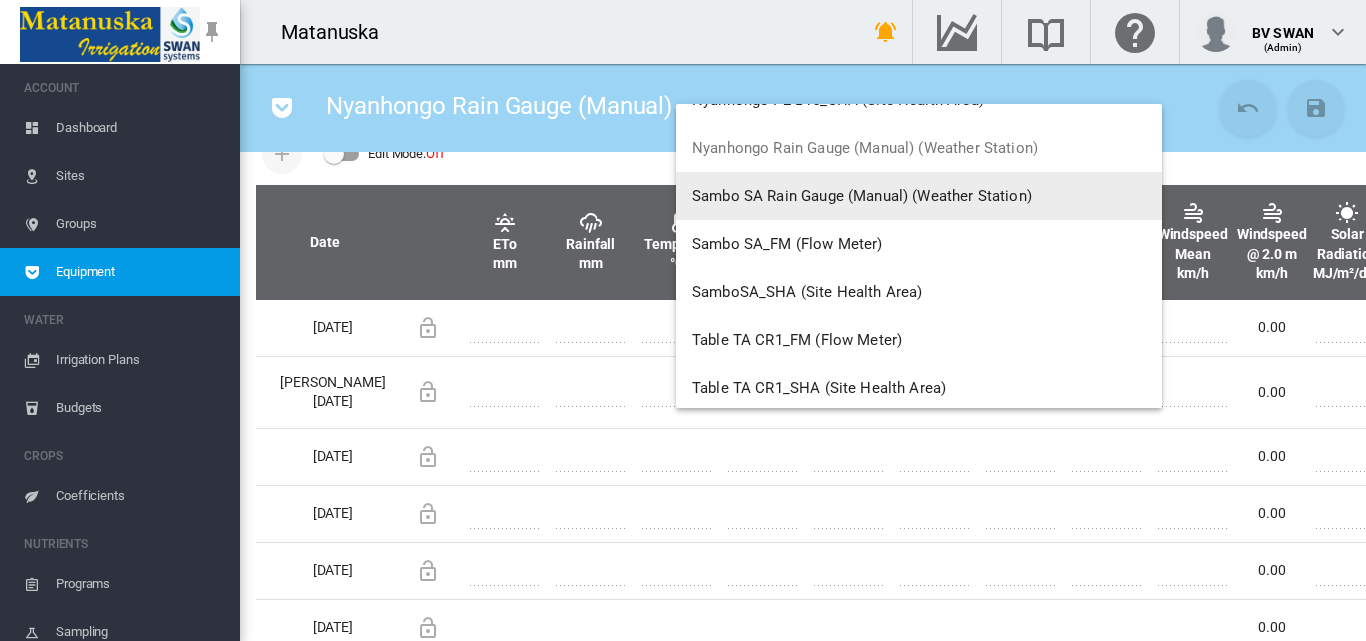 click on "Sambo SA Rain Gauge (Manual) (Weather Station)" at bounding box center (862, 196) 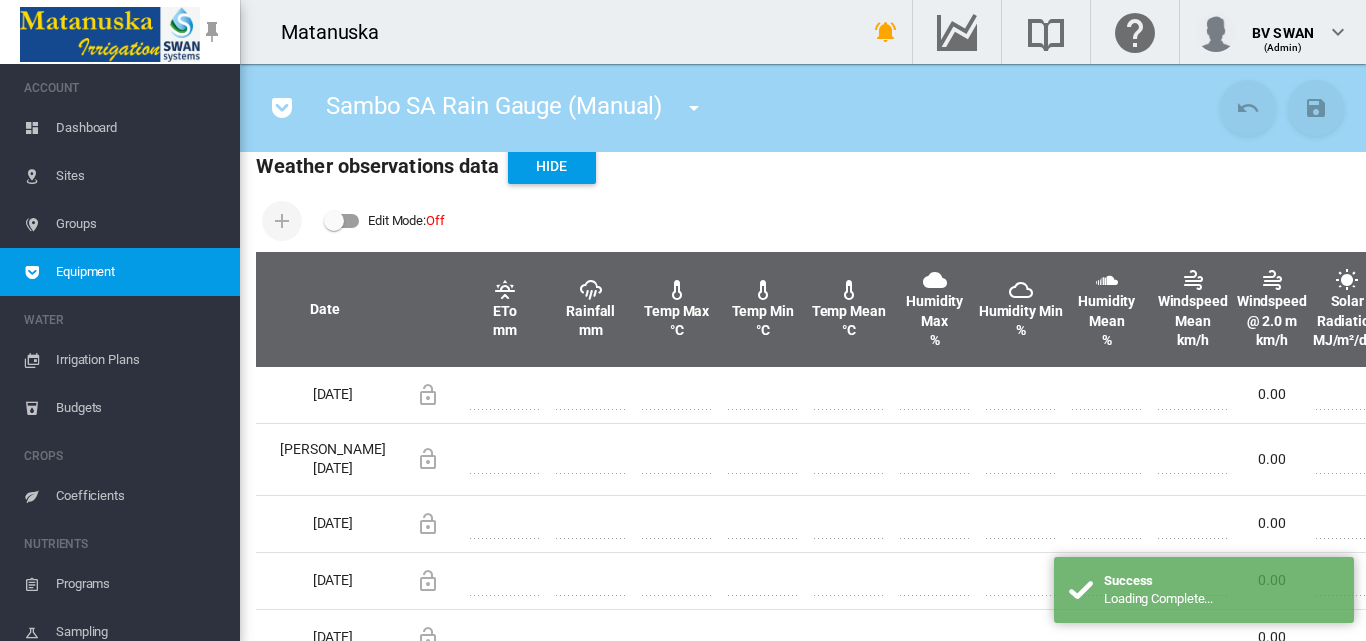 scroll, scrollTop: 600, scrollLeft: 0, axis: vertical 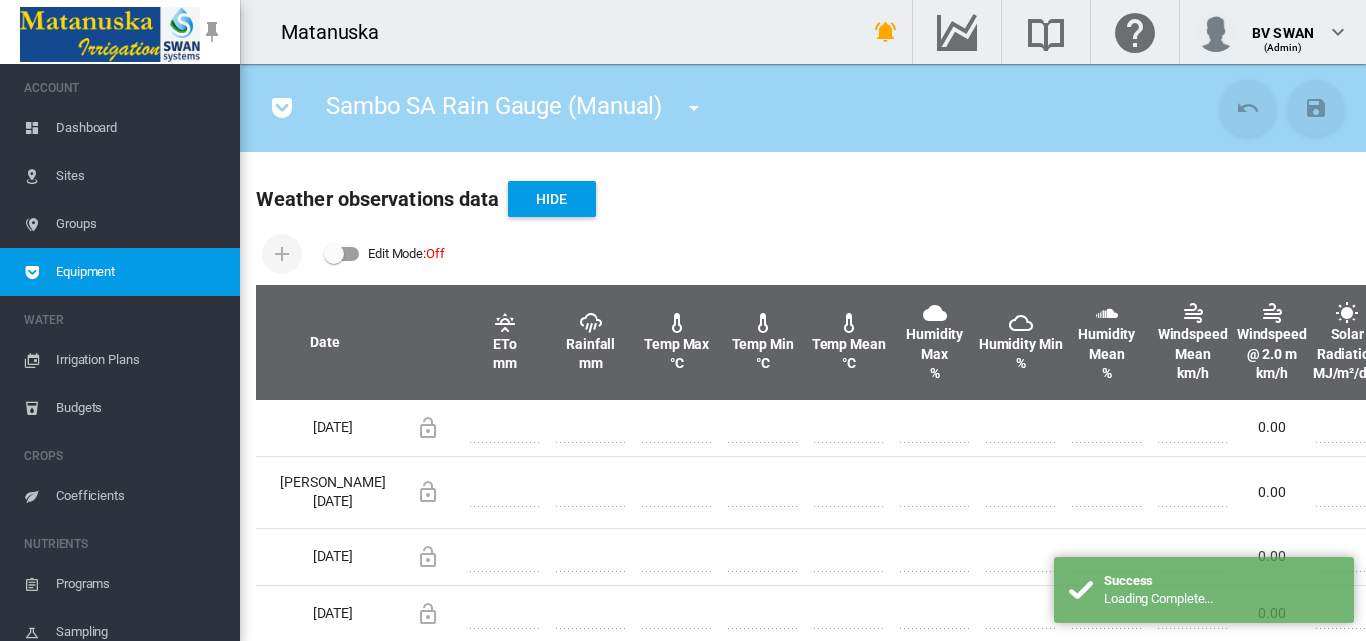 click at bounding box center [342, 254] 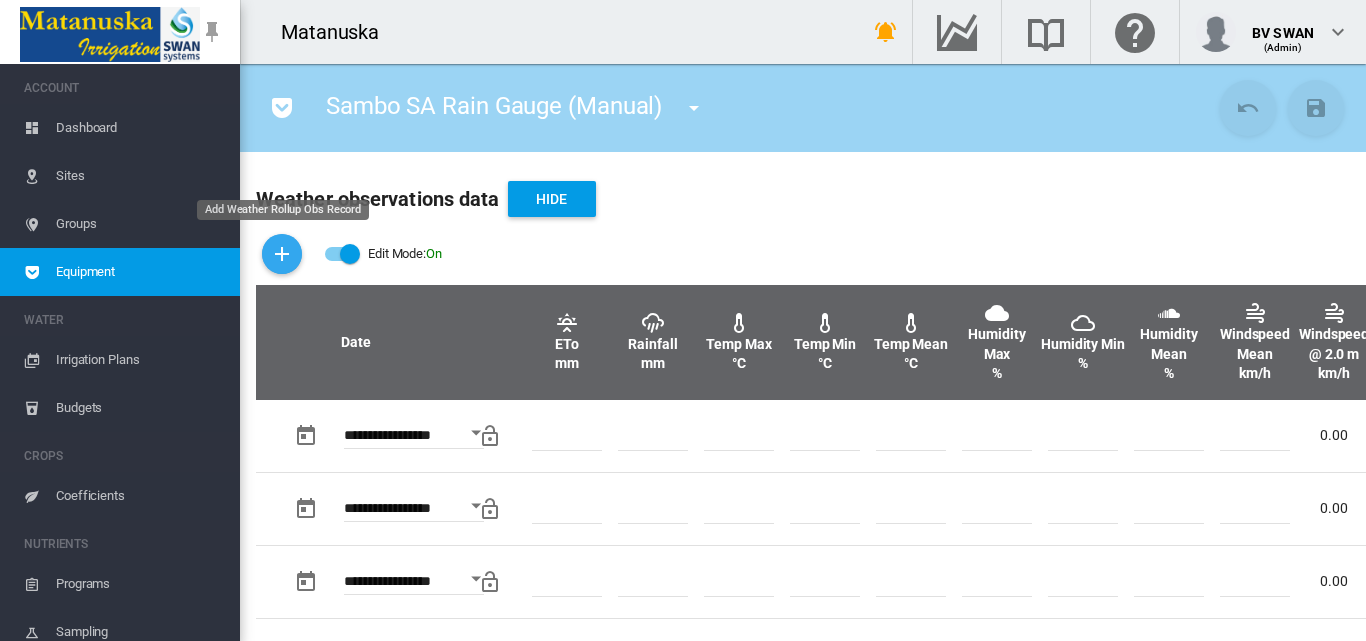 click at bounding box center (282, 254) 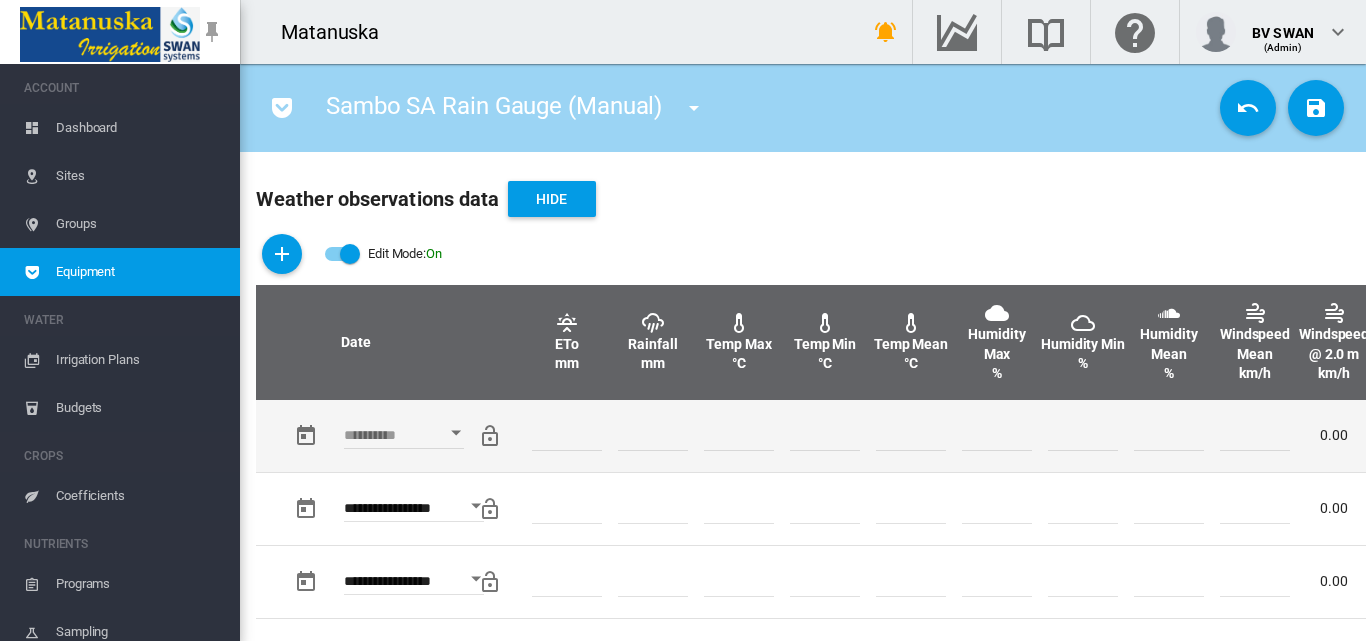 click at bounding box center [456, 433] 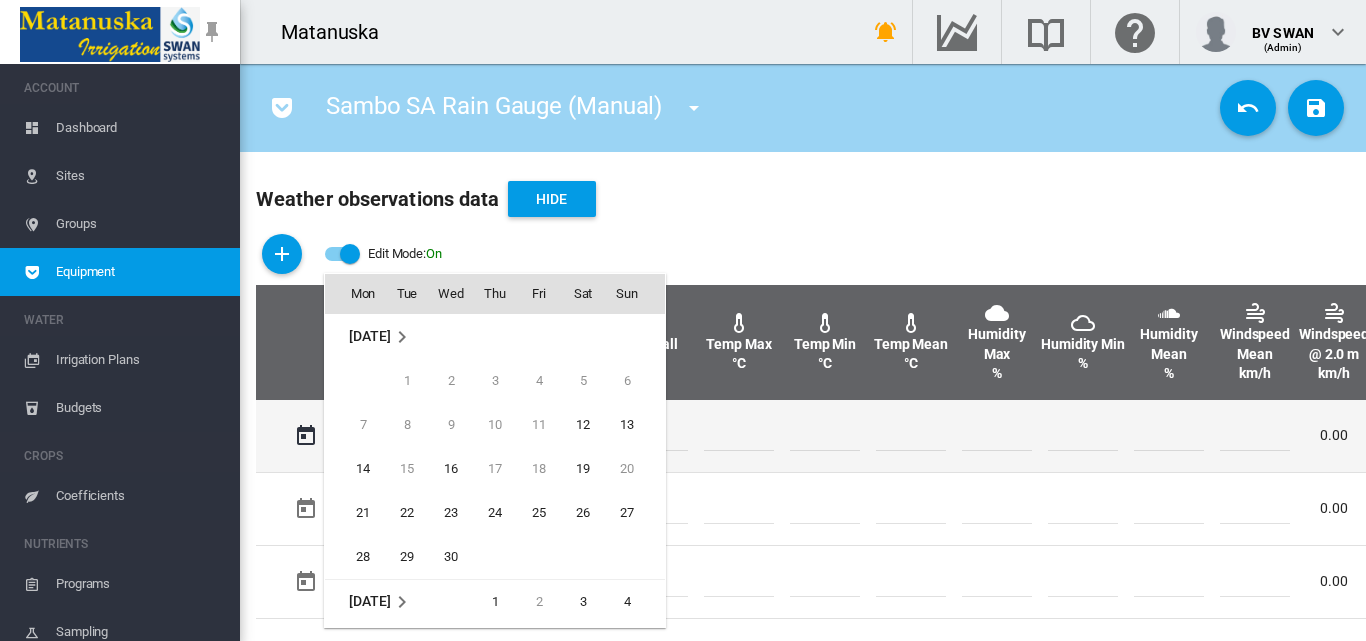 scroll, scrollTop: 795, scrollLeft: 0, axis: vertical 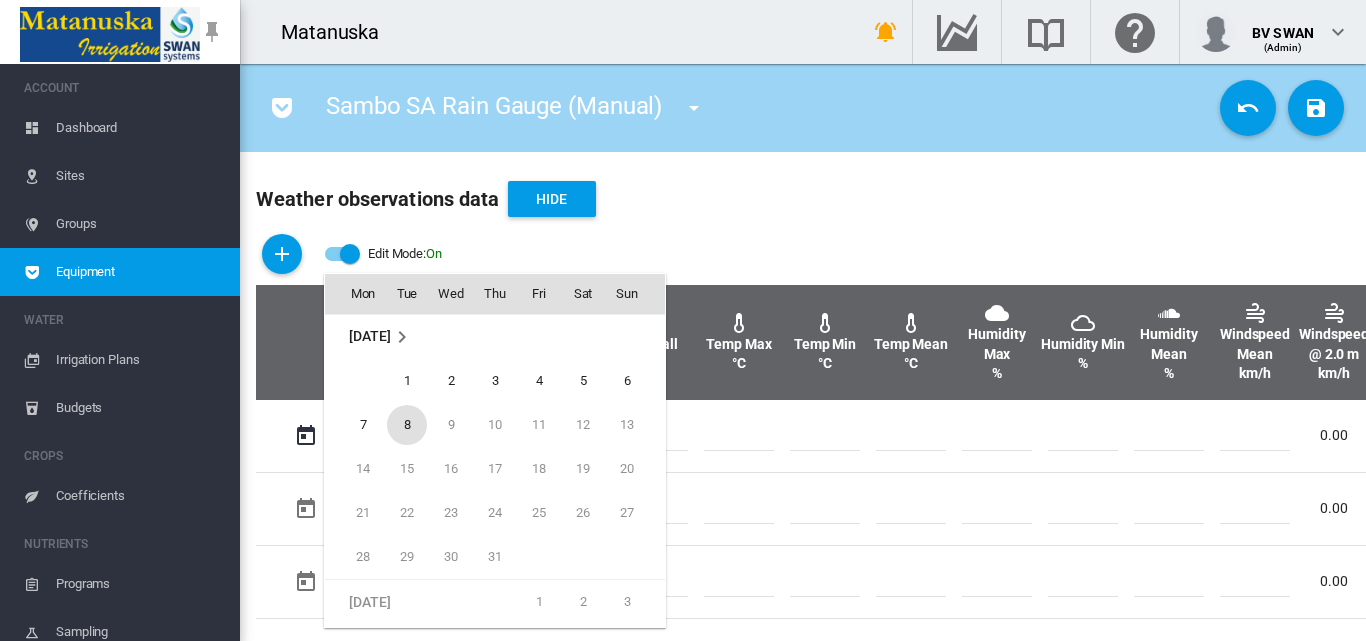 click on "8" at bounding box center [407, 425] 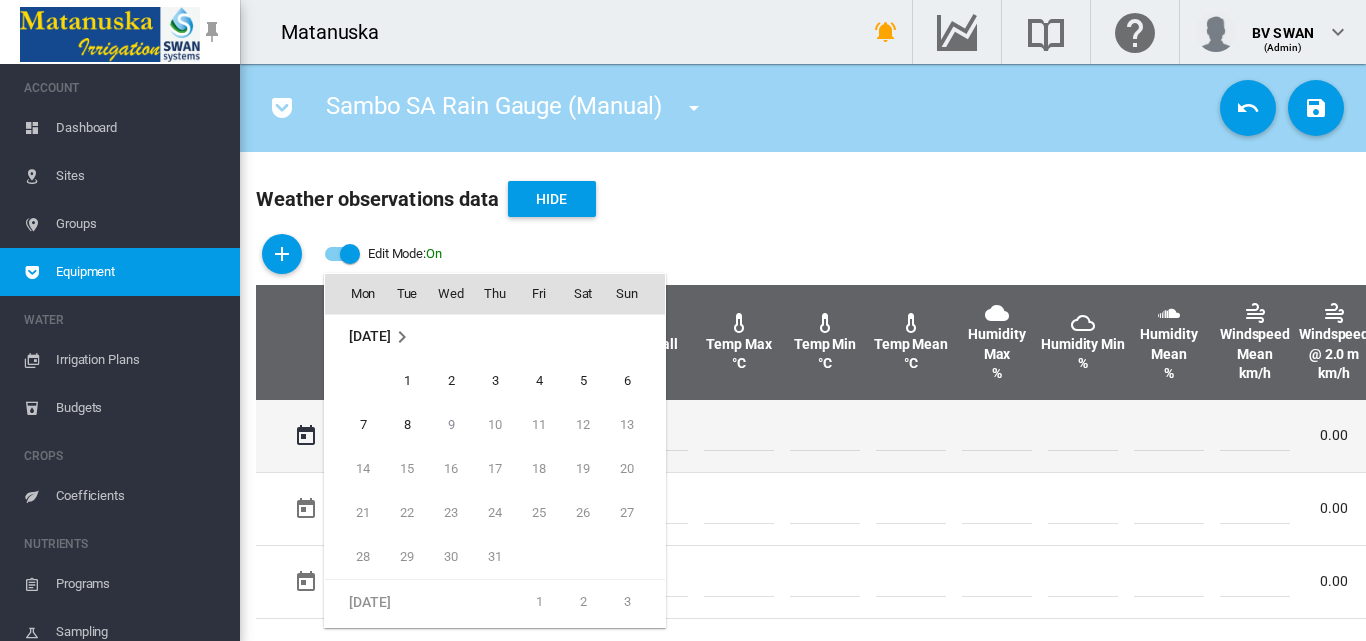type on "**********" 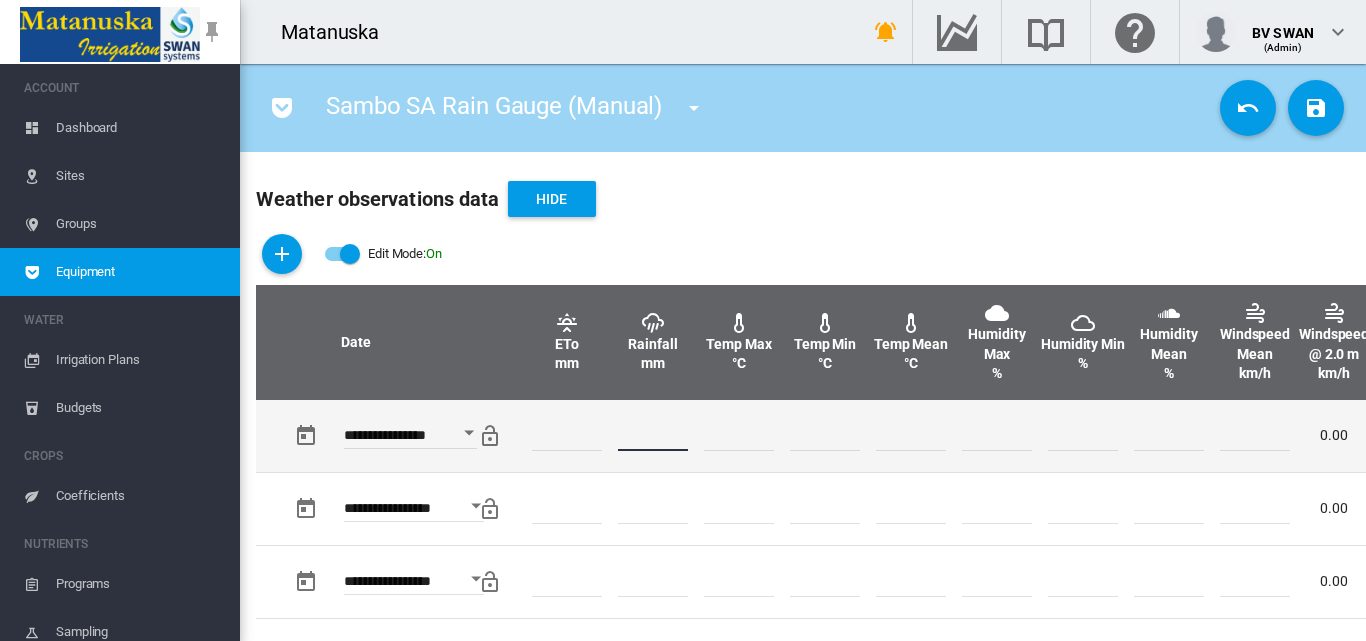 click at bounding box center (653, 436) 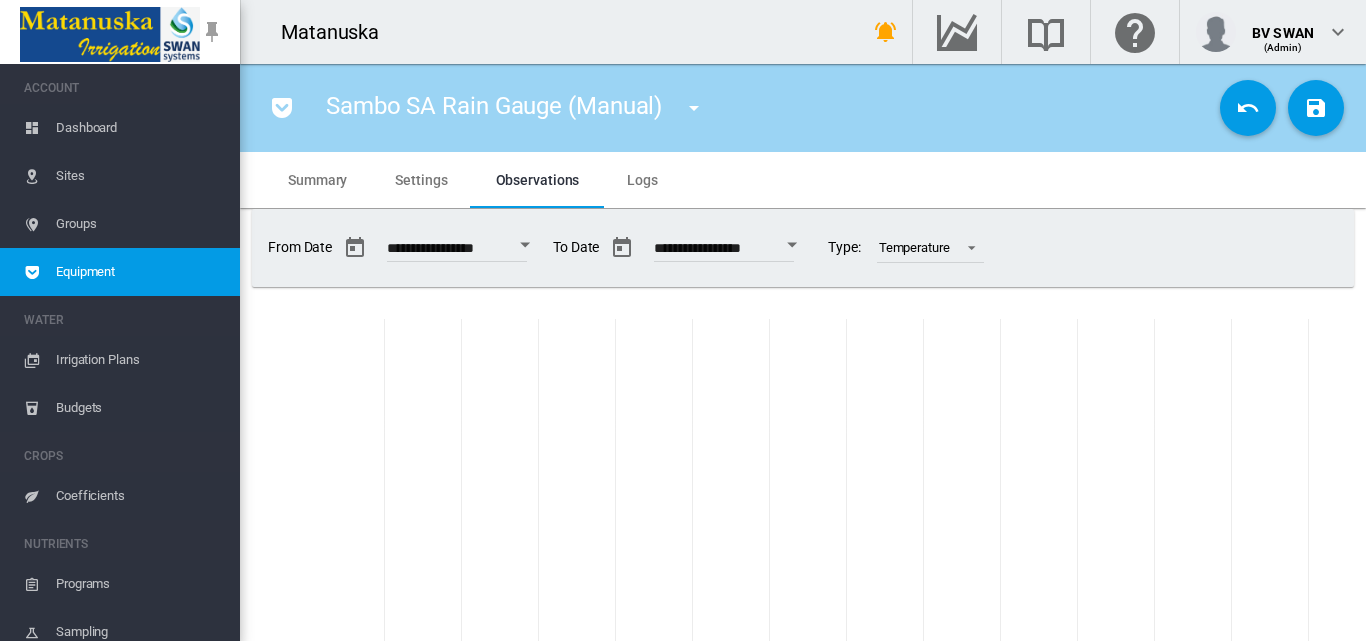 type on "*" 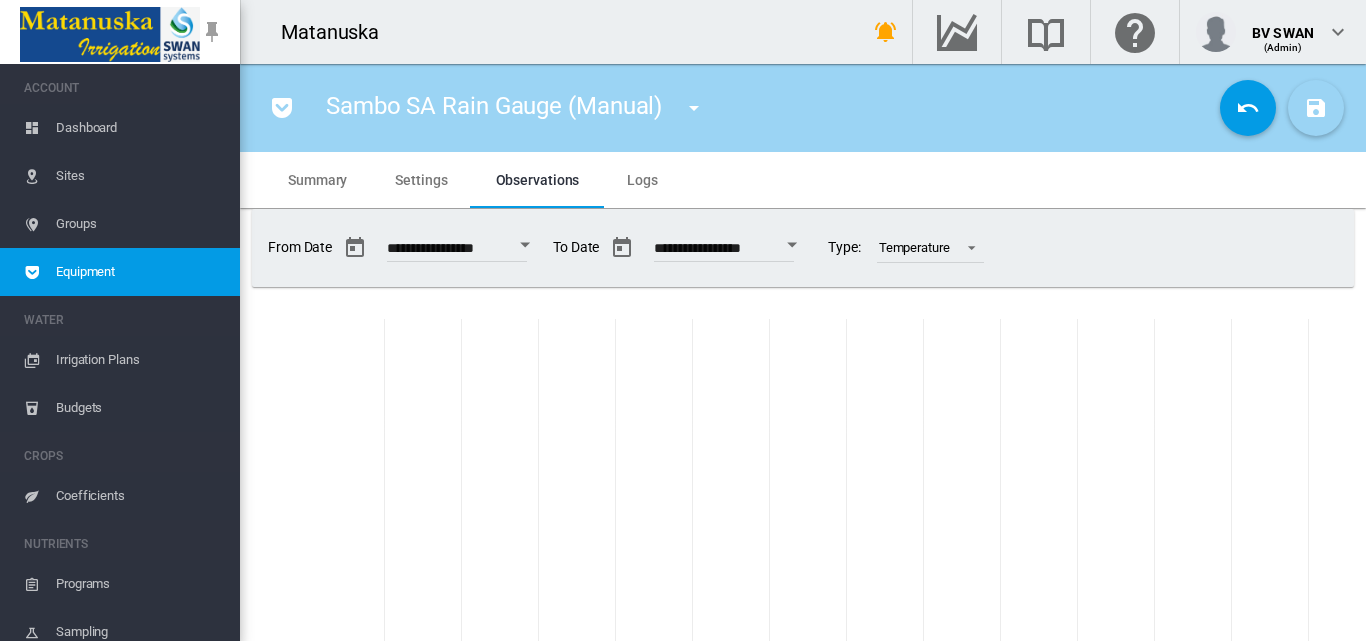 scroll, scrollTop: 0, scrollLeft: 0, axis: both 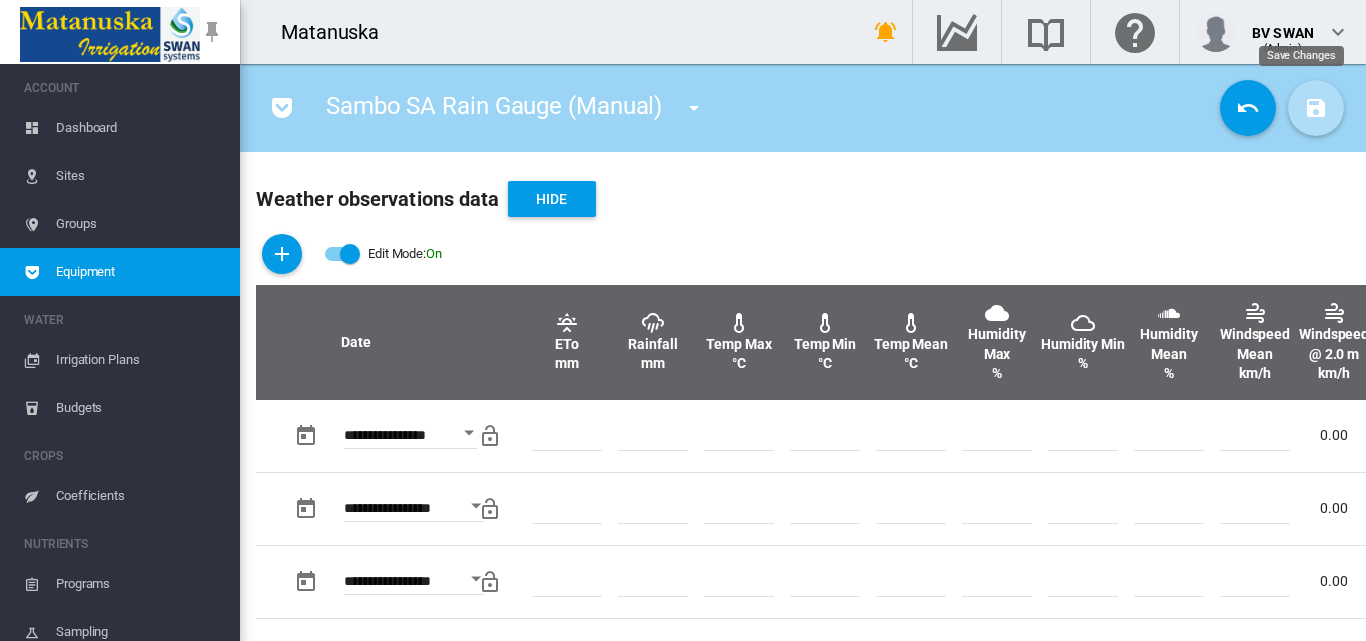 click at bounding box center (1316, 108) 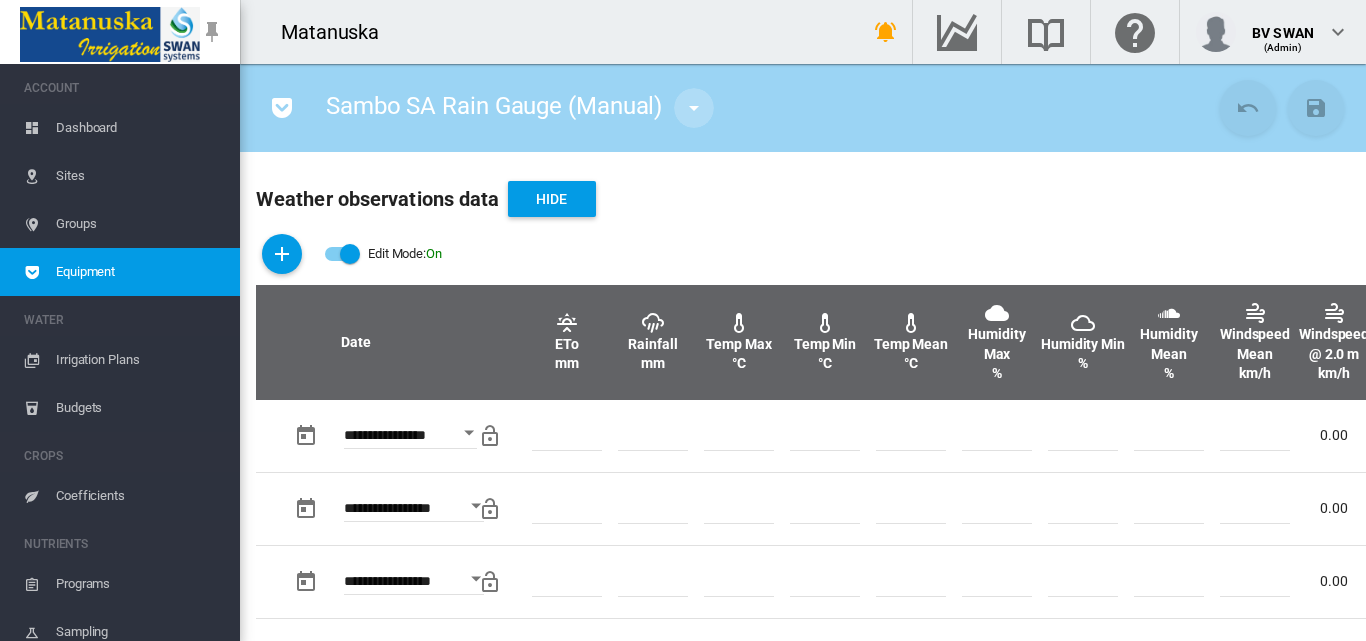 click at bounding box center (694, 108) 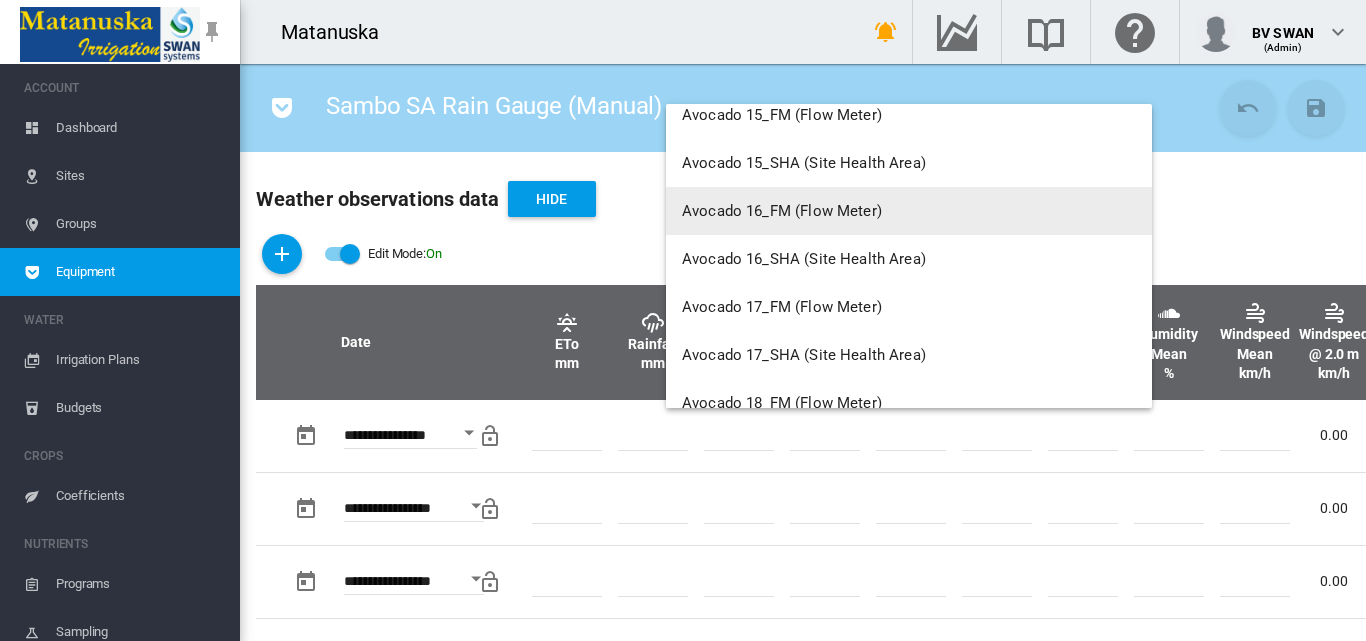 scroll, scrollTop: 1400, scrollLeft: 0, axis: vertical 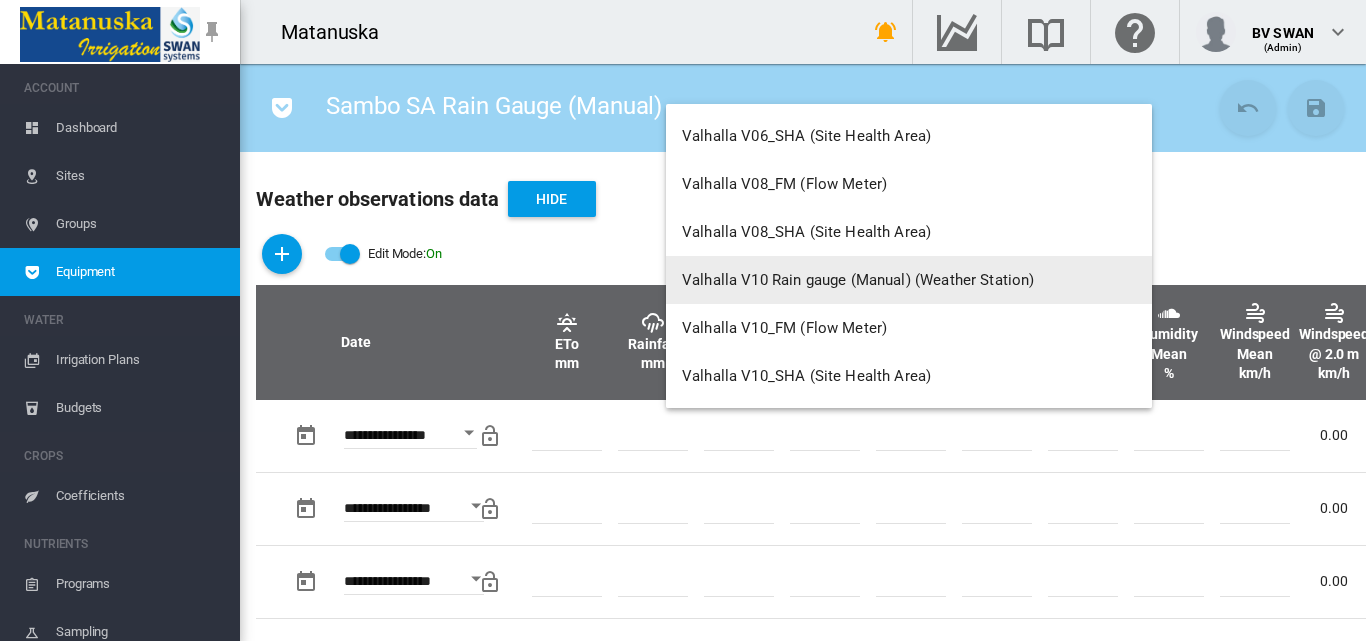 click on "Valhalla V10 Rain gauge (Manual) (Weather Station)" at bounding box center [858, 280] 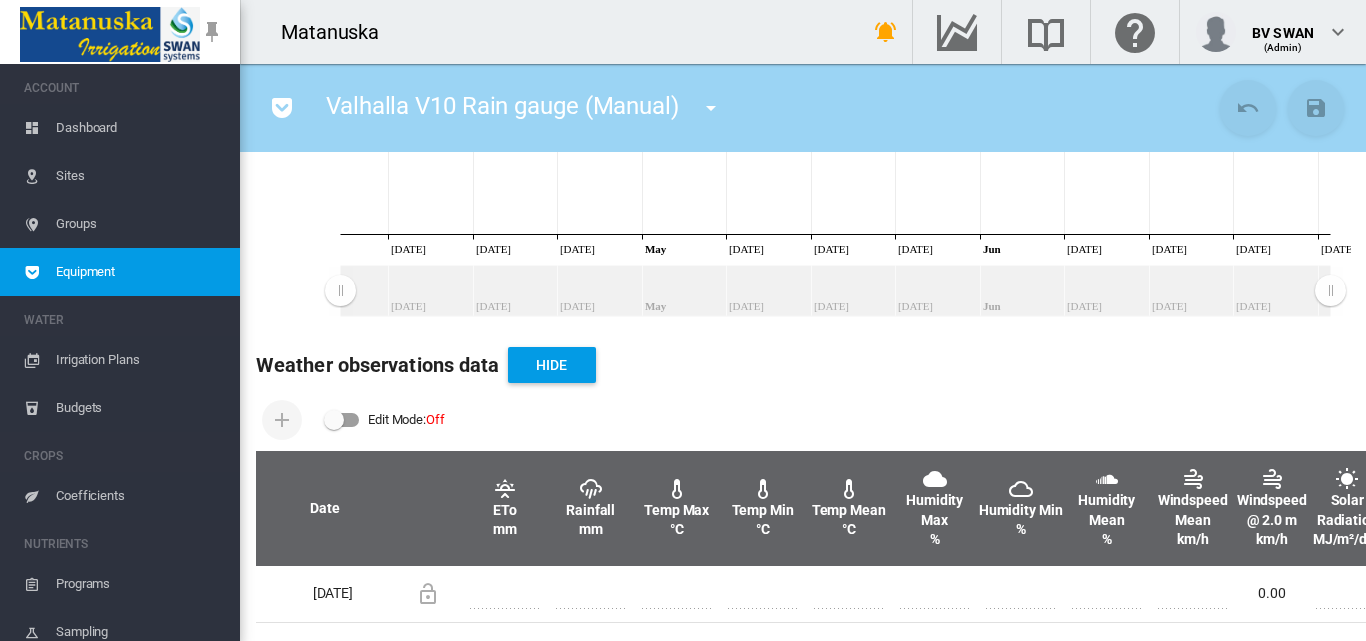 scroll, scrollTop: 500, scrollLeft: 0, axis: vertical 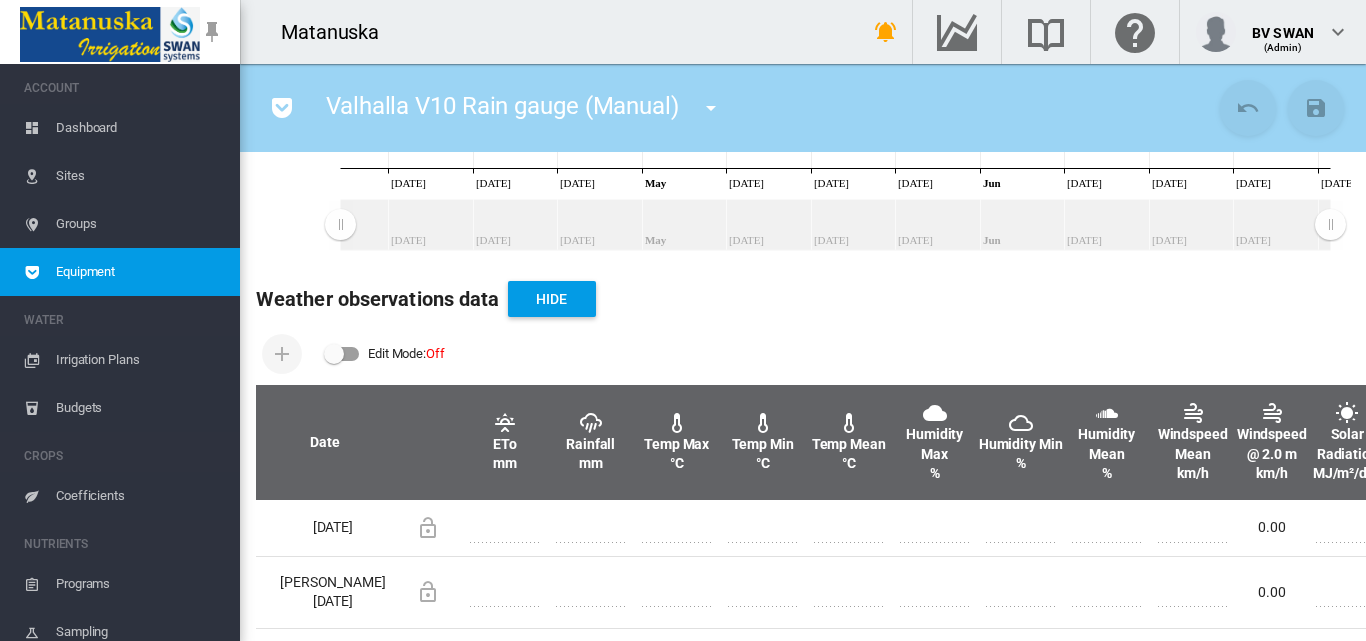 click at bounding box center (342, 354) 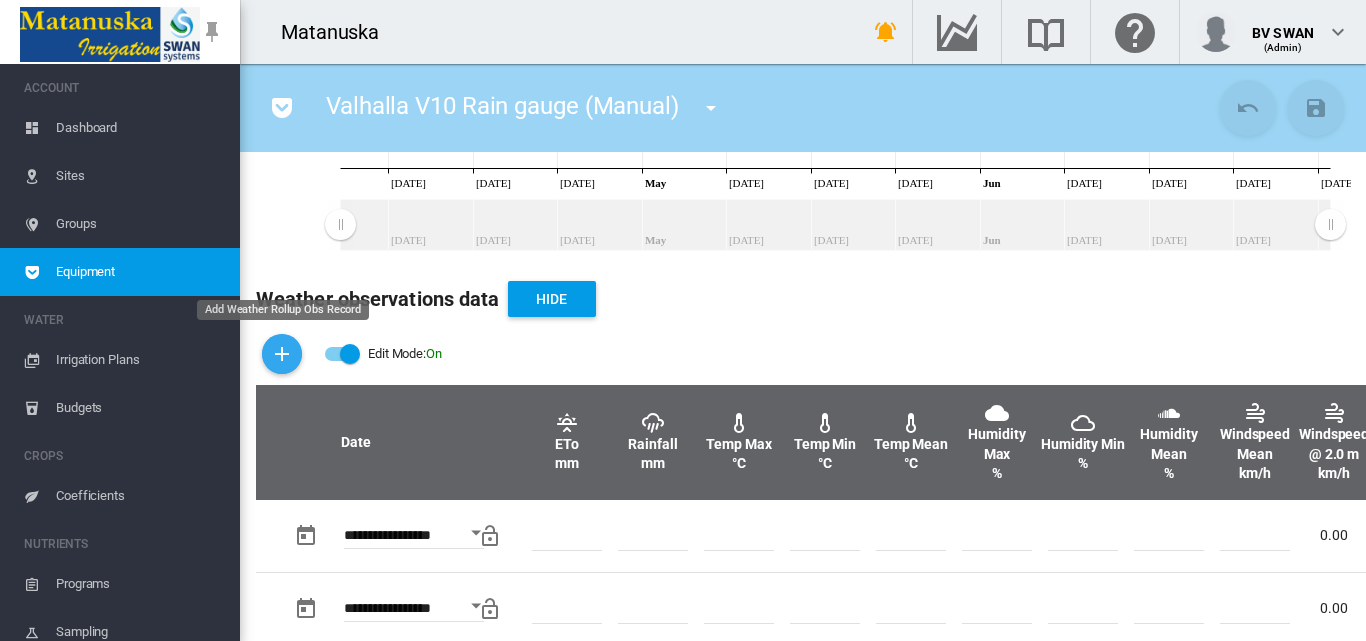 click at bounding box center (282, 354) 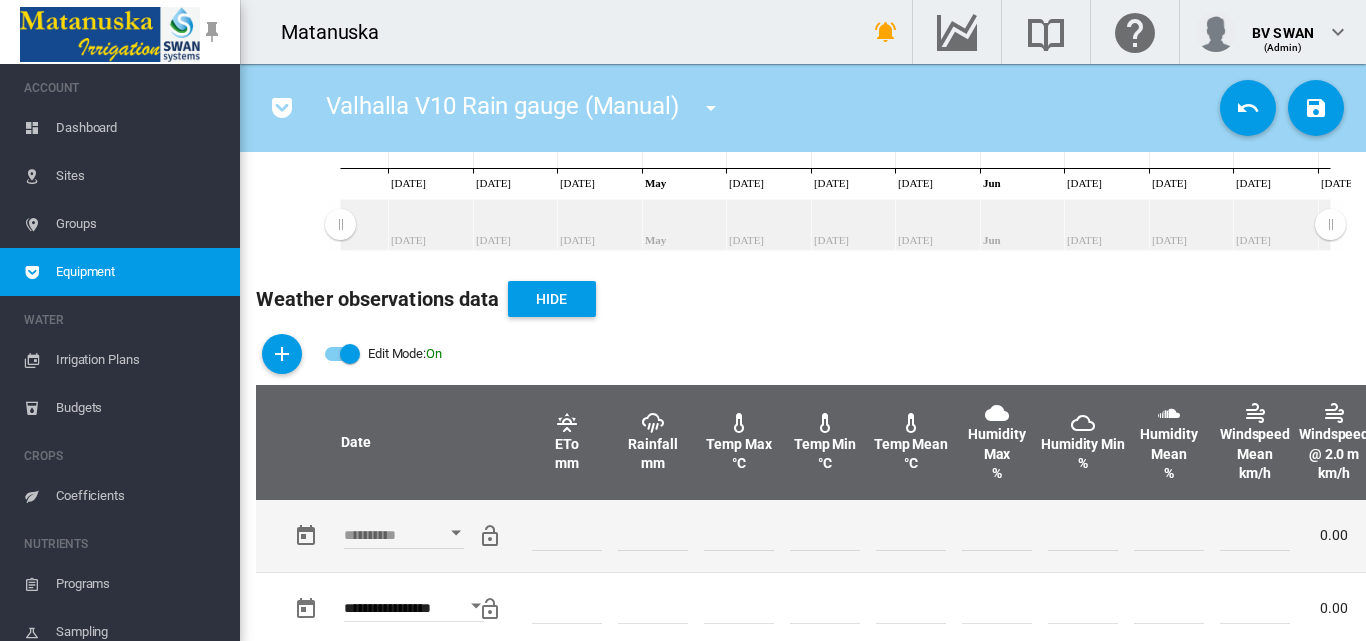click at bounding box center [456, 532] 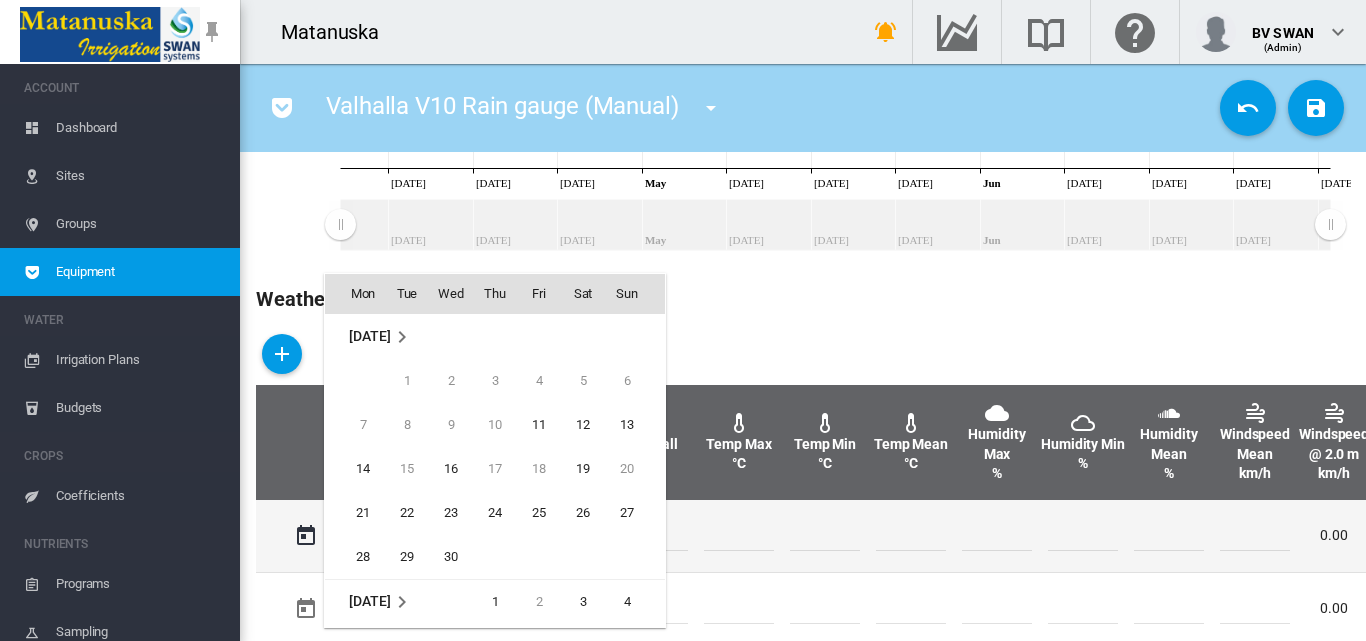 scroll, scrollTop: 795, scrollLeft: 0, axis: vertical 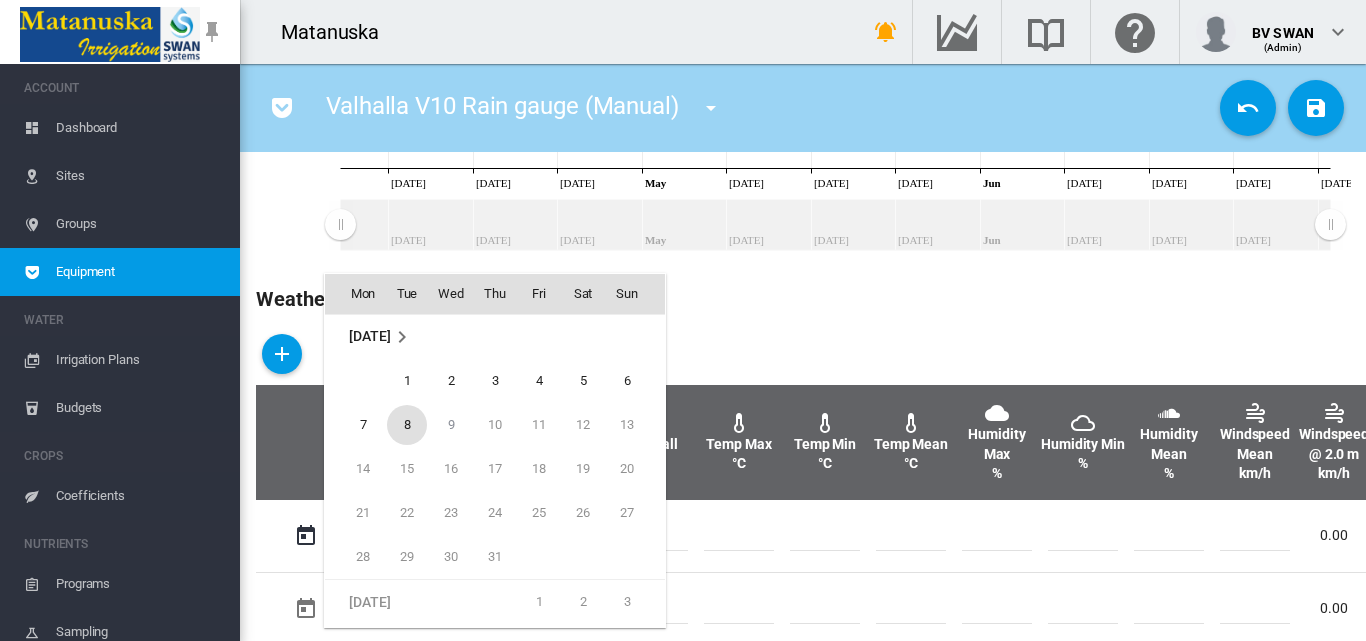 click on "8" at bounding box center (407, 425) 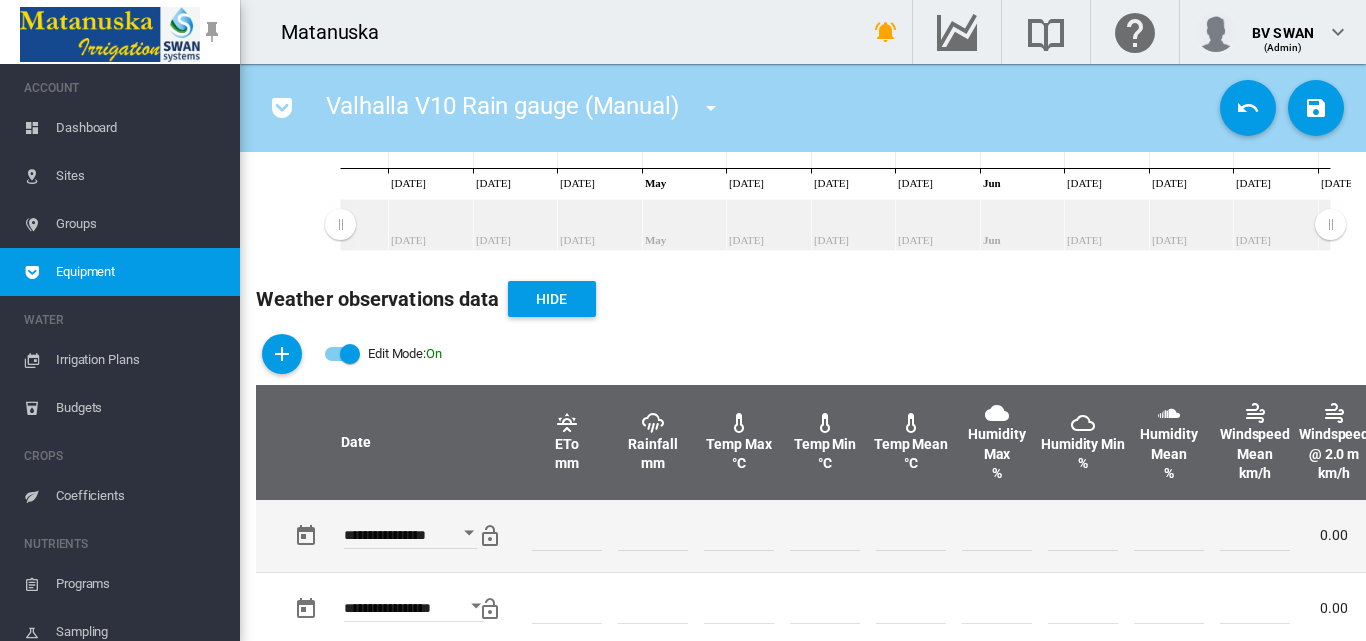 click at bounding box center (653, 536) 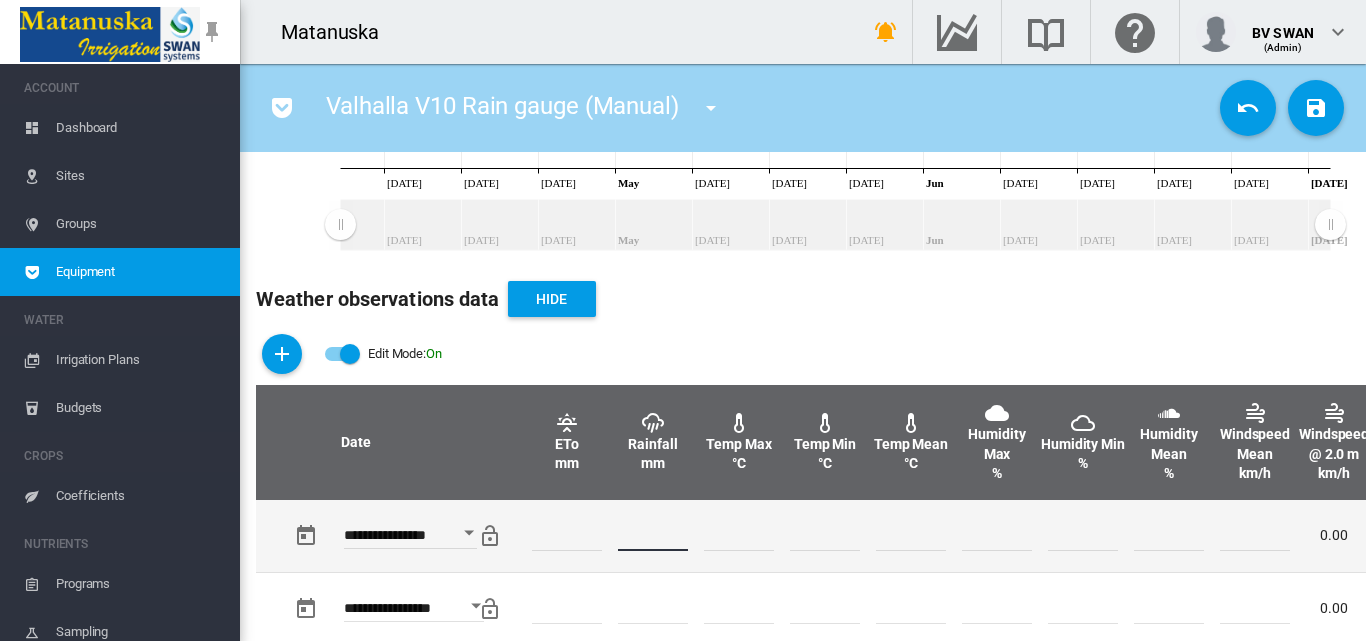 type on "*" 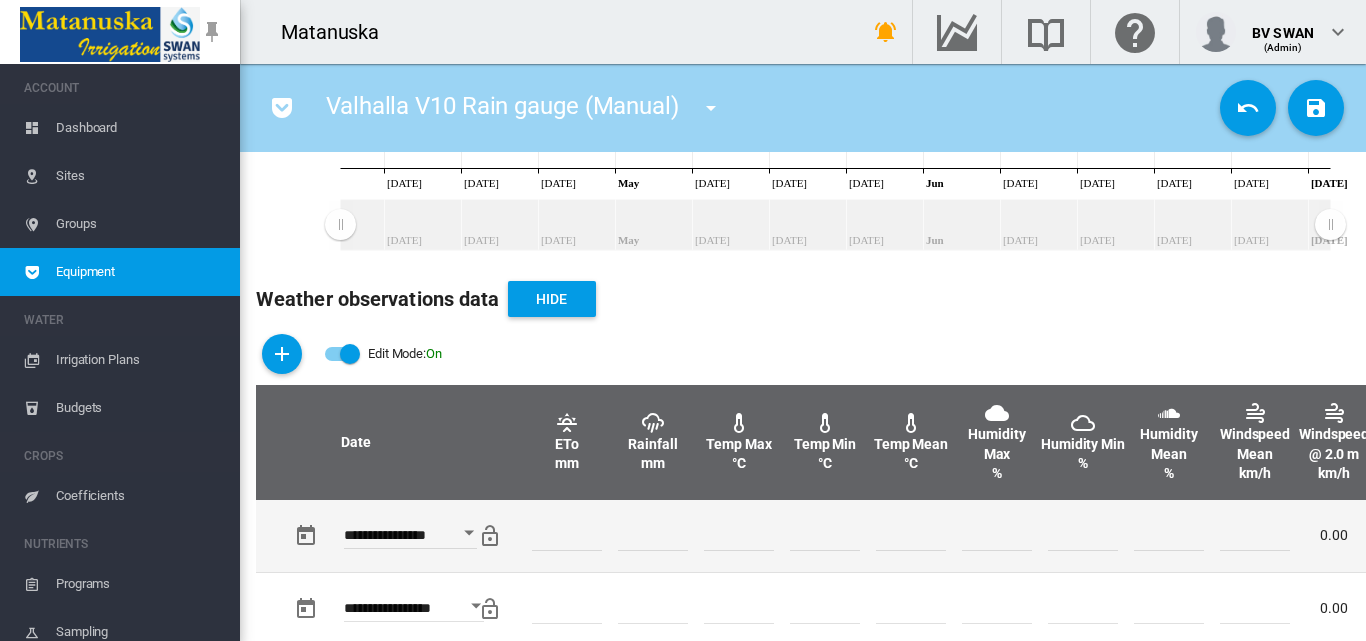 drag, startPoint x: 1008, startPoint y: 560, endPoint x: 922, endPoint y: 521, distance: 94.42987 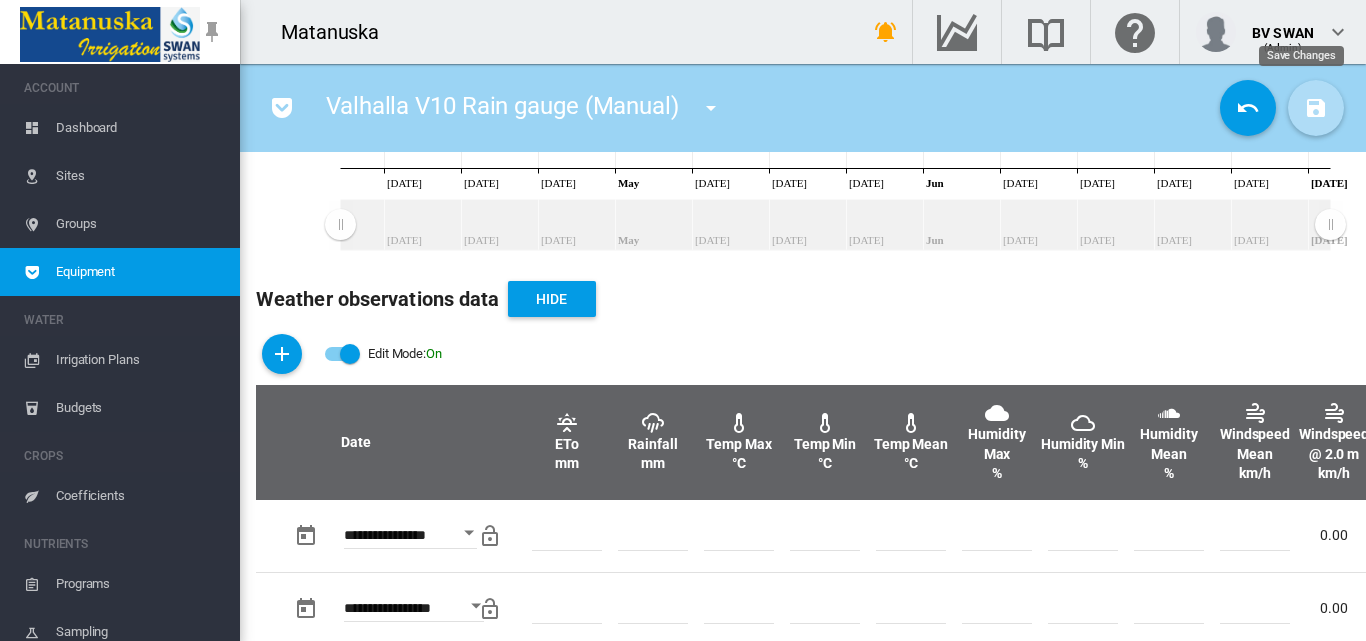 click at bounding box center [1316, 108] 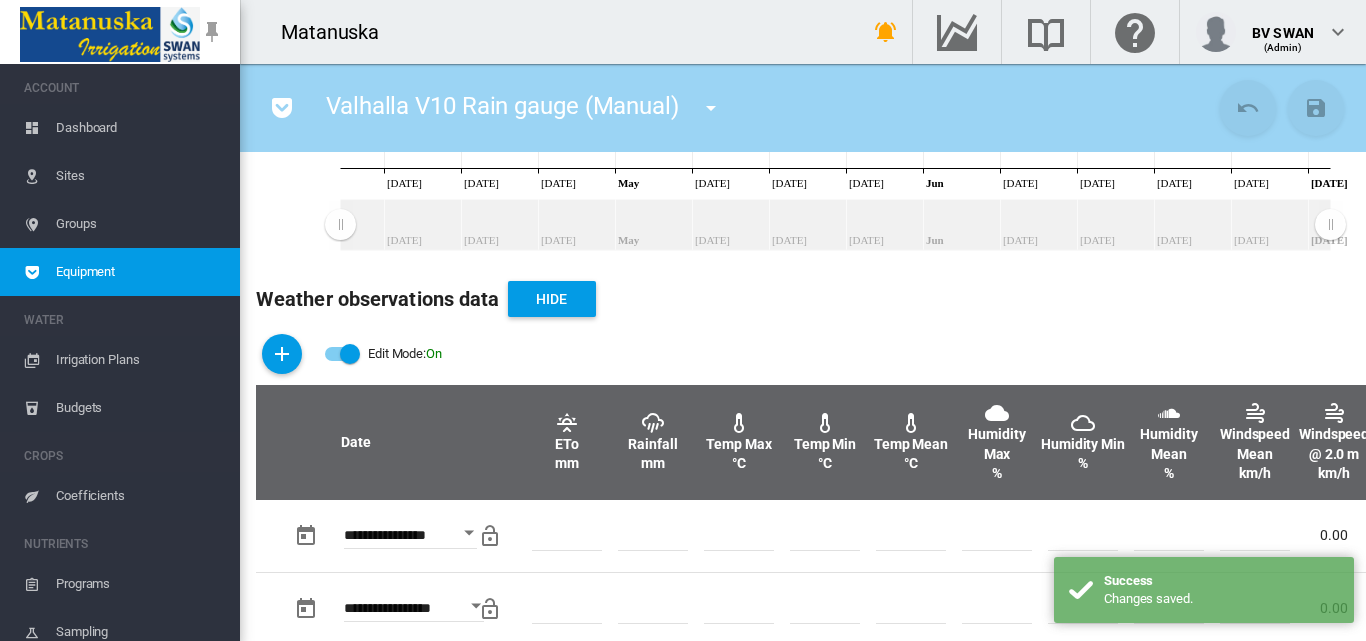 click at bounding box center (342, 354) 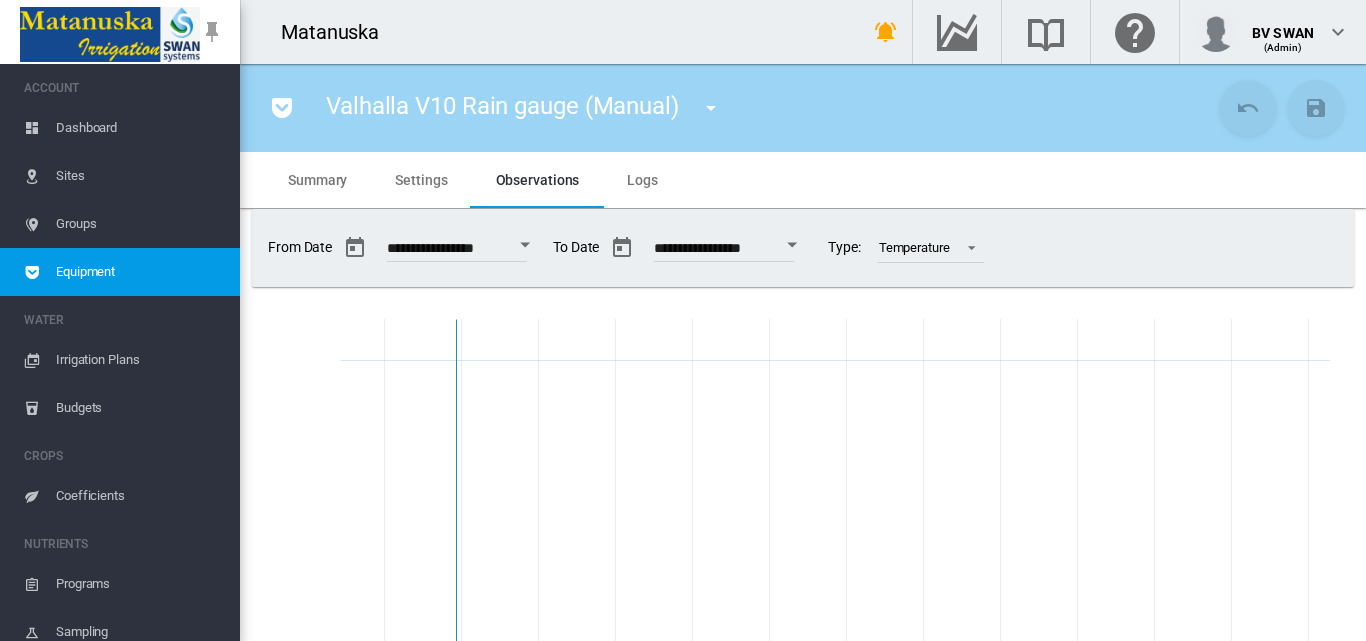 scroll, scrollTop: 100, scrollLeft: 0, axis: vertical 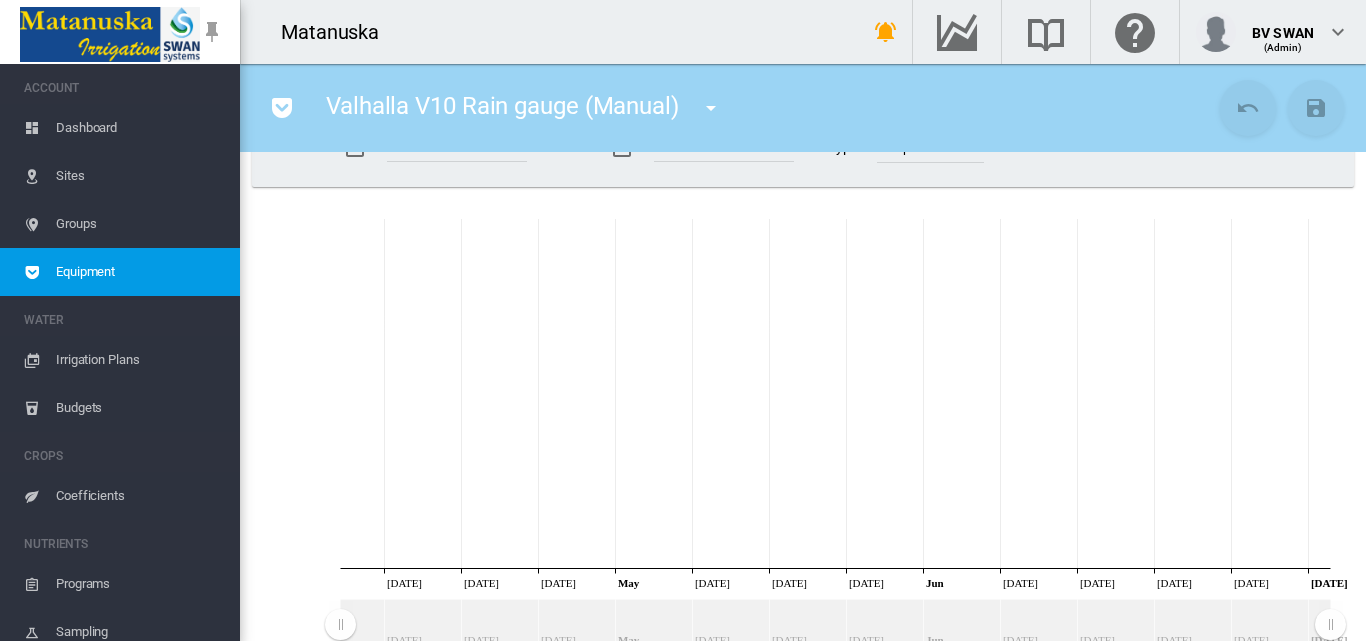 click on "Dashboard" at bounding box center [120, 128] 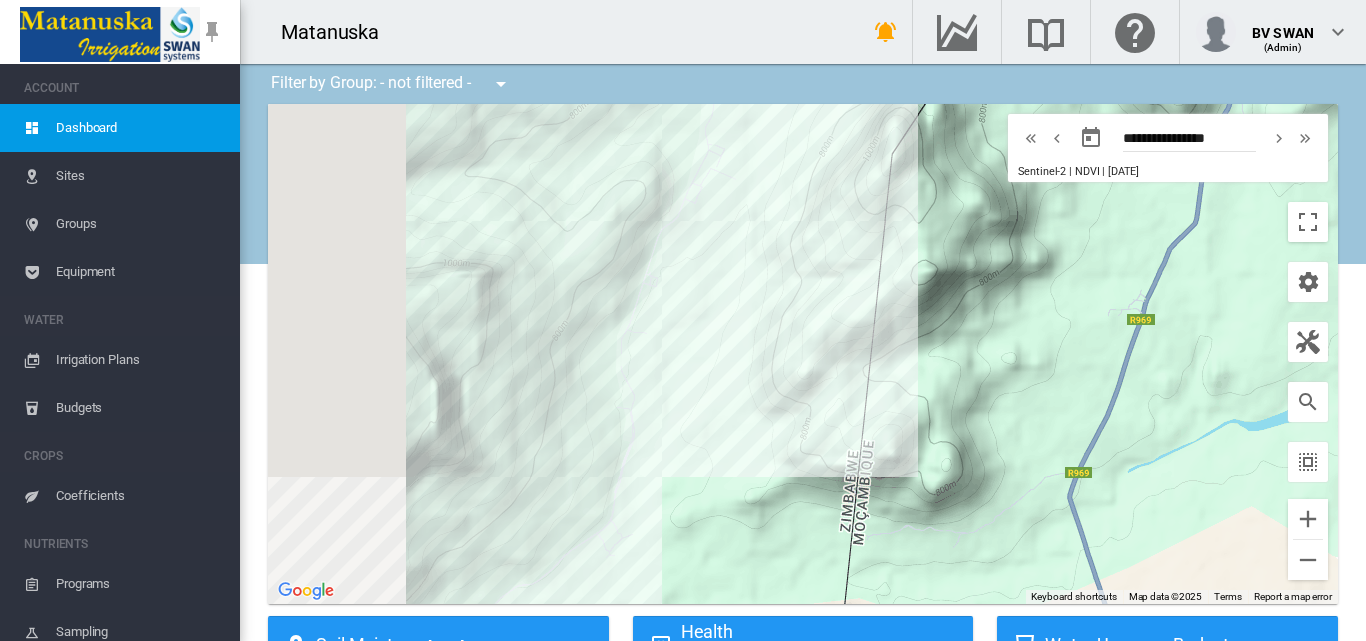 drag, startPoint x: 542, startPoint y: 396, endPoint x: 907, endPoint y: 351, distance: 367.76352 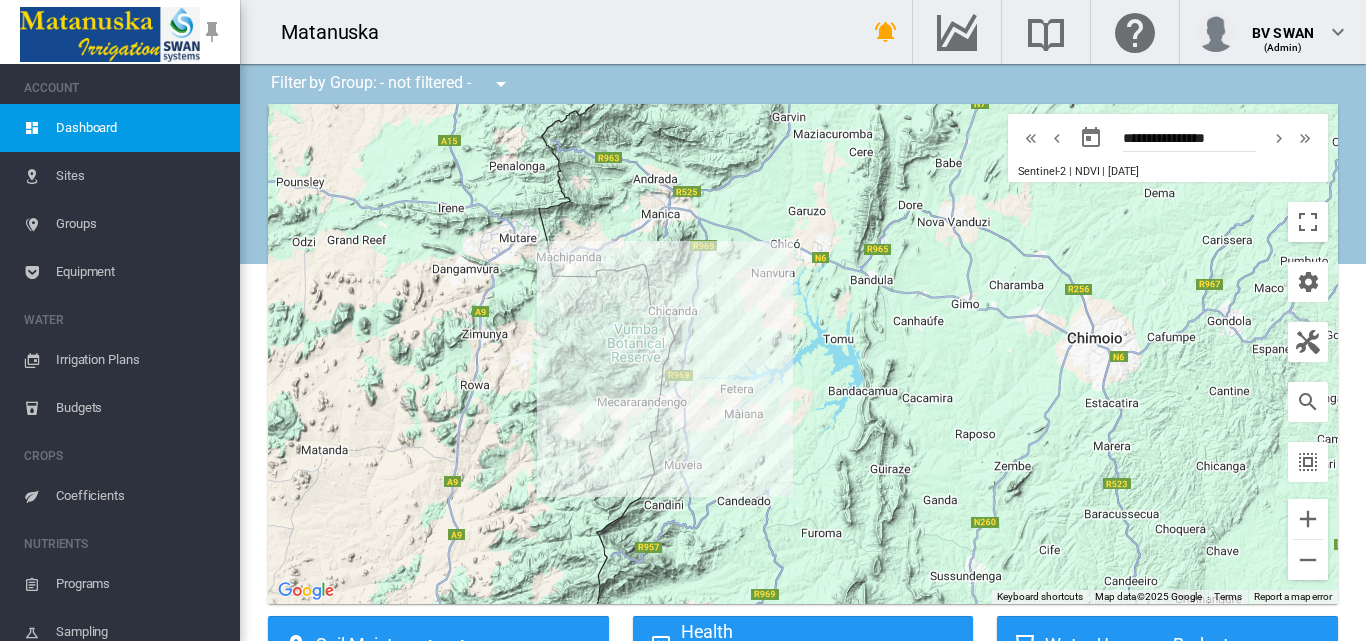 click on "Sites" at bounding box center [140, 176] 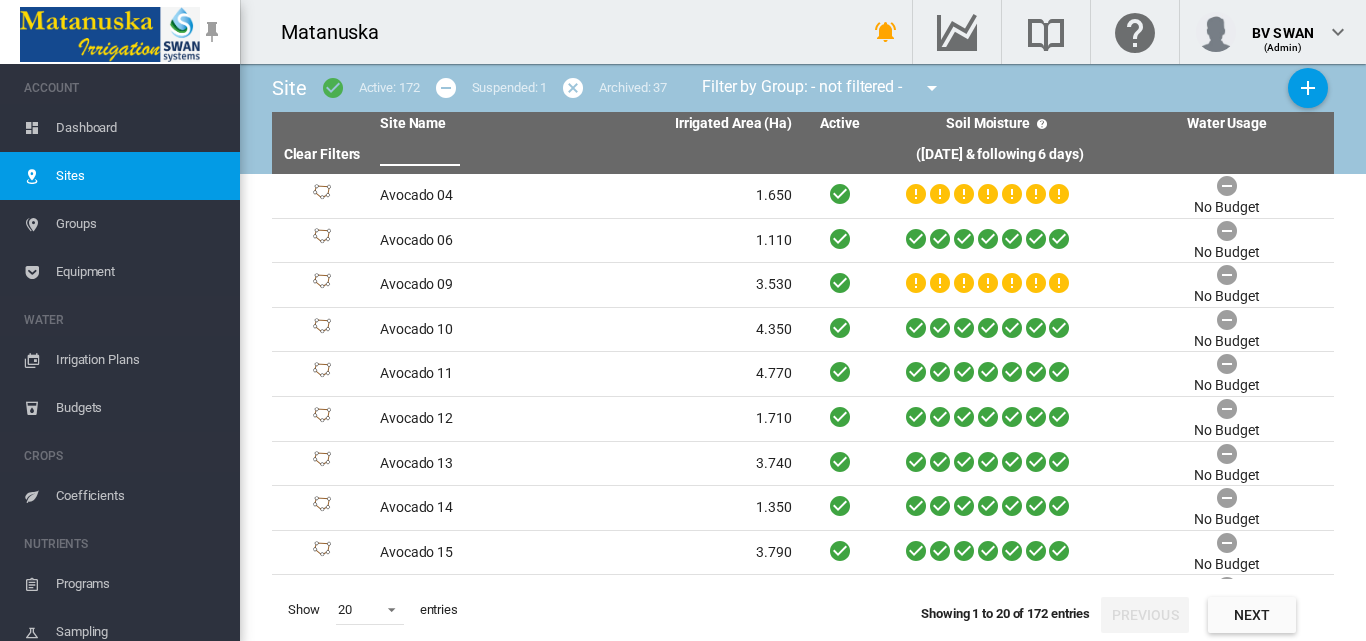 click at bounding box center (420, 151) 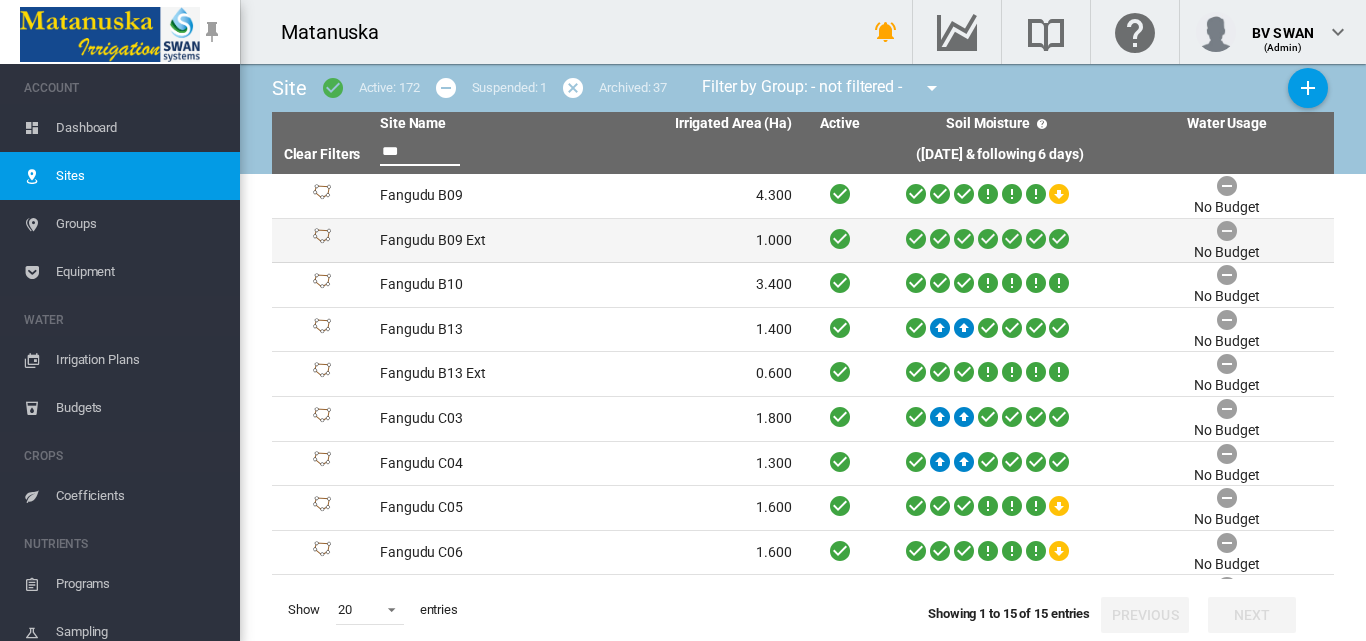 type on "***" 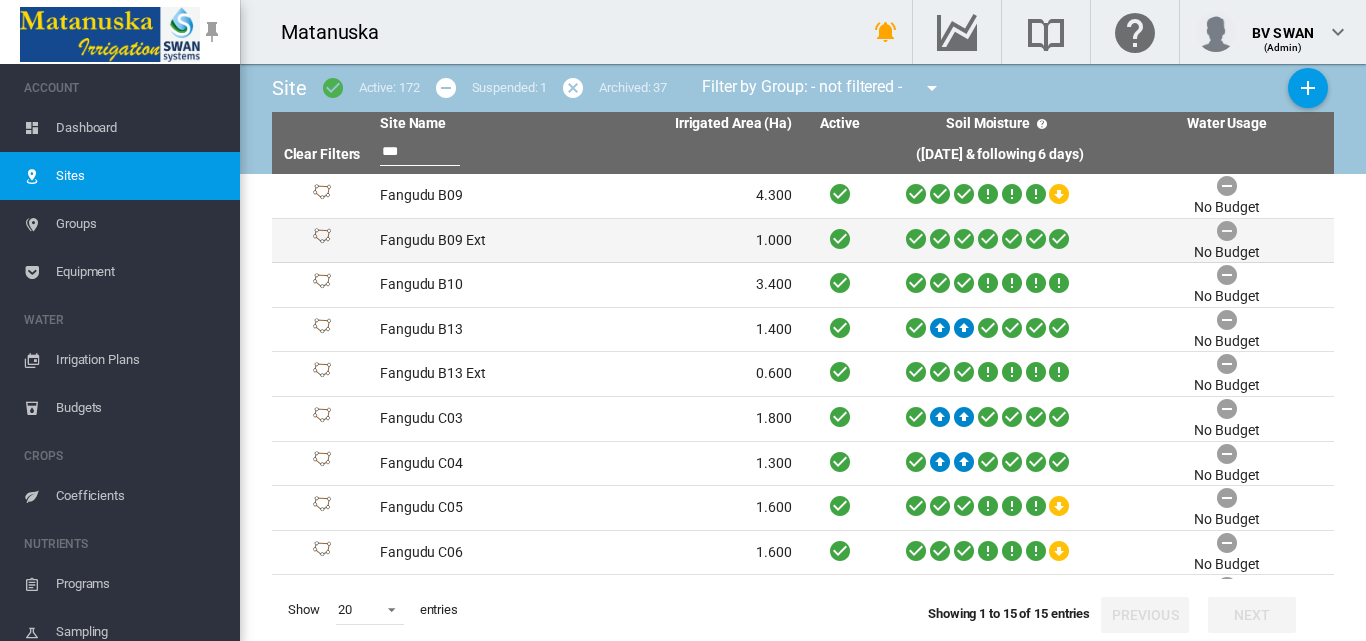 click on "Fangudu B09 Ext" at bounding box center (479, 241) 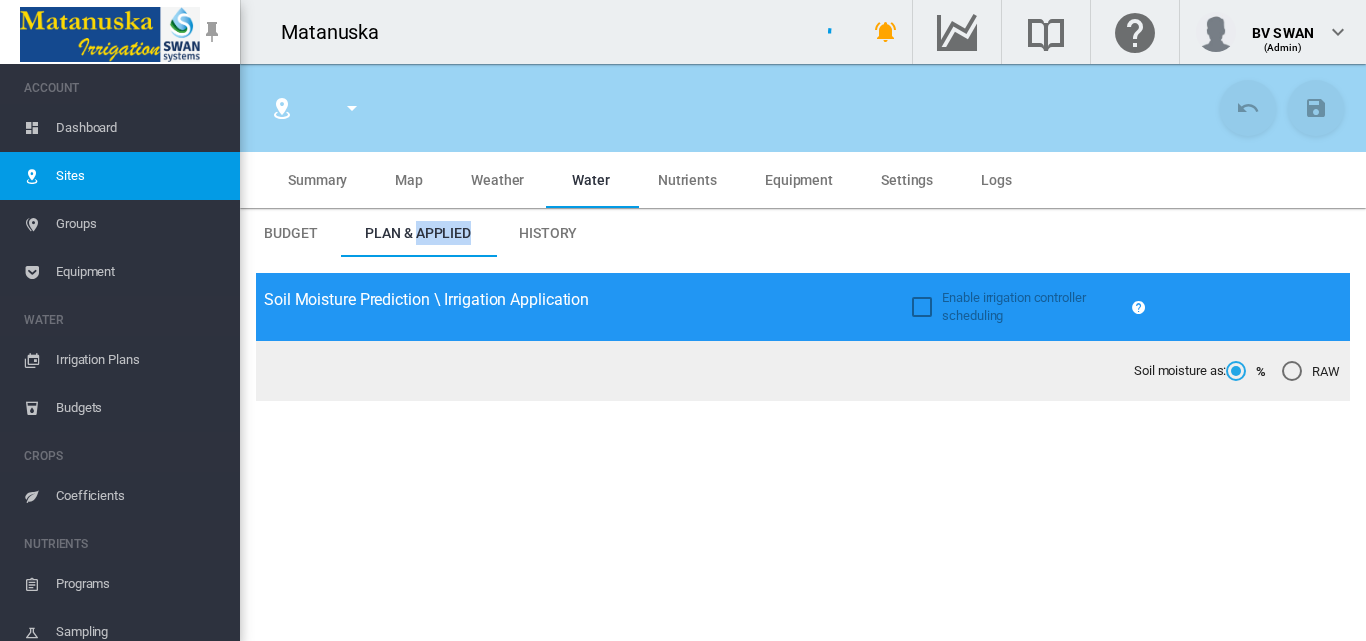 type on "*****" 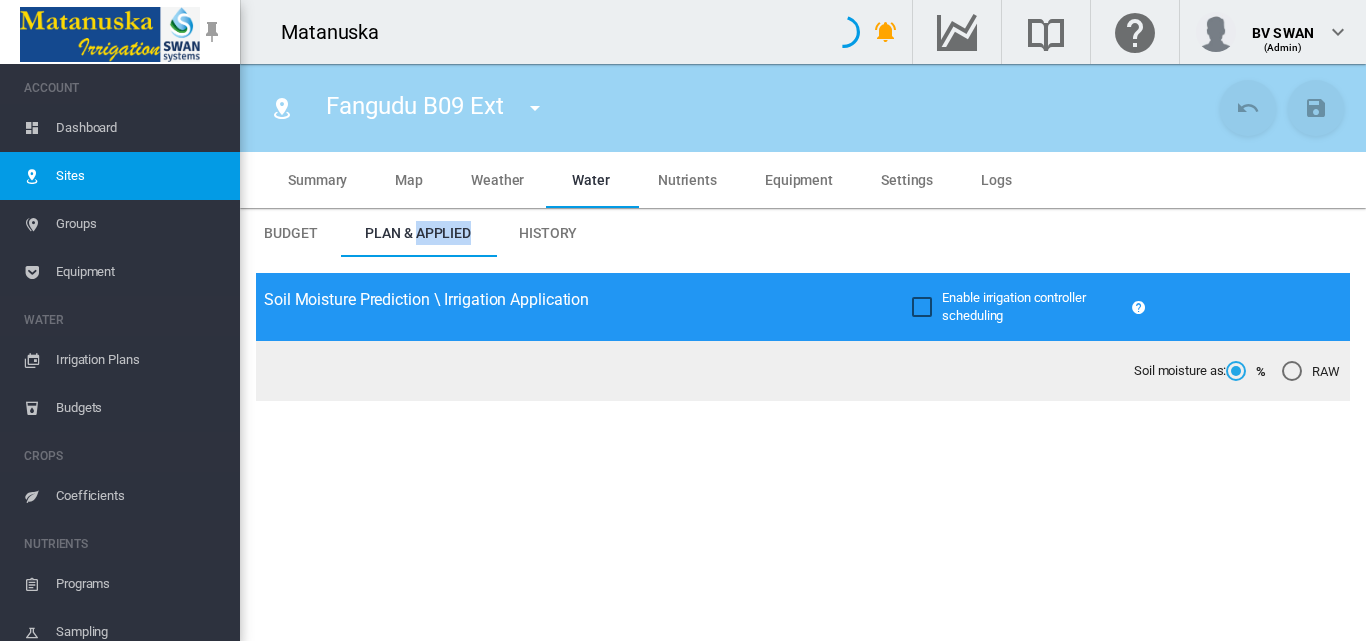 type on "**********" 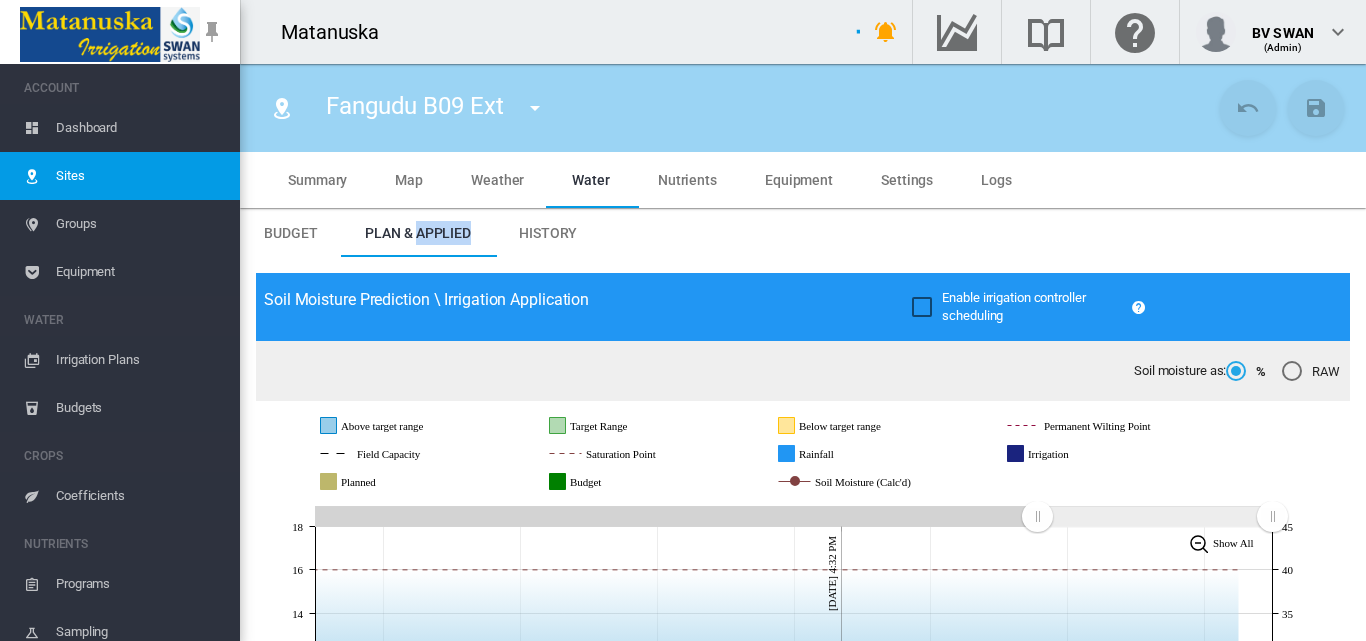 scroll, scrollTop: 400, scrollLeft: 0, axis: vertical 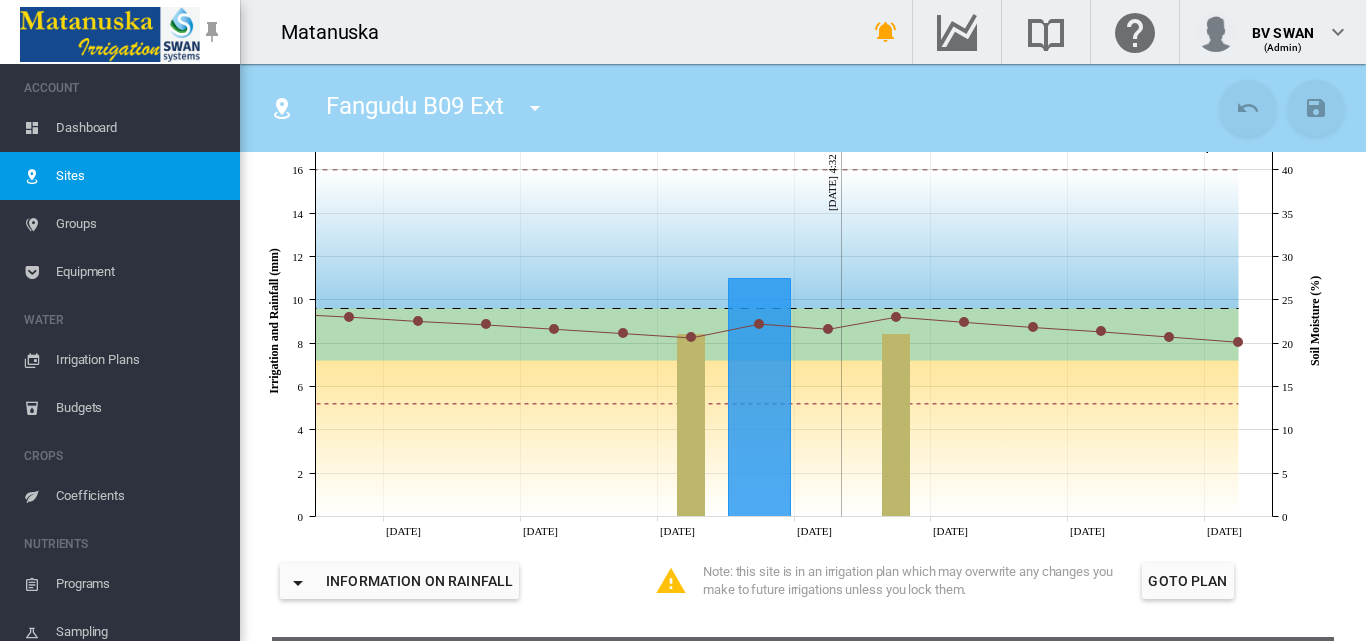 click at bounding box center (535, 108) 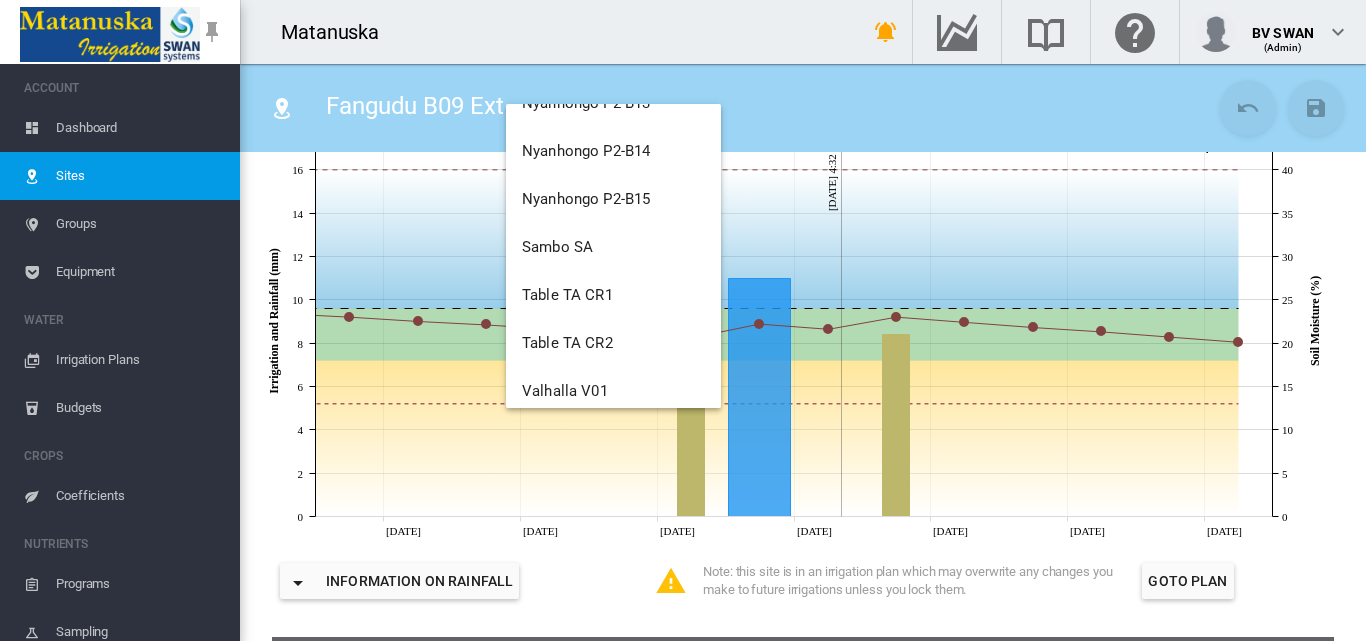 scroll, scrollTop: 8016, scrollLeft: 0, axis: vertical 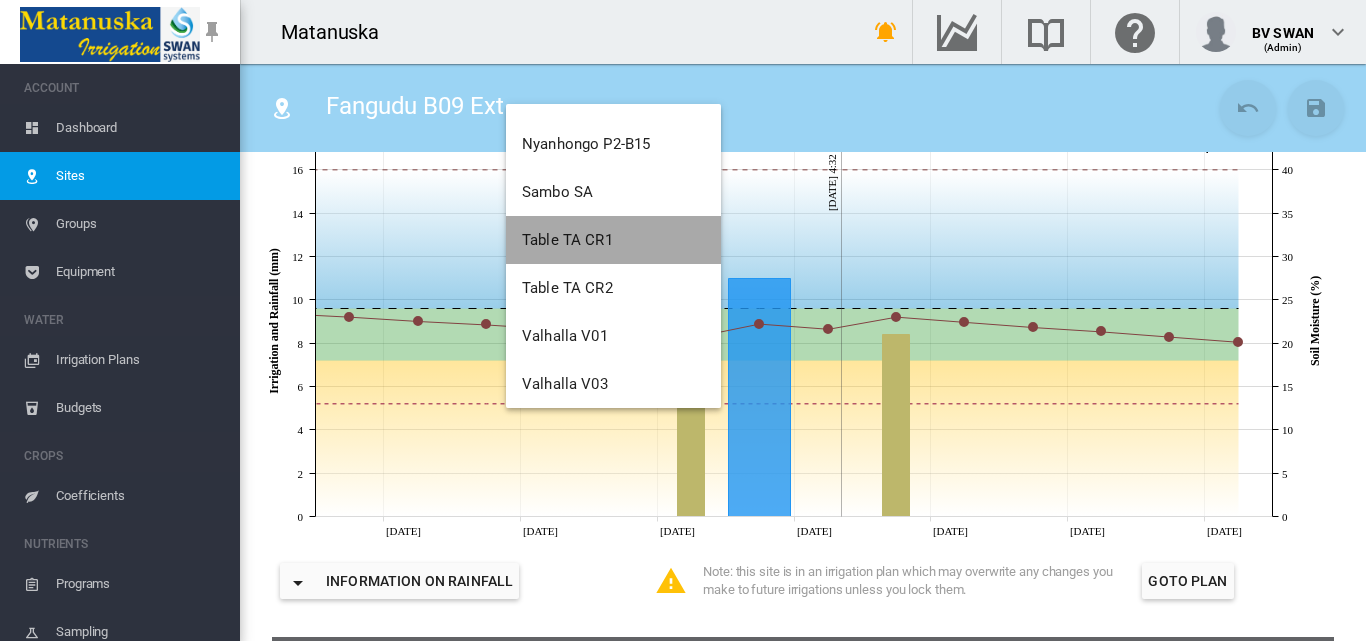 click on "Table TA CR1" at bounding box center [567, 240] 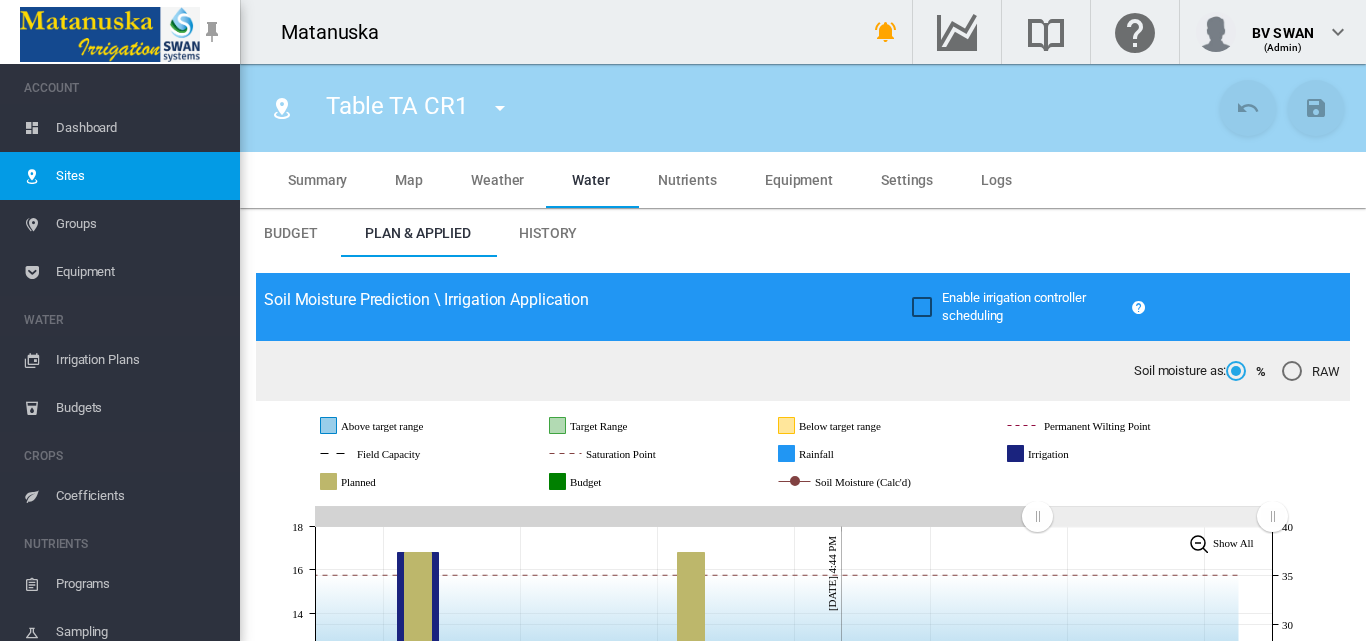 scroll, scrollTop: 300, scrollLeft: 0, axis: vertical 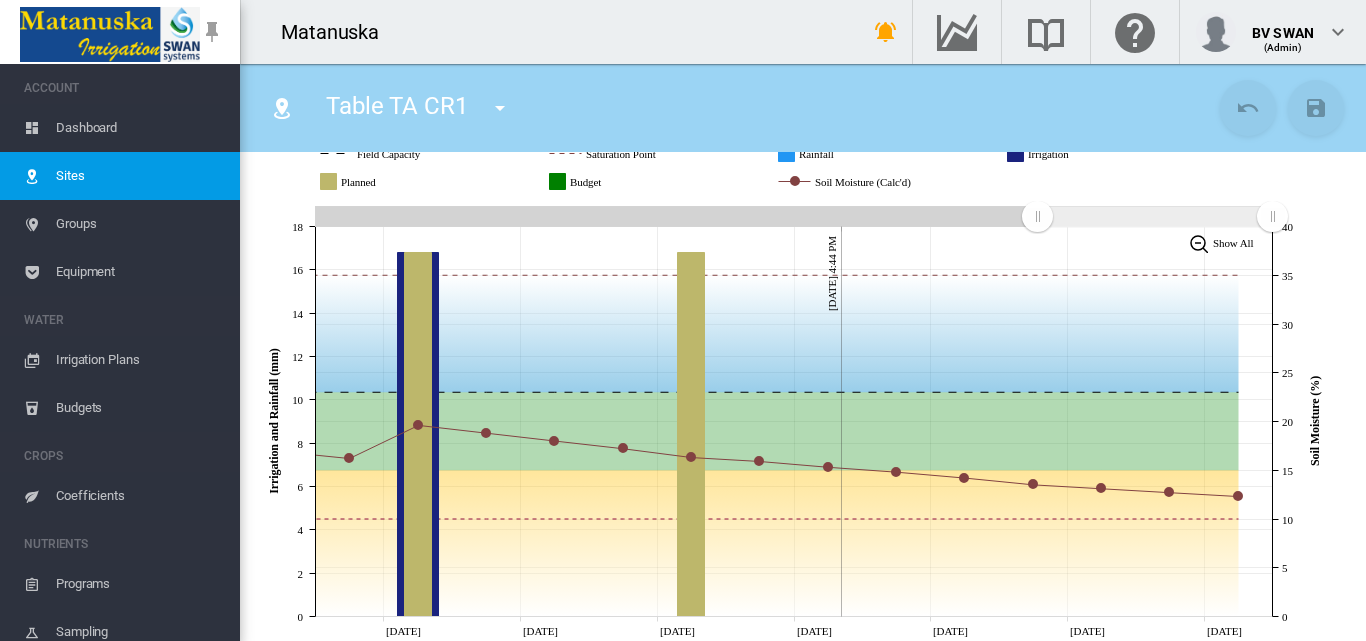 click on "Equipment" at bounding box center [140, 272] 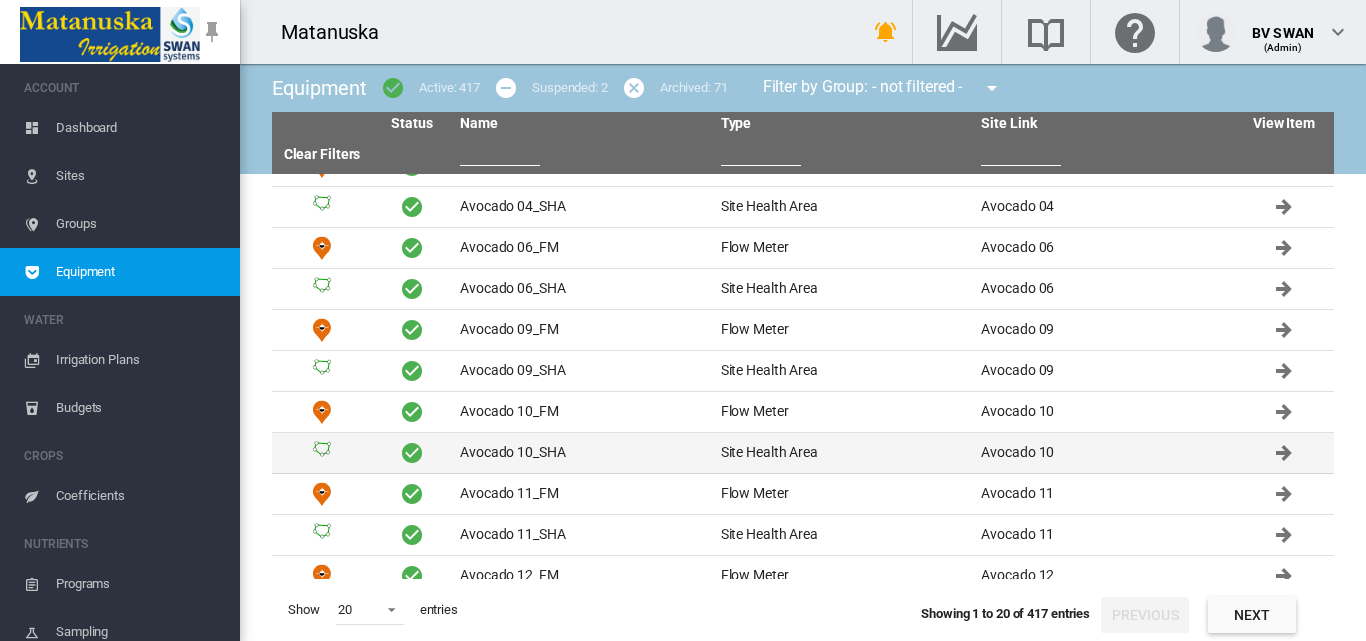 scroll, scrollTop: 415, scrollLeft: 0, axis: vertical 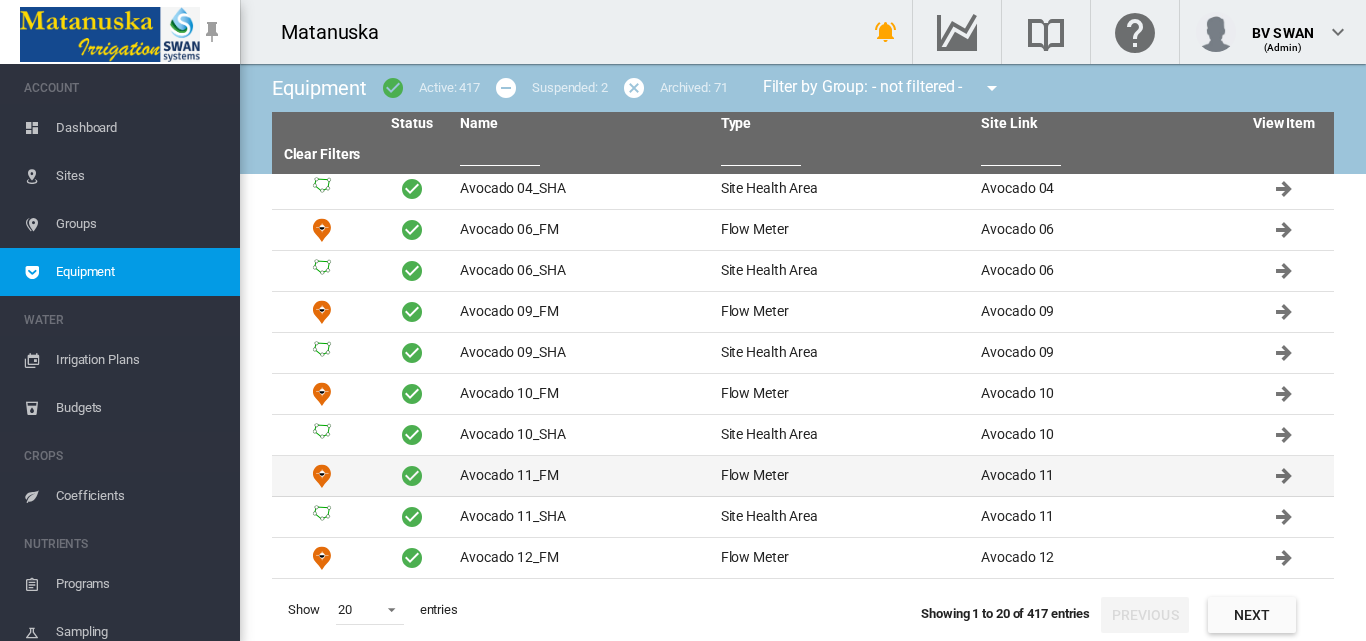 click on "Flow Meter" at bounding box center [843, 476] 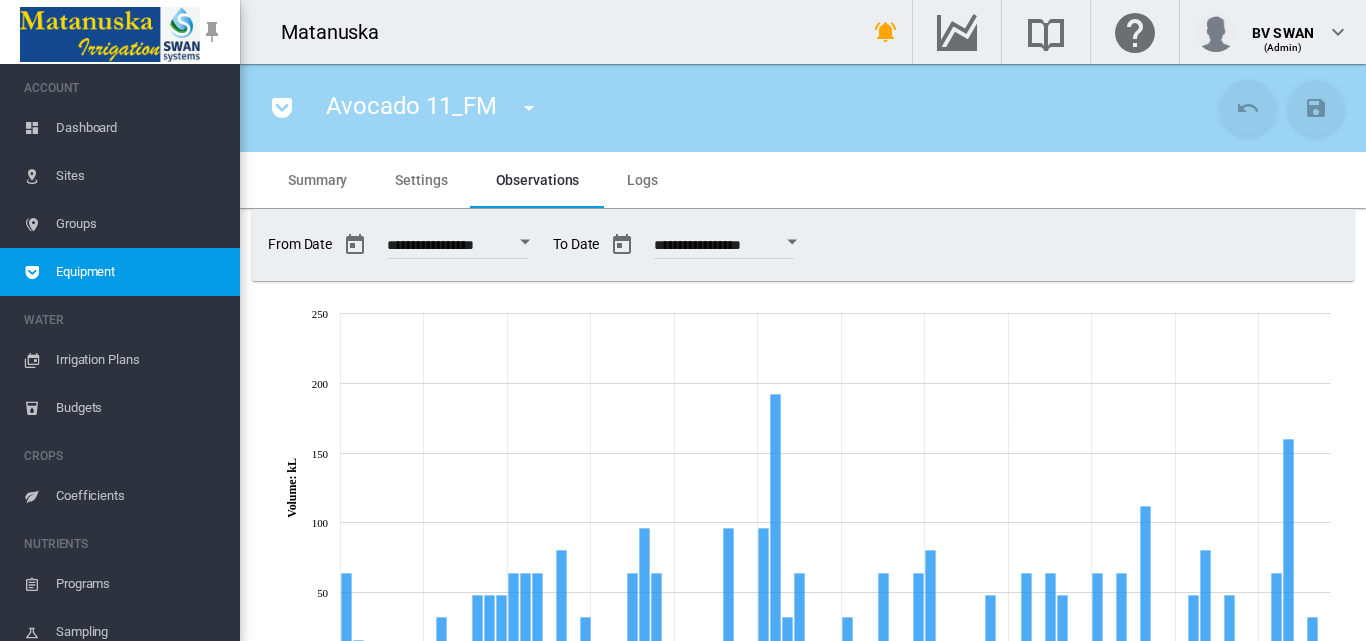 click on "Settings" at bounding box center (421, 180) 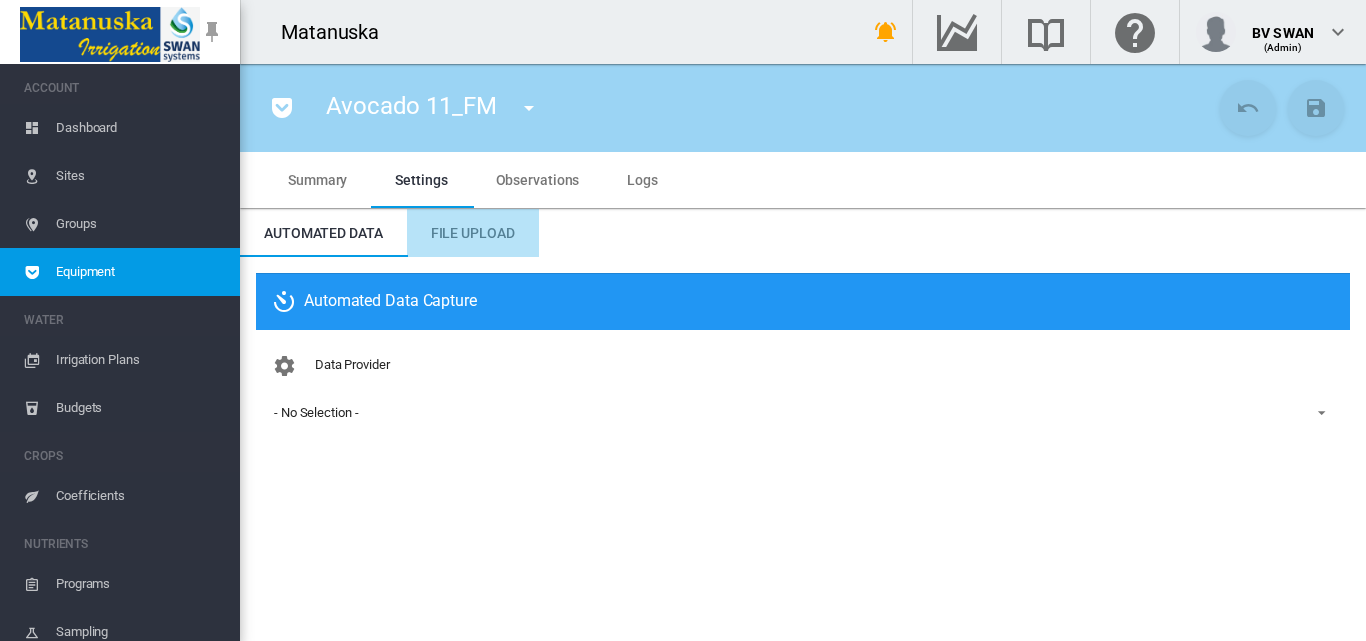 click on "File Upload" at bounding box center (473, 233) 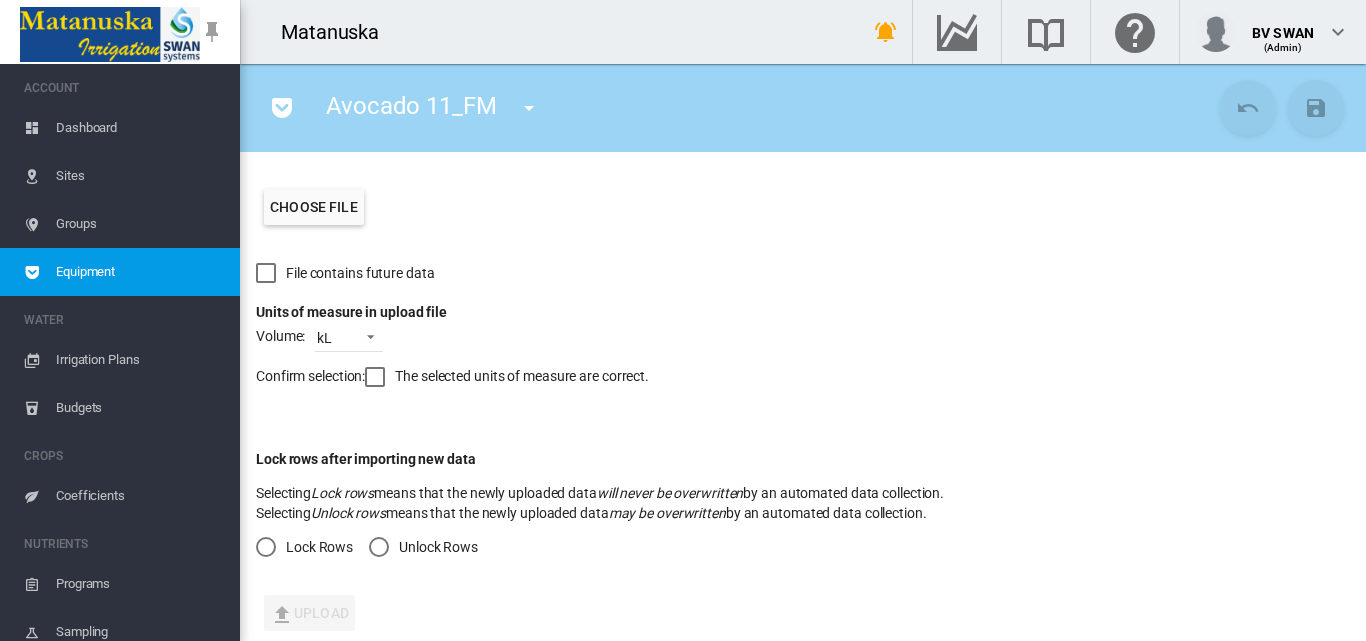 scroll, scrollTop: 406, scrollLeft: 0, axis: vertical 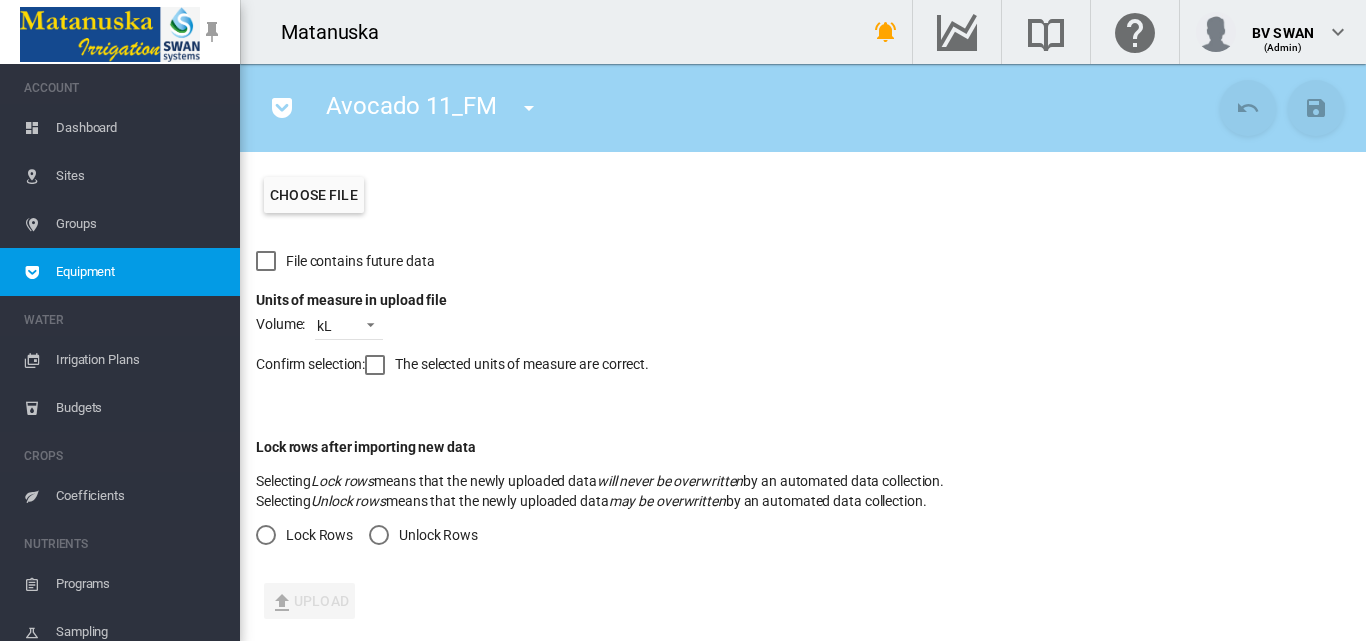 click at bounding box center [379, 535] 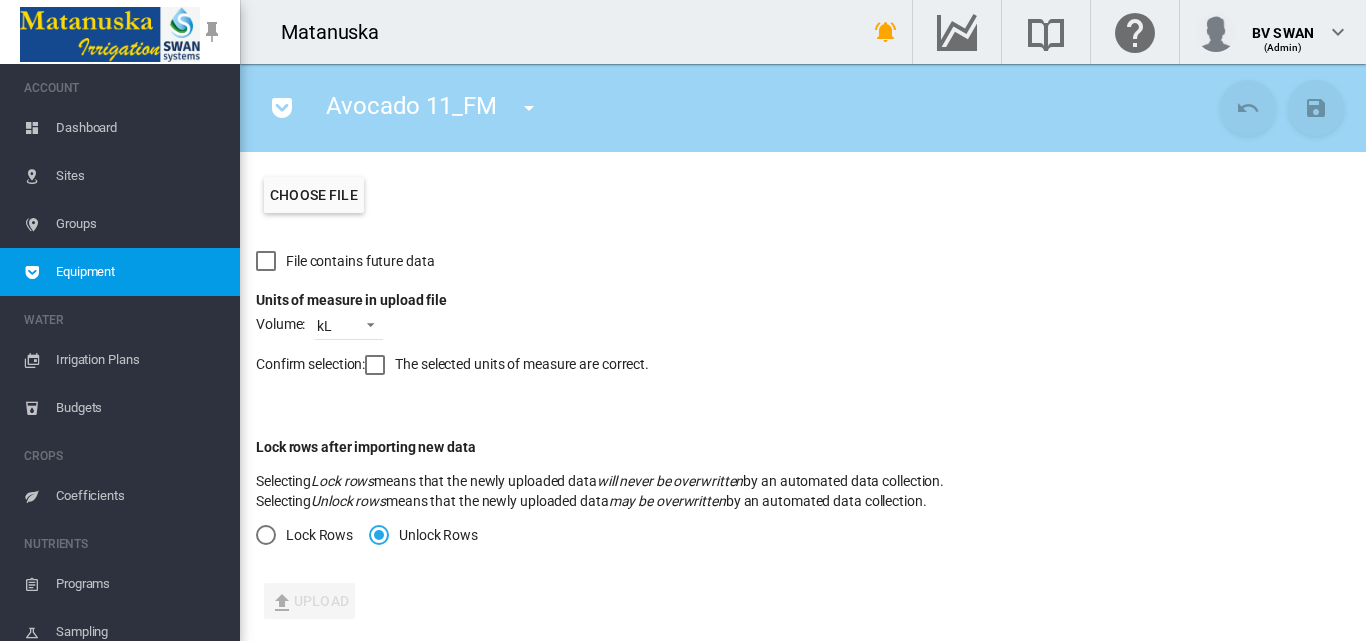 click at bounding box center (375, 365) 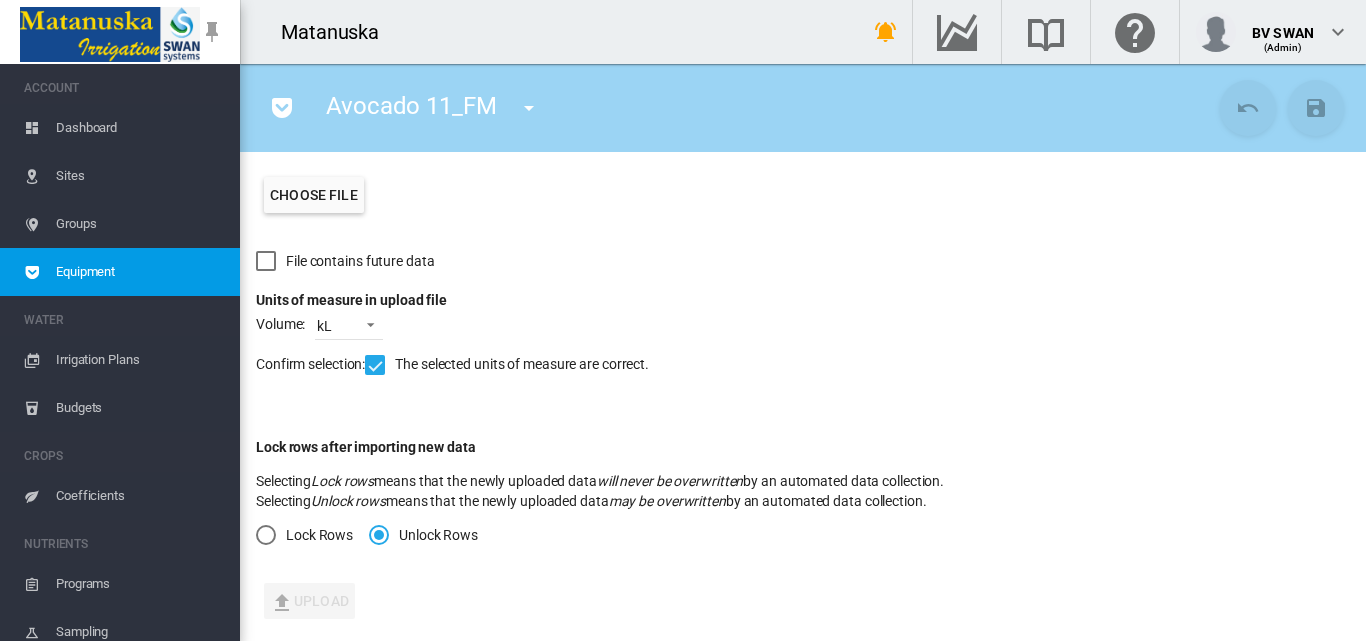 click on "Choose file" at bounding box center [314, 195] 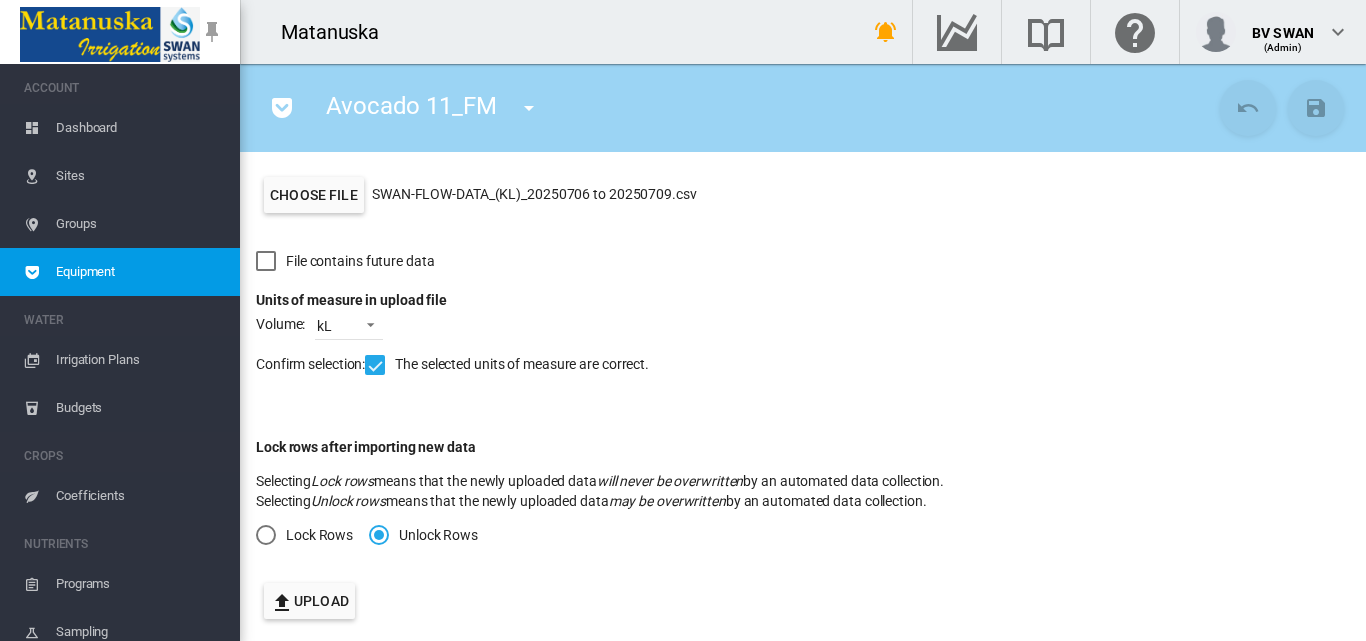 click on "Upload" at bounding box center [309, 601] 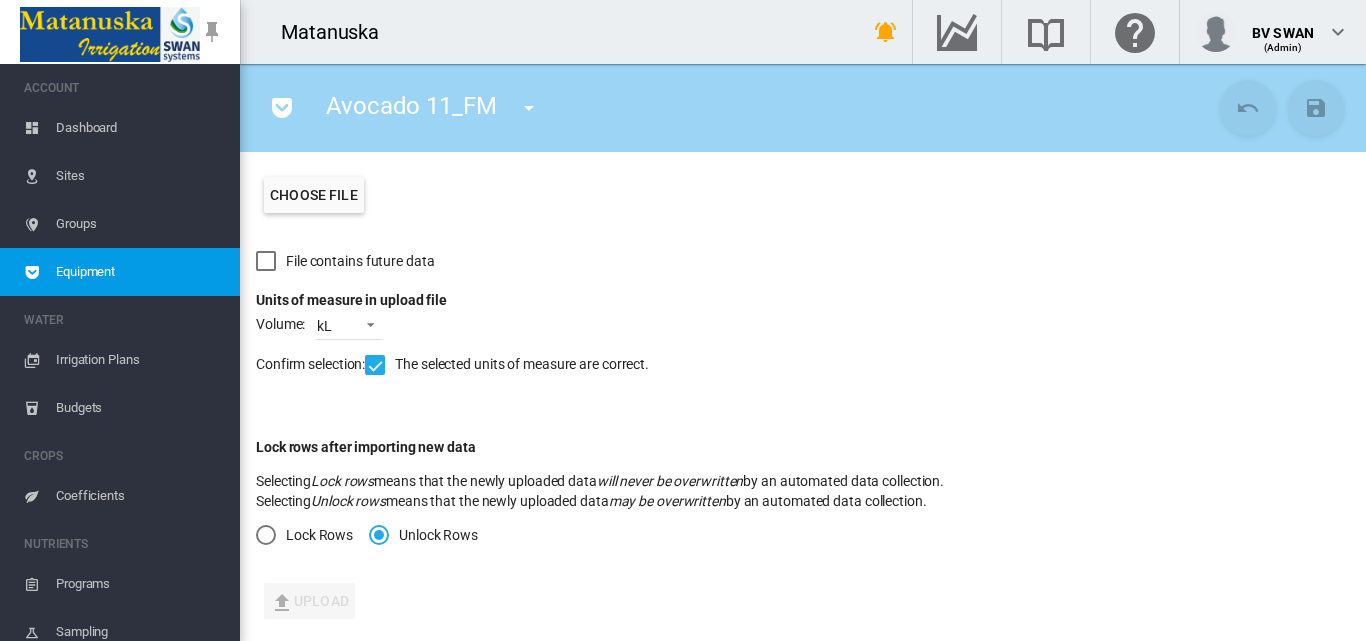 click on "Dashboard" at bounding box center (140, 128) 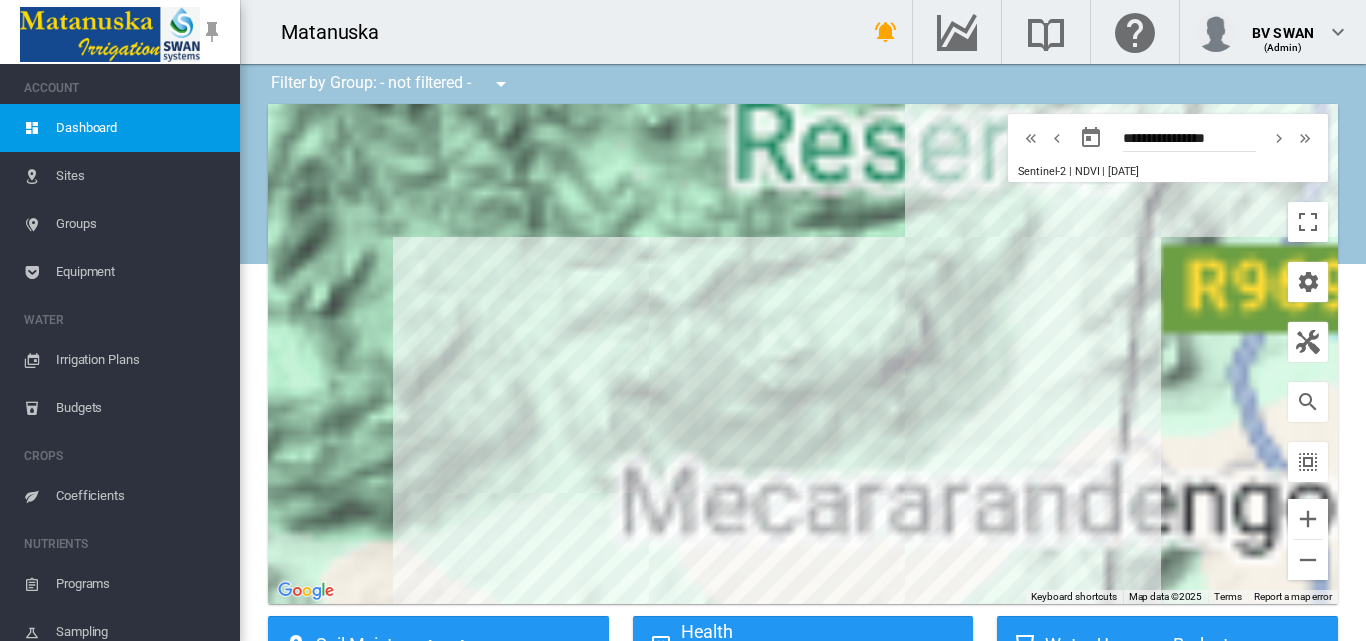 click on "Sites" at bounding box center [140, 176] 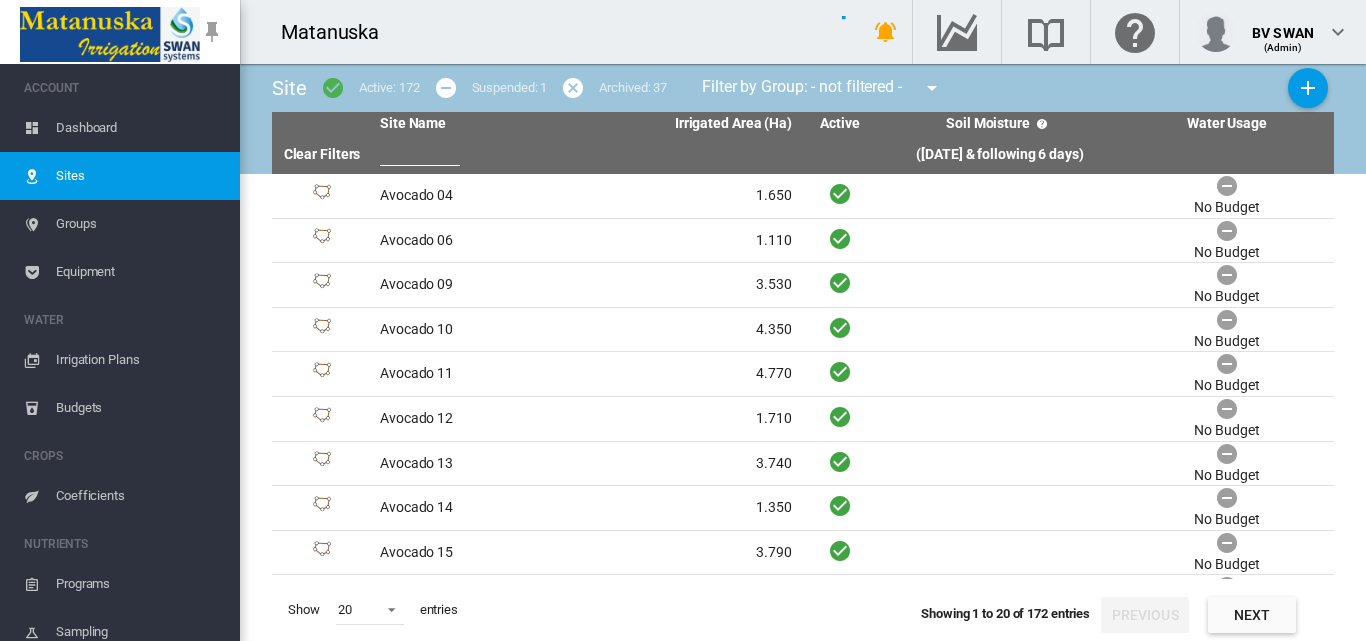 scroll, scrollTop: 0, scrollLeft: 0, axis: both 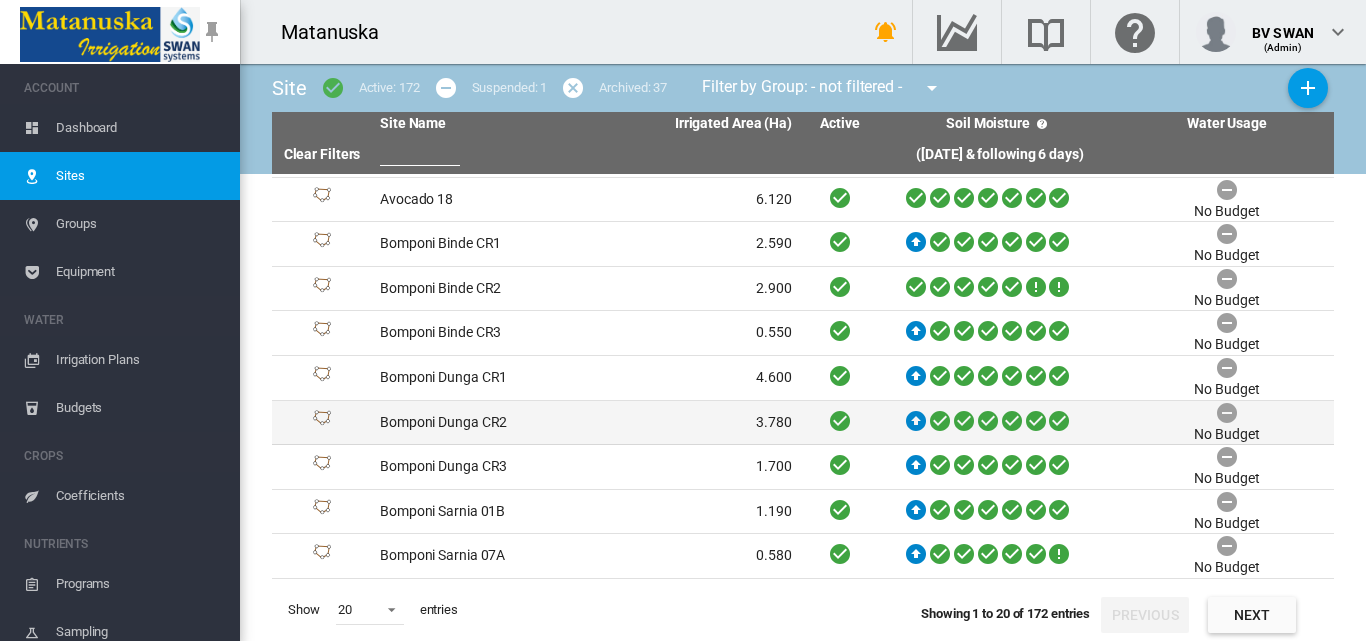 click at bounding box center [1000, 423] 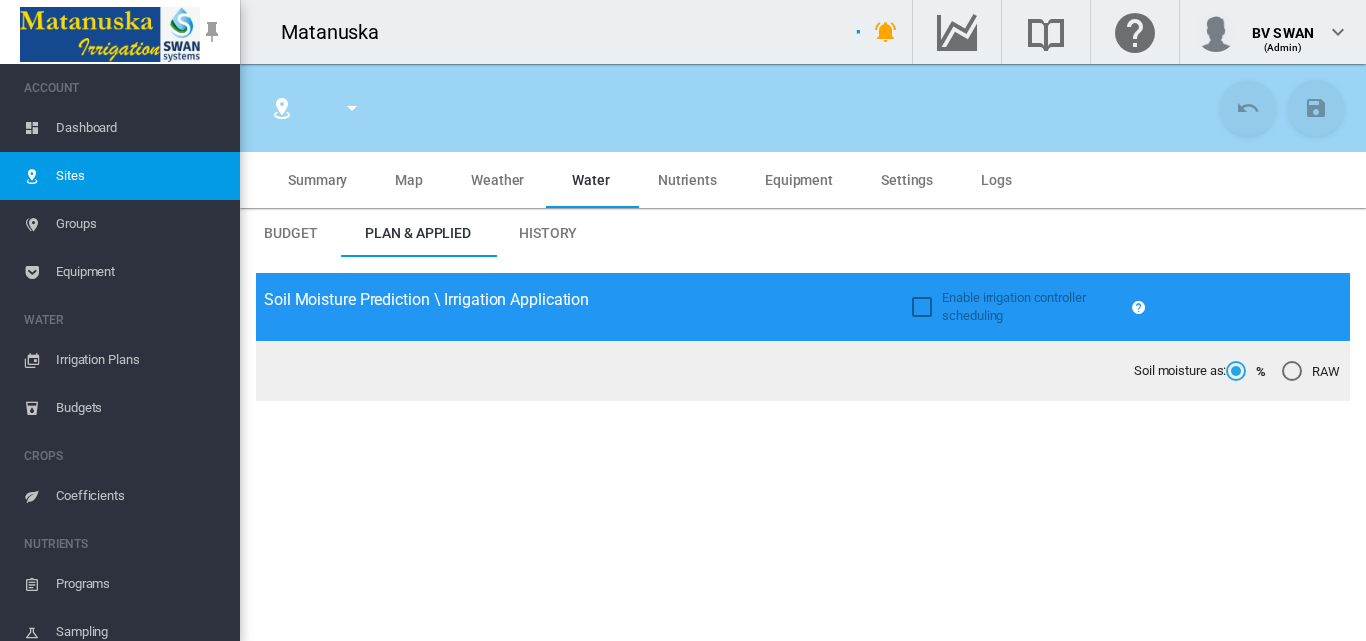 type on "**********" 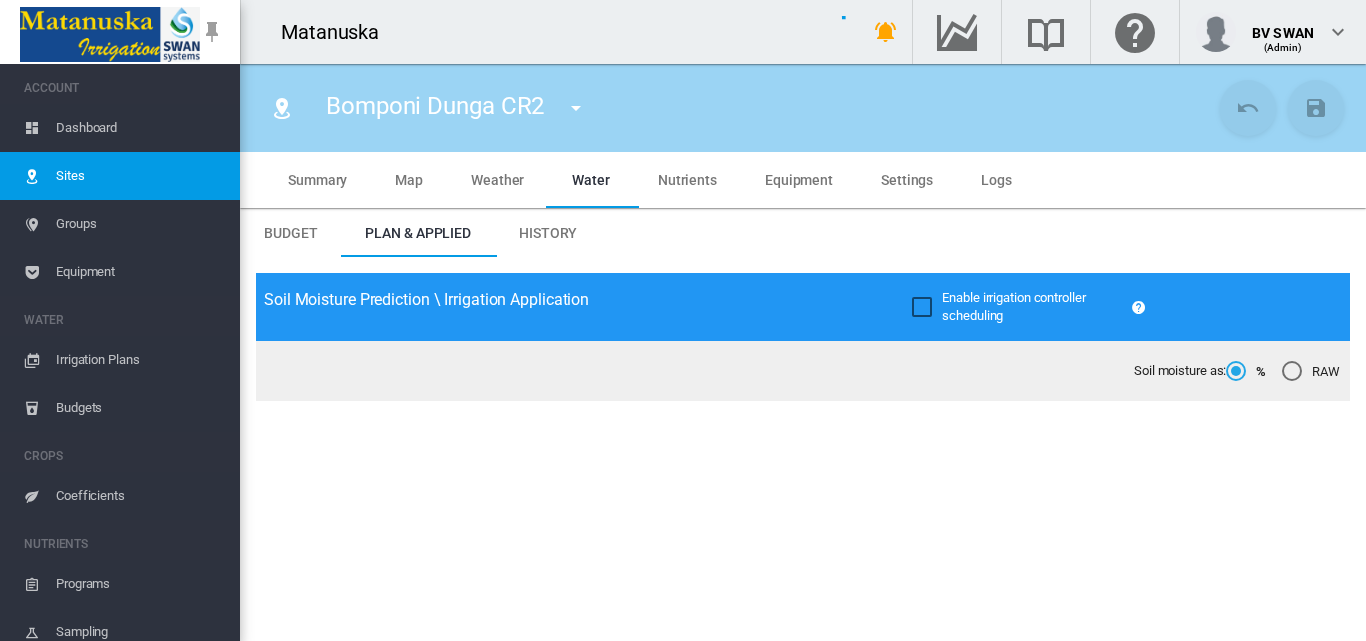 type on "*****" 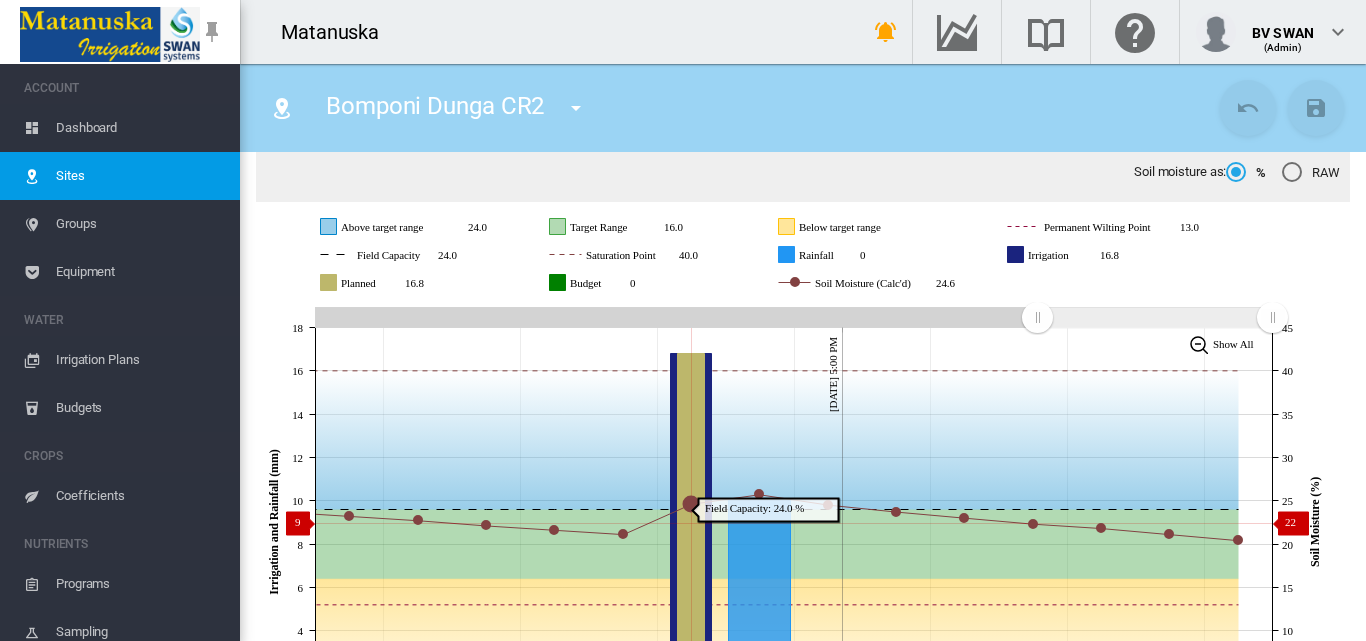 scroll, scrollTop: 100, scrollLeft: 0, axis: vertical 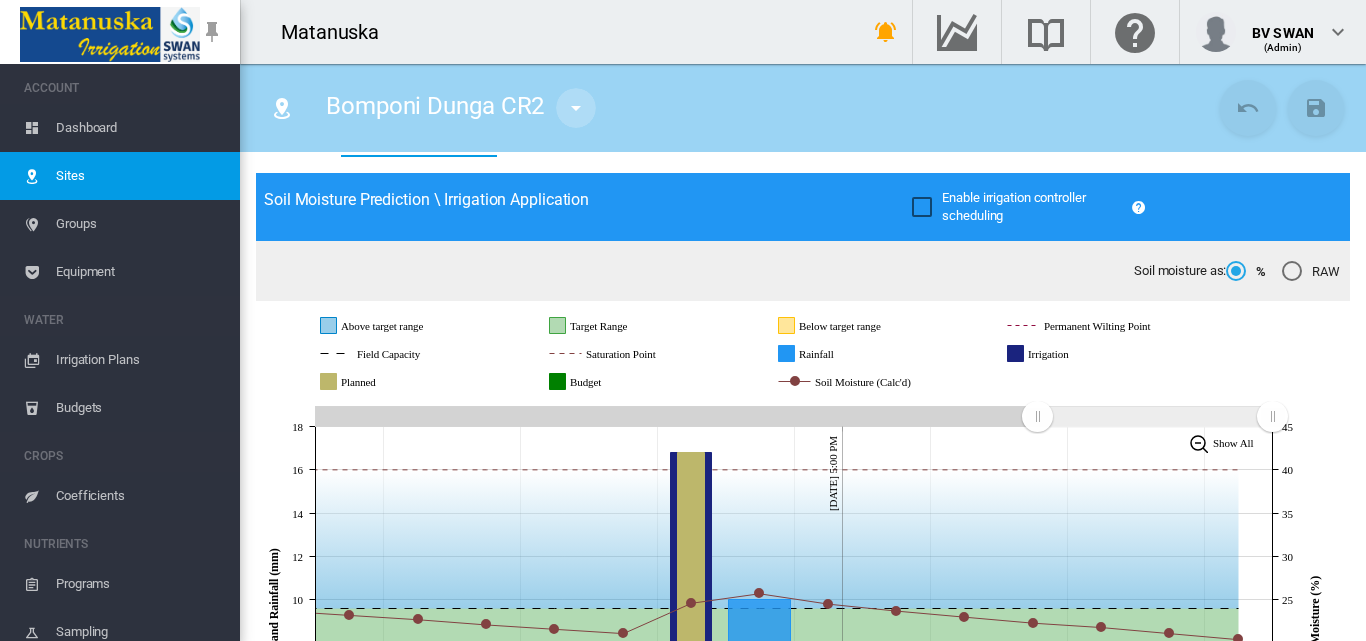 click at bounding box center [576, 108] 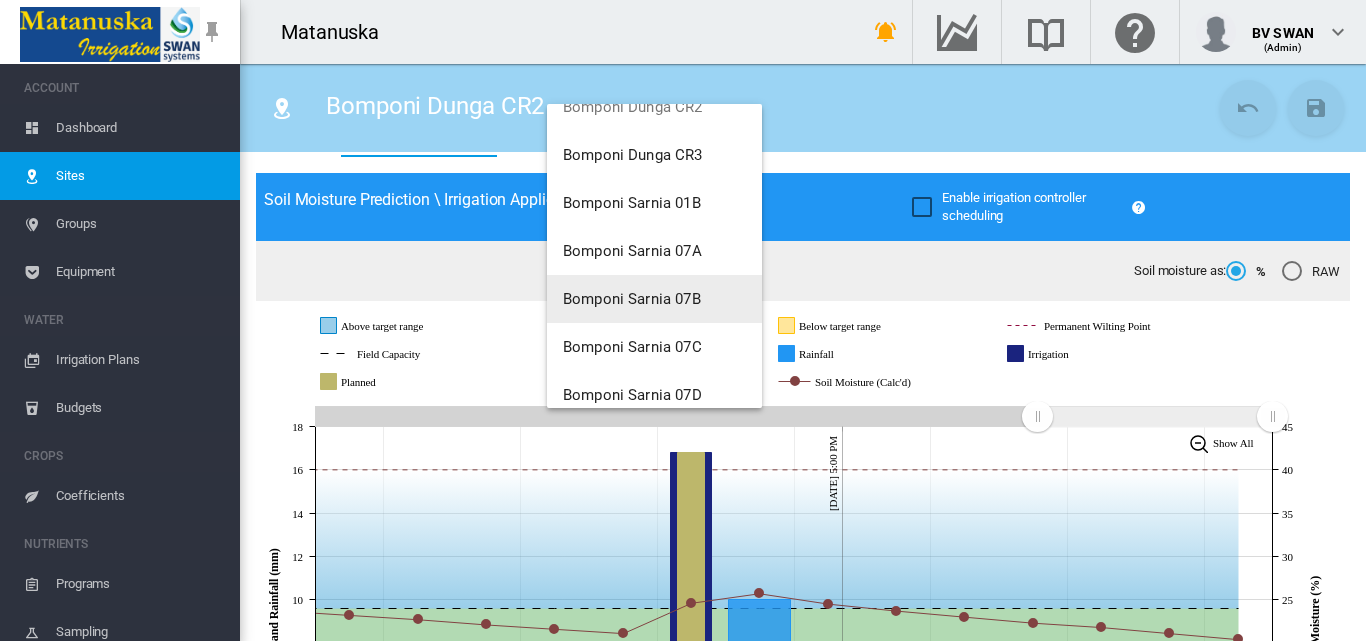 scroll, scrollTop: 900, scrollLeft: 0, axis: vertical 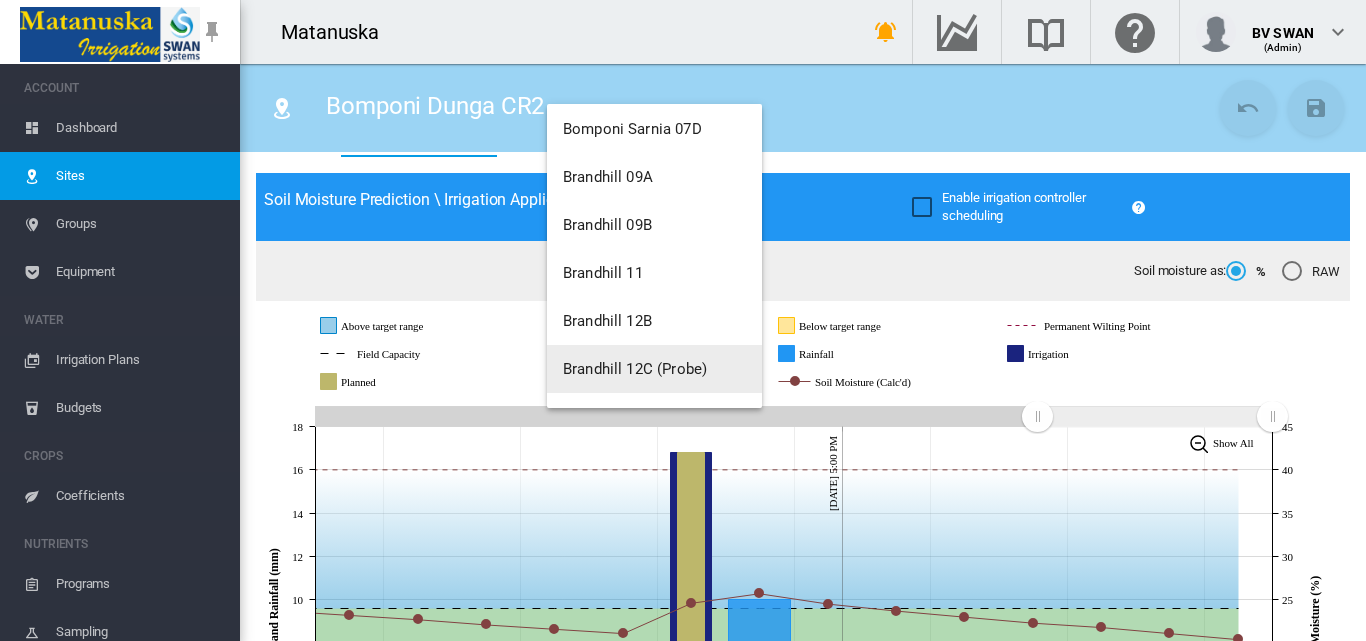 click on "Brandhill 12C (Probe)" at bounding box center (654, 369) 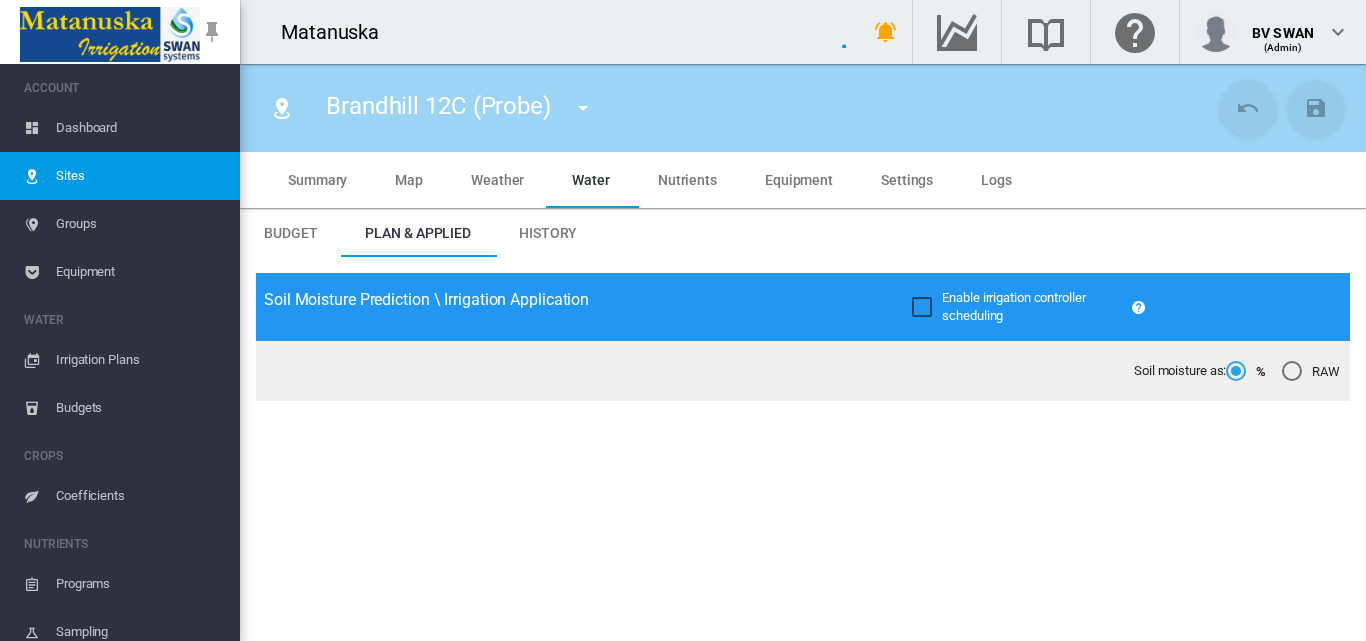 type on "**********" 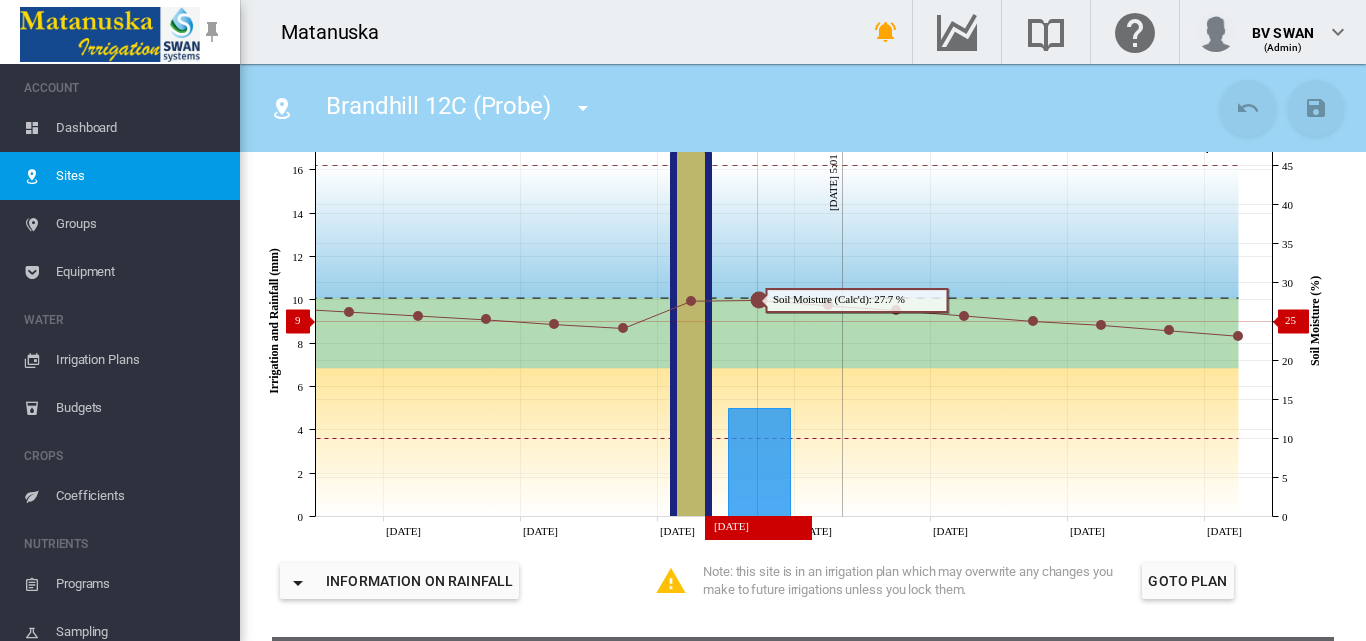 scroll, scrollTop: 200, scrollLeft: 0, axis: vertical 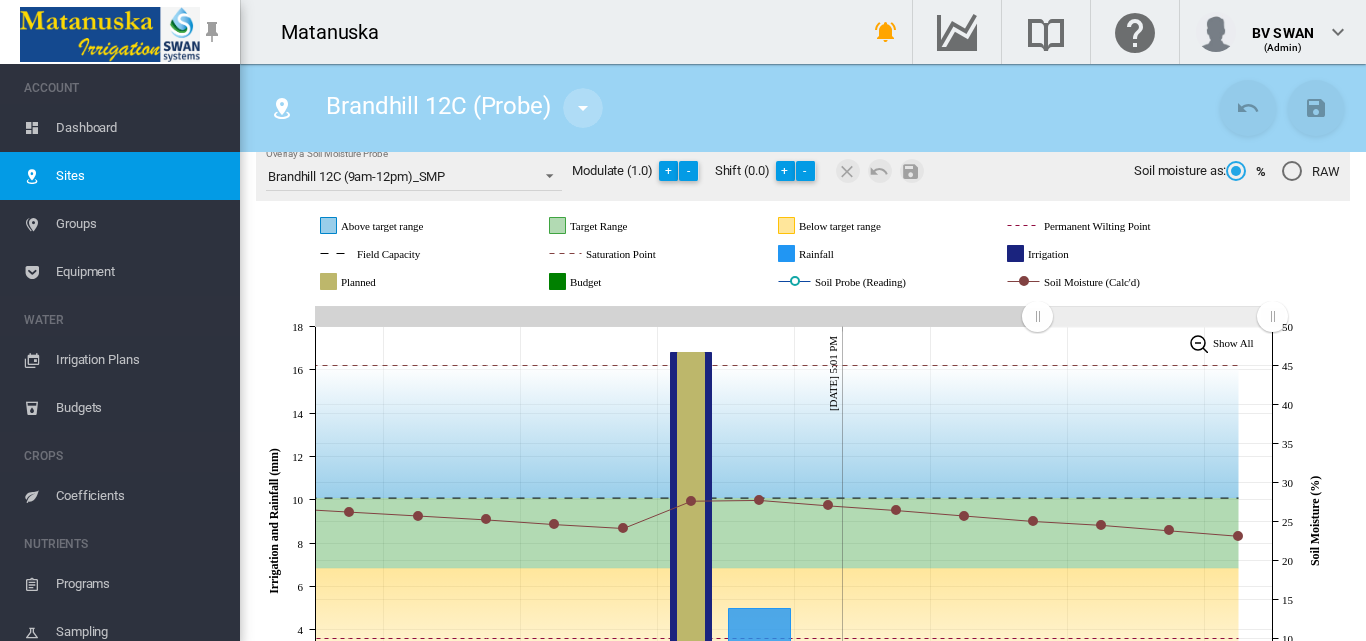 click at bounding box center [583, 108] 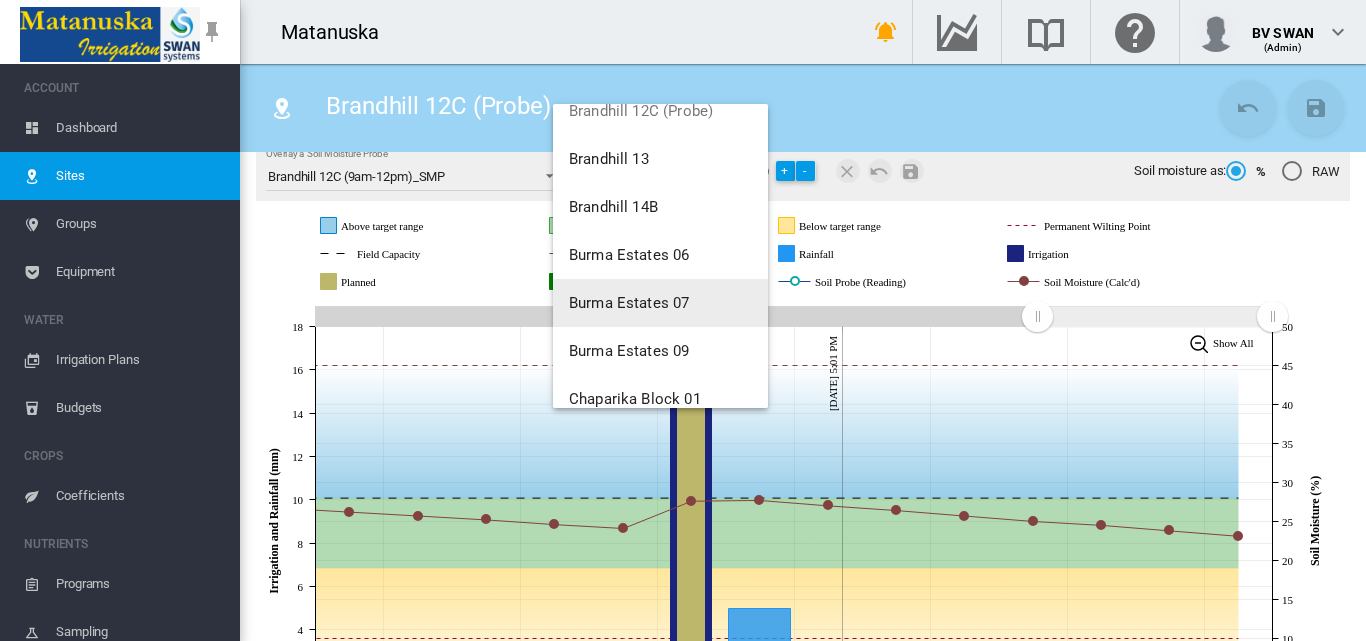 scroll, scrollTop: 1400, scrollLeft: 0, axis: vertical 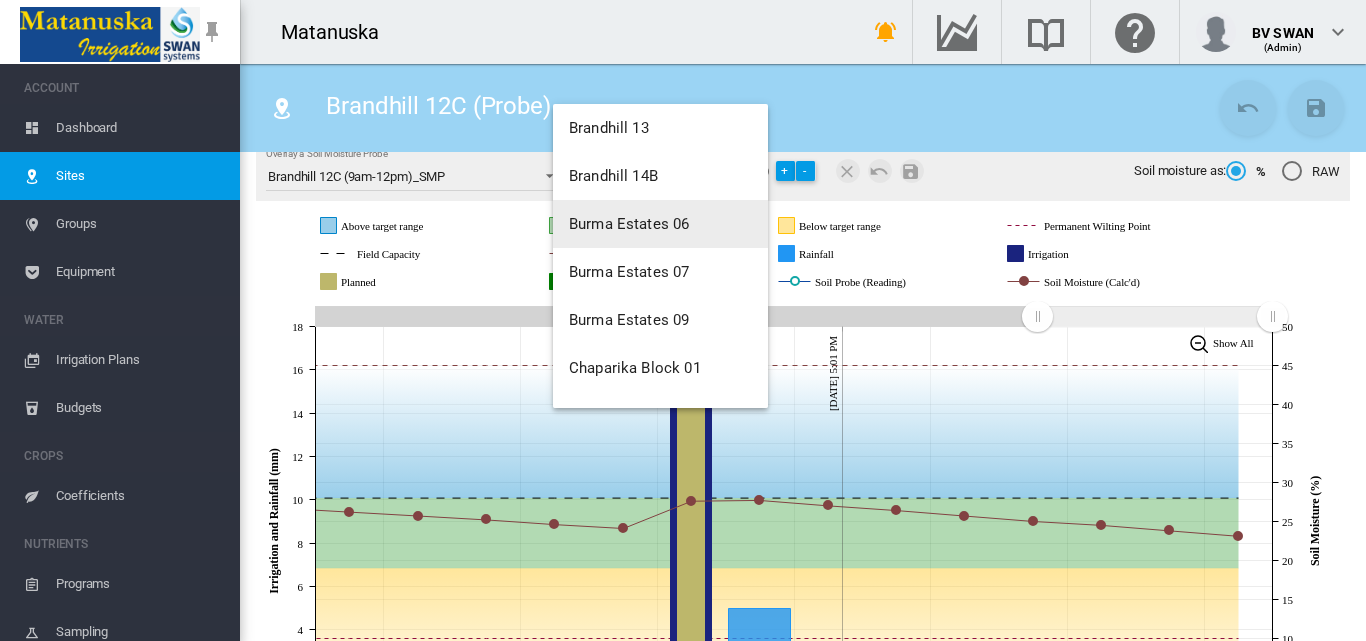click on "Burma Estates 06" at bounding box center (629, 224) 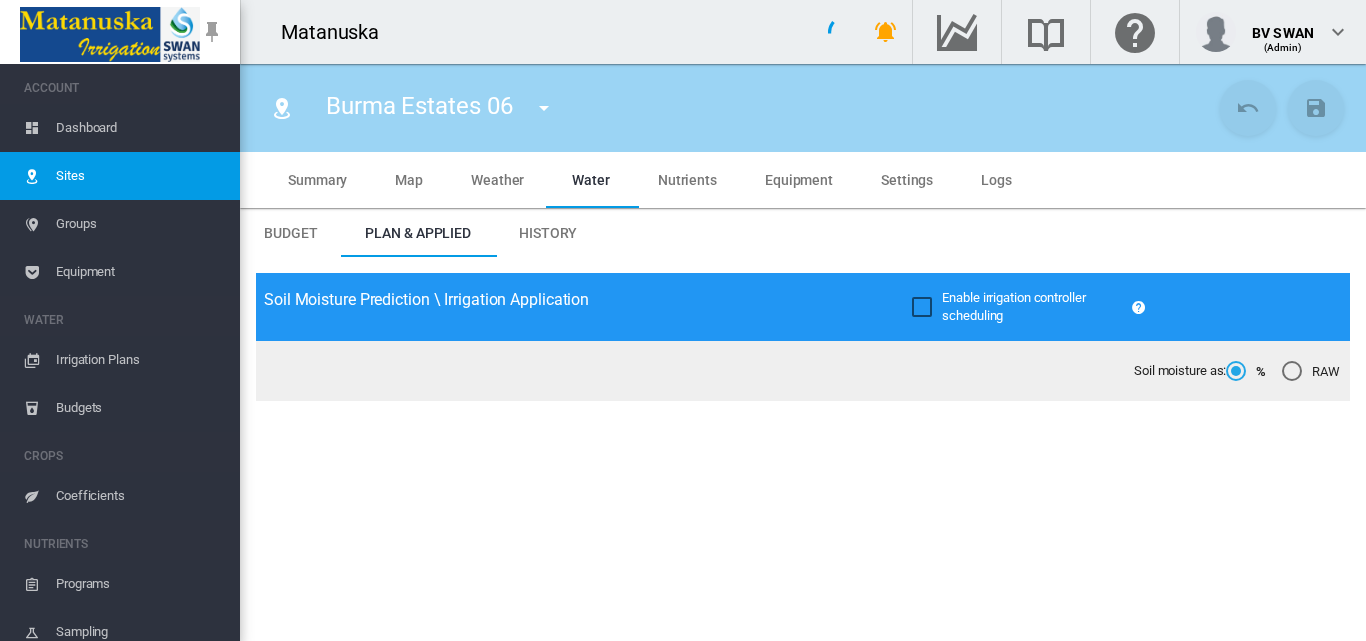type on "**********" 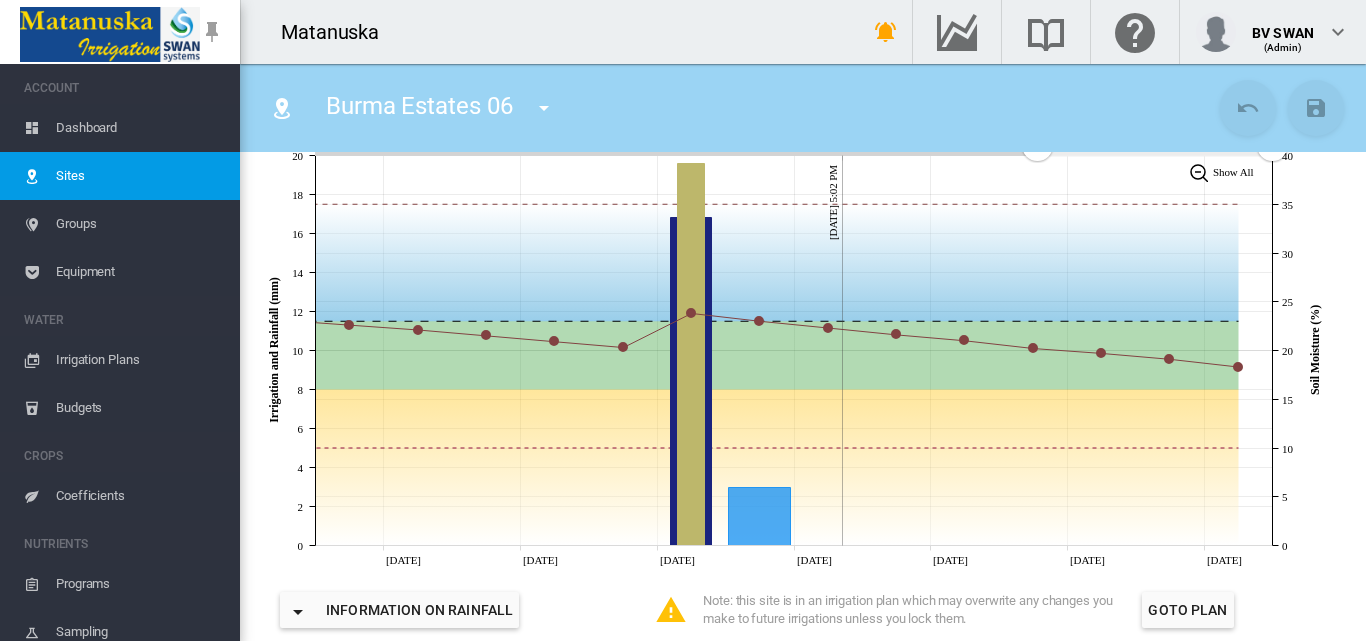 scroll, scrollTop: 400, scrollLeft: 0, axis: vertical 